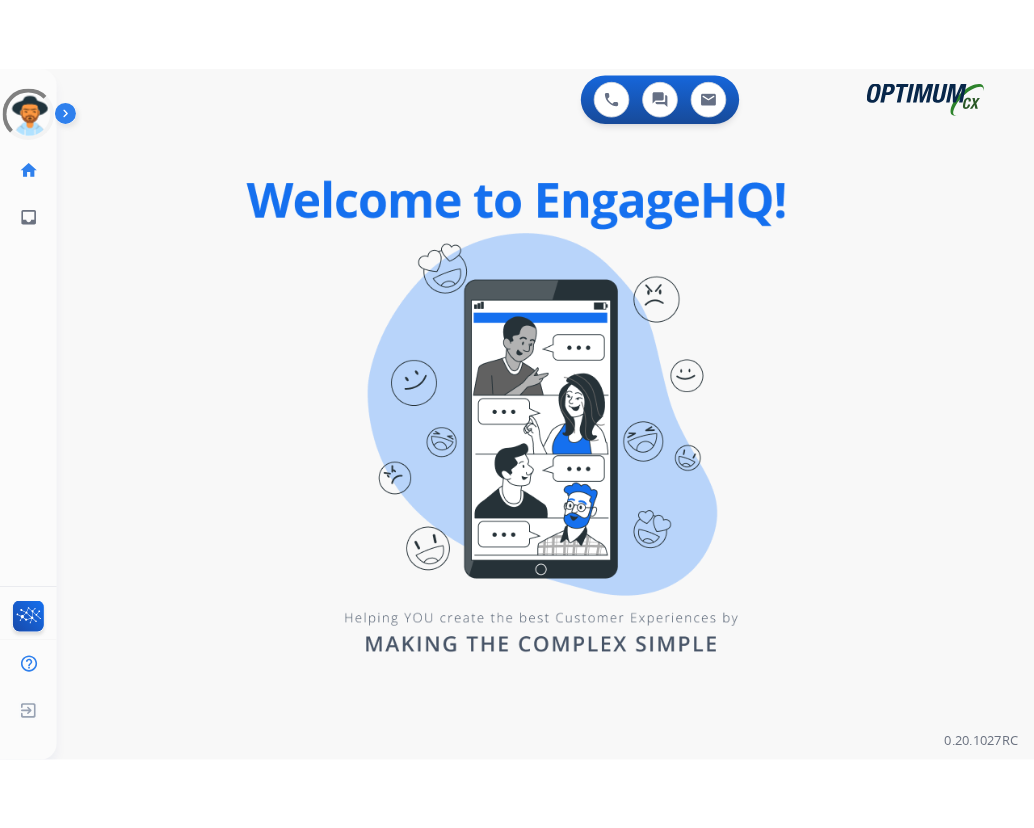 scroll, scrollTop: 0, scrollLeft: 0, axis: both 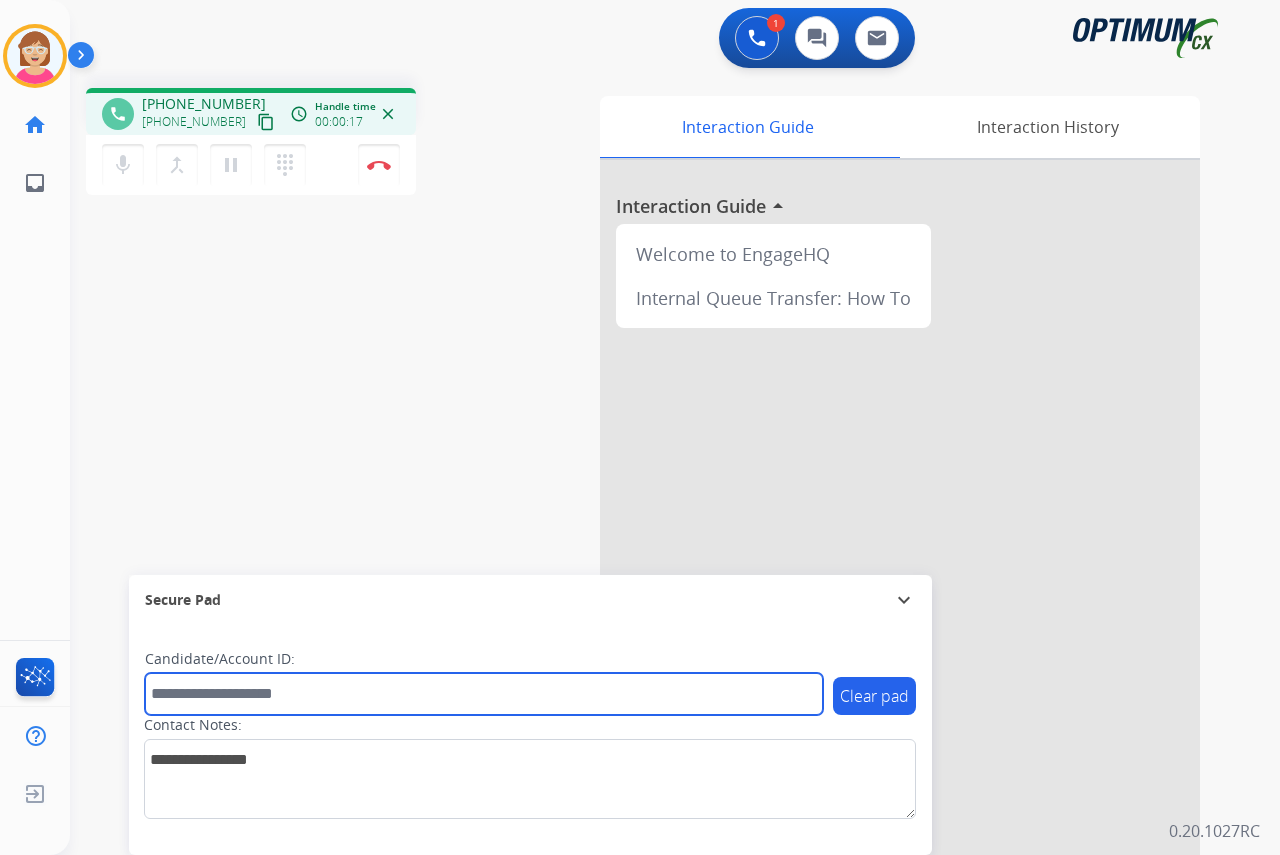 click at bounding box center [484, 694] 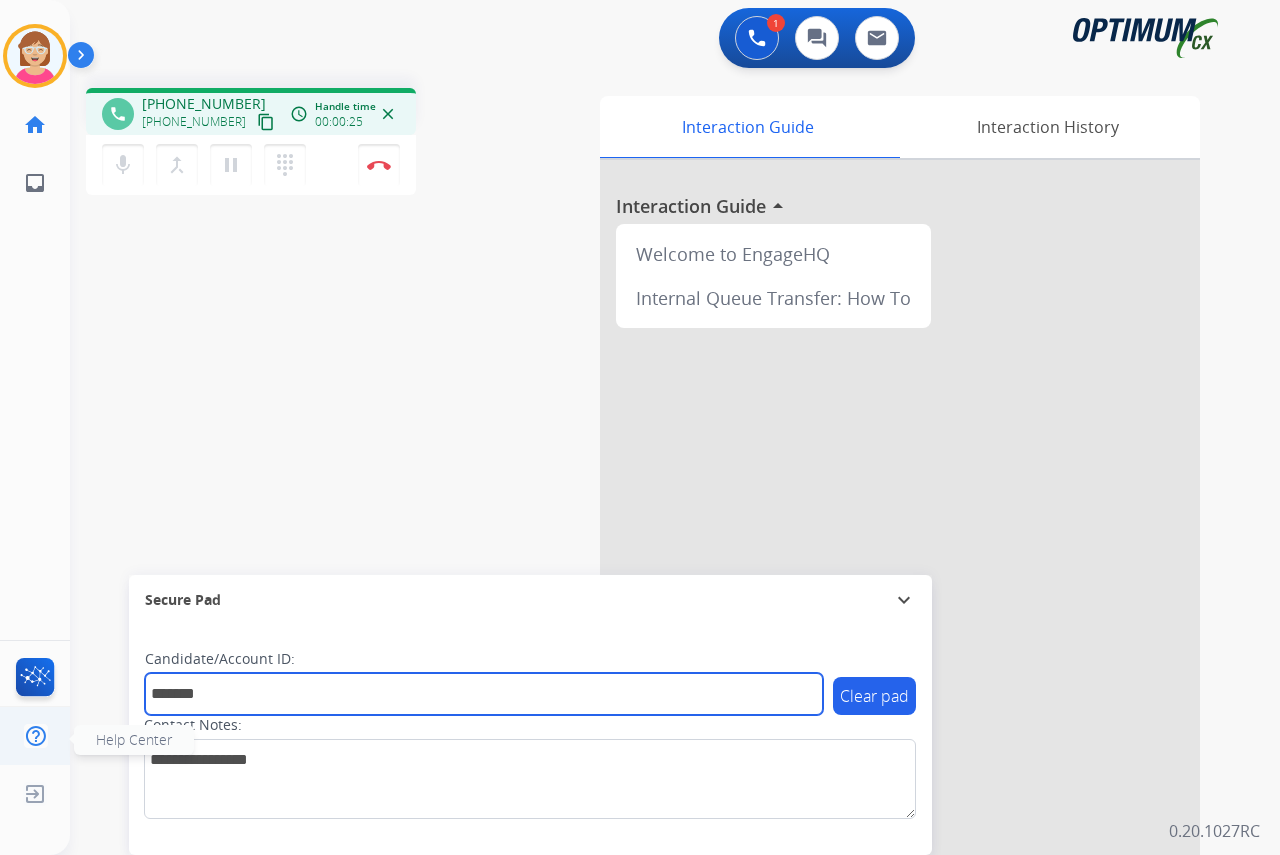 type on "*******" 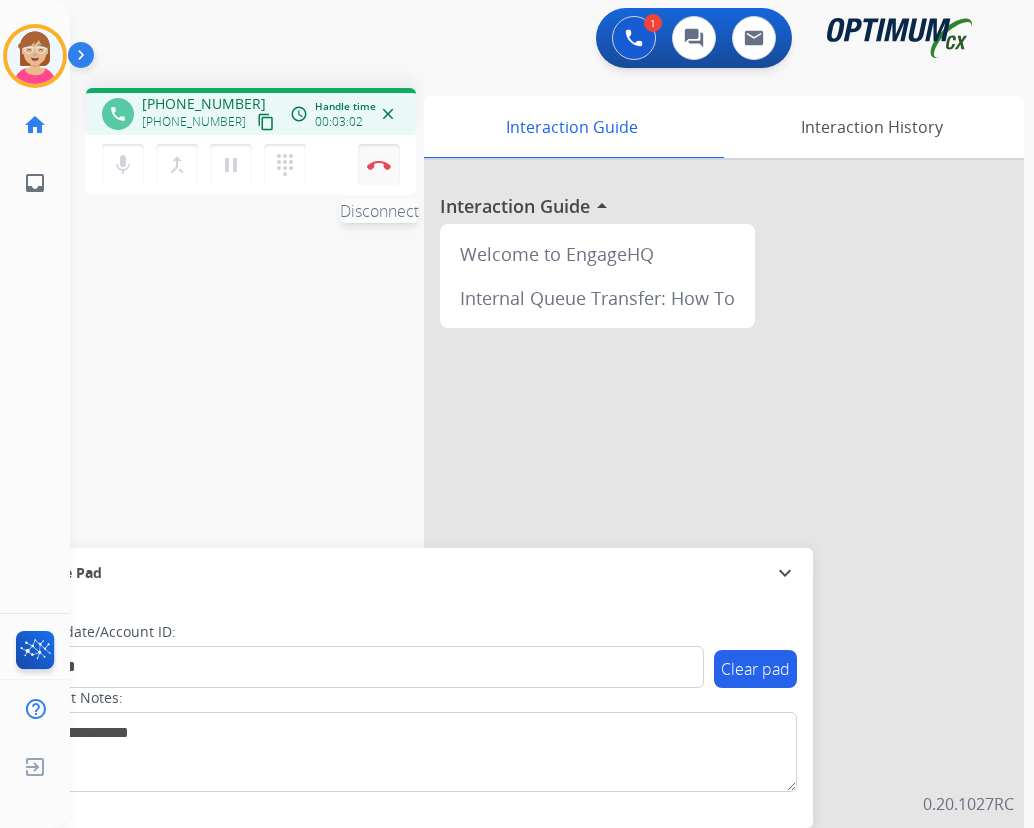 click at bounding box center (379, 165) 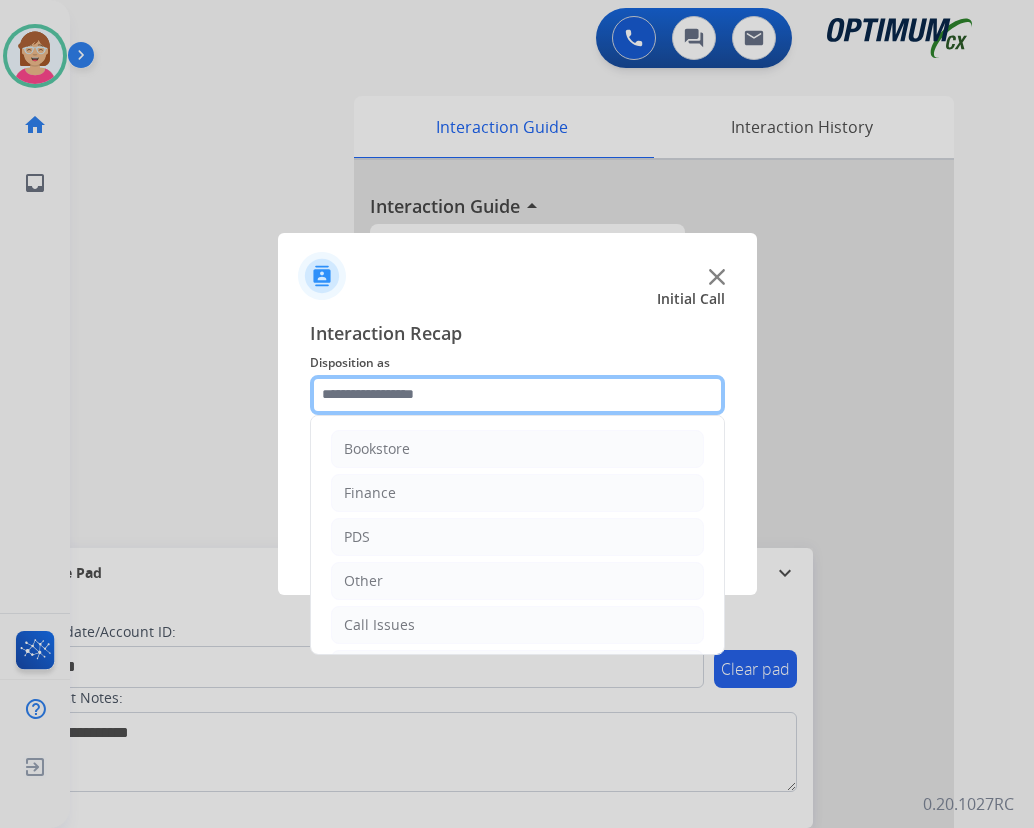 click 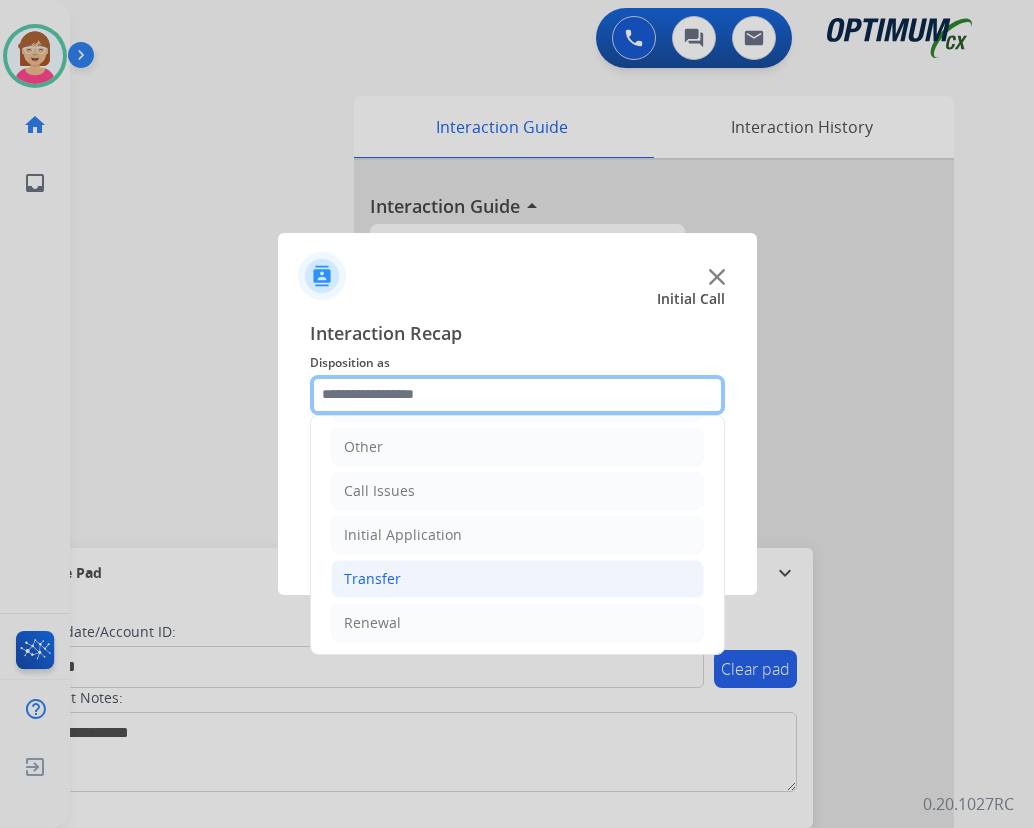 scroll, scrollTop: 136, scrollLeft: 0, axis: vertical 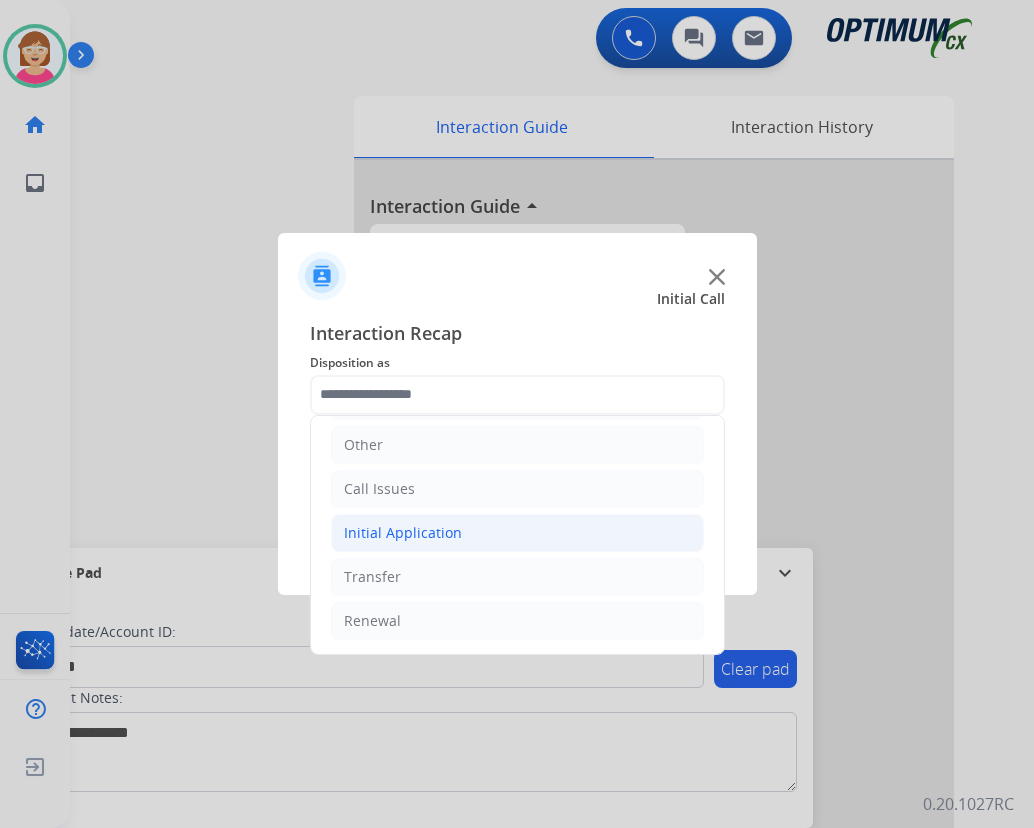 click on "Initial Application" 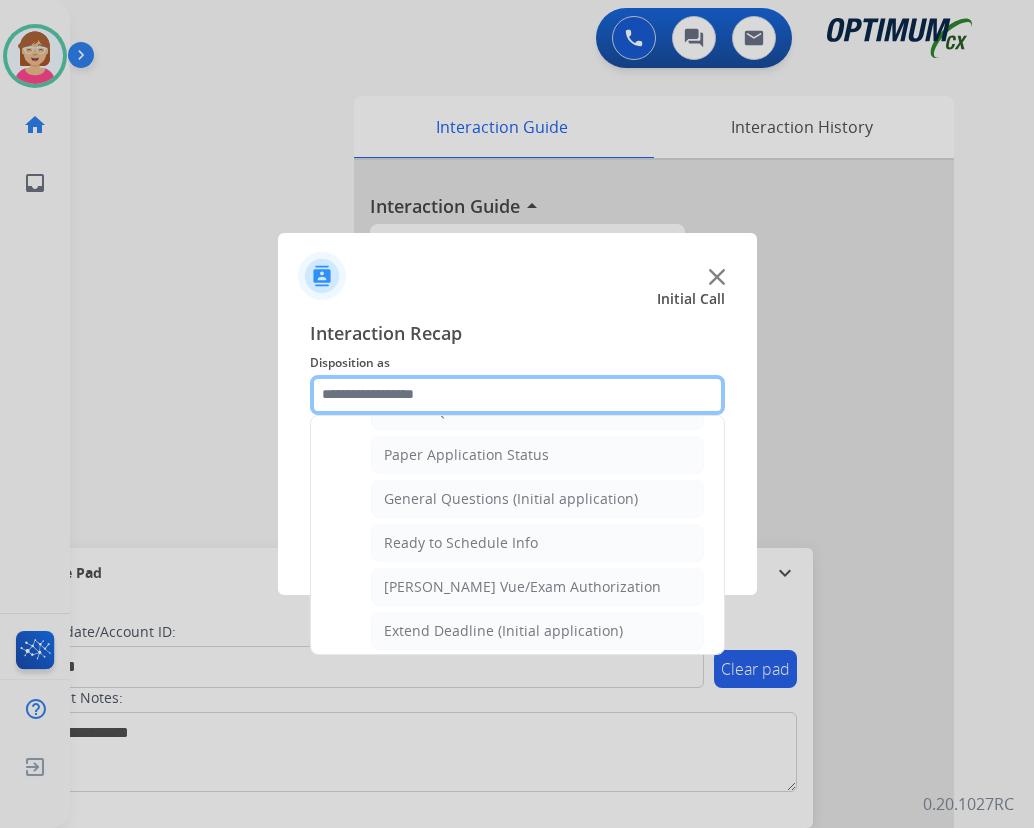 scroll, scrollTop: 1136, scrollLeft: 0, axis: vertical 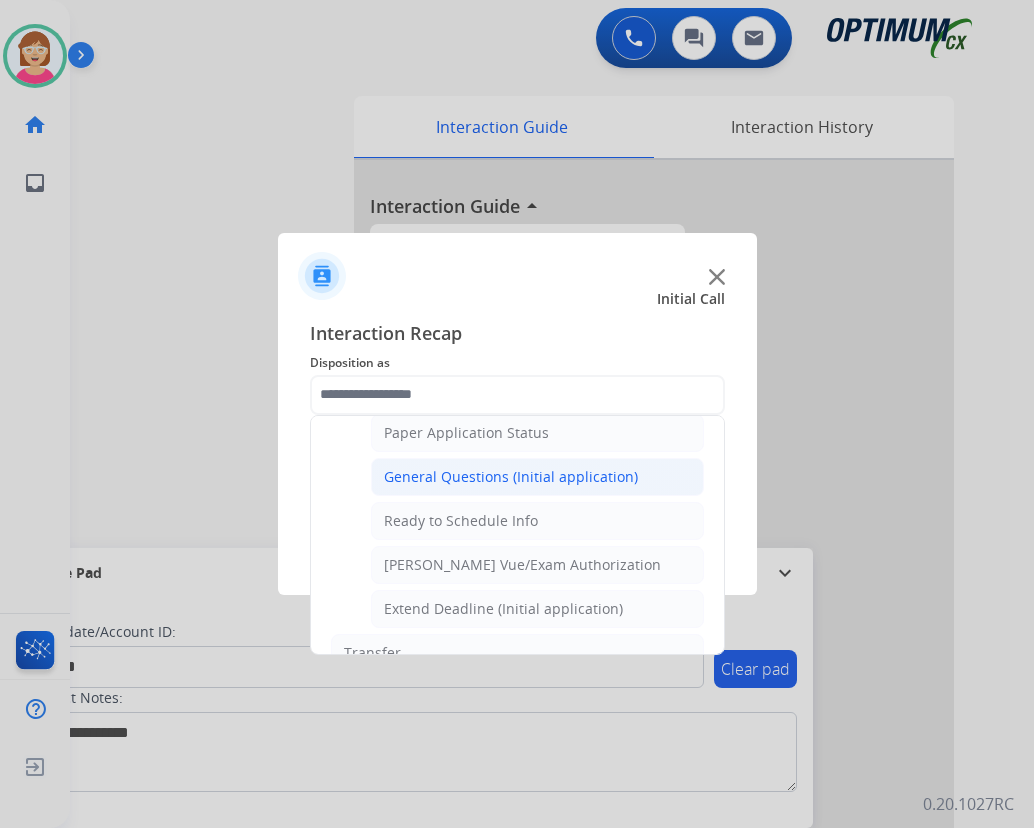 click on "General Questions (Initial application)" 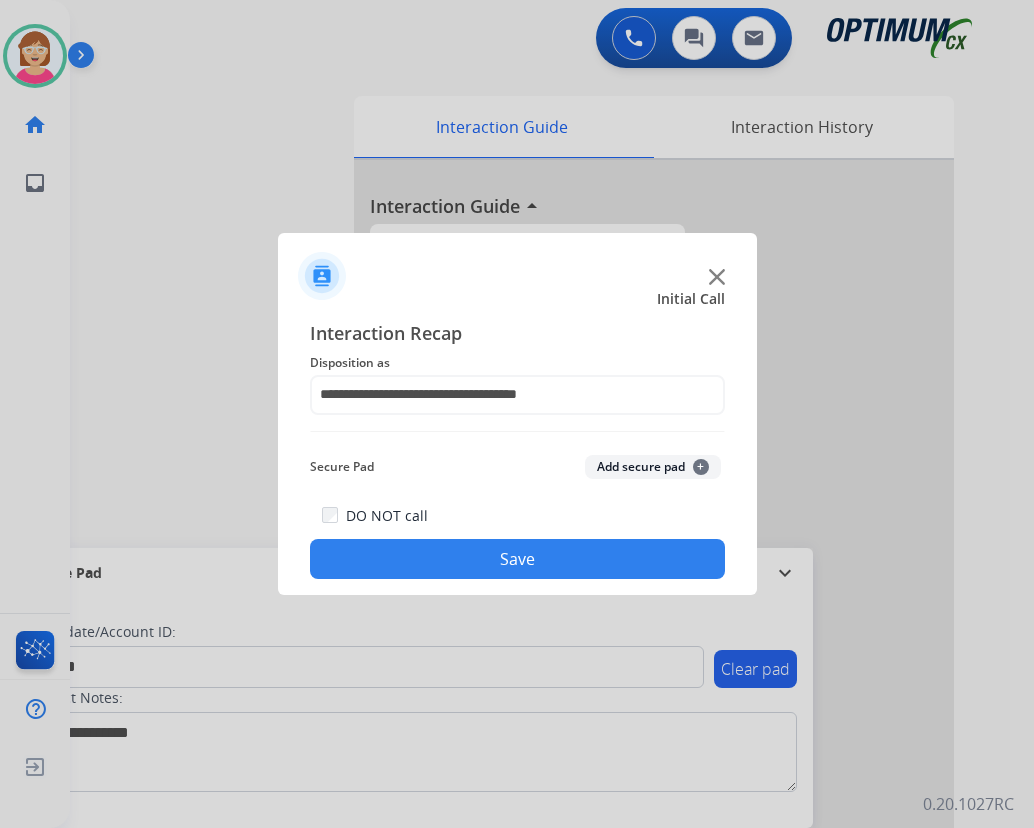 click on "Add secure pad  +" 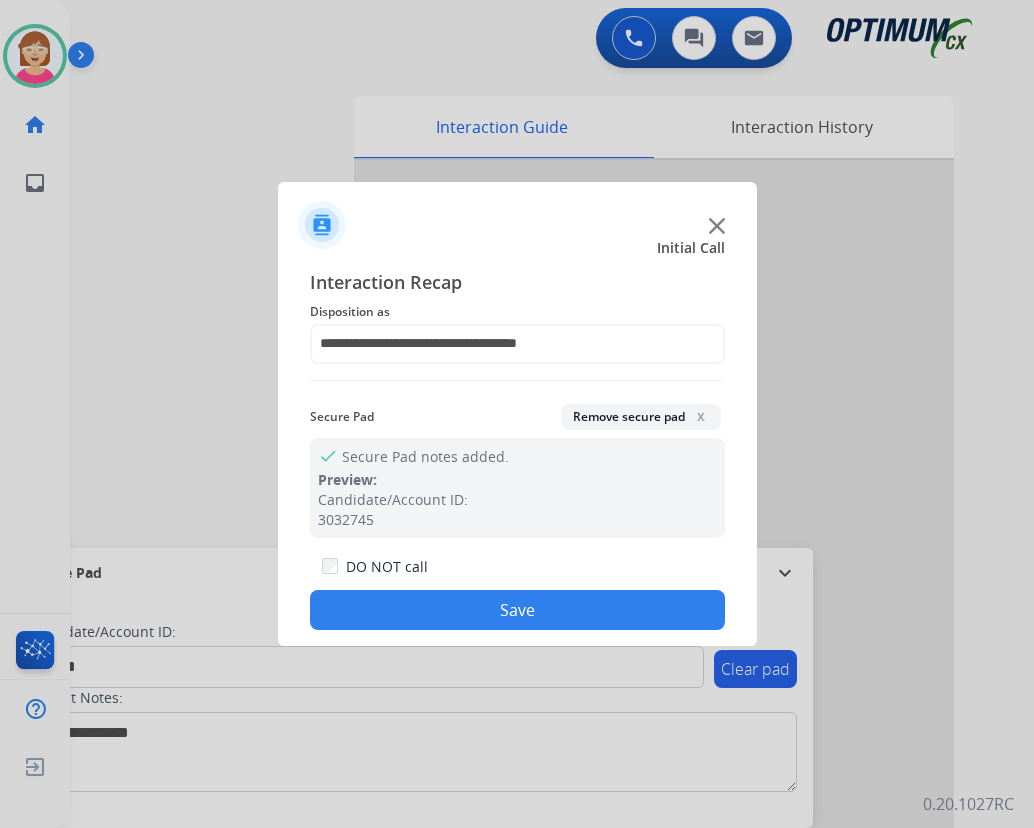 click on "Save" 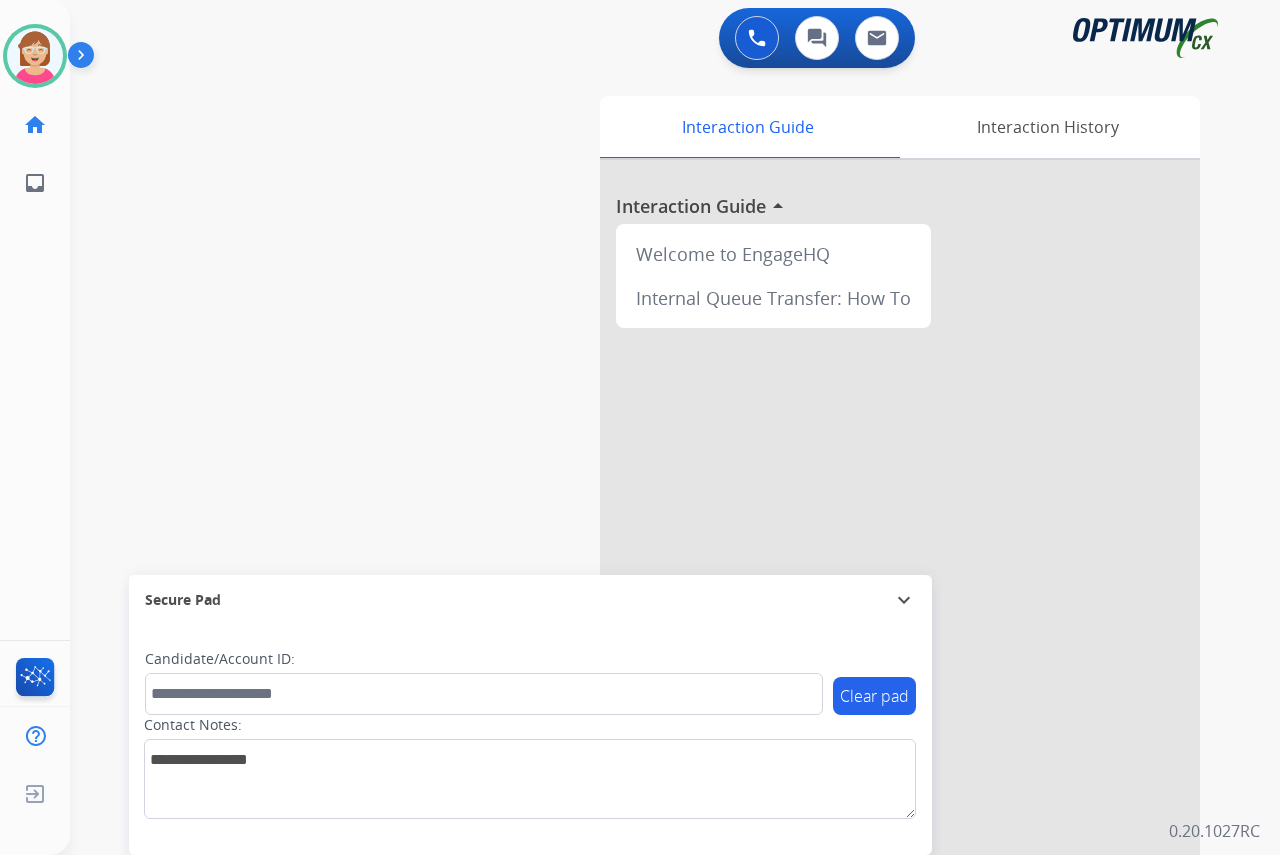 click on "[PERSON_NAME]   Available  Edit Avatar  Agent:   [PERSON_NAME] Profile:  OCX Training home  Home  Home inbox  Emails  Emails  FocalPoints  Help Center  Help Center  Log out  Log out" 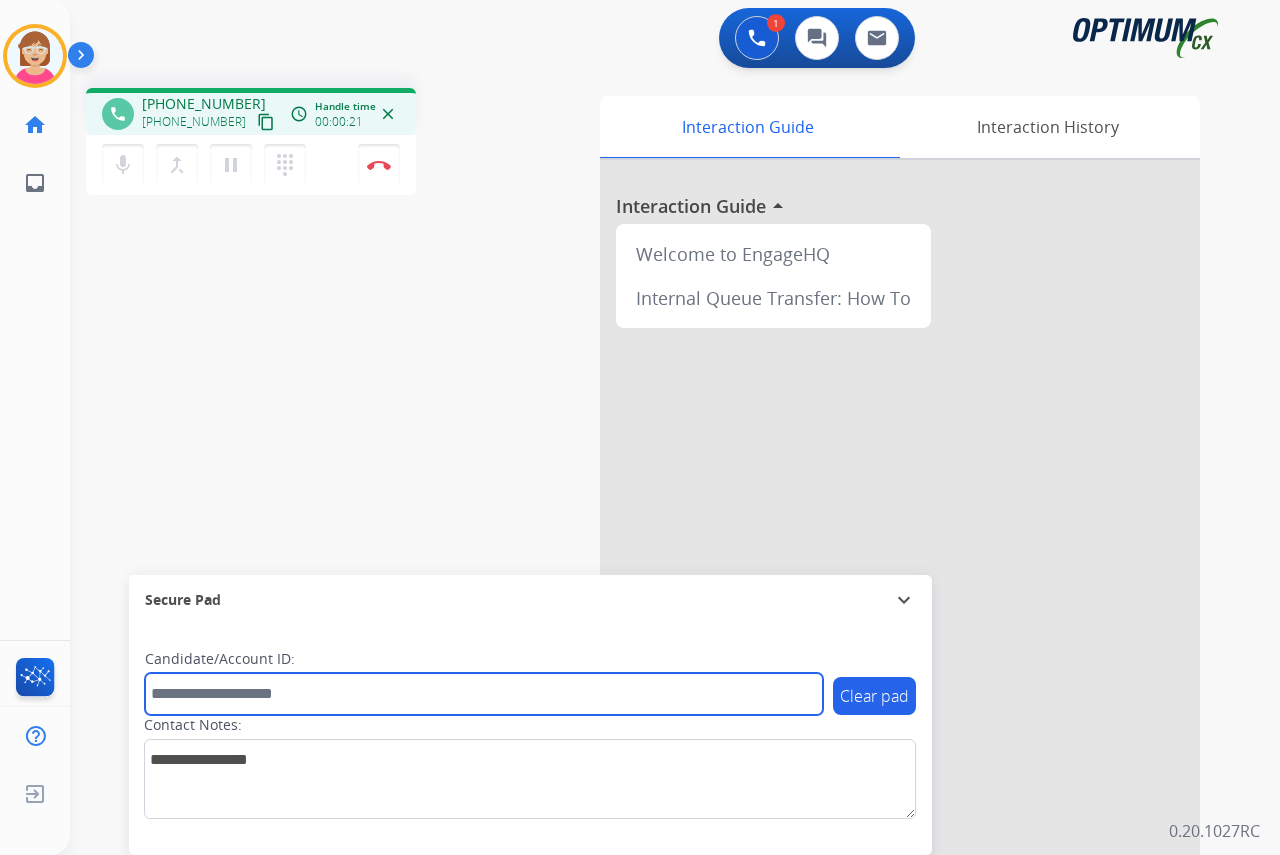 click at bounding box center [484, 694] 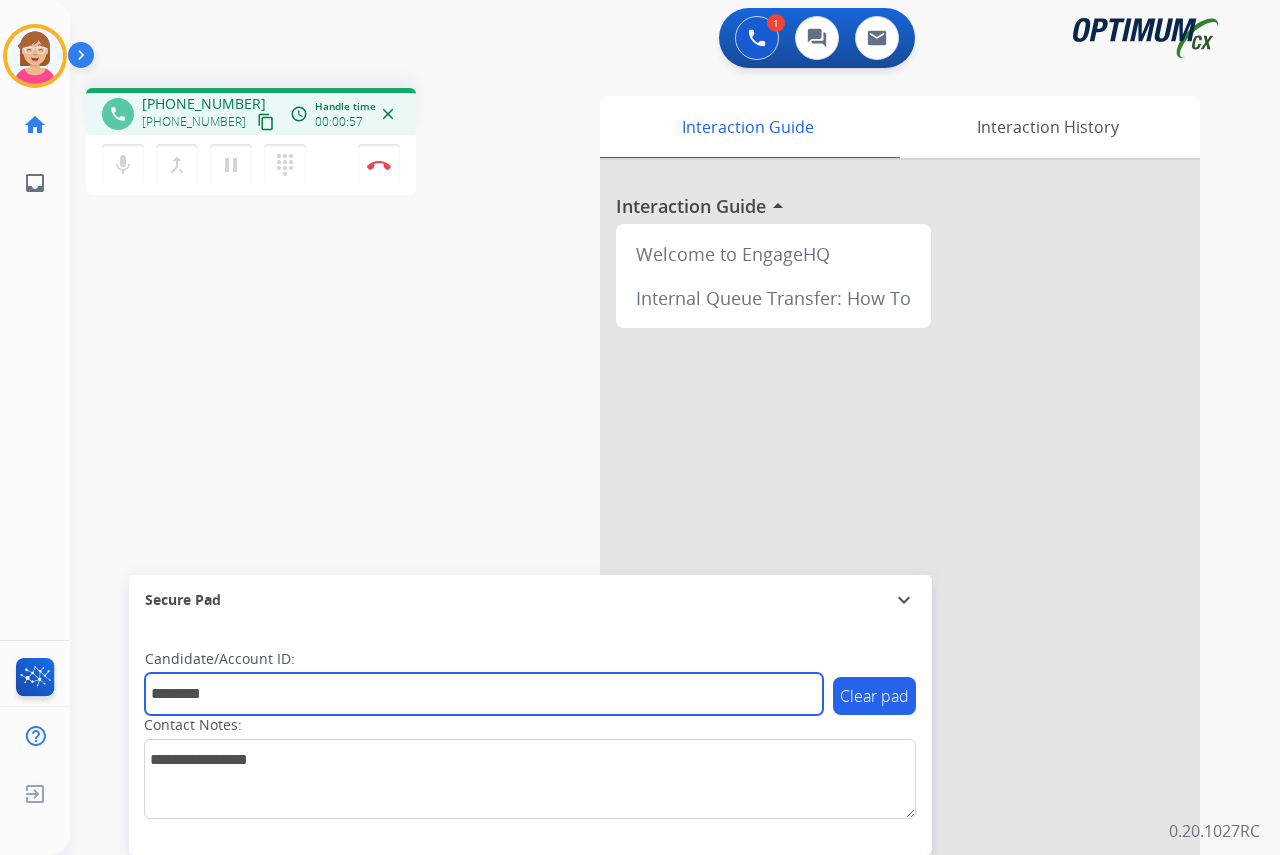 type on "********" 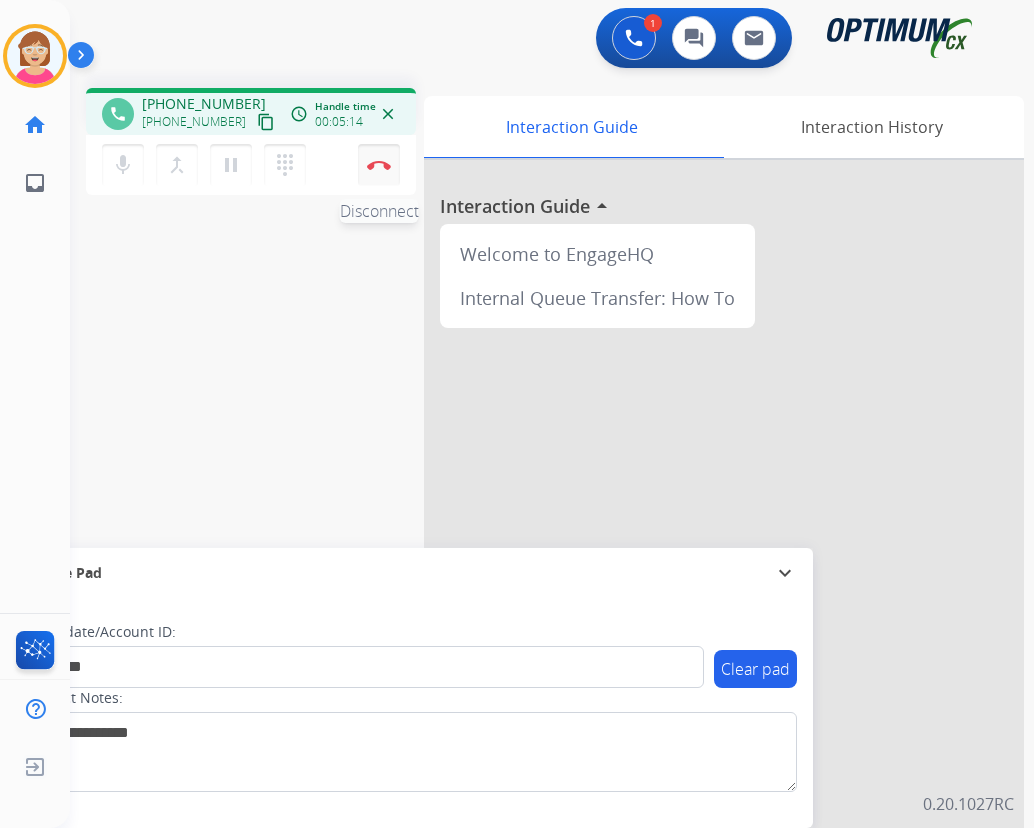 click at bounding box center (379, 165) 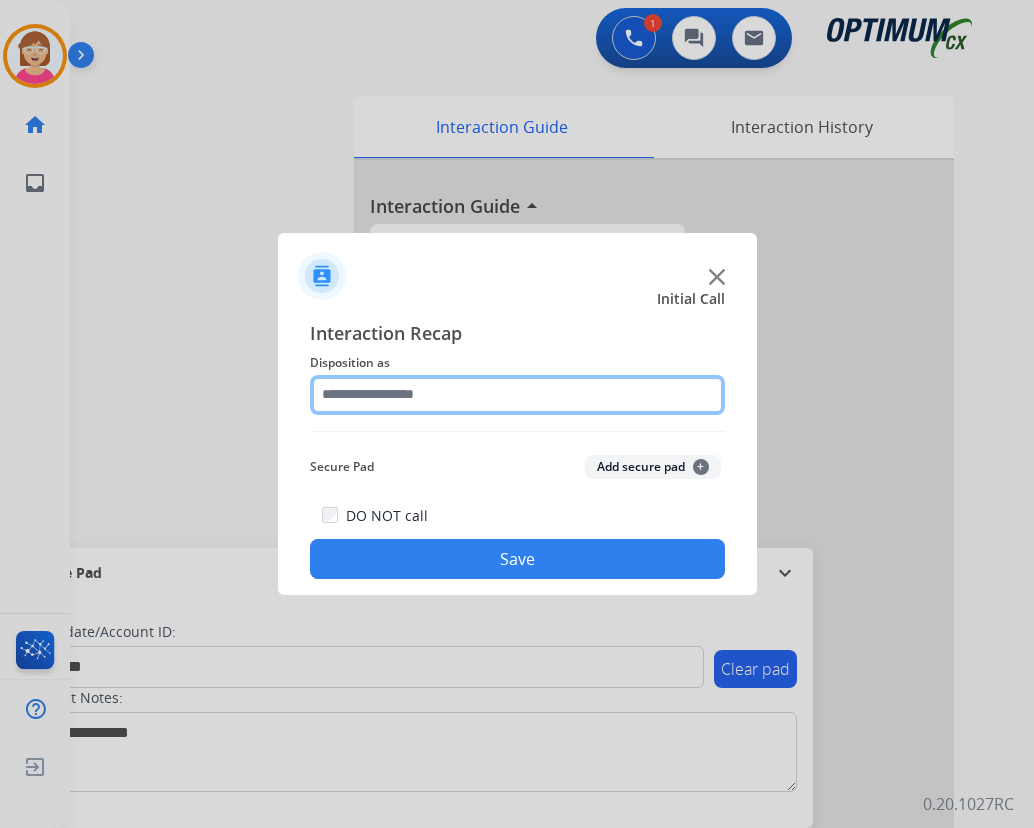 click 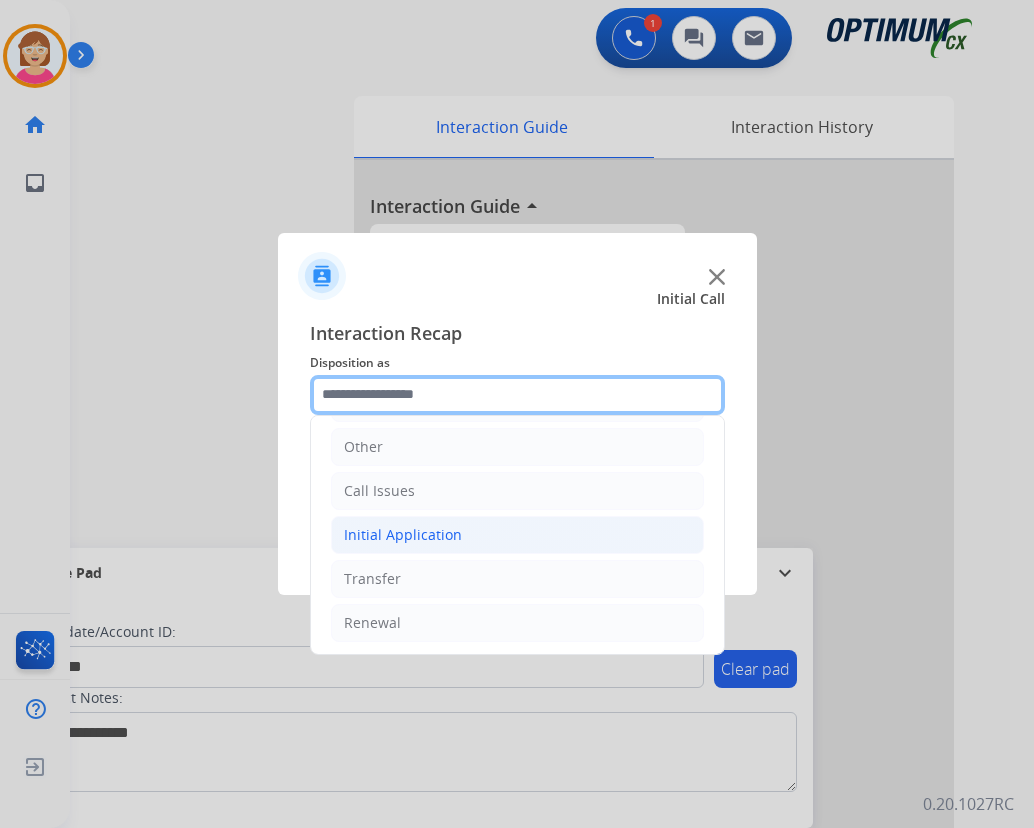 scroll, scrollTop: 136, scrollLeft: 0, axis: vertical 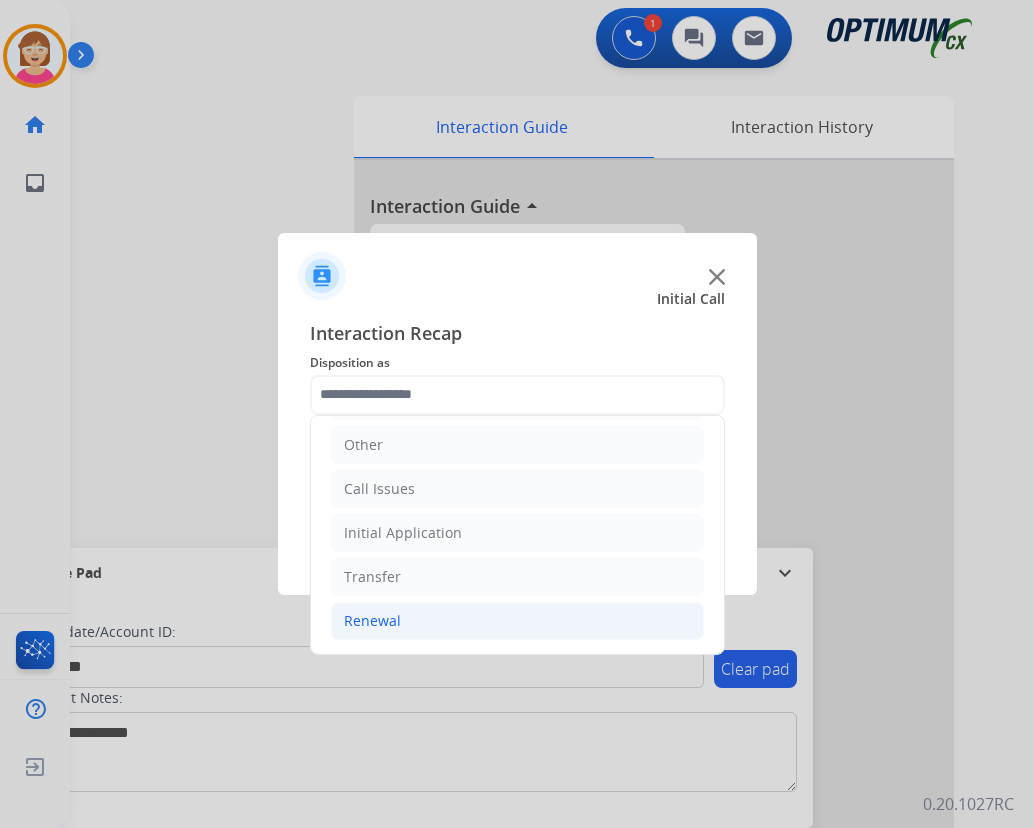 click on "Renewal" 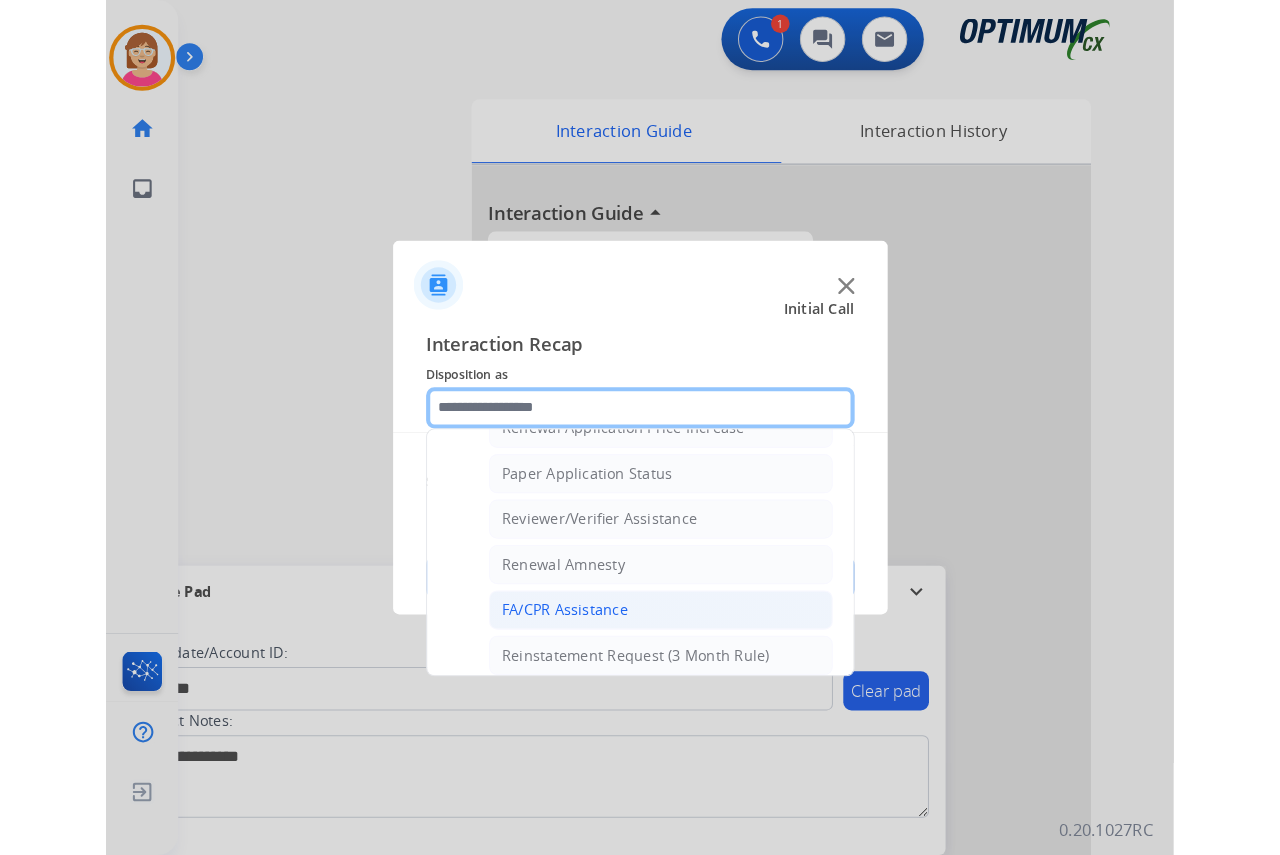 scroll, scrollTop: 736, scrollLeft: 0, axis: vertical 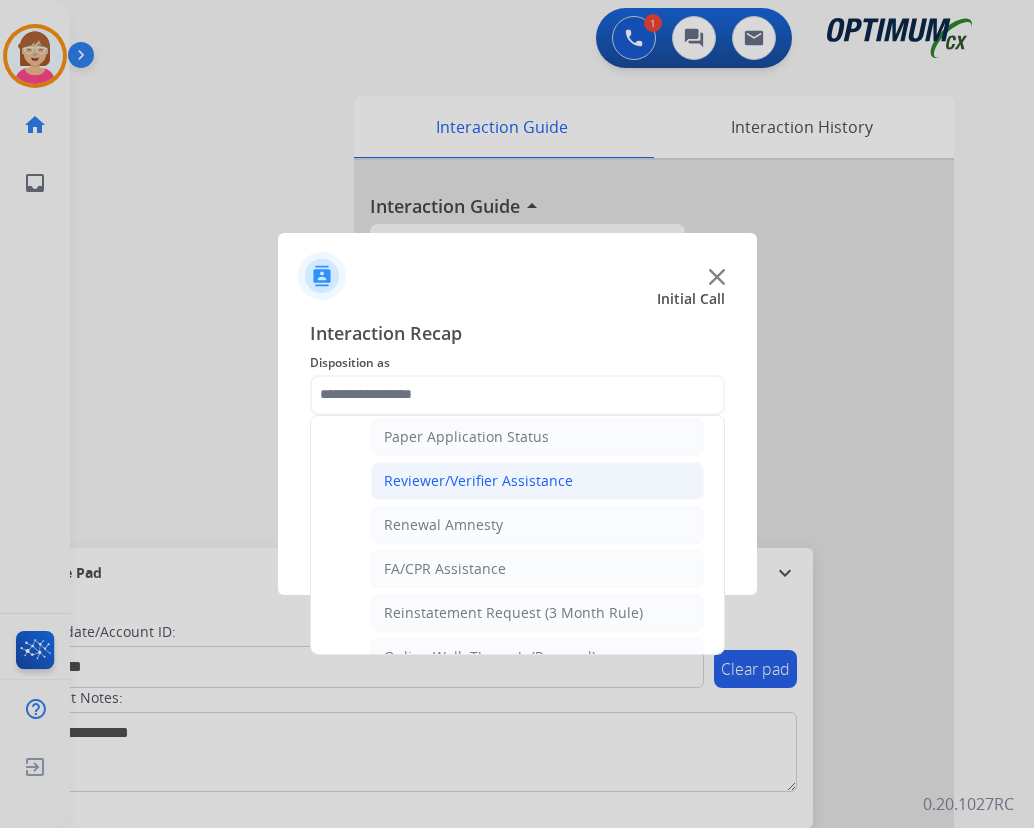 click on "Reviewer/Verifier Assistance" 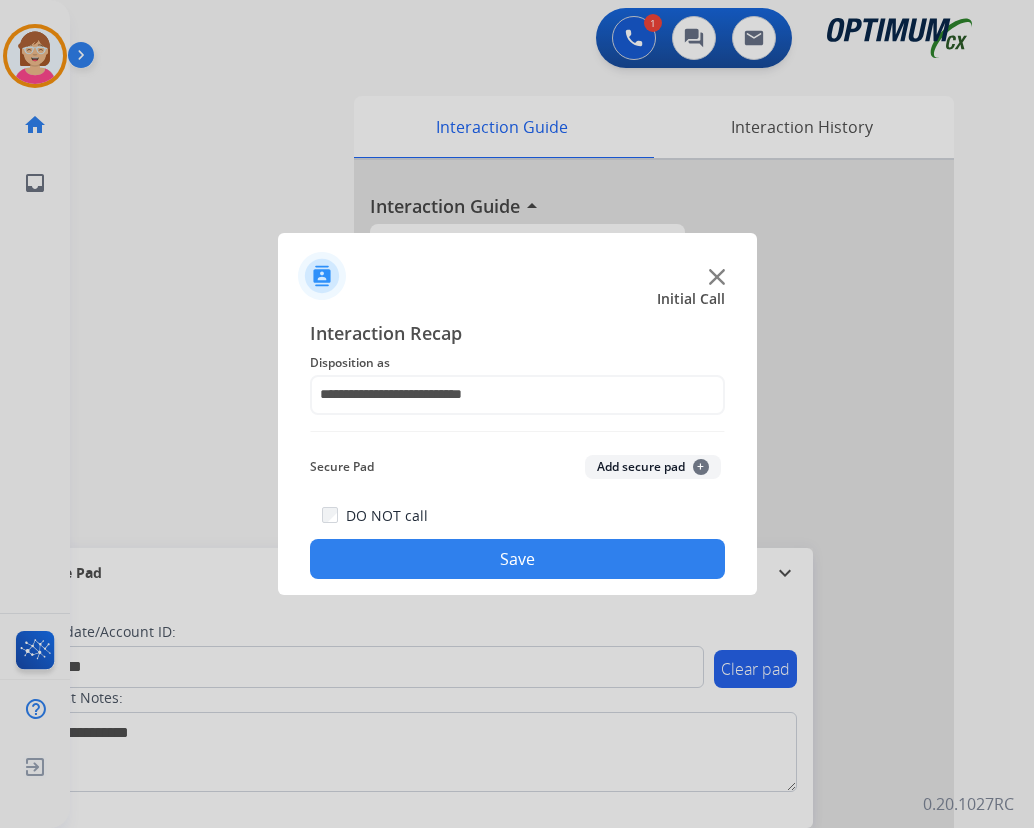 click on "+" 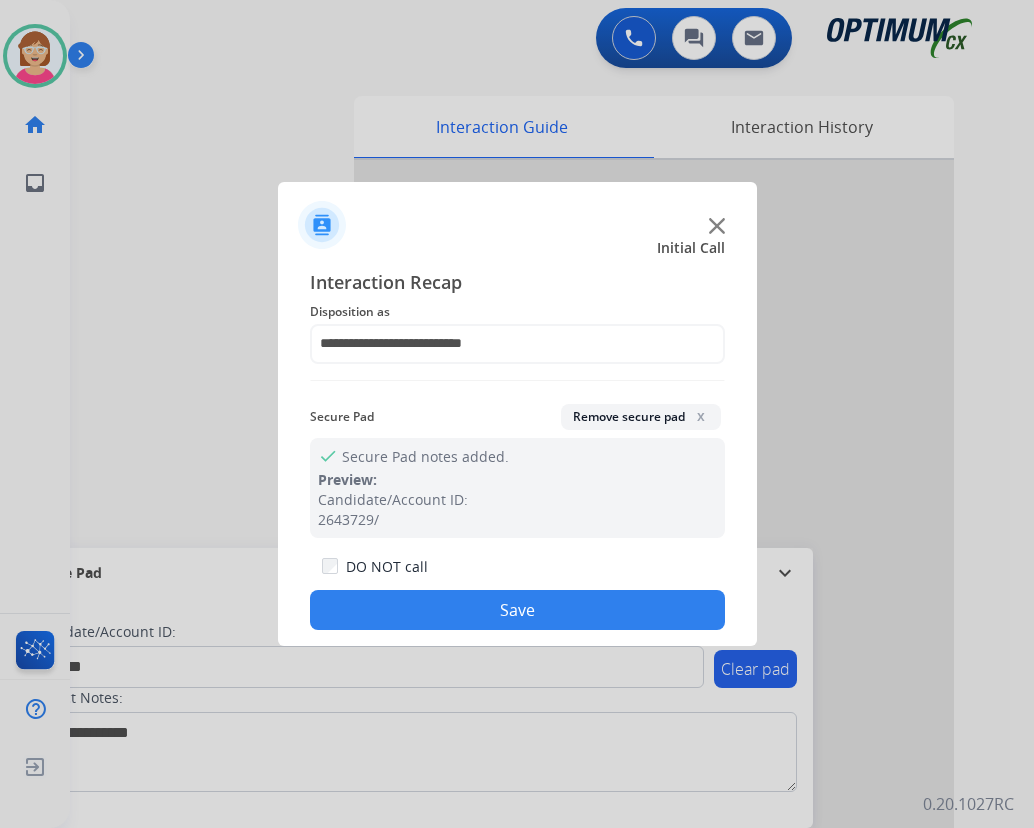 click on "Save" 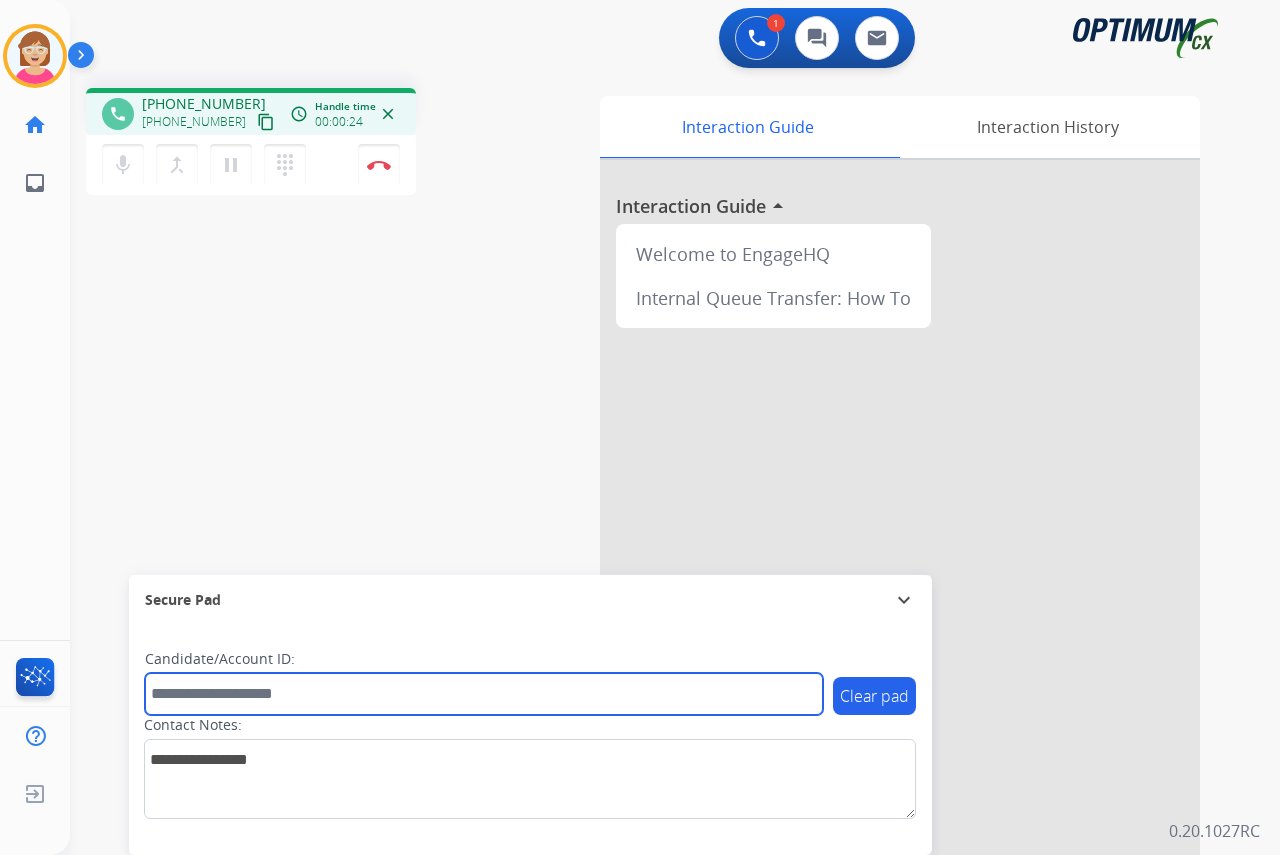 drag, startPoint x: 180, startPoint y: 697, endPoint x: 173, endPoint y: 686, distance: 13.038404 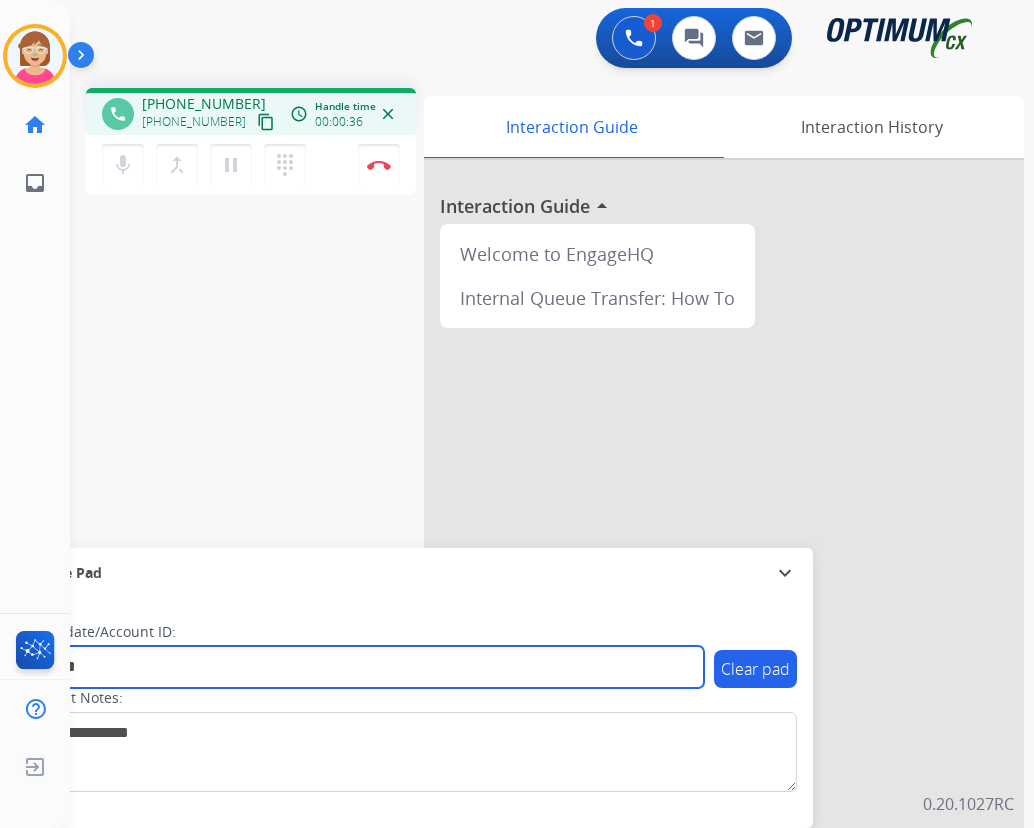 type on "*******" 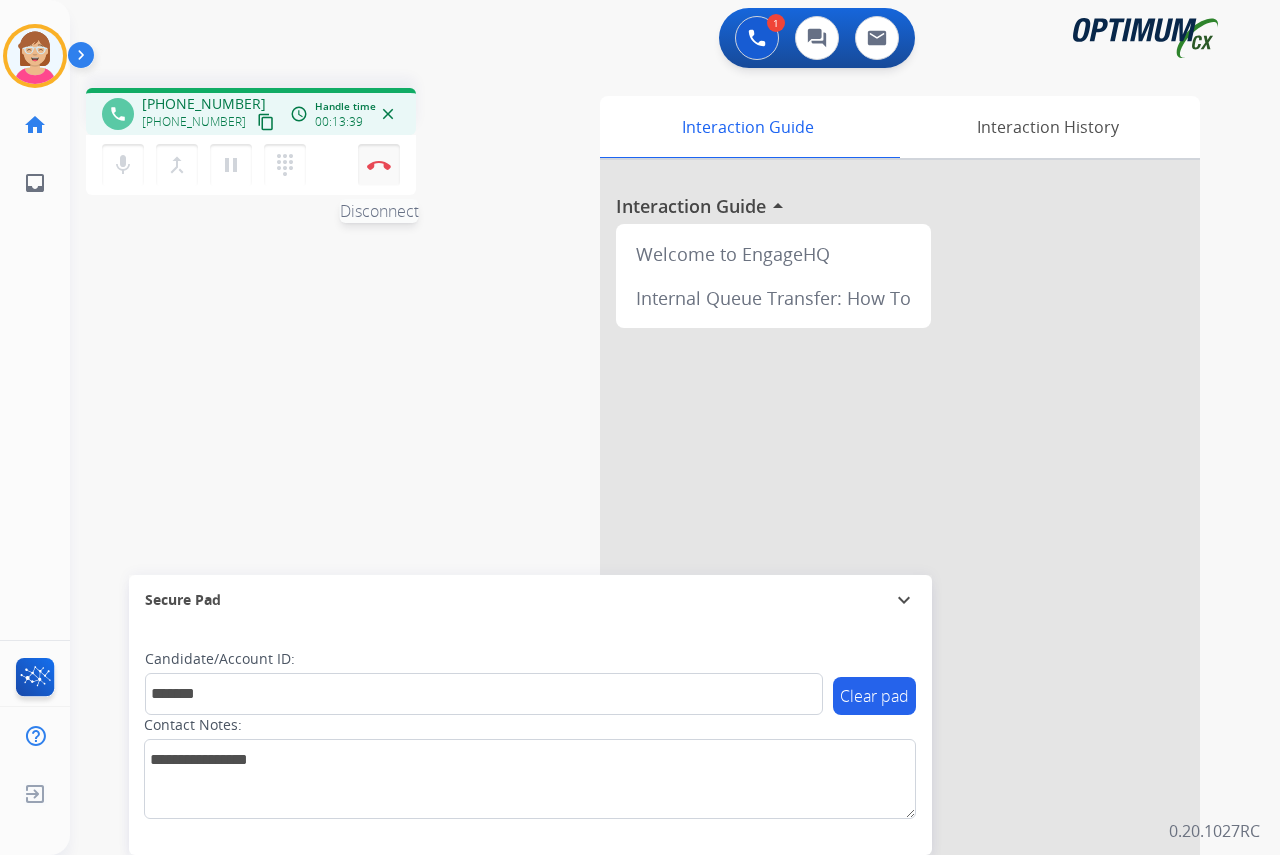 click at bounding box center (379, 165) 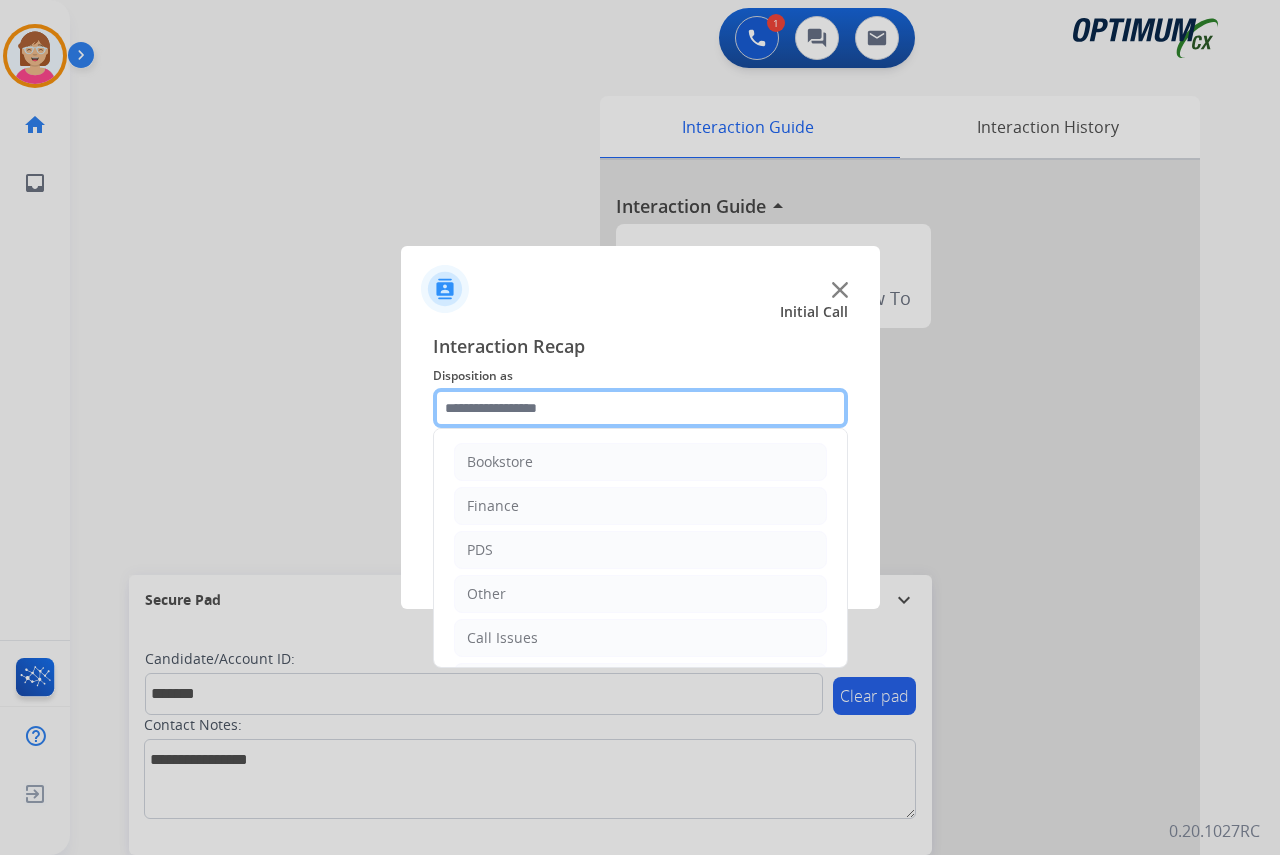 click 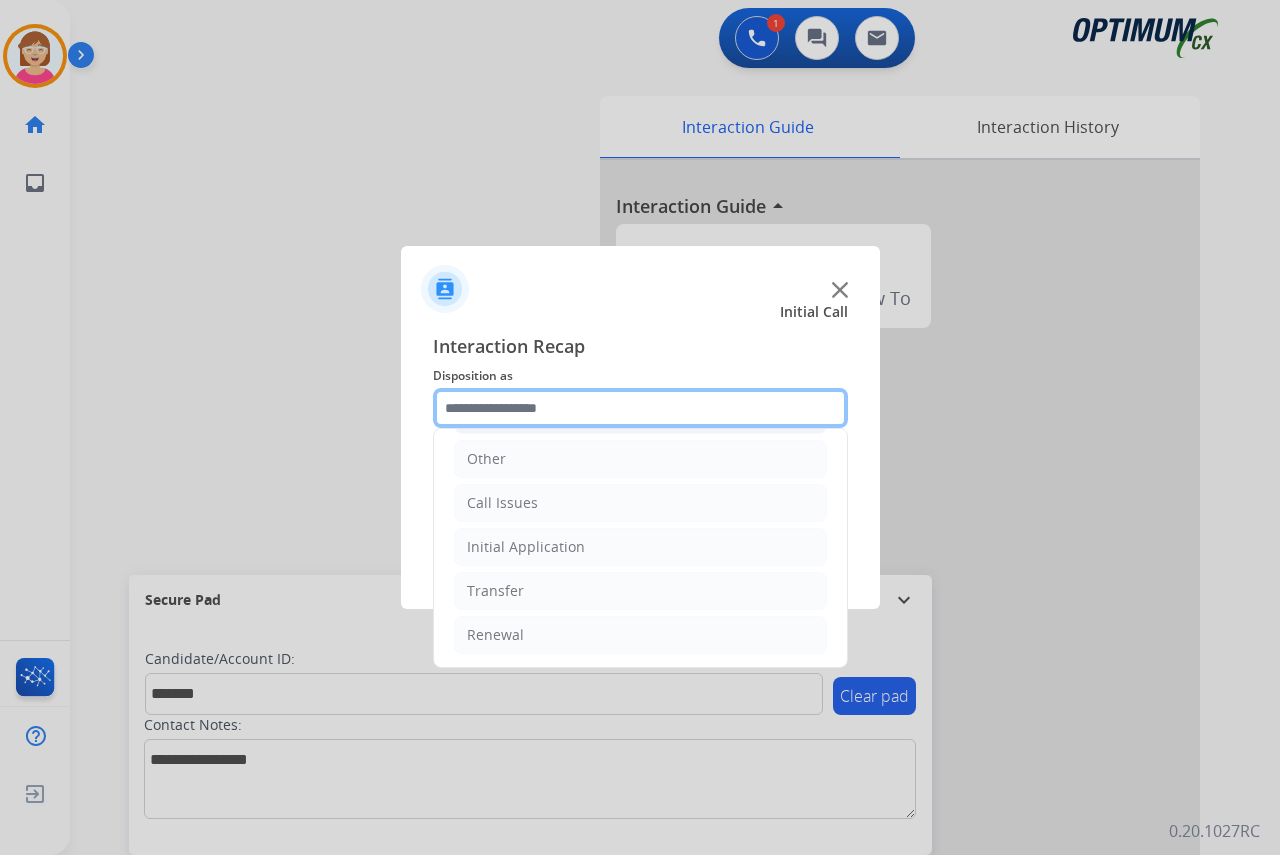 scroll, scrollTop: 136, scrollLeft: 0, axis: vertical 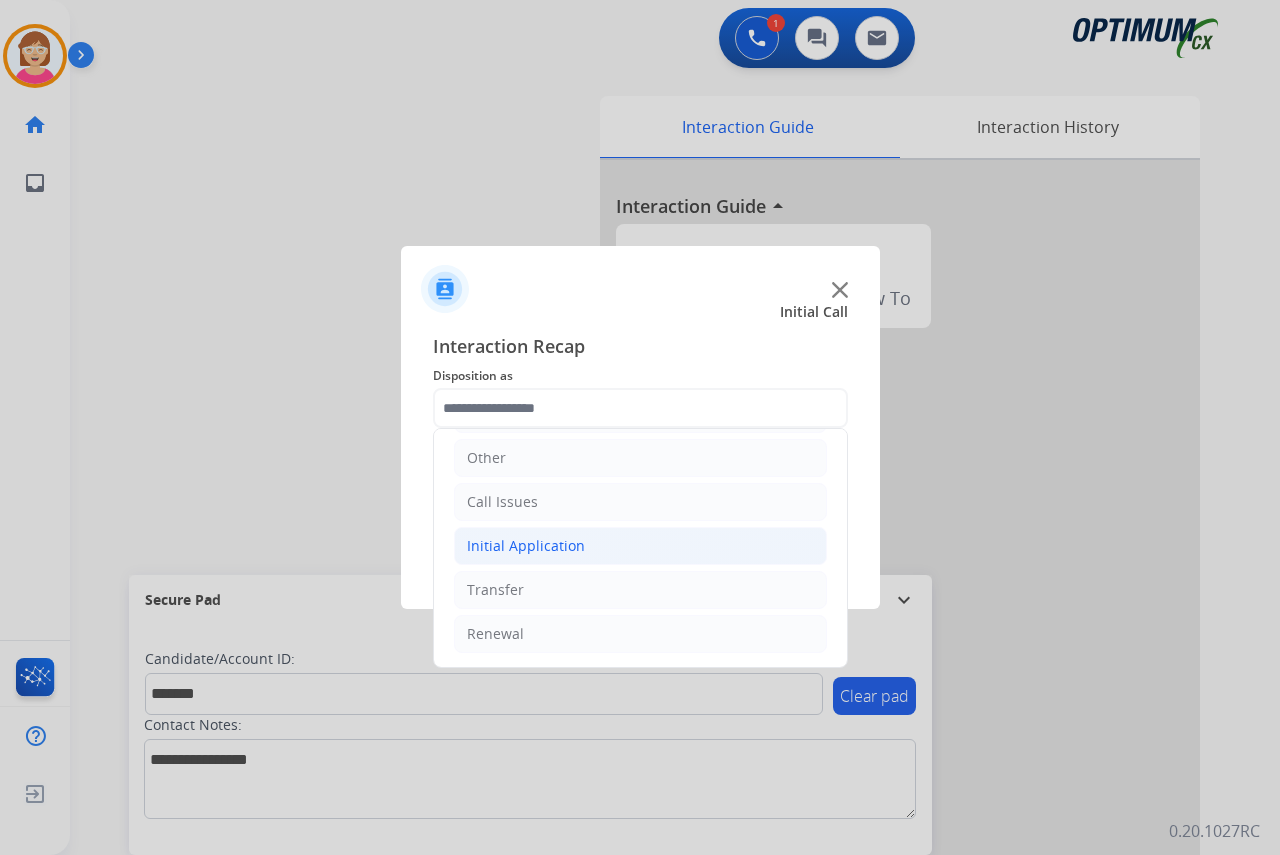 click on "Initial Application" 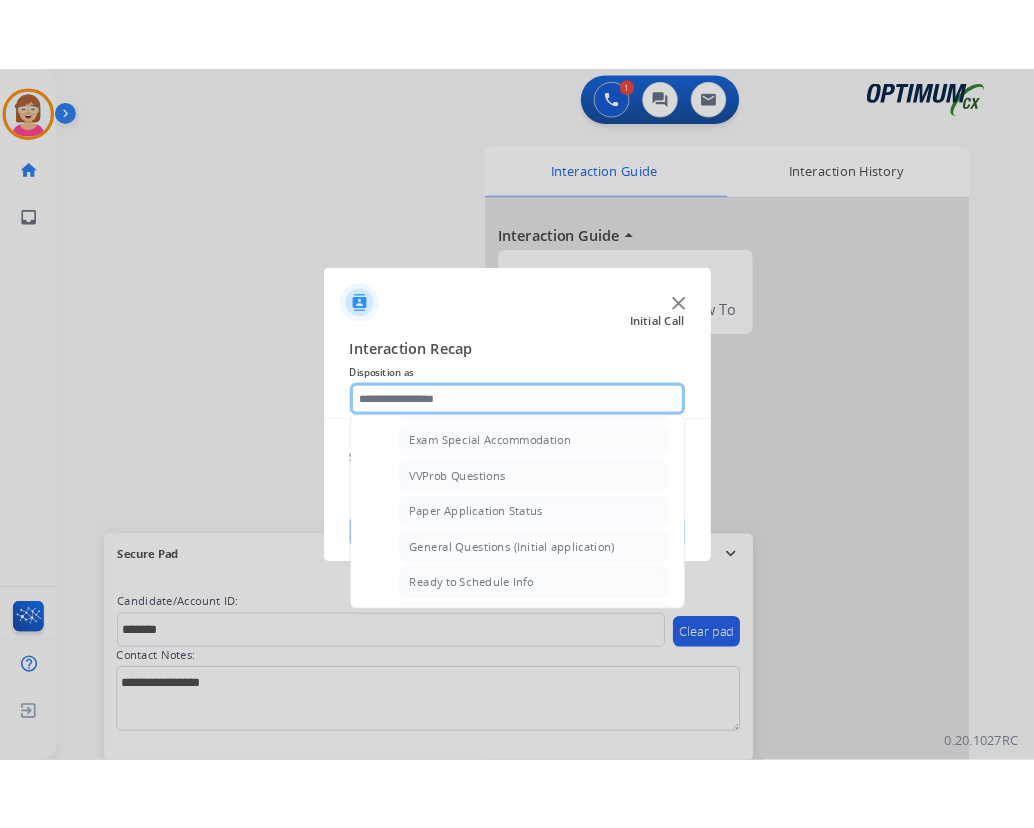 scroll, scrollTop: 1036, scrollLeft: 0, axis: vertical 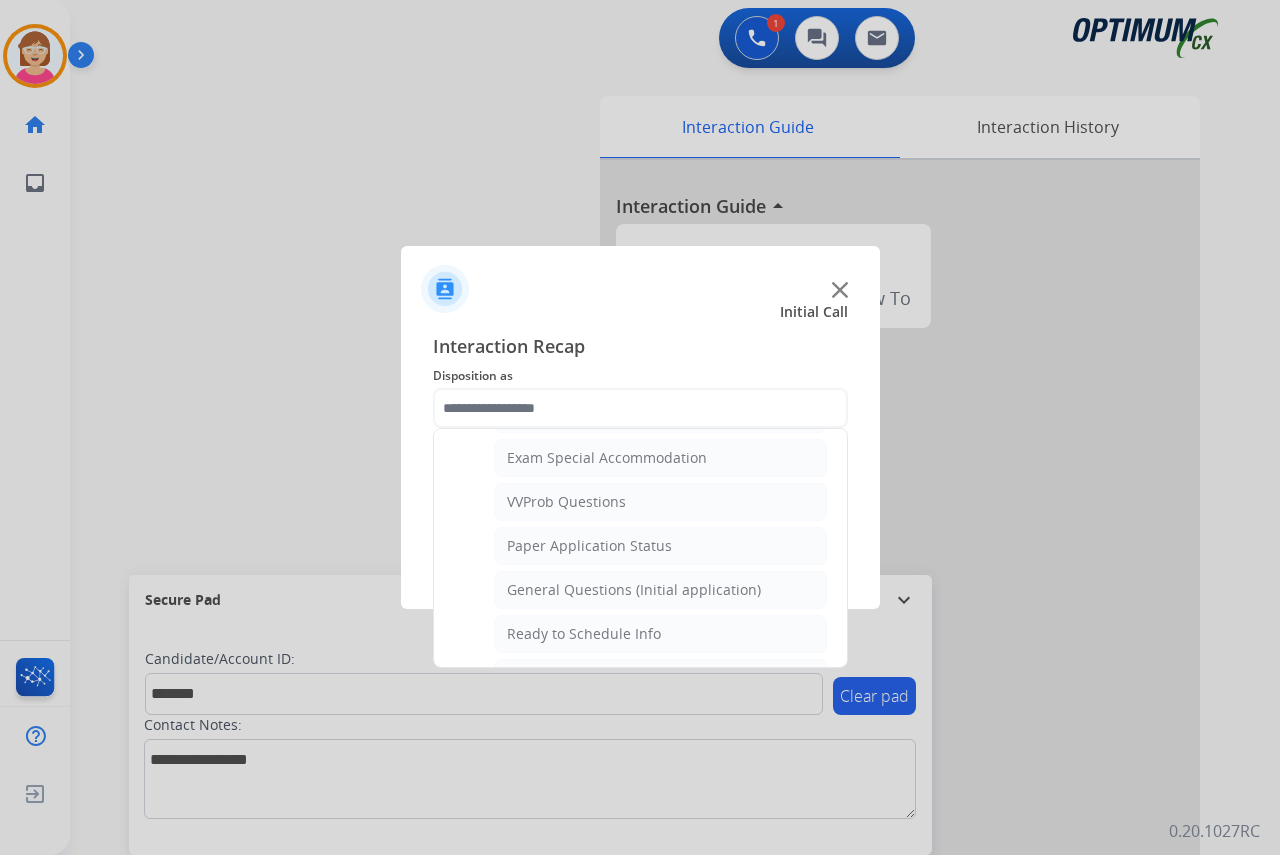 click on "General Questions (Initial application)" 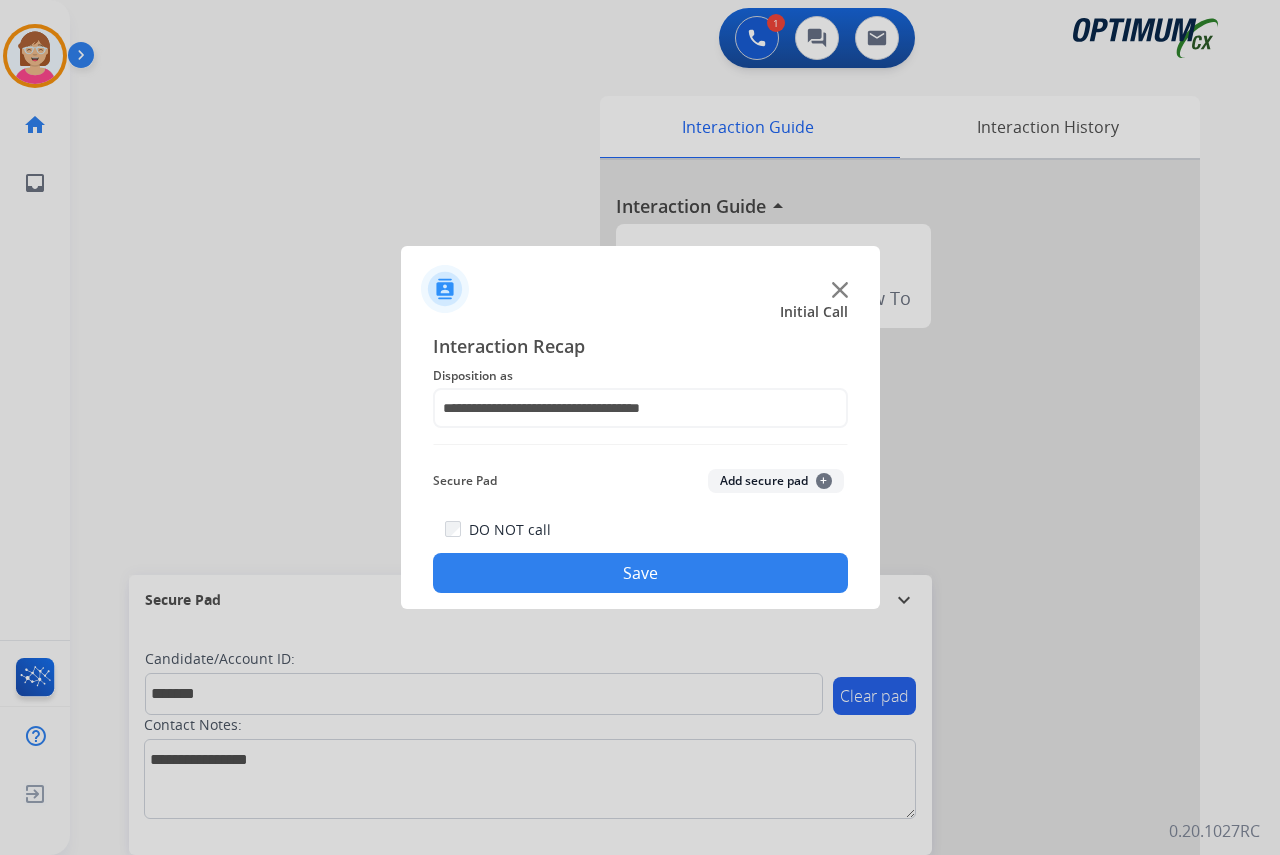 click on "+" 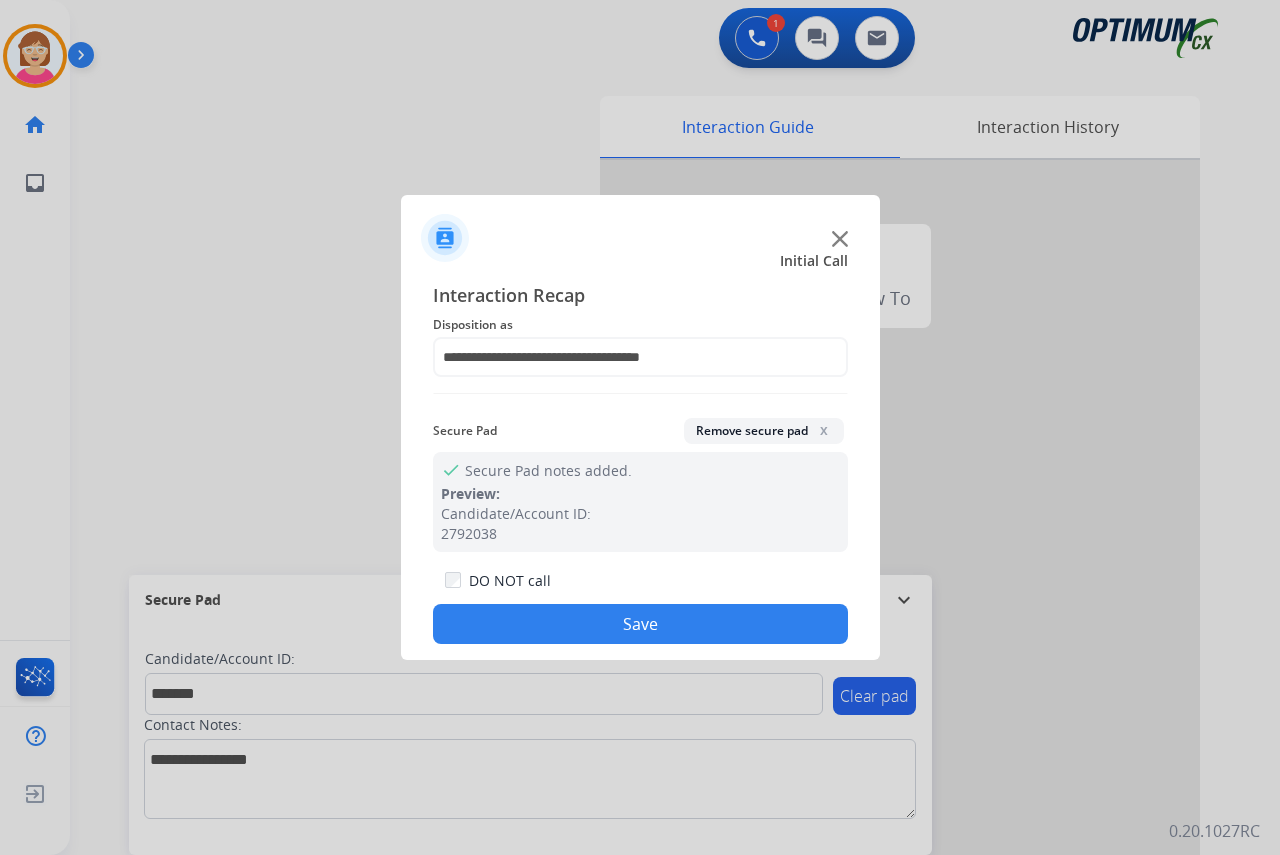 drag, startPoint x: 567, startPoint y: 630, endPoint x: 512, endPoint y: 584, distance: 71.70077 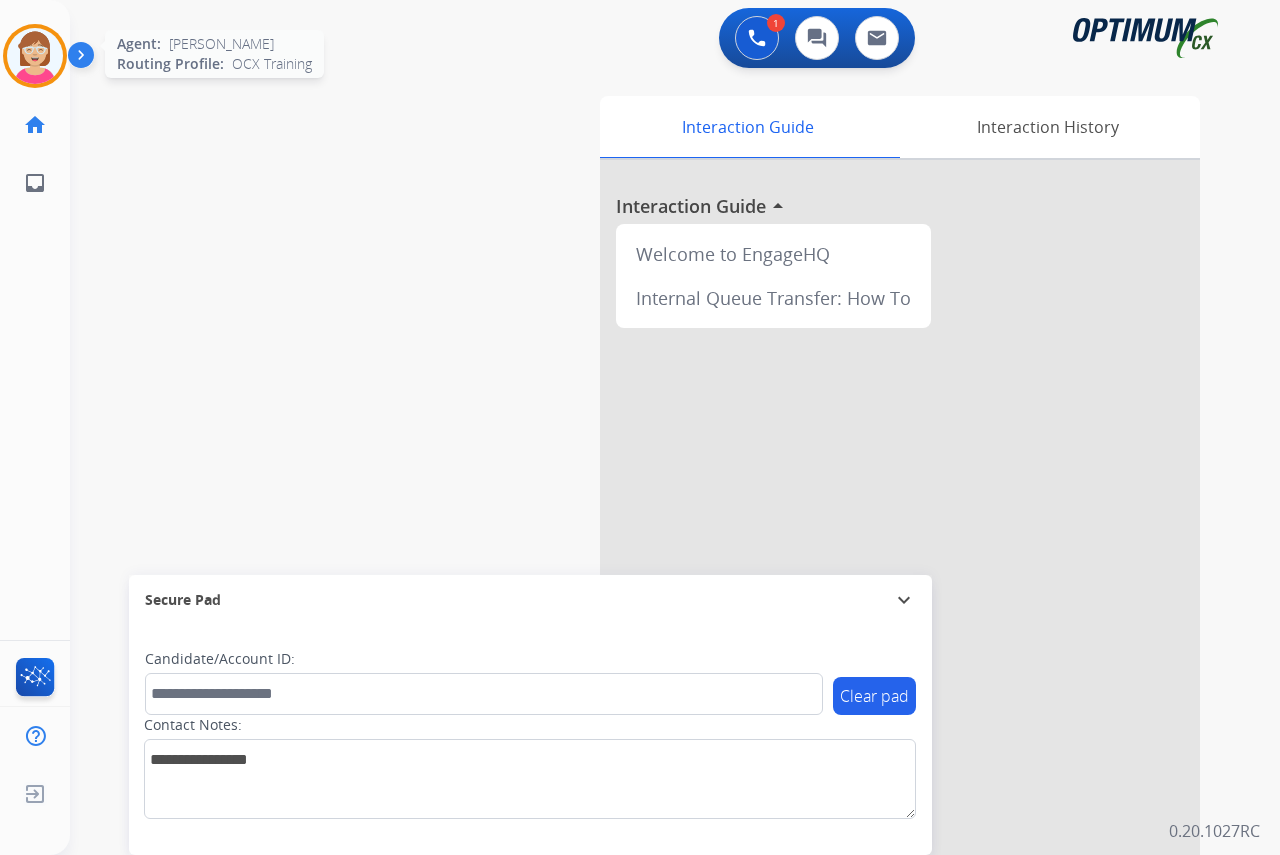 click at bounding box center [35, 56] 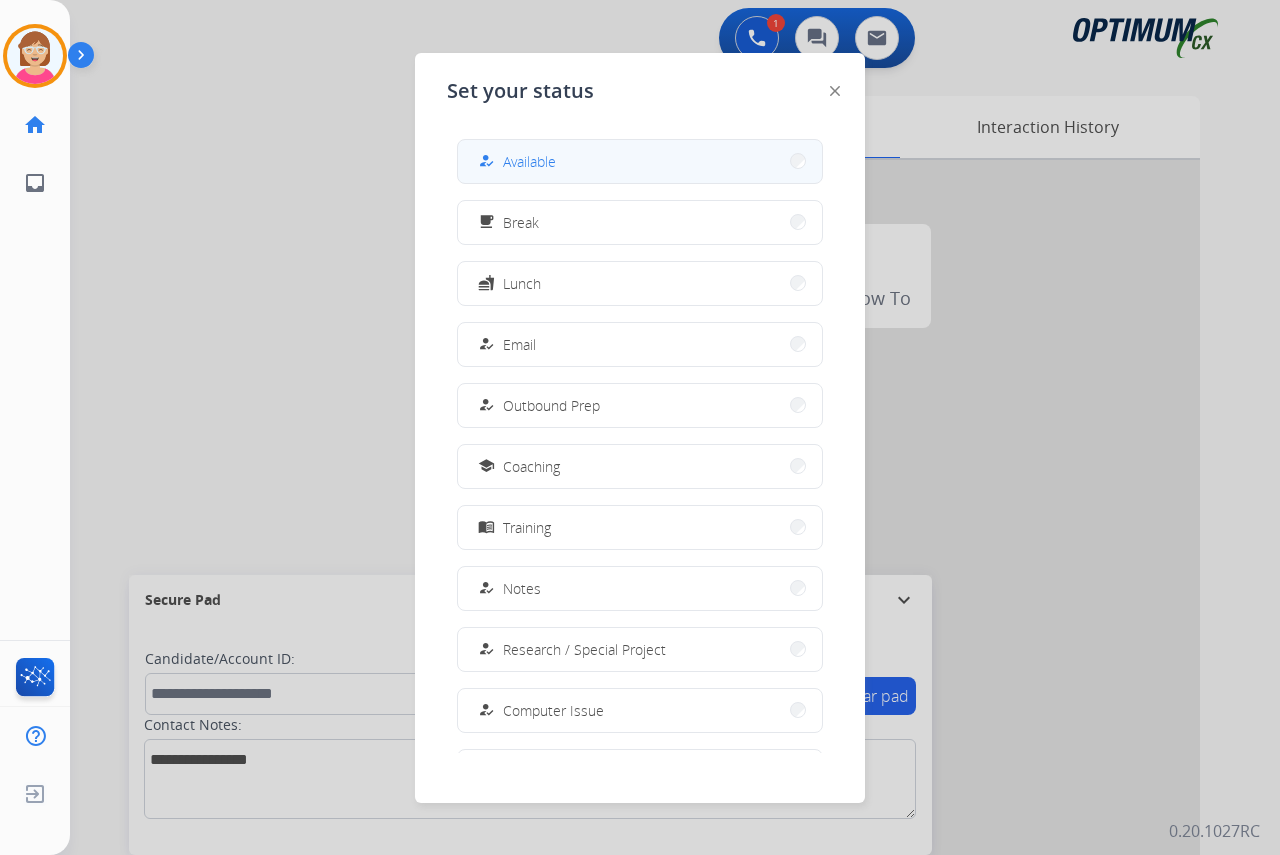 click on "Available" at bounding box center [529, 161] 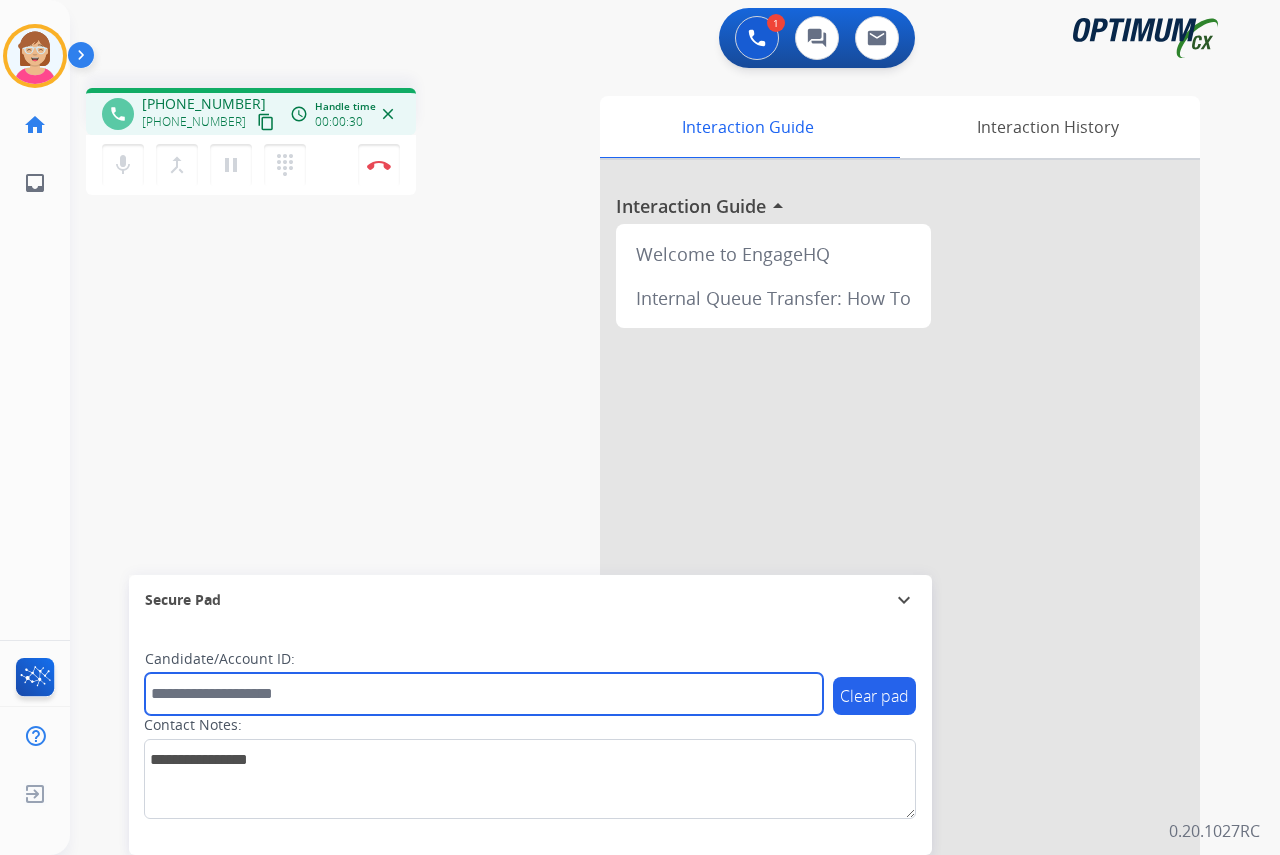 drag, startPoint x: 174, startPoint y: 693, endPoint x: 162, endPoint y: 687, distance: 13.416408 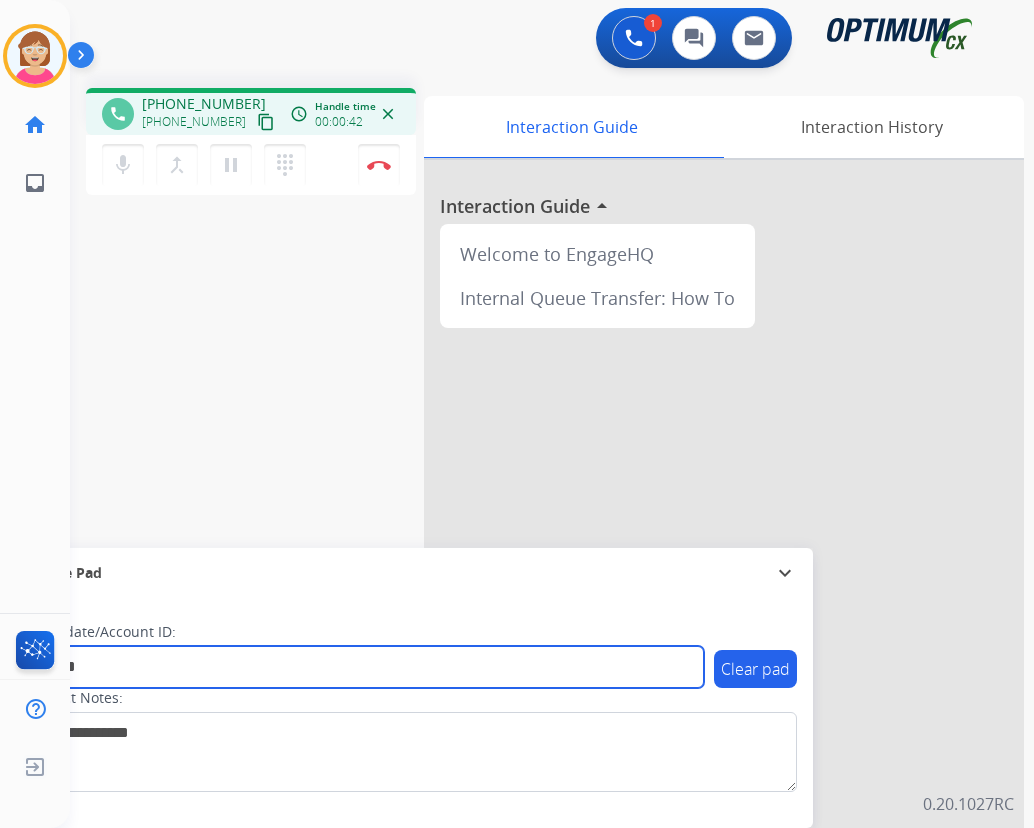 type on "*******" 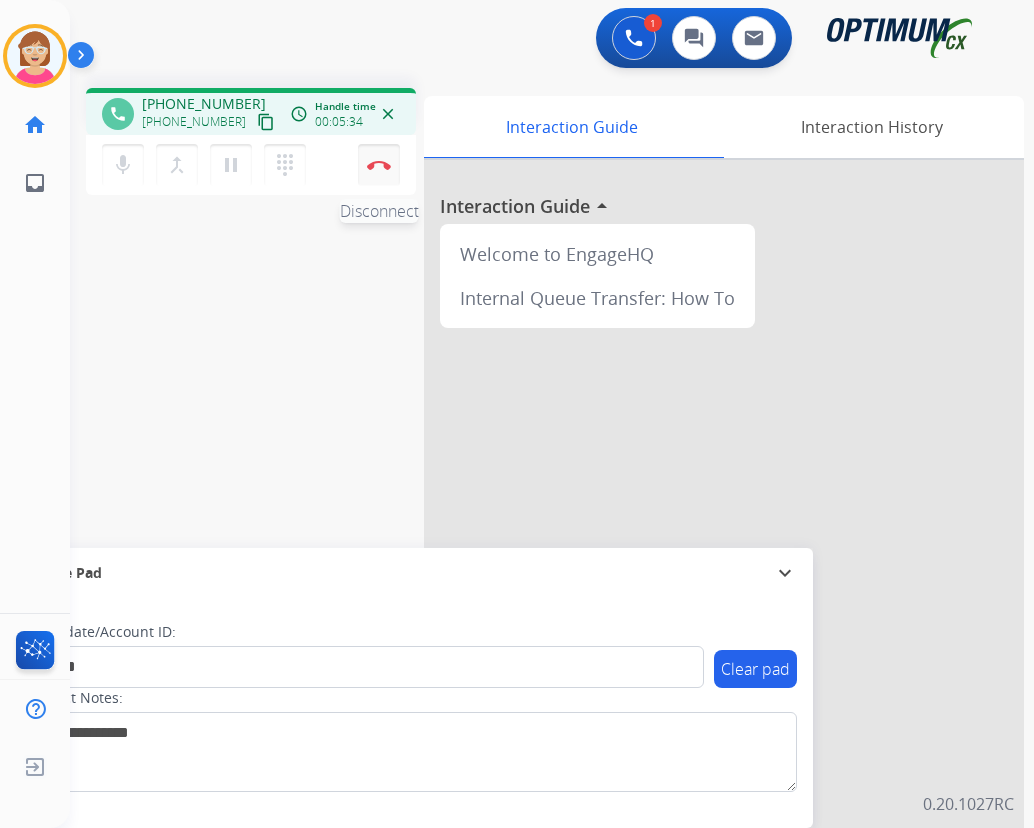 drag, startPoint x: 378, startPoint y: 164, endPoint x: 365, endPoint y: 161, distance: 13.341664 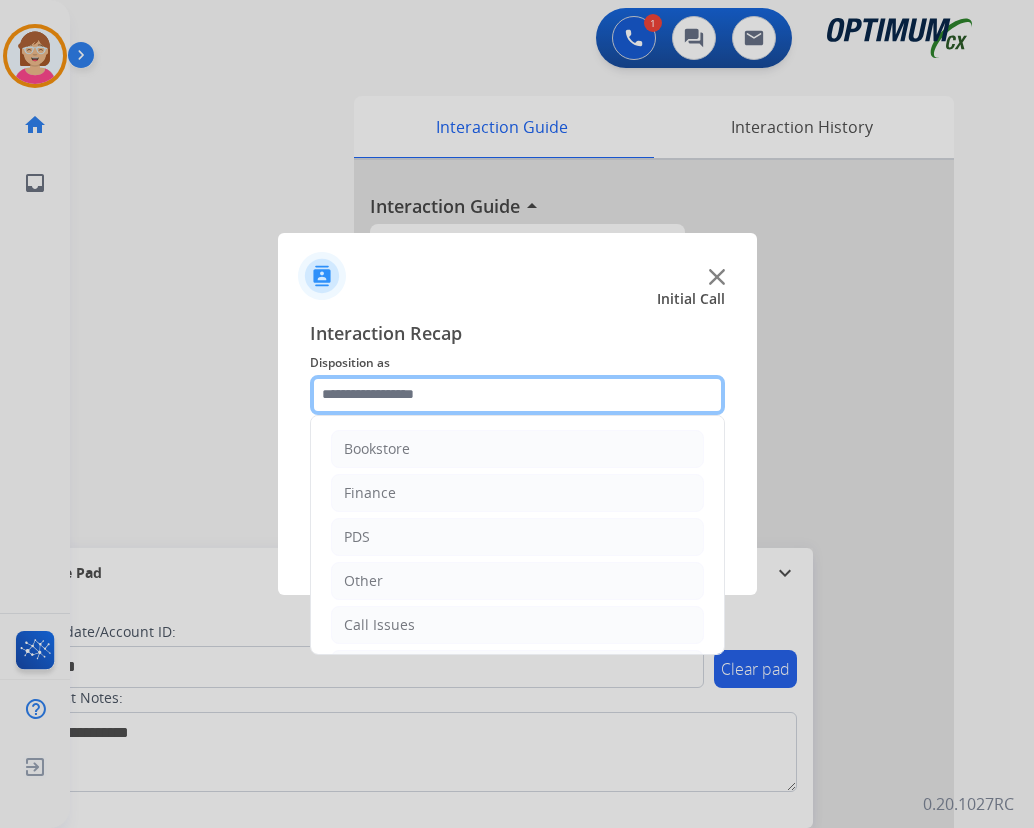 click 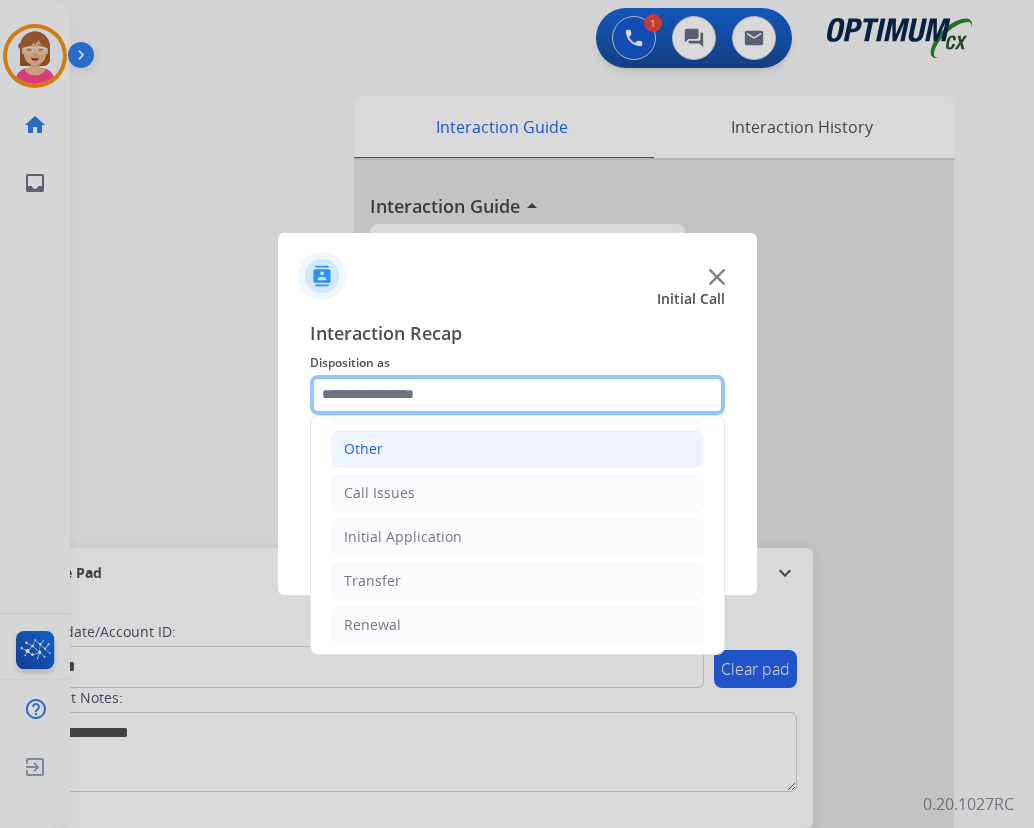 scroll, scrollTop: 136, scrollLeft: 0, axis: vertical 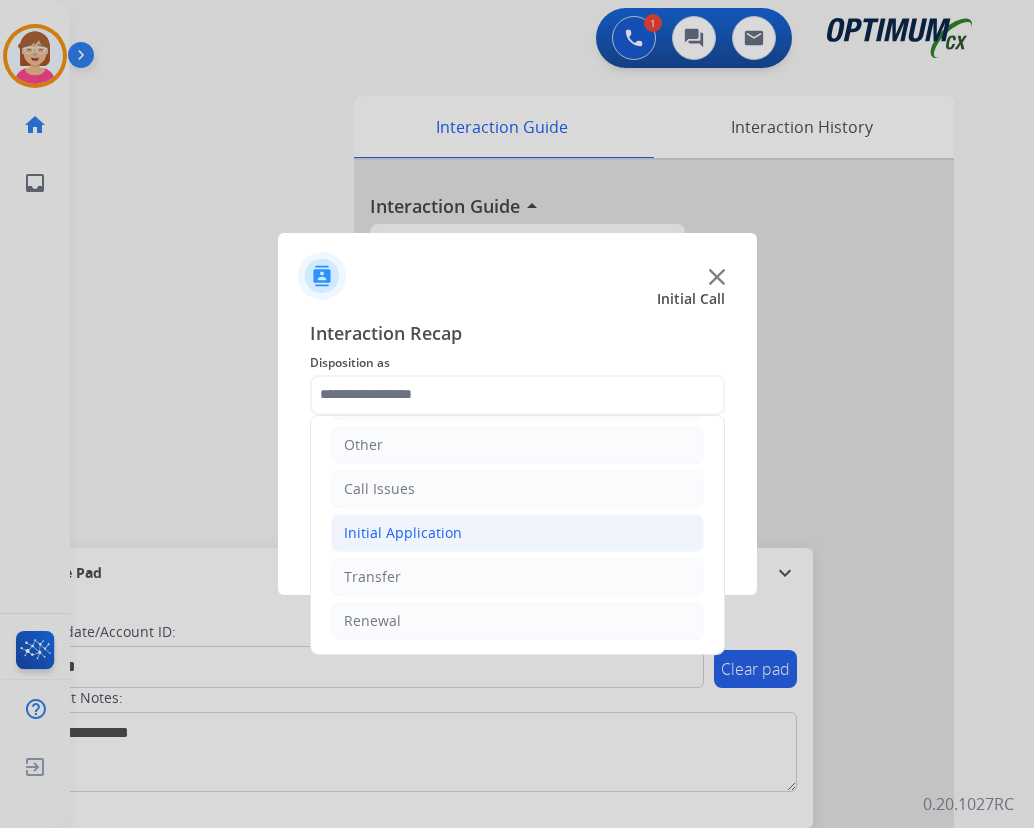 click on "Initial Application" 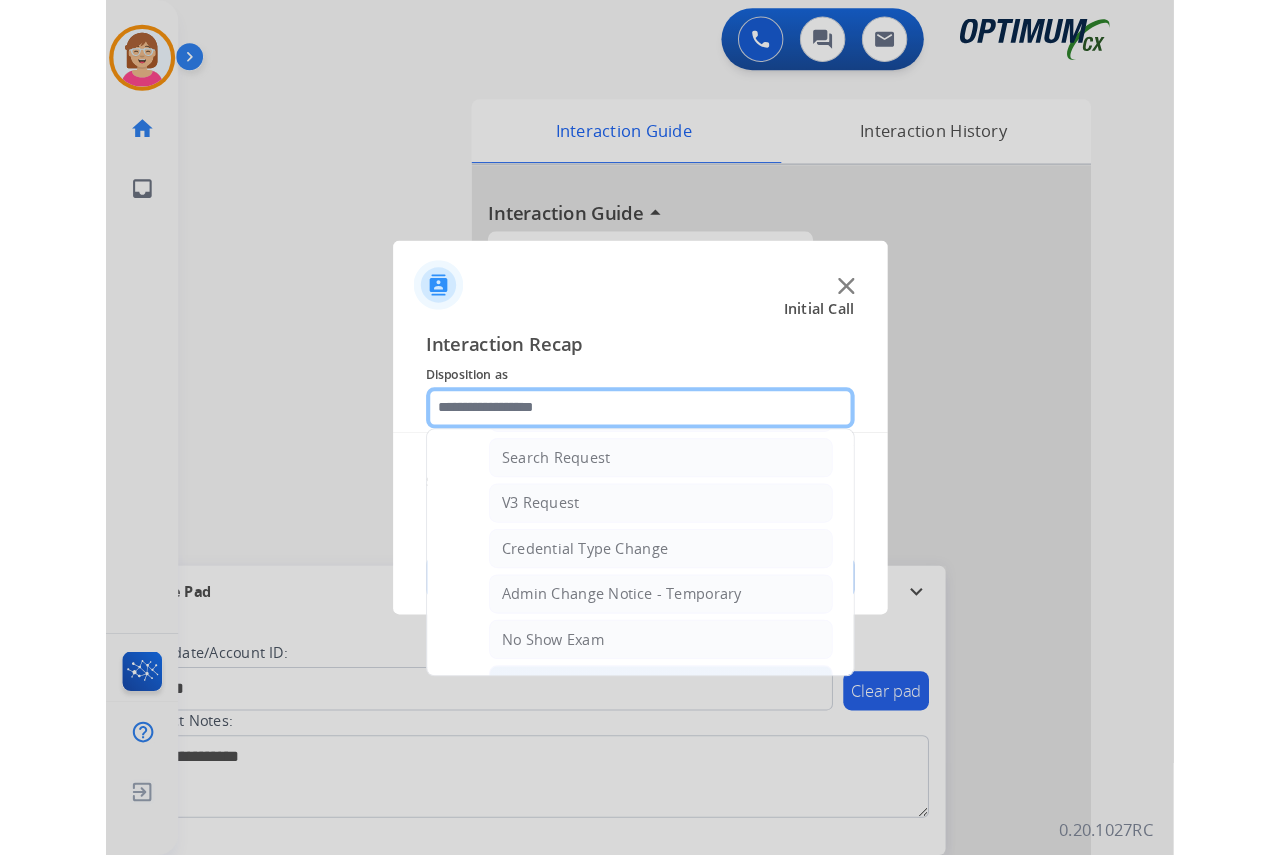 scroll, scrollTop: 836, scrollLeft: 0, axis: vertical 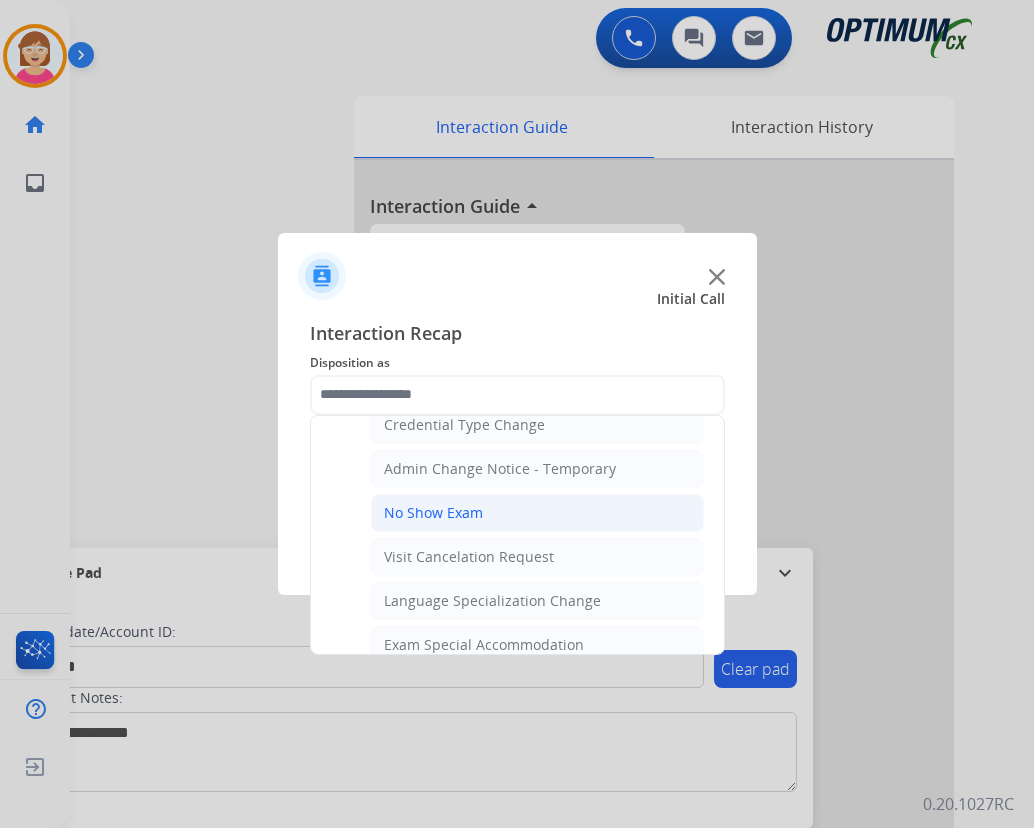 click on "No Show Exam" 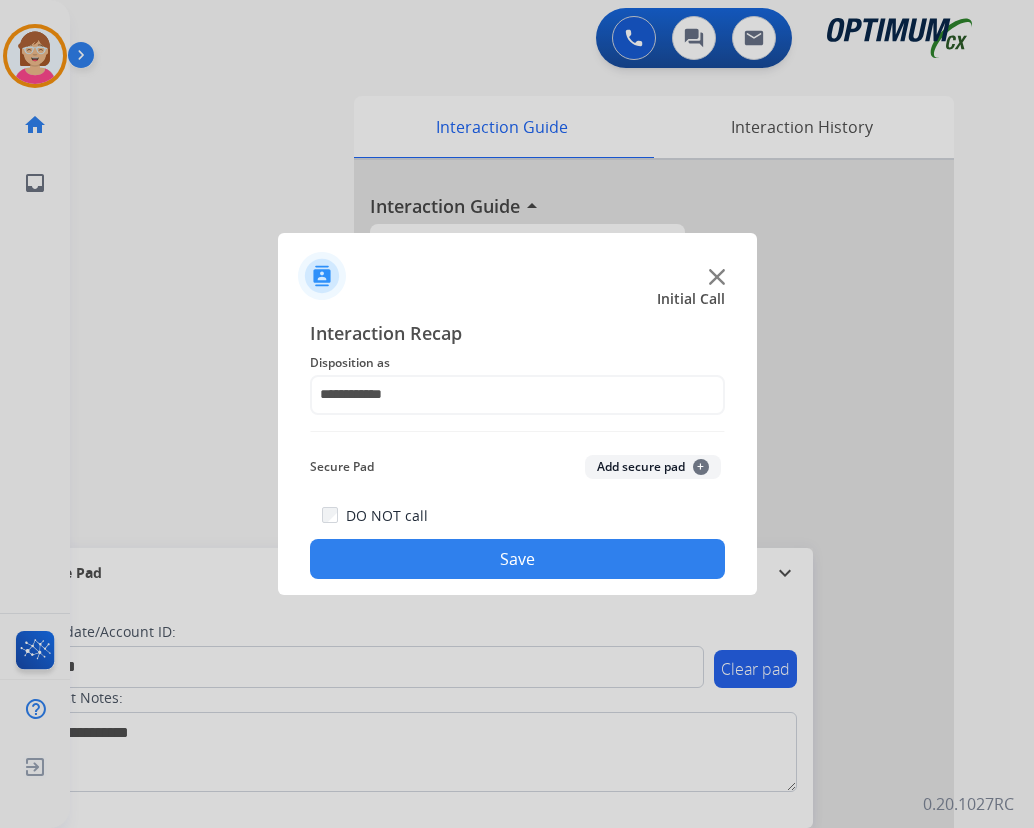 click on "+" 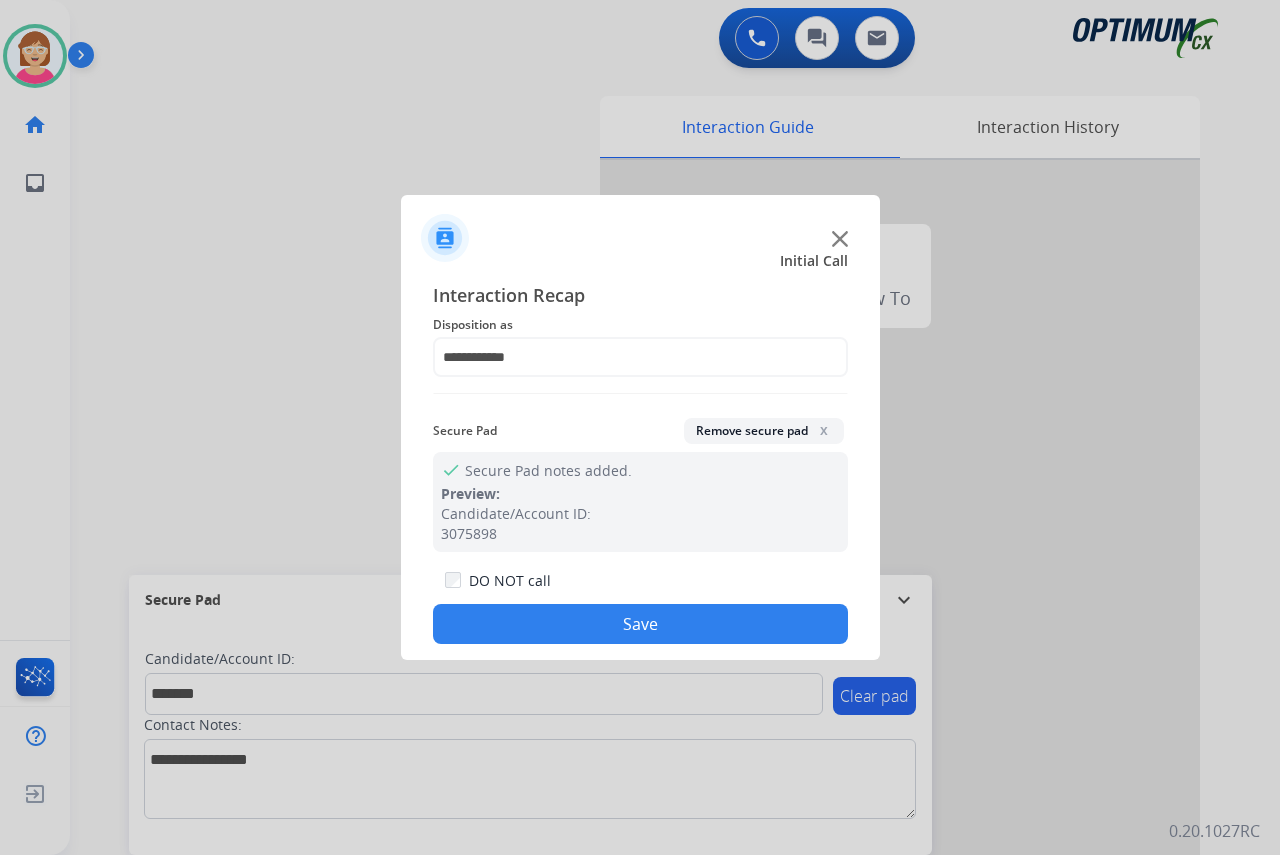 click at bounding box center [640, 427] 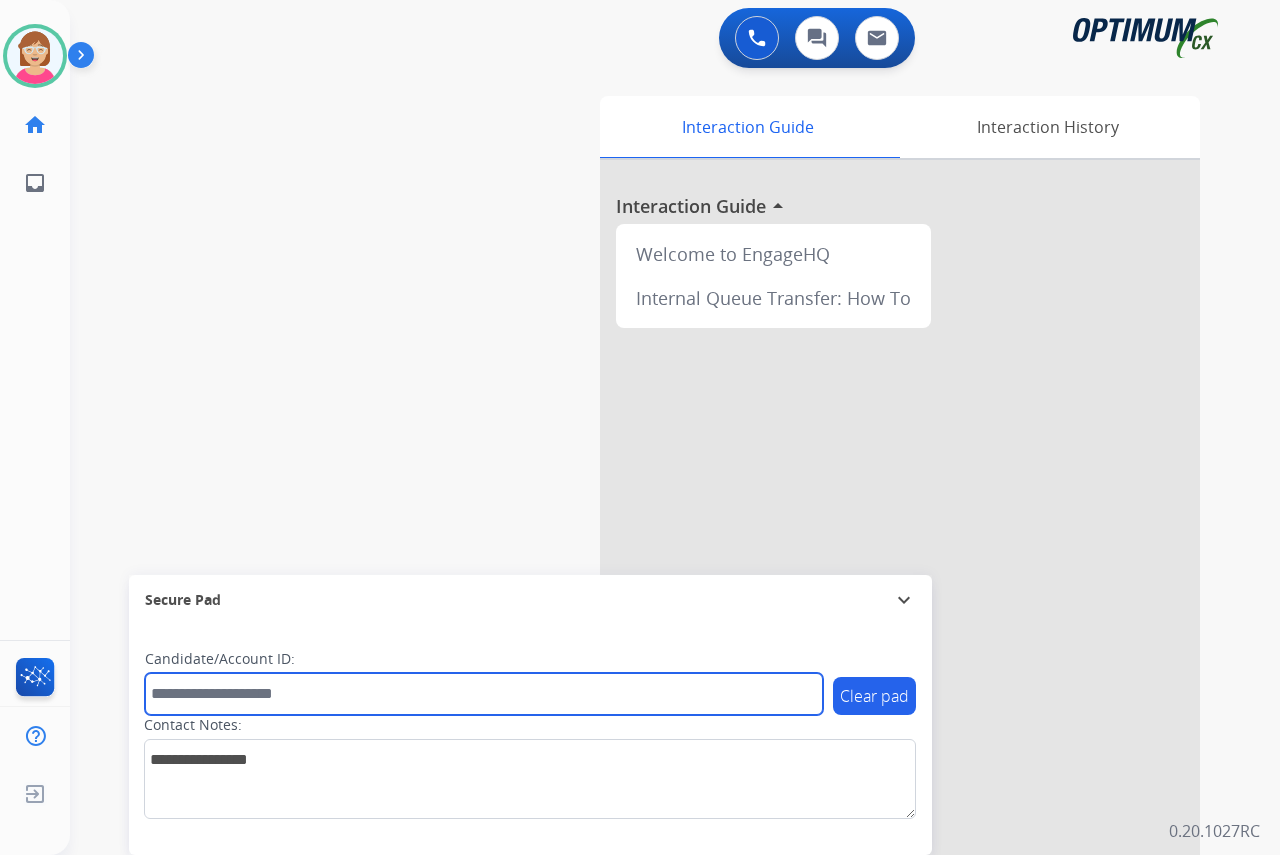 click at bounding box center [484, 694] 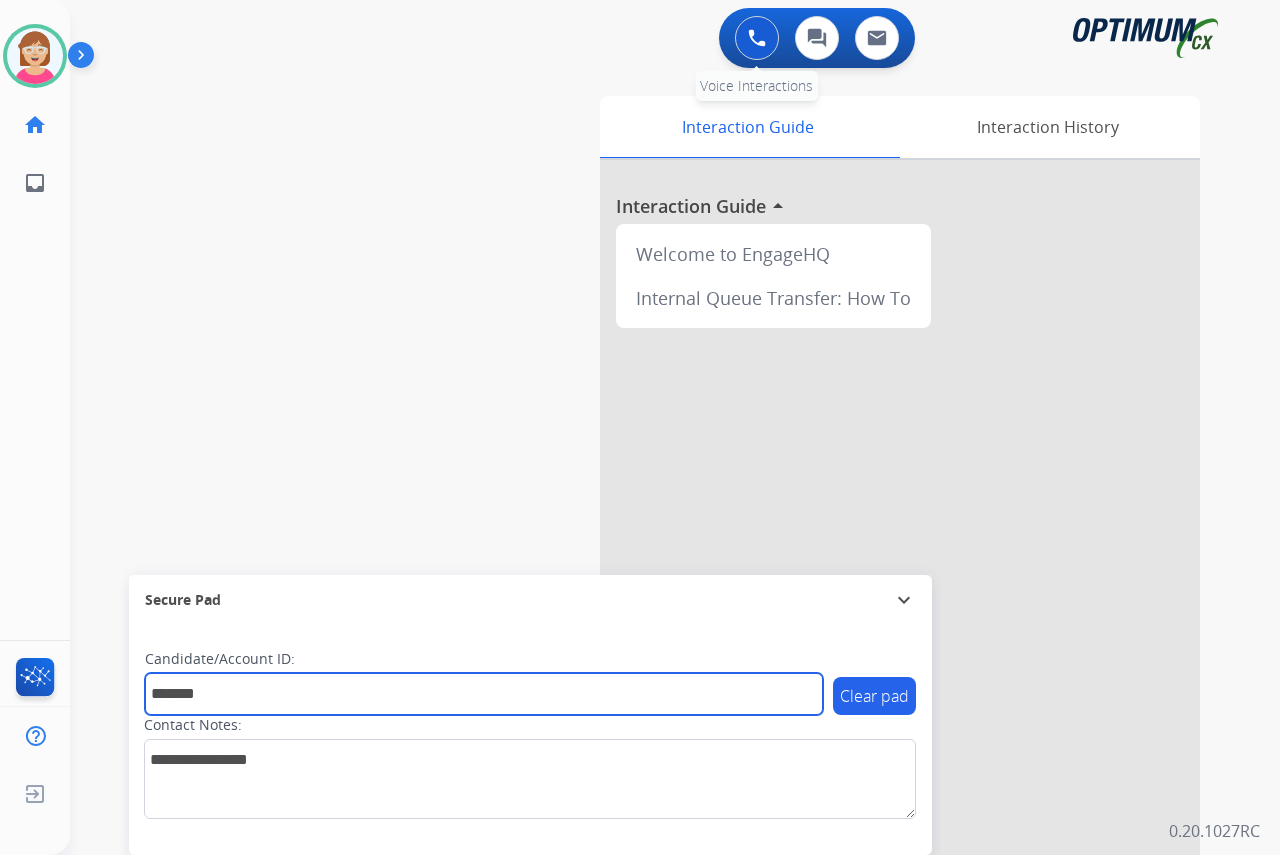 type on "*******" 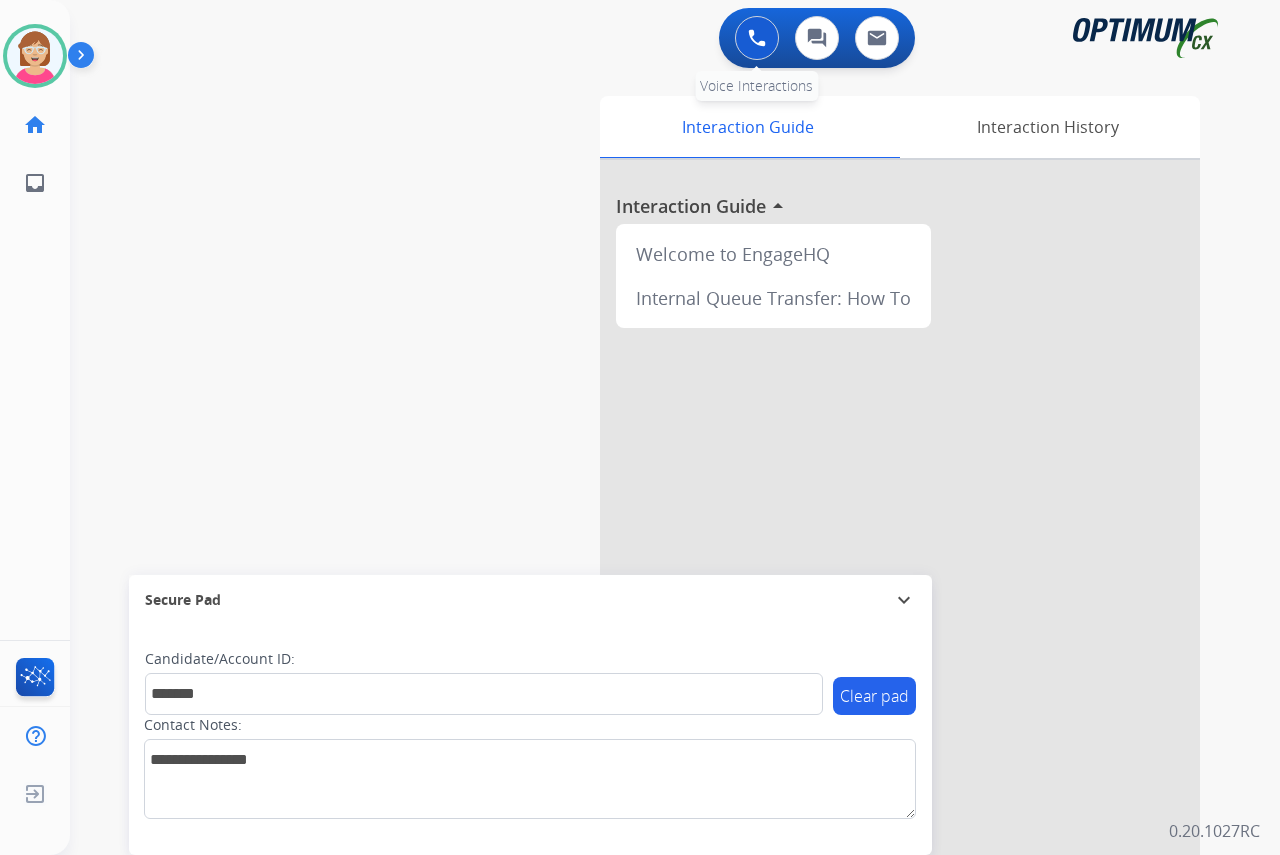 click at bounding box center [757, 38] 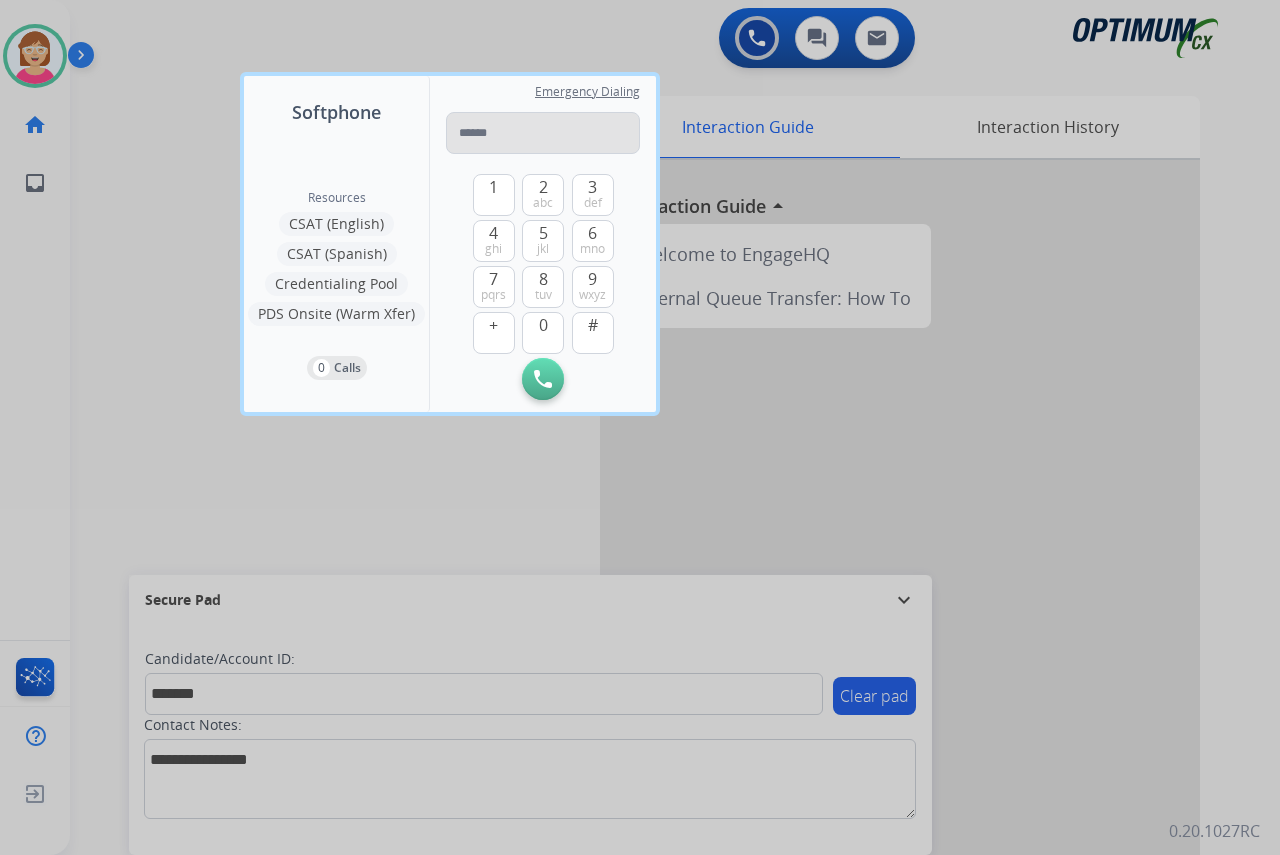 click at bounding box center [543, 133] 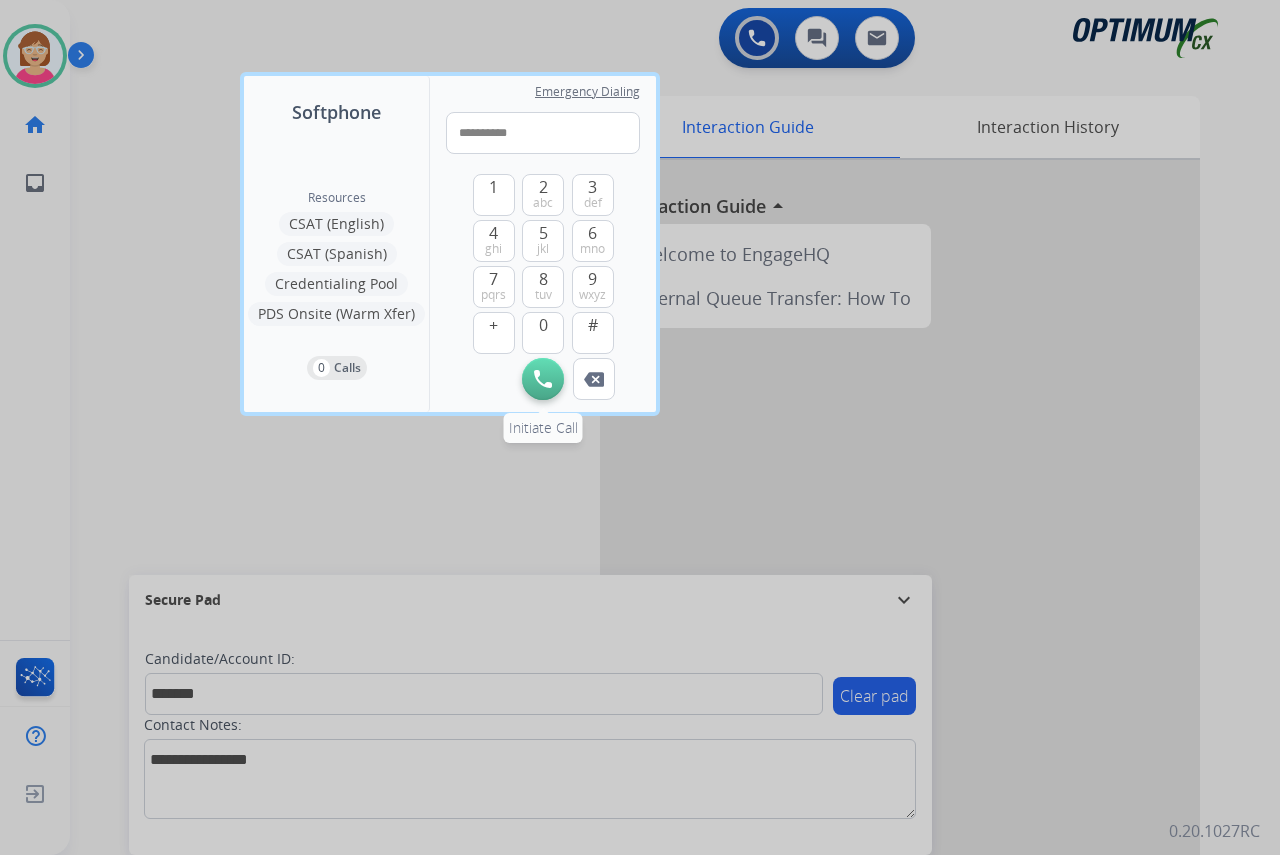 type on "**********" 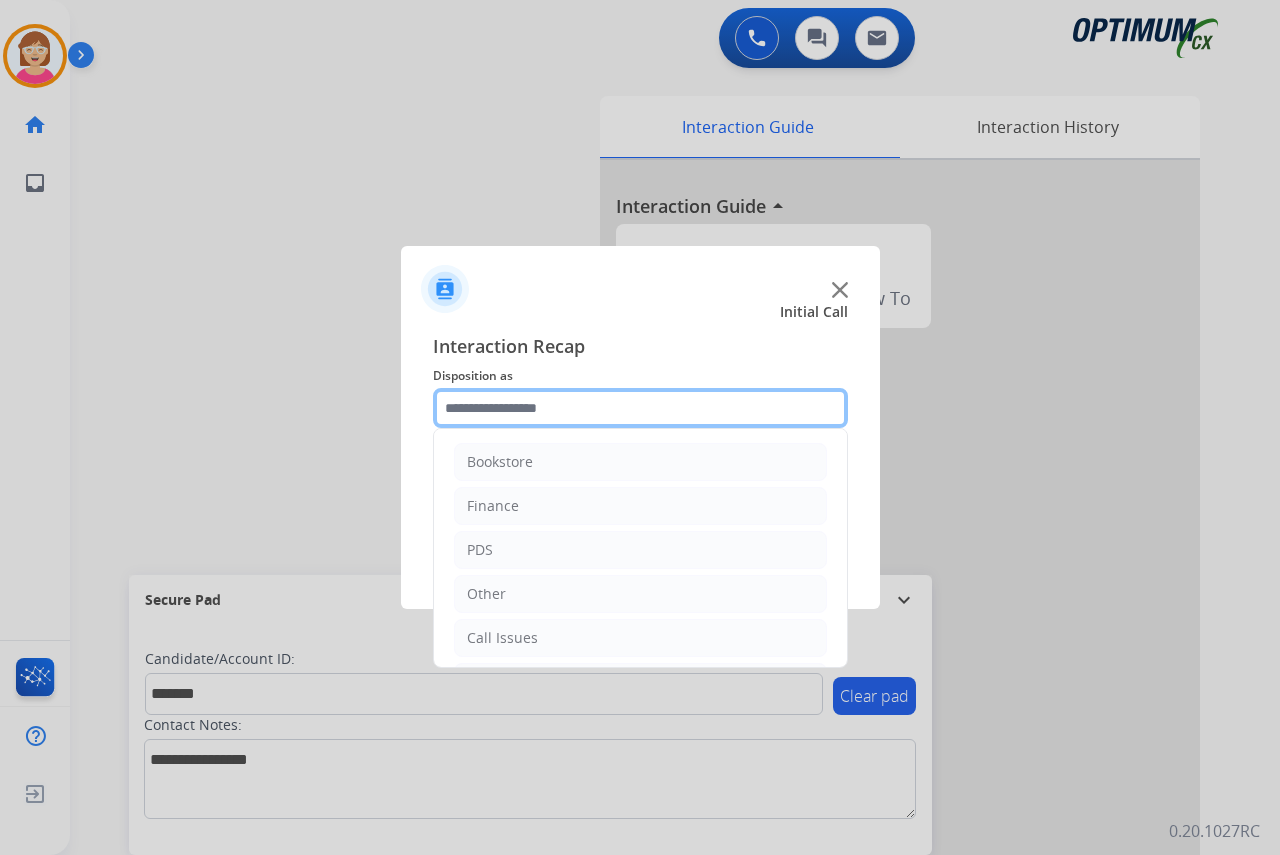 click 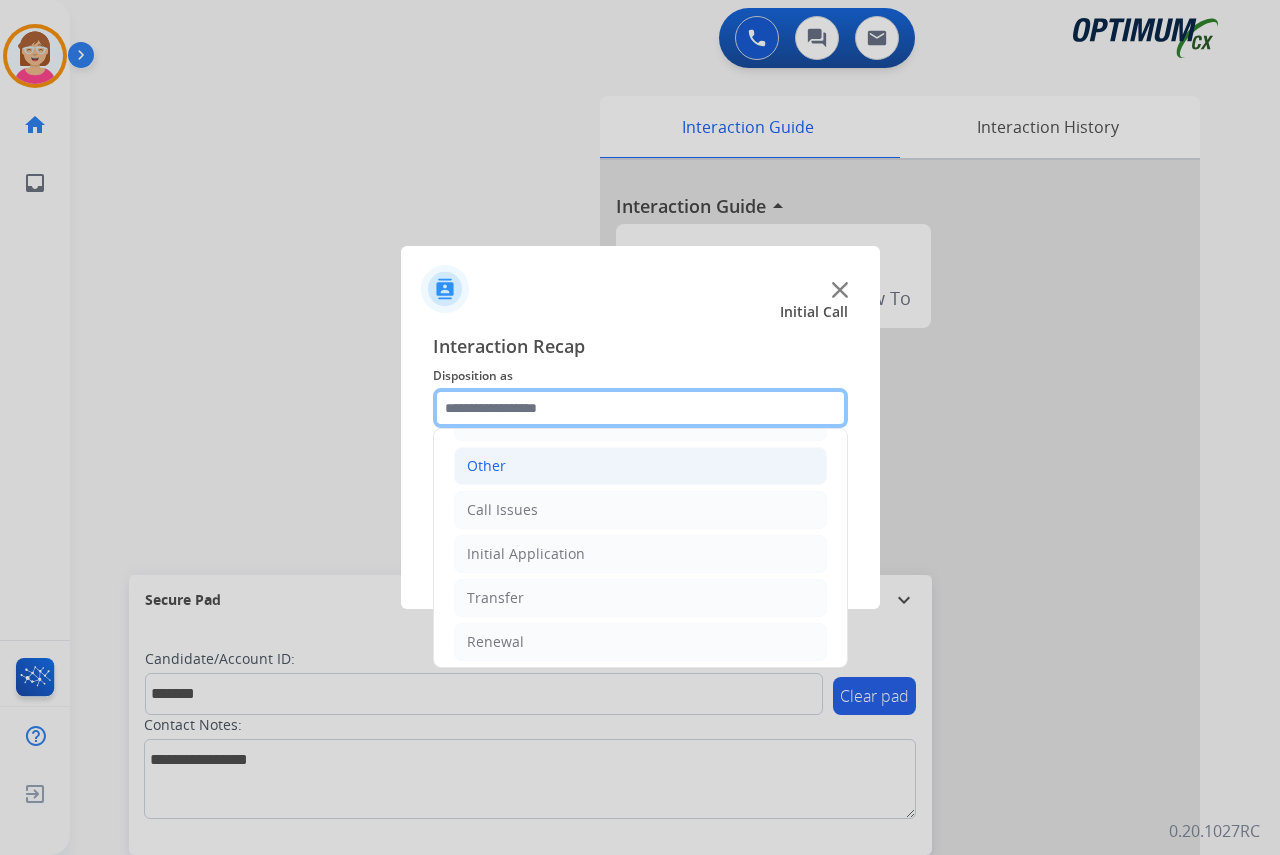 scroll, scrollTop: 136, scrollLeft: 0, axis: vertical 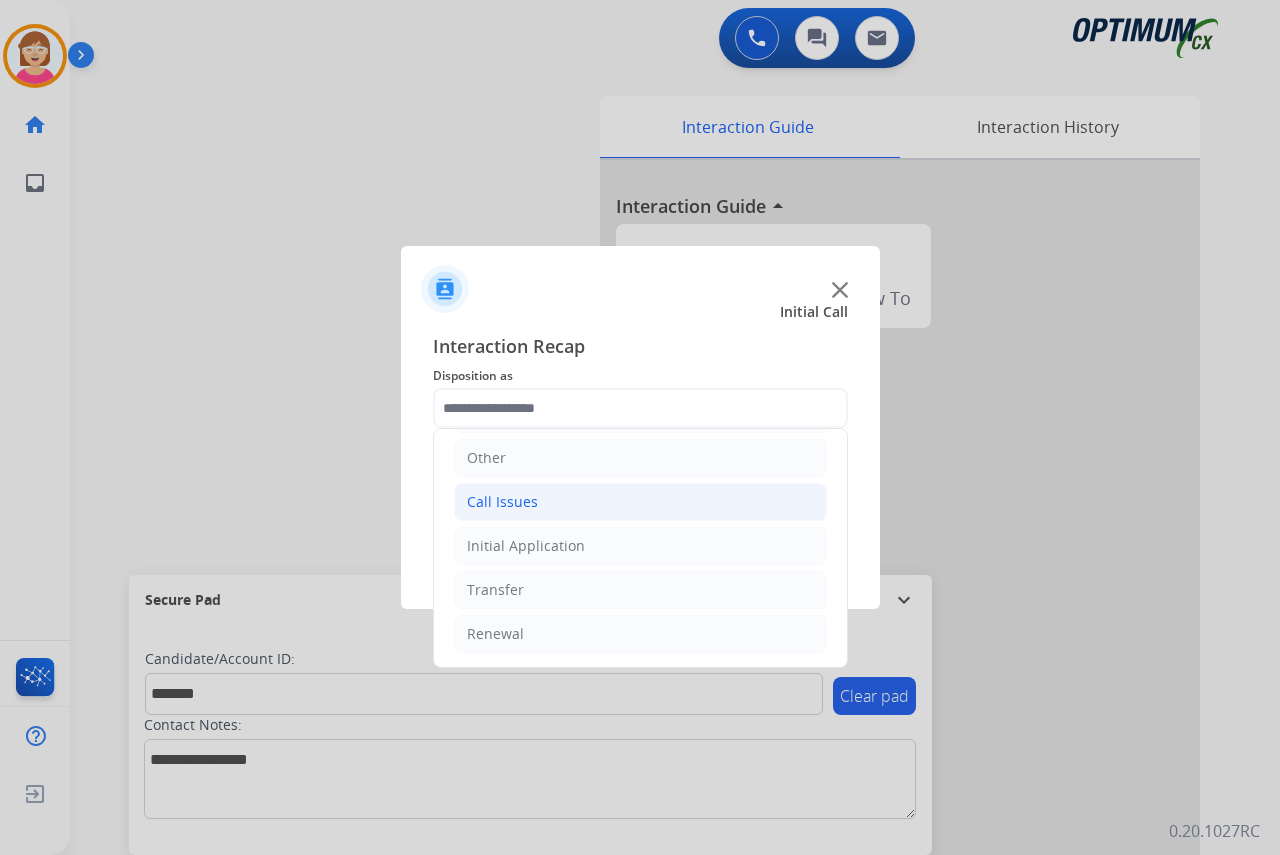 click on "Call Issues" 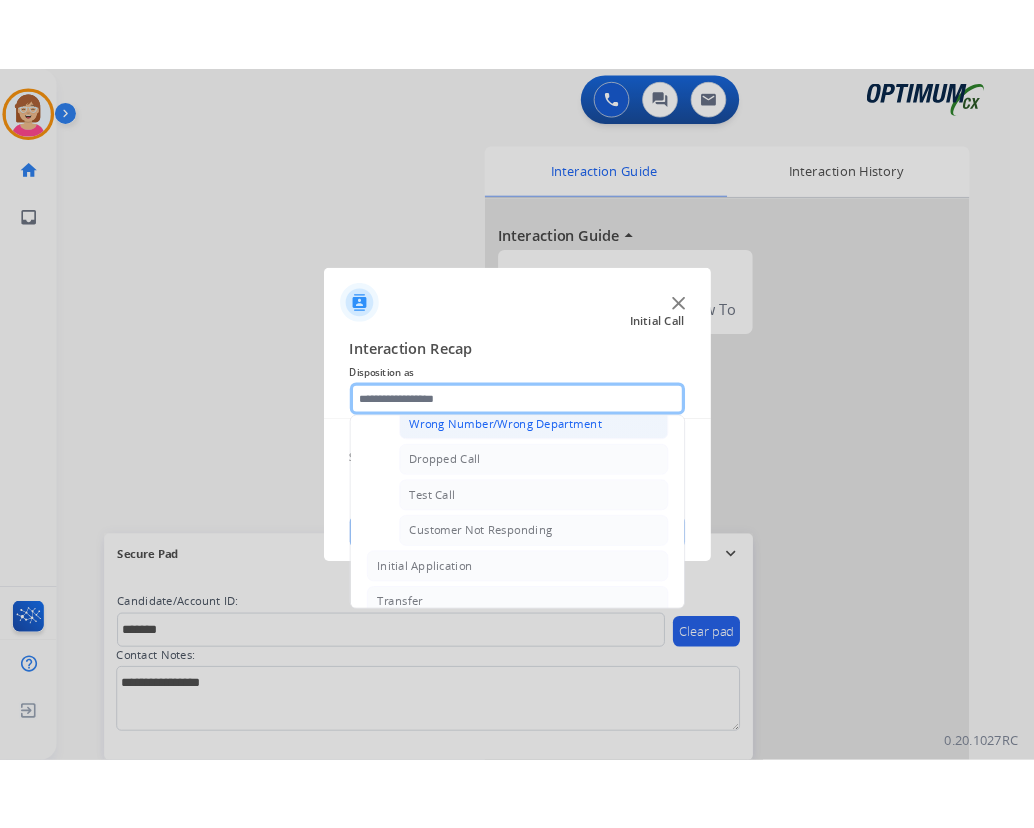 scroll, scrollTop: 336, scrollLeft: 0, axis: vertical 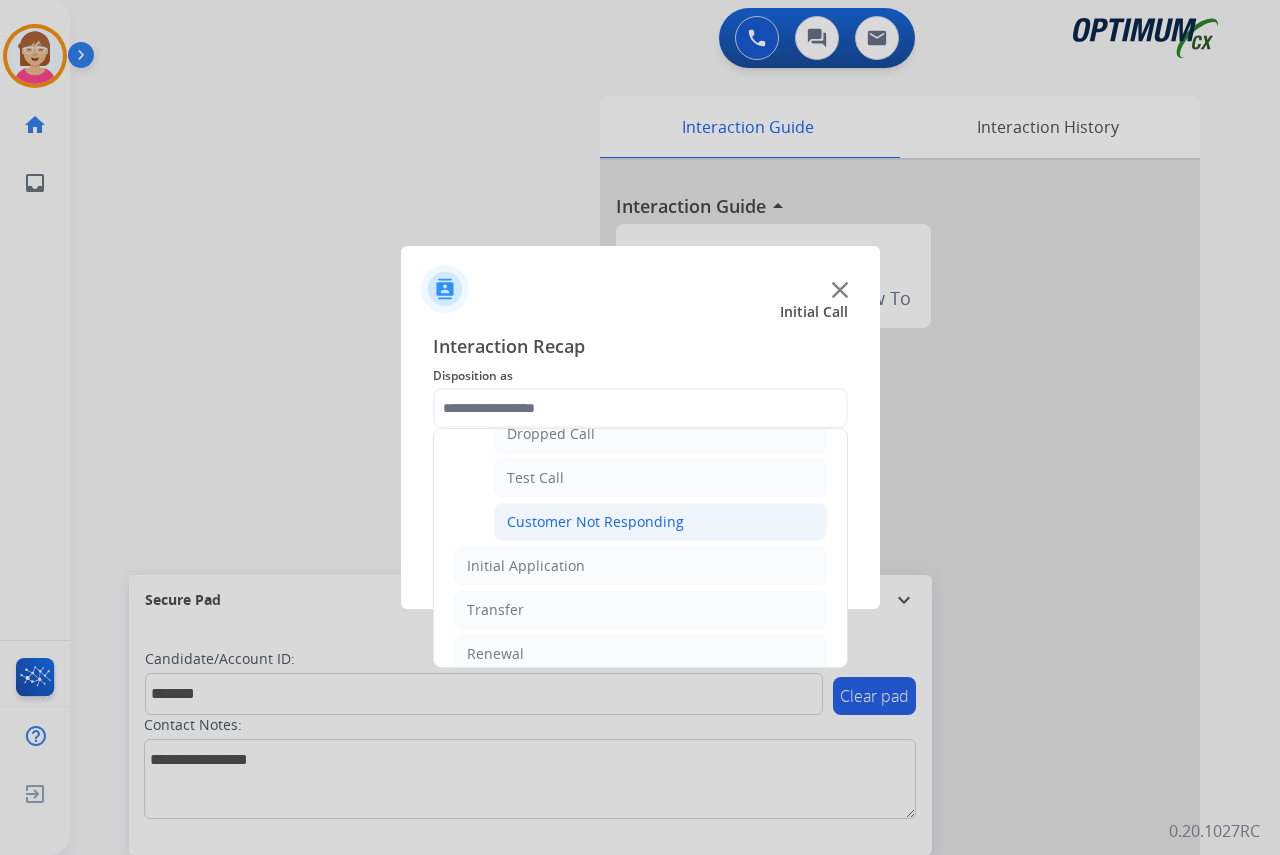click on "Customer Not Responding" 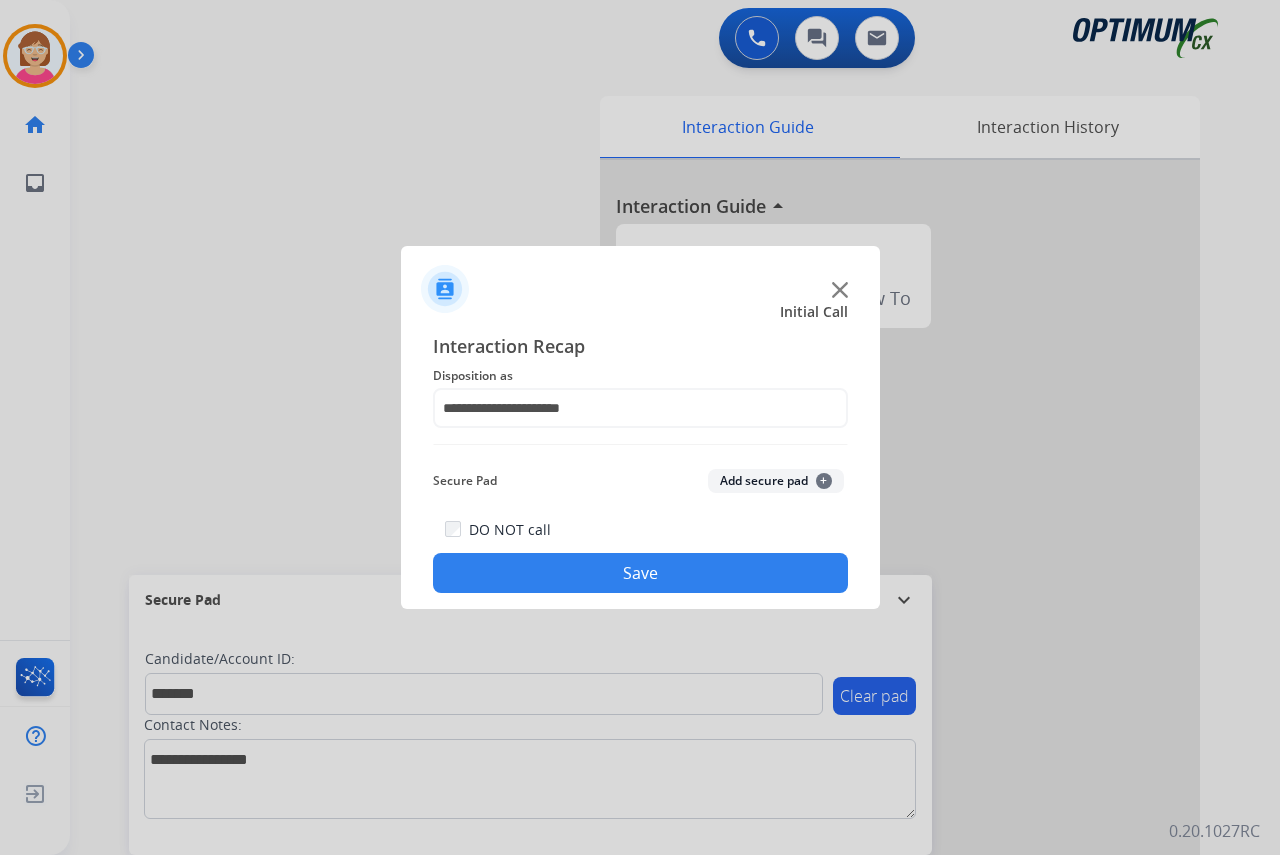 click on "+" 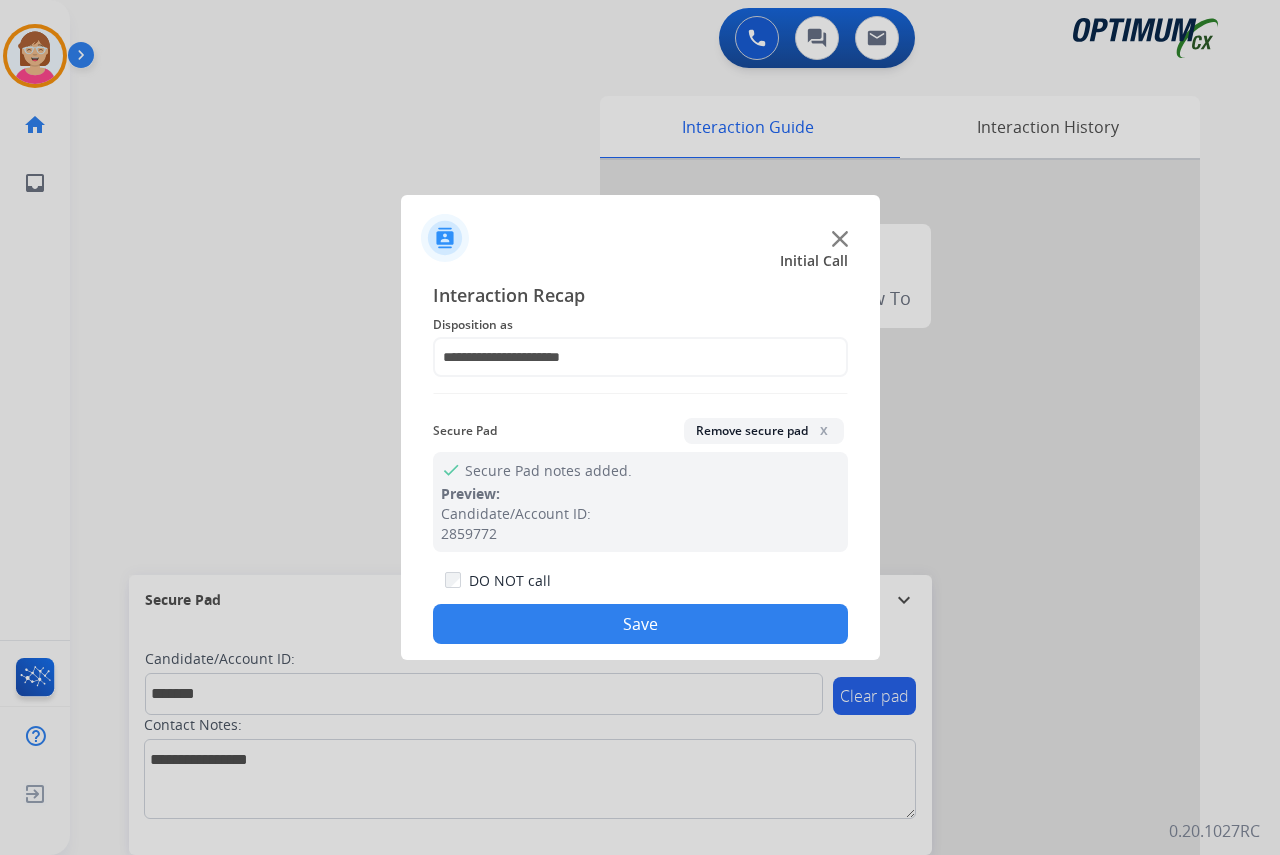 click on "Save" 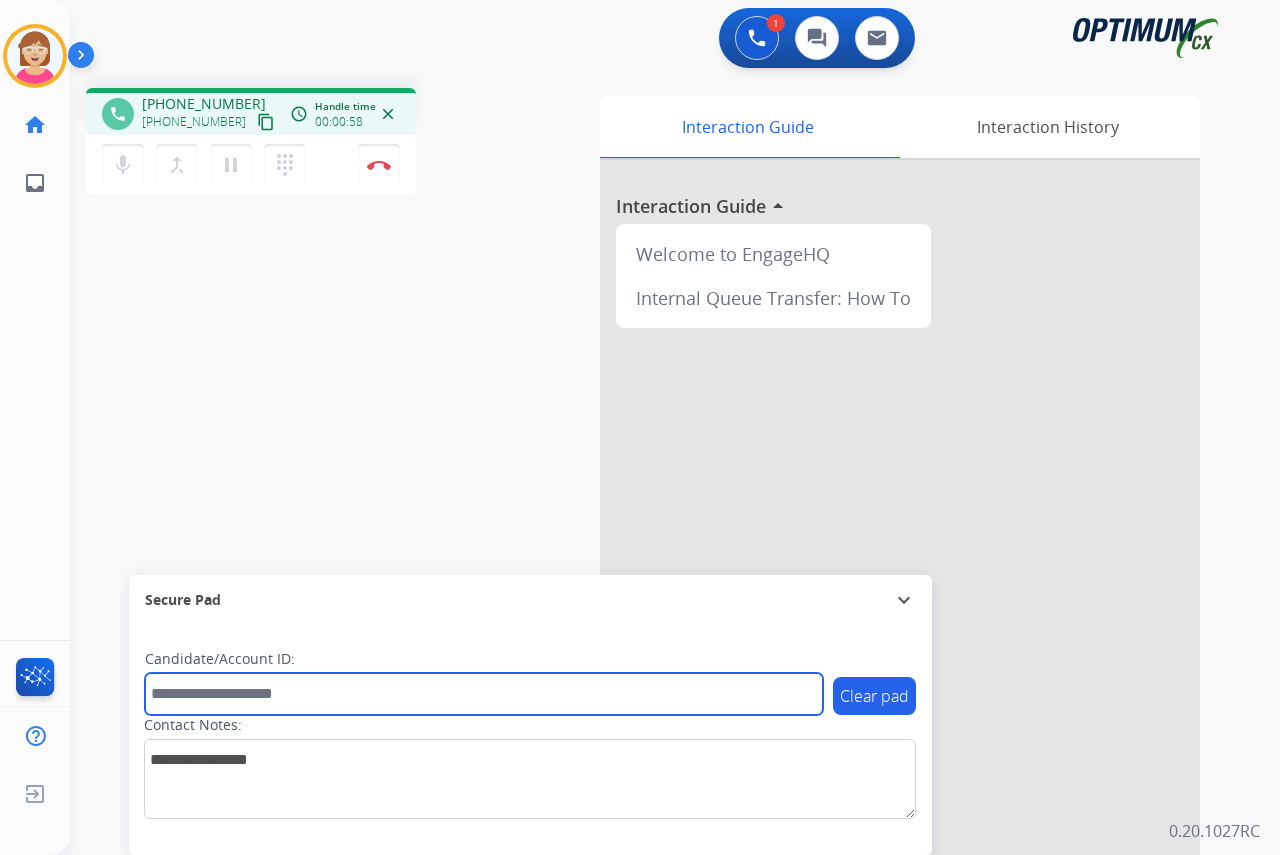 click at bounding box center [484, 694] 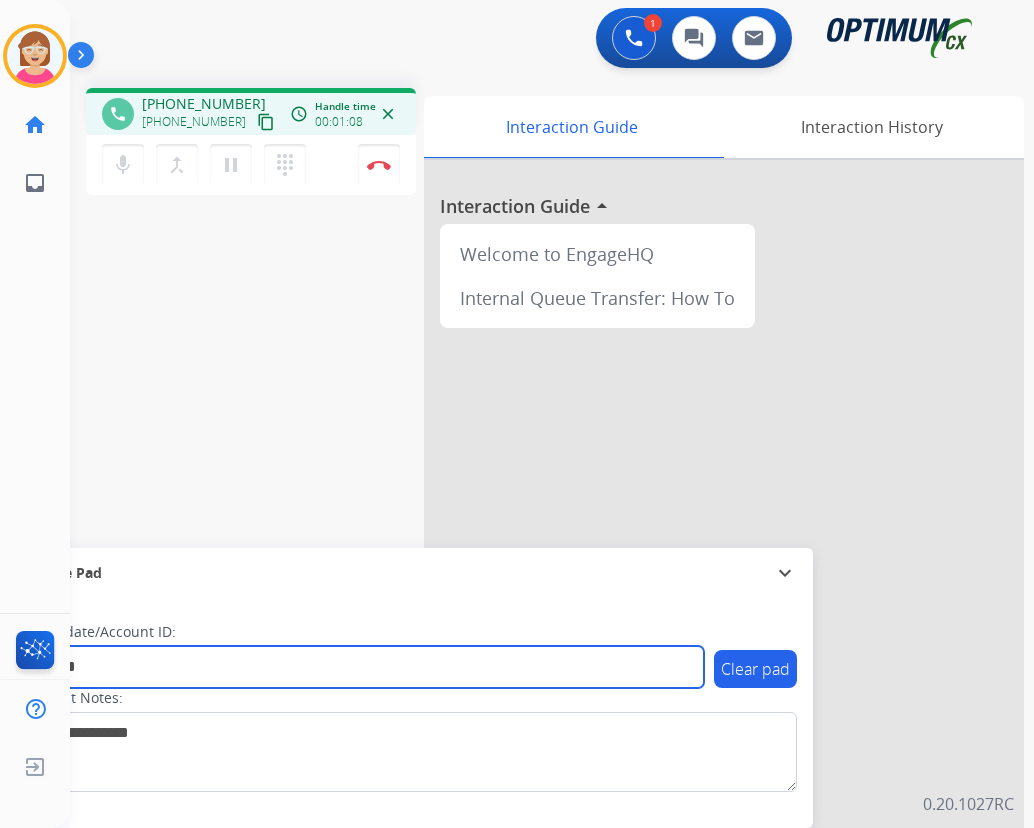 type on "*******" 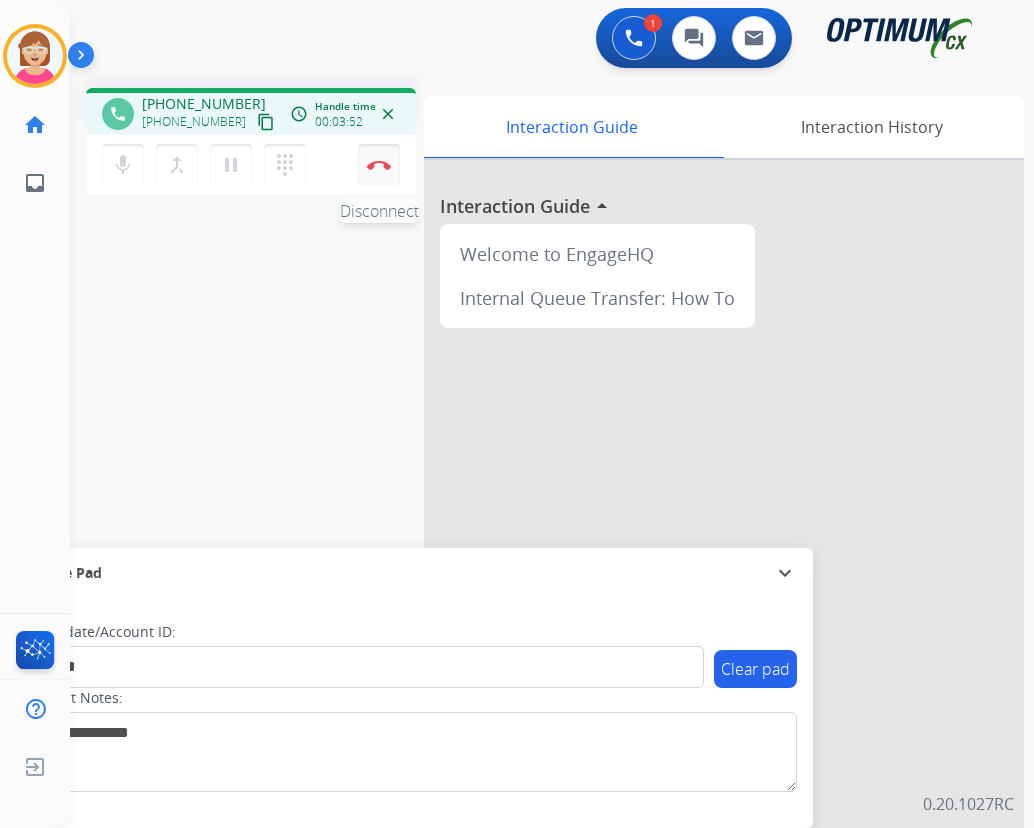 click on "Disconnect" at bounding box center (379, 165) 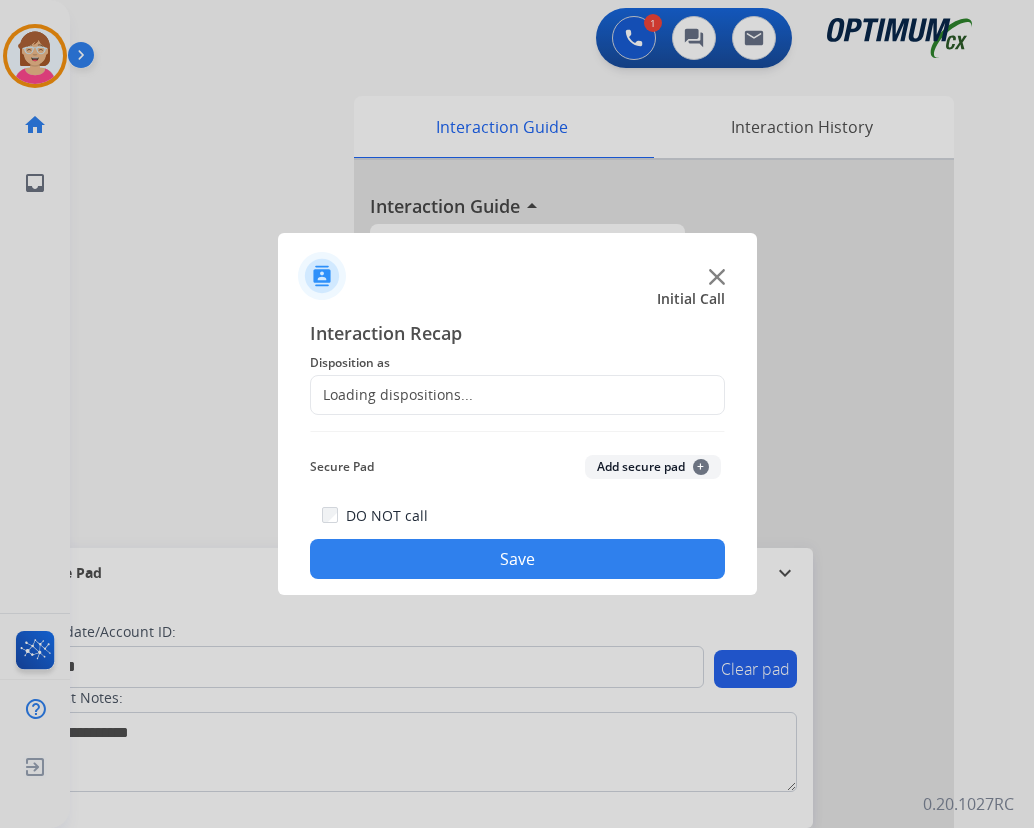 click on "Loading dispositions..." 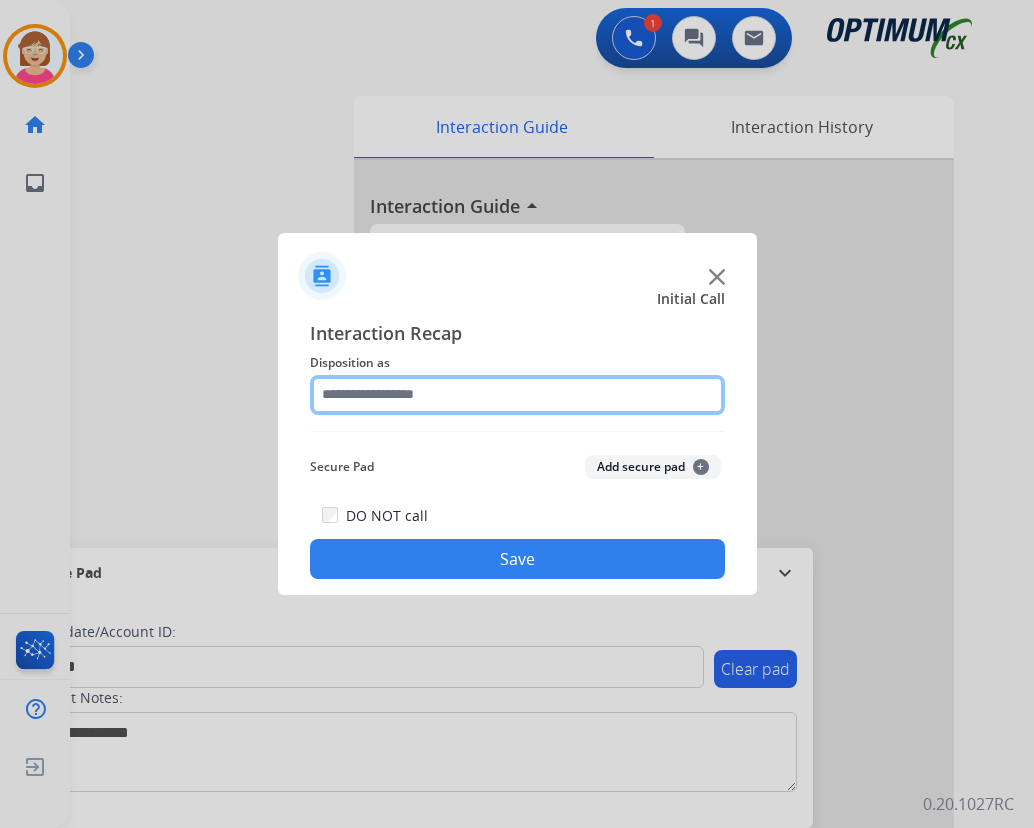 click 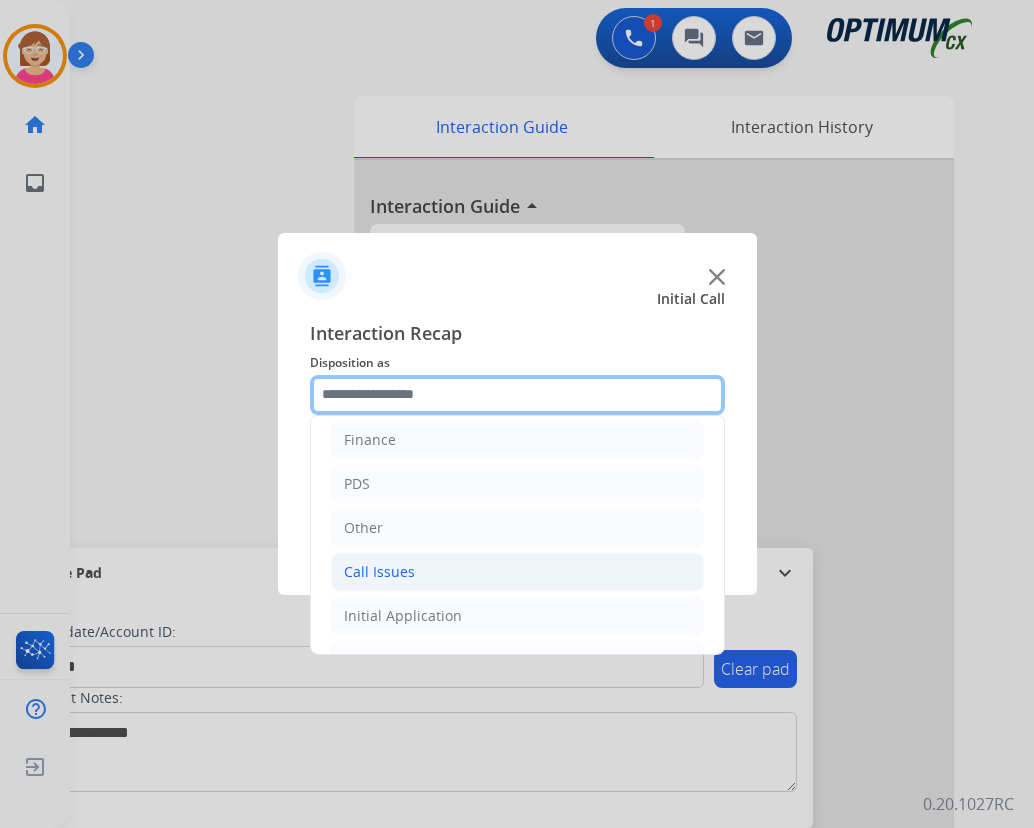 scroll, scrollTop: 136, scrollLeft: 0, axis: vertical 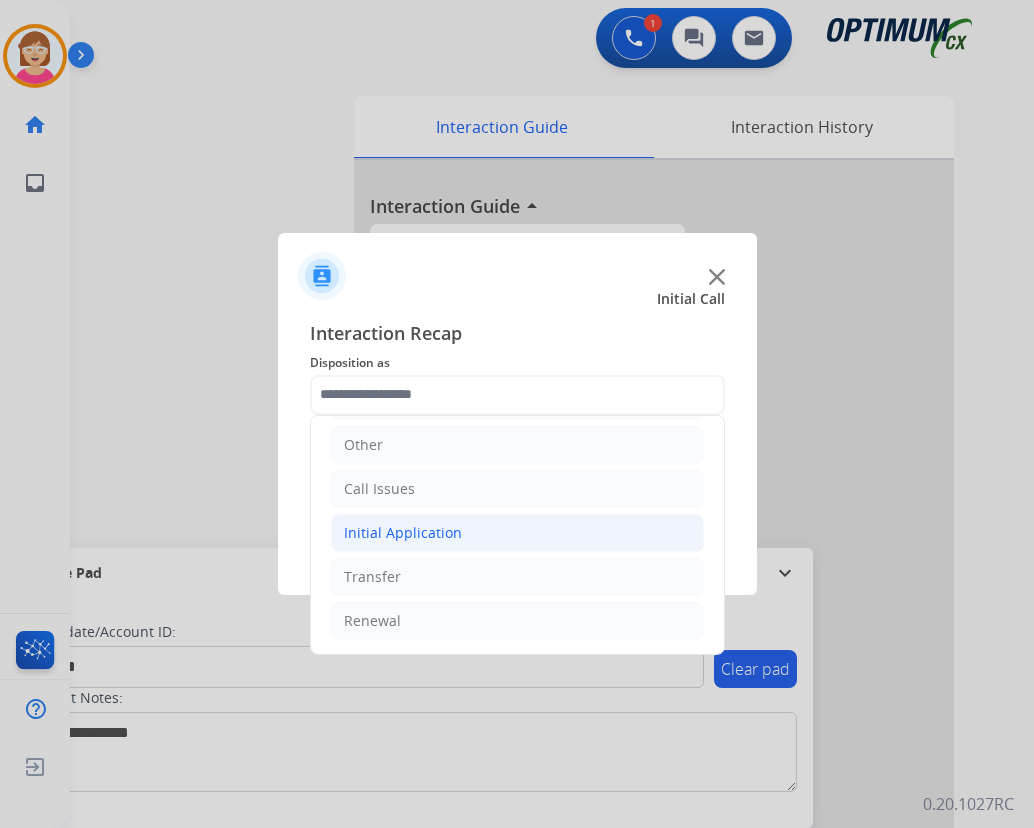 click on "Initial Application" 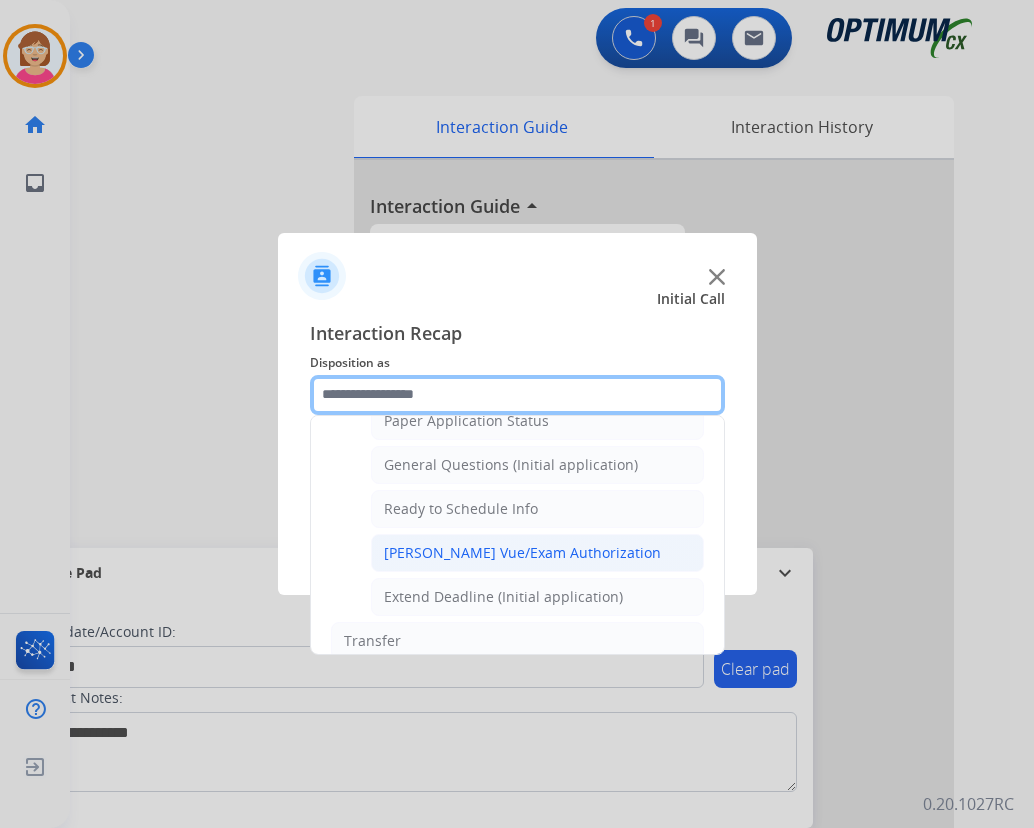 scroll, scrollTop: 1112, scrollLeft: 0, axis: vertical 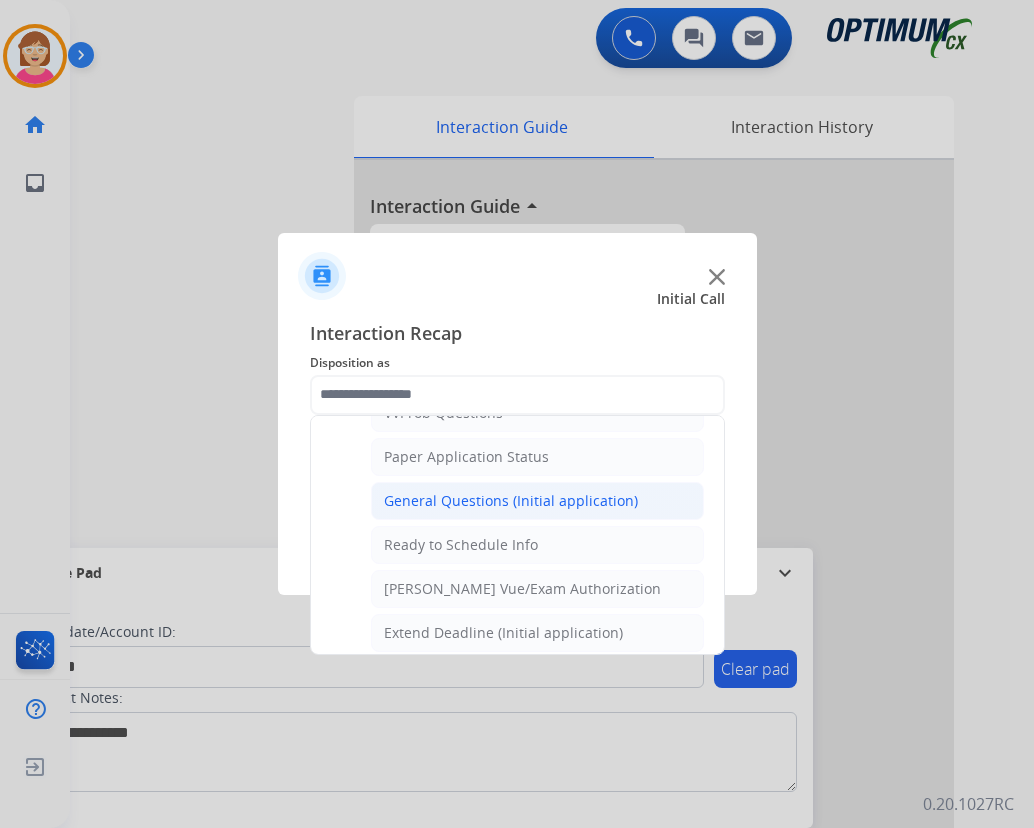 click on "General Questions (Initial application)" 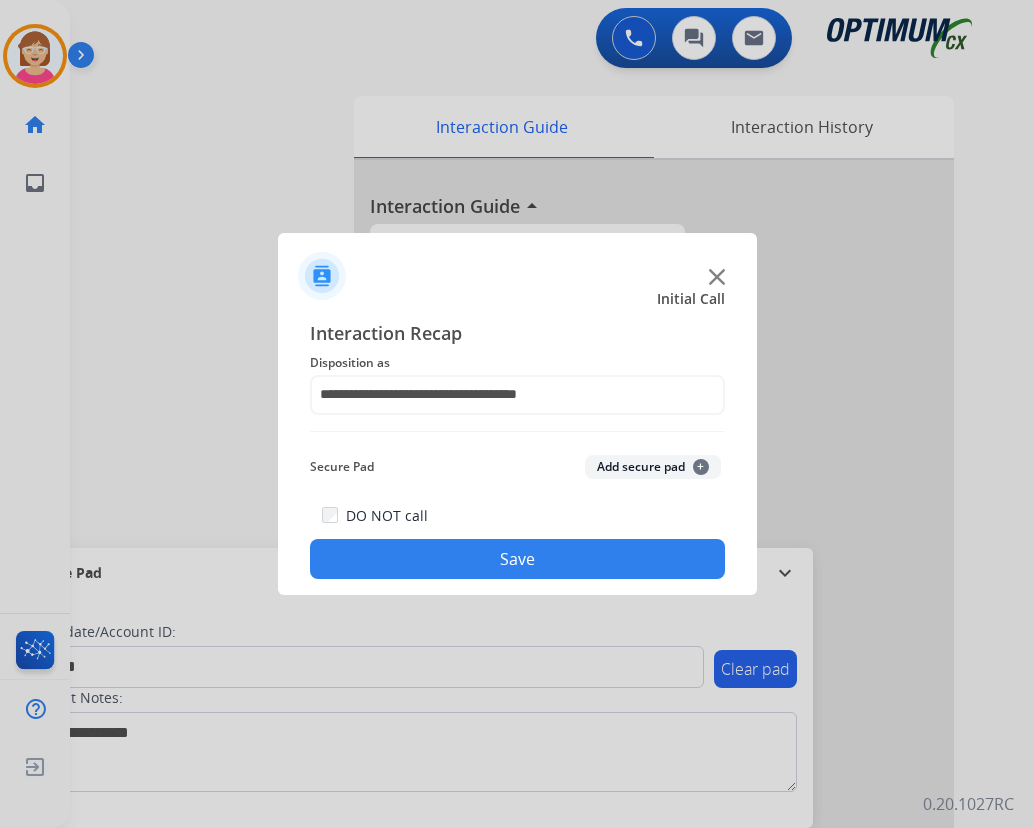 click on "+" 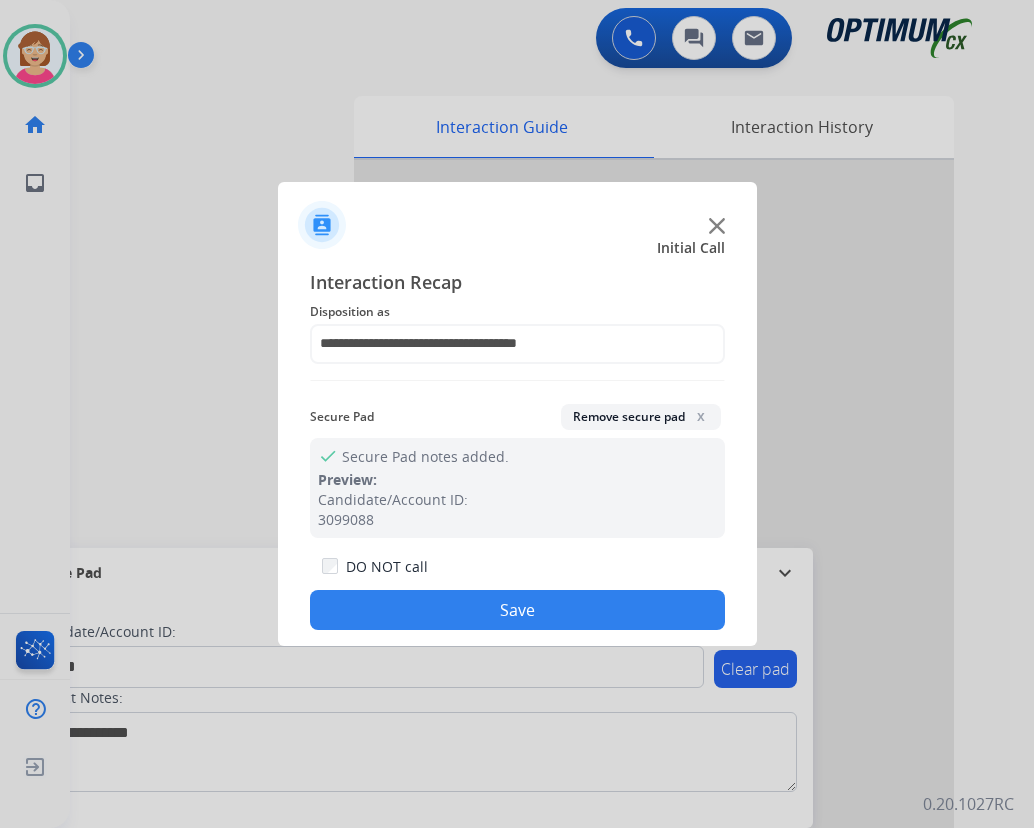 click on "Save" 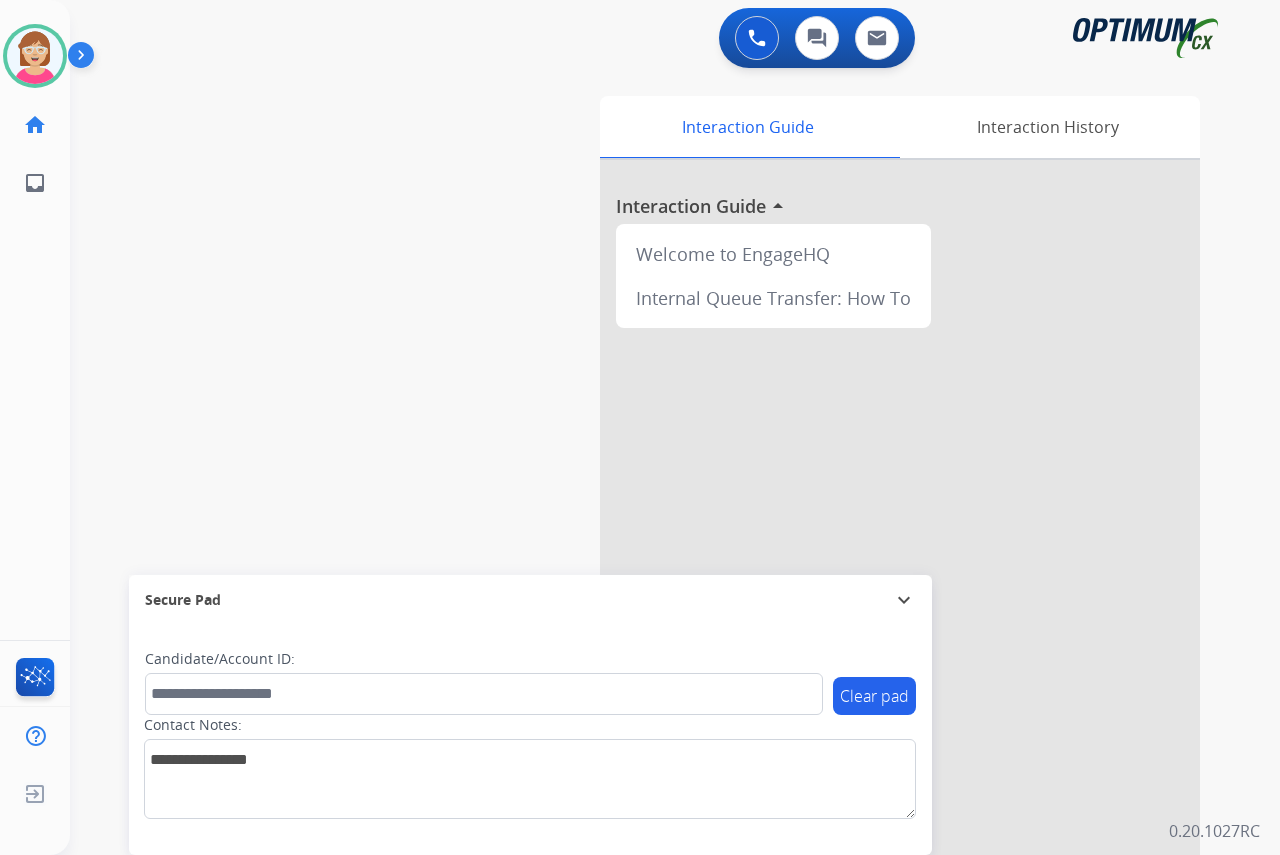 click on "[PERSON_NAME]   Available  Edit Avatar  Agent:   [PERSON_NAME] Profile:  OCX Training home  Home  Home inbox  Emails  Emails  FocalPoints  Help Center  Help Center  Log out  Log out" 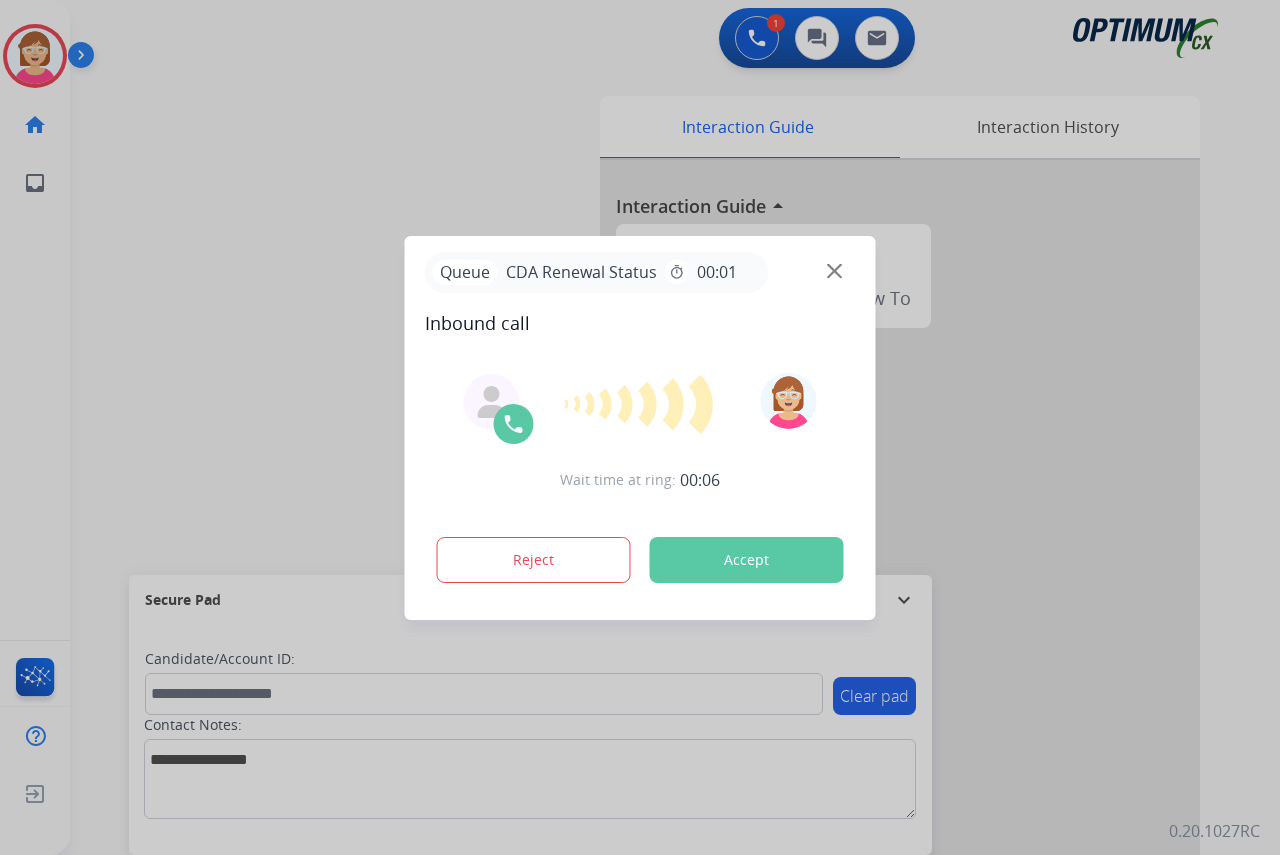 click at bounding box center (640, 427) 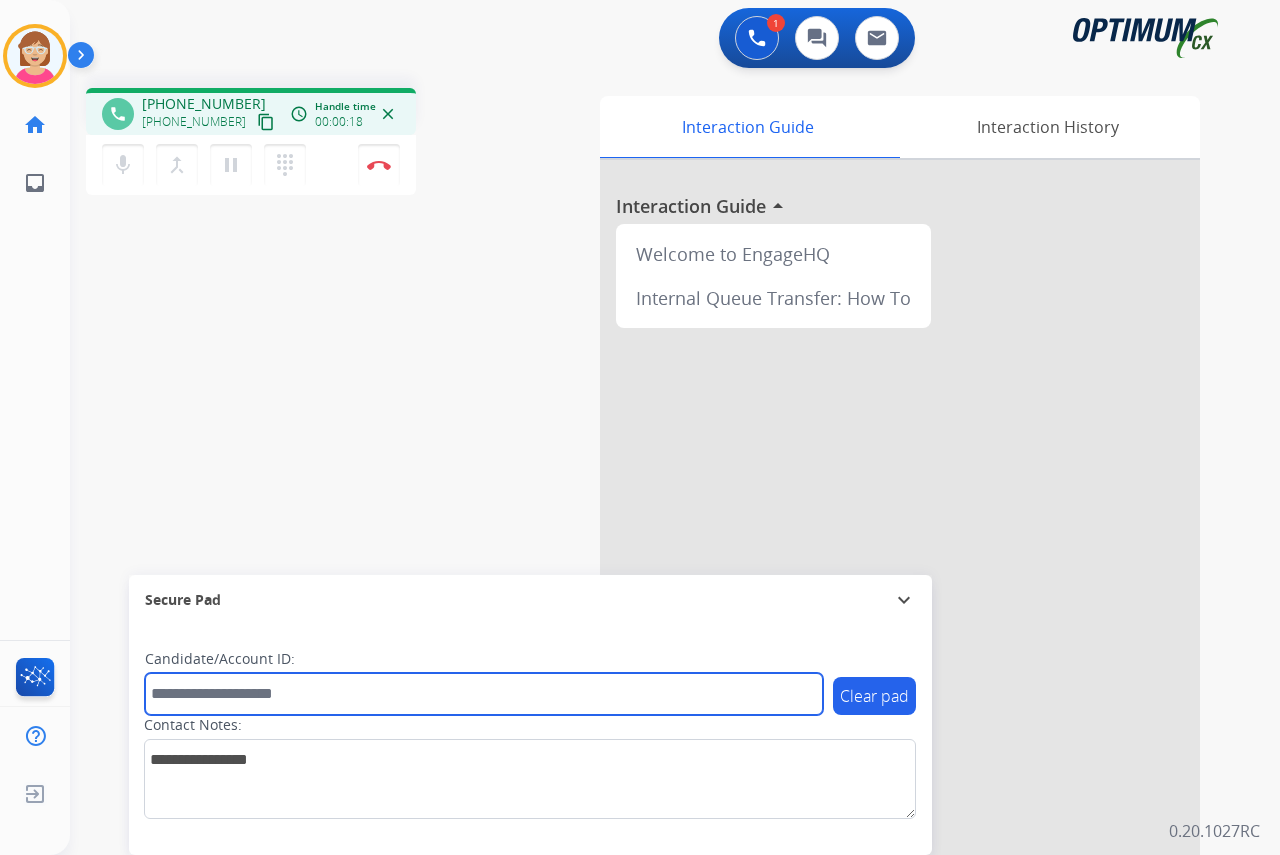 click at bounding box center [484, 694] 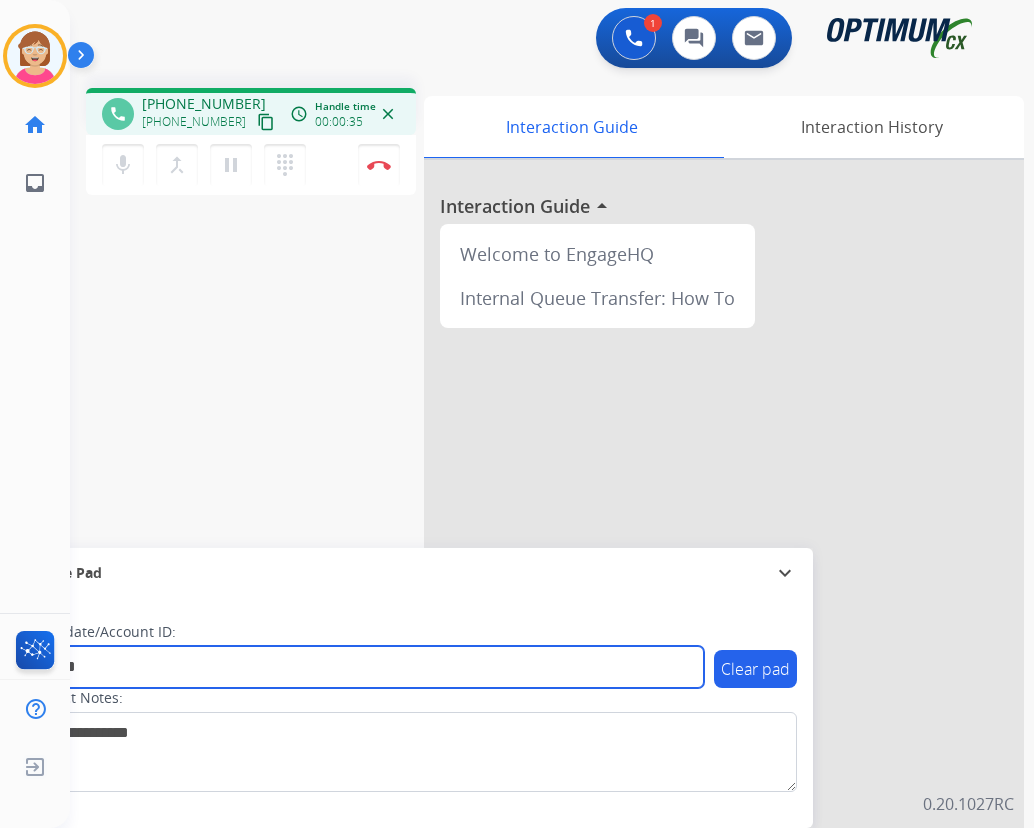 type on "*******" 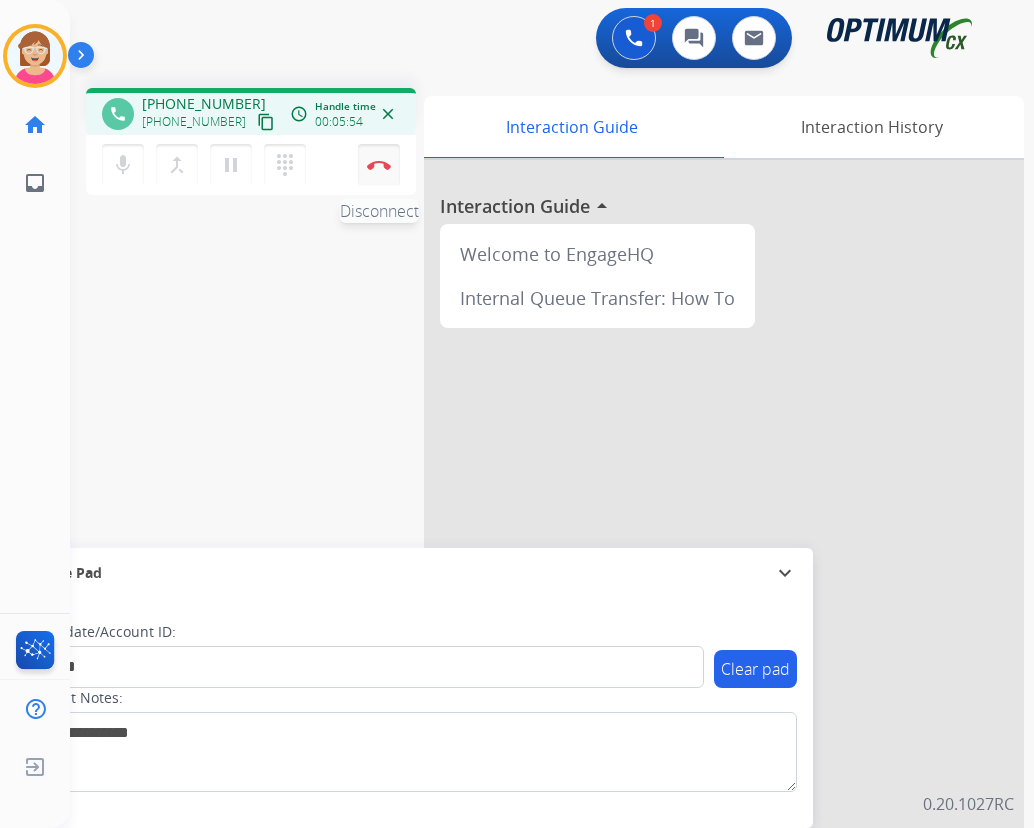 click at bounding box center (379, 165) 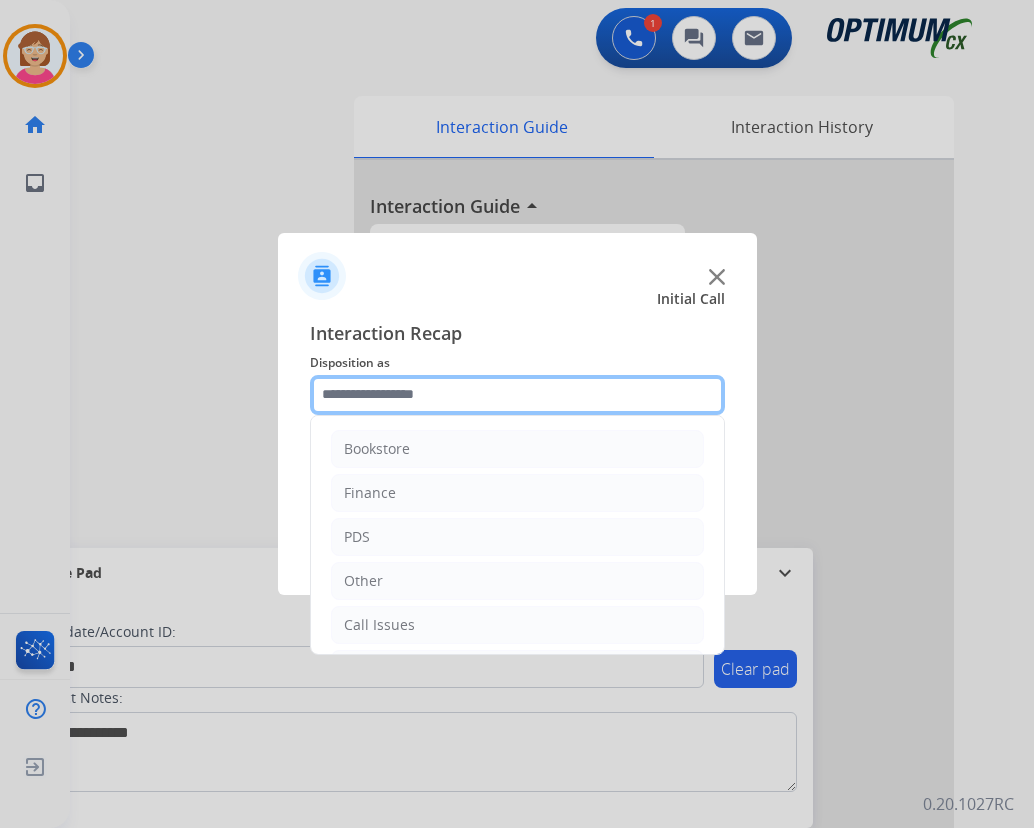 drag, startPoint x: 380, startPoint y: 163, endPoint x: 333, endPoint y: 386, distance: 227.8991 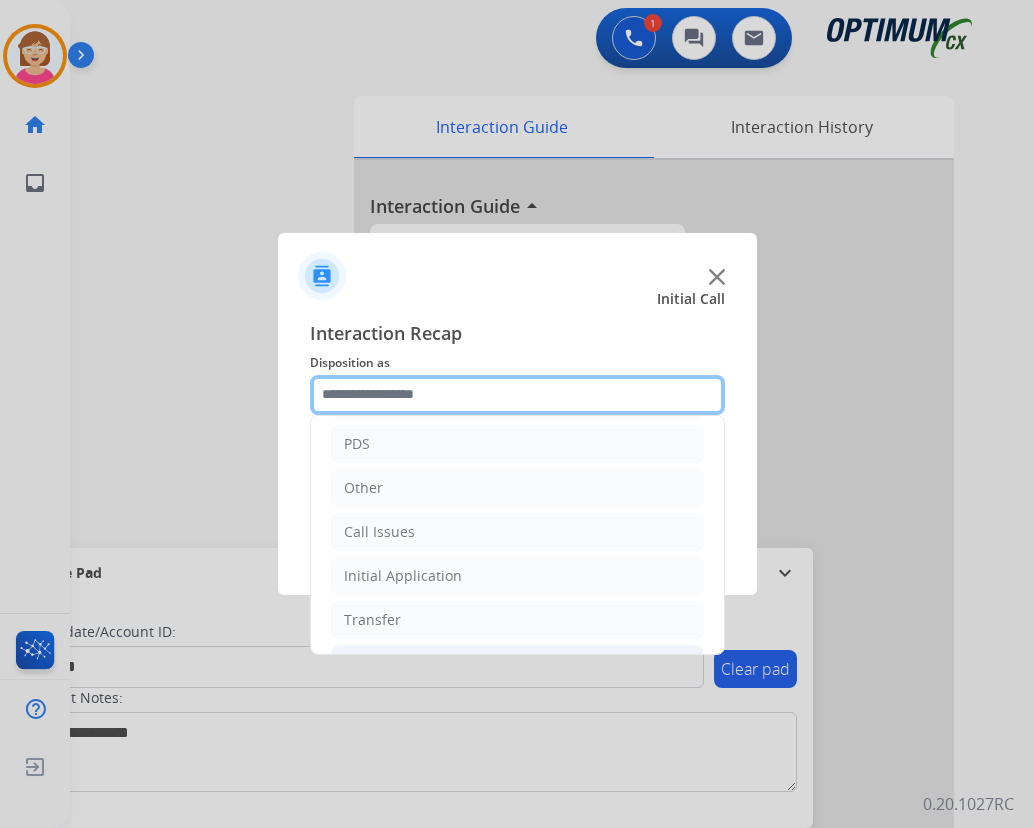 scroll, scrollTop: 136, scrollLeft: 0, axis: vertical 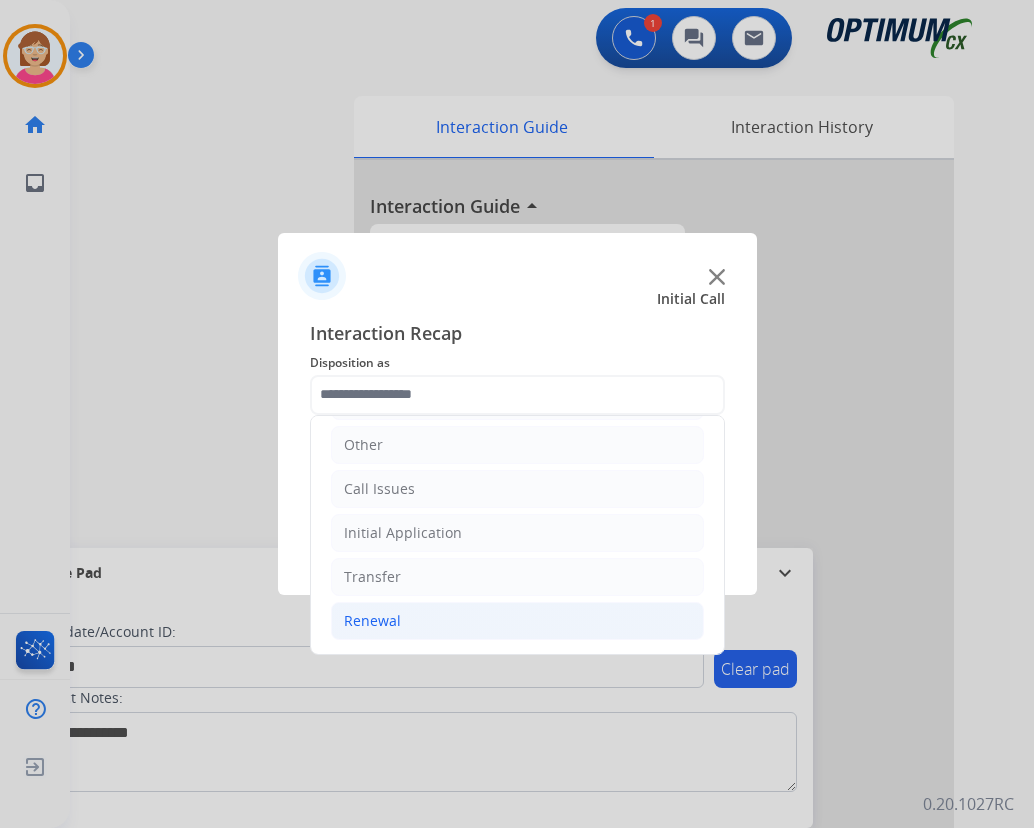 click on "Renewal" 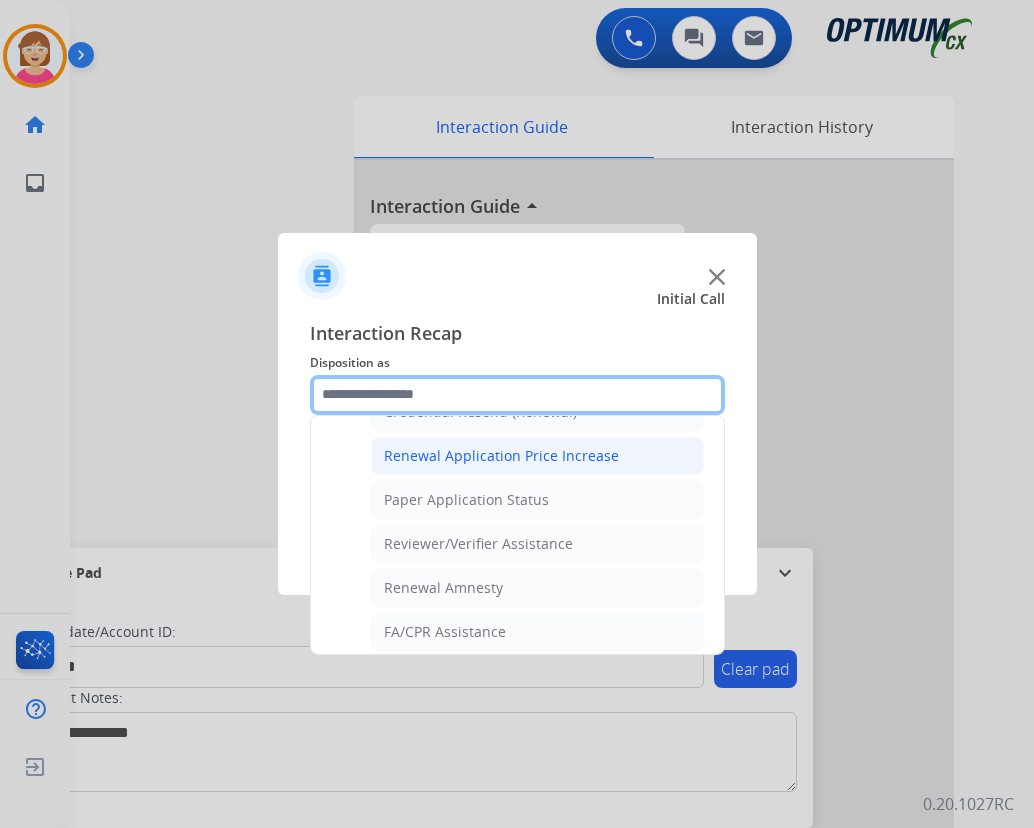 scroll, scrollTop: 672, scrollLeft: 0, axis: vertical 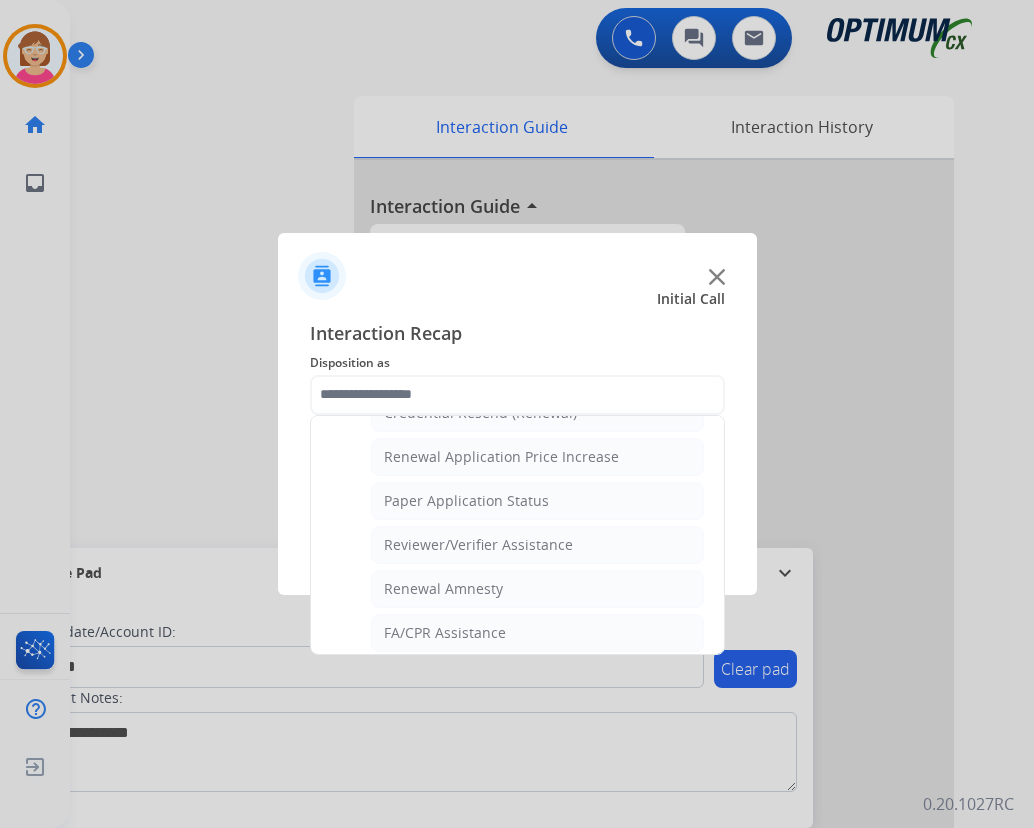 drag, startPoint x: 446, startPoint y: 549, endPoint x: 453, endPoint y: 538, distance: 13.038404 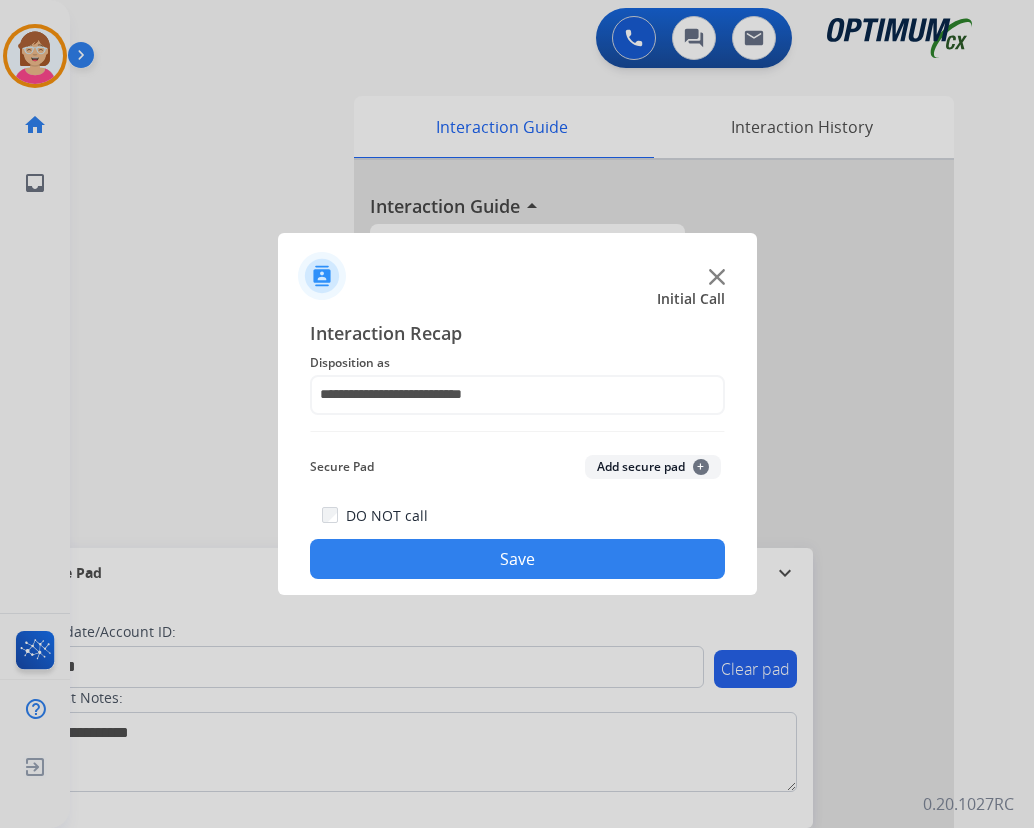 click on "+" 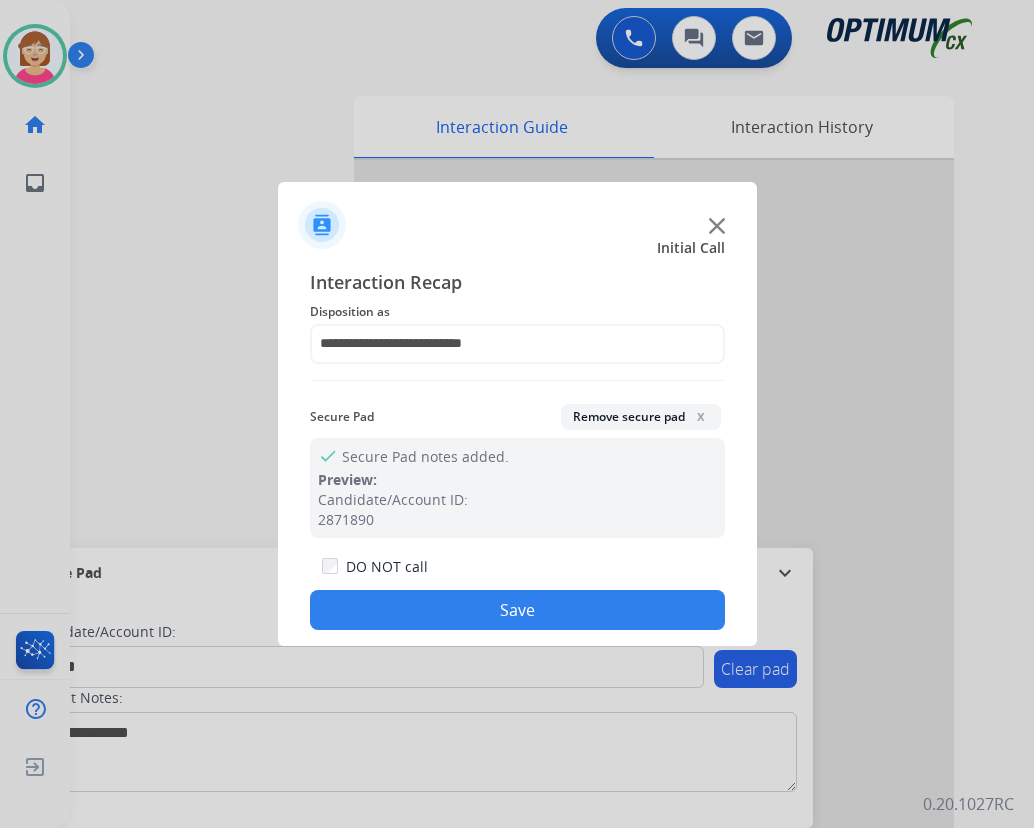 click on "Save" 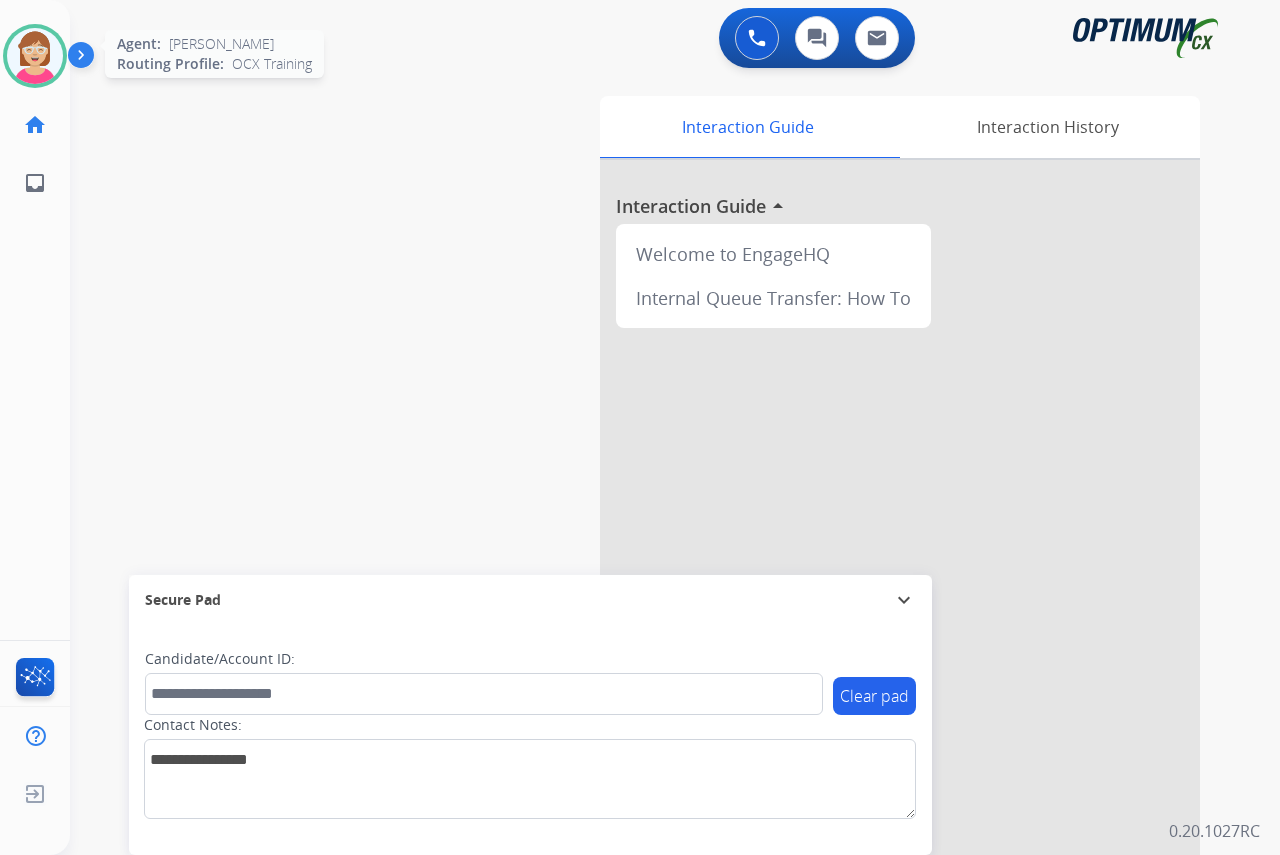 click at bounding box center [35, 56] 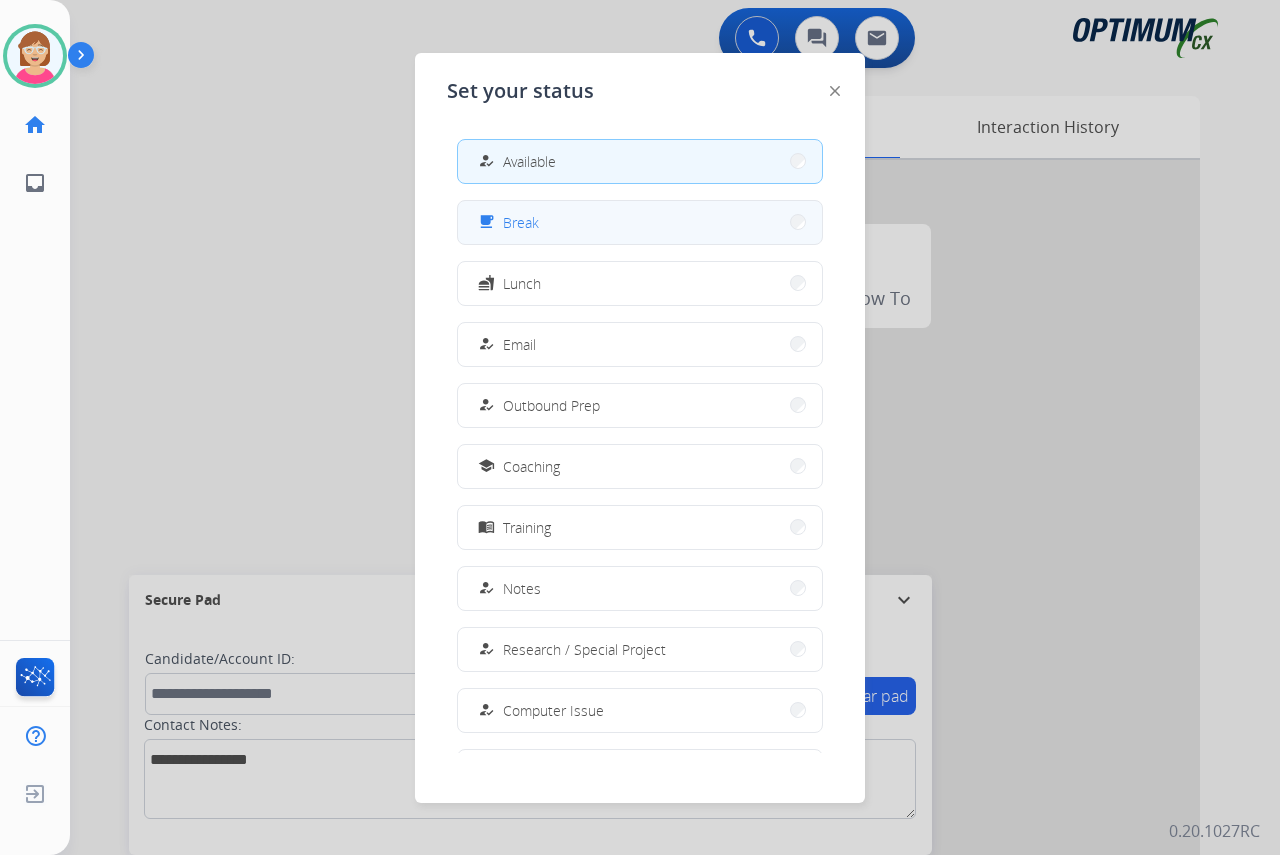 click on "free_breakfast Break" at bounding box center (506, 222) 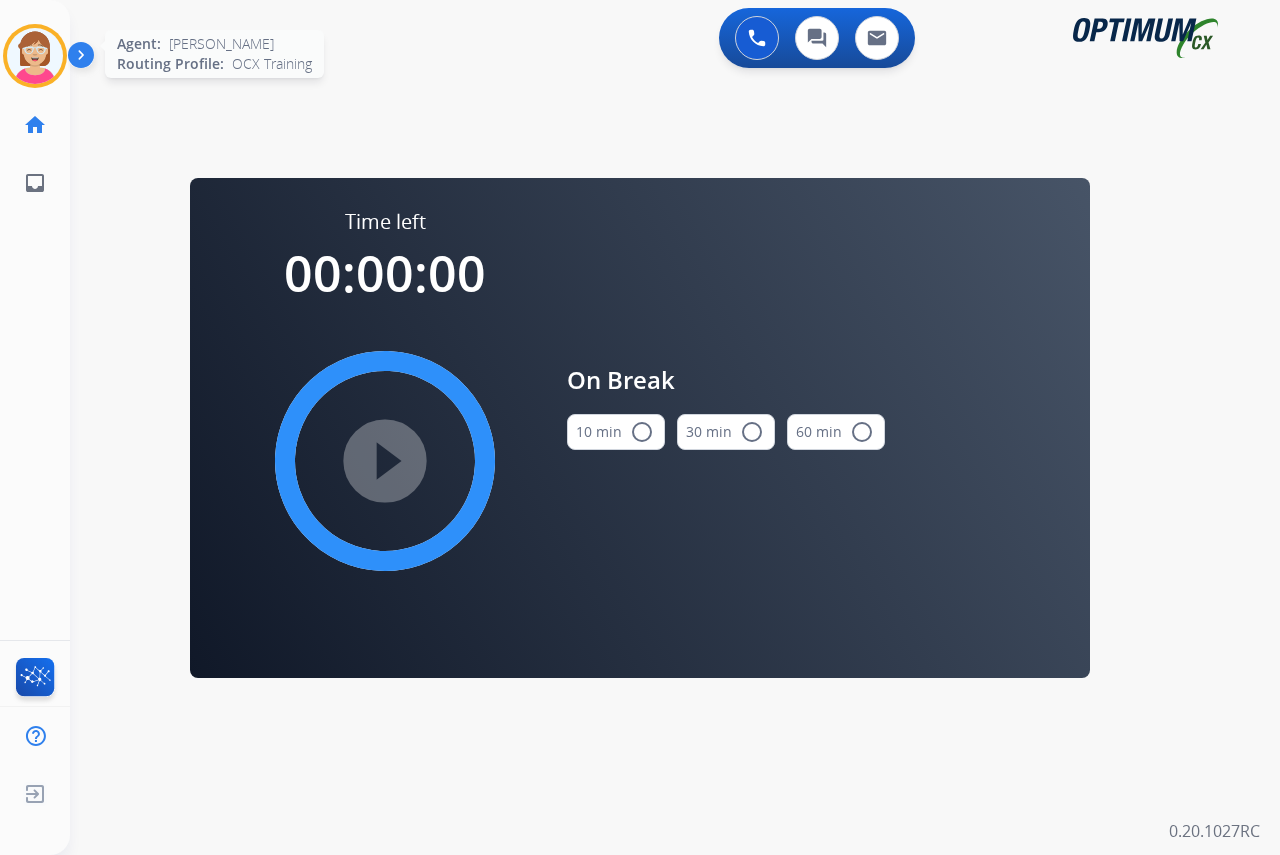 click at bounding box center (35, 56) 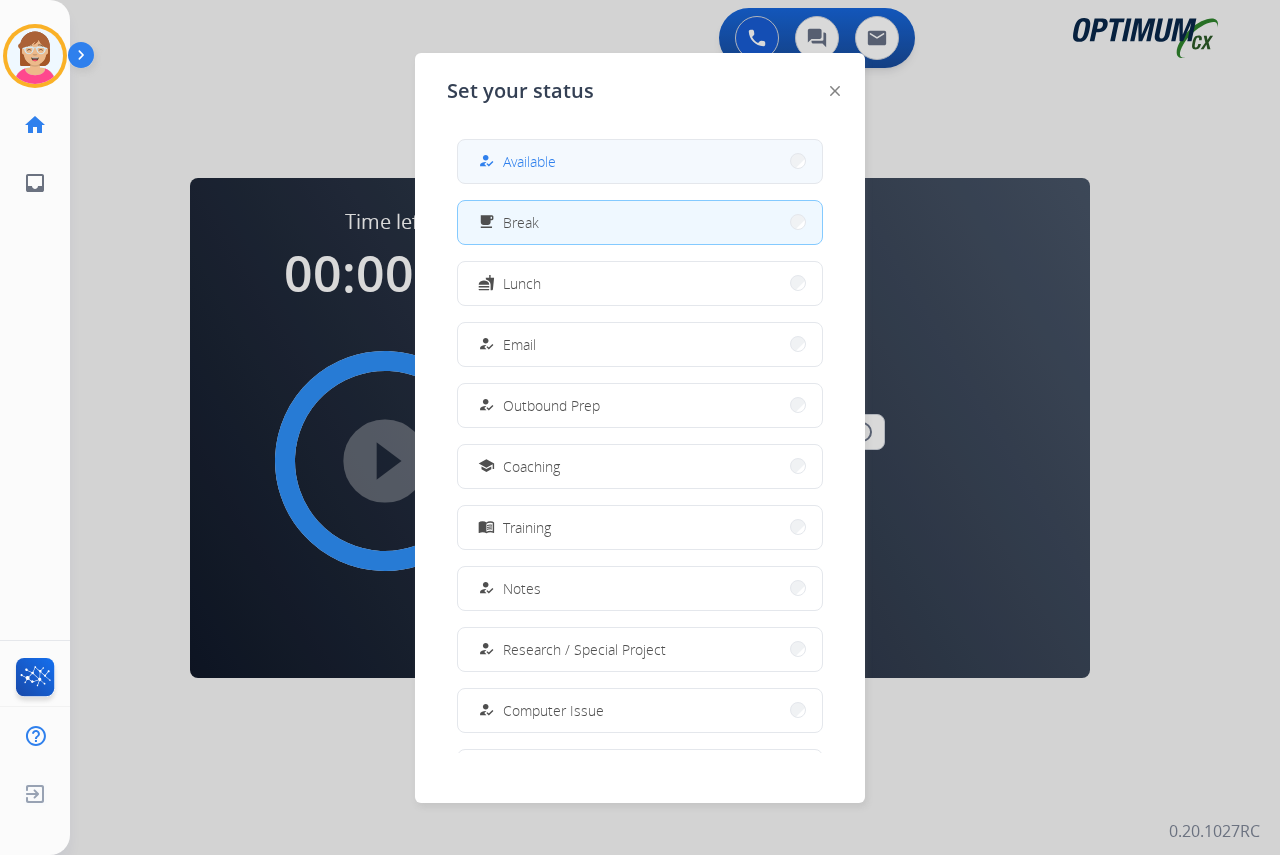 click on "how_to_reg Available" at bounding box center (640, 161) 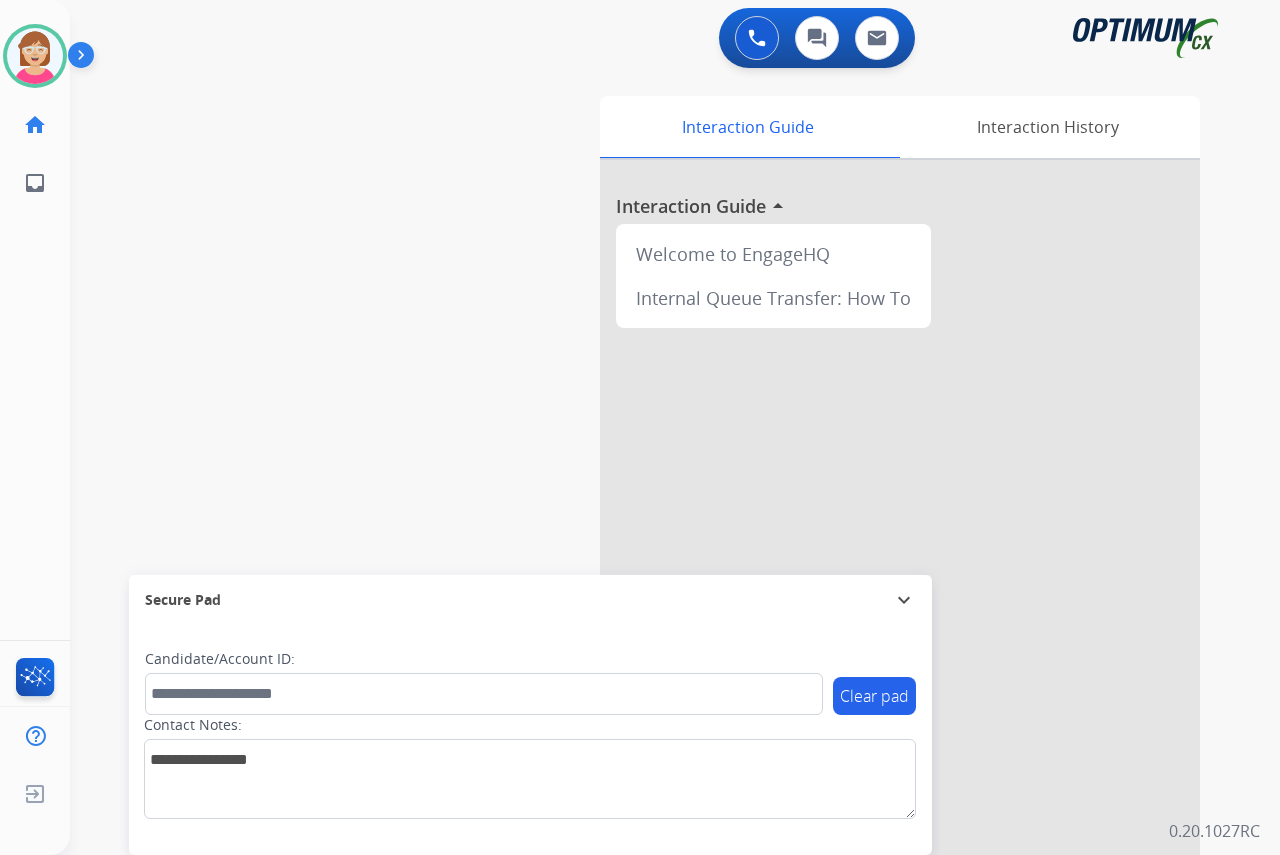 click on "[PERSON_NAME]   Available  Edit Avatar  Agent:   [PERSON_NAME] Profile:  OCX Training home  Home  Home inbox  Emails  Emails  FocalPoints  Help Center  Help Center  Log out  Log out" 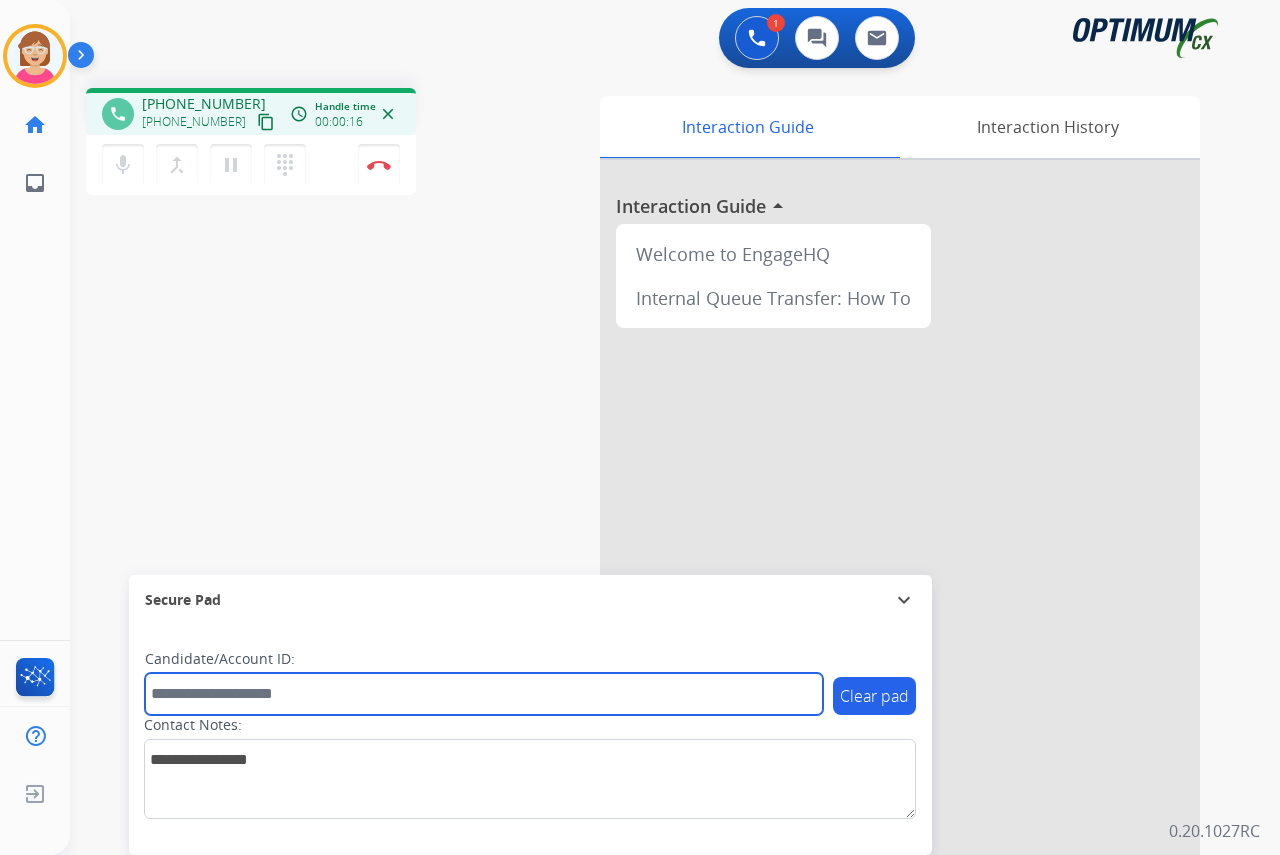 click at bounding box center (484, 694) 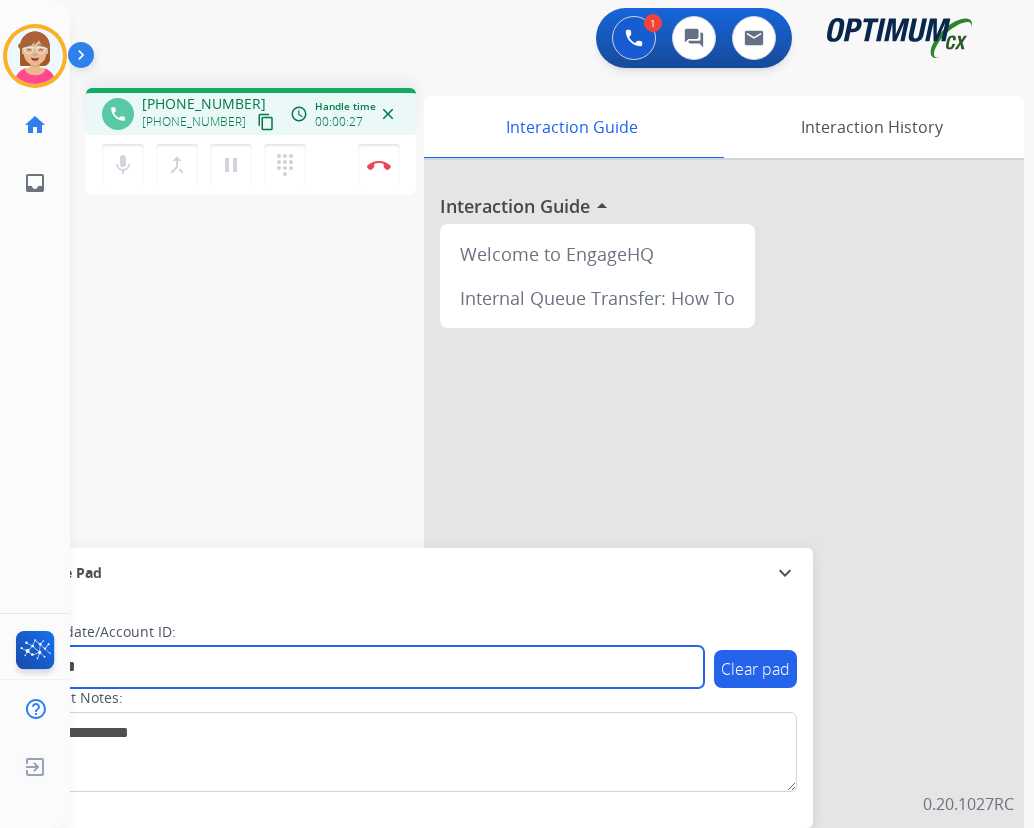 type on "*******" 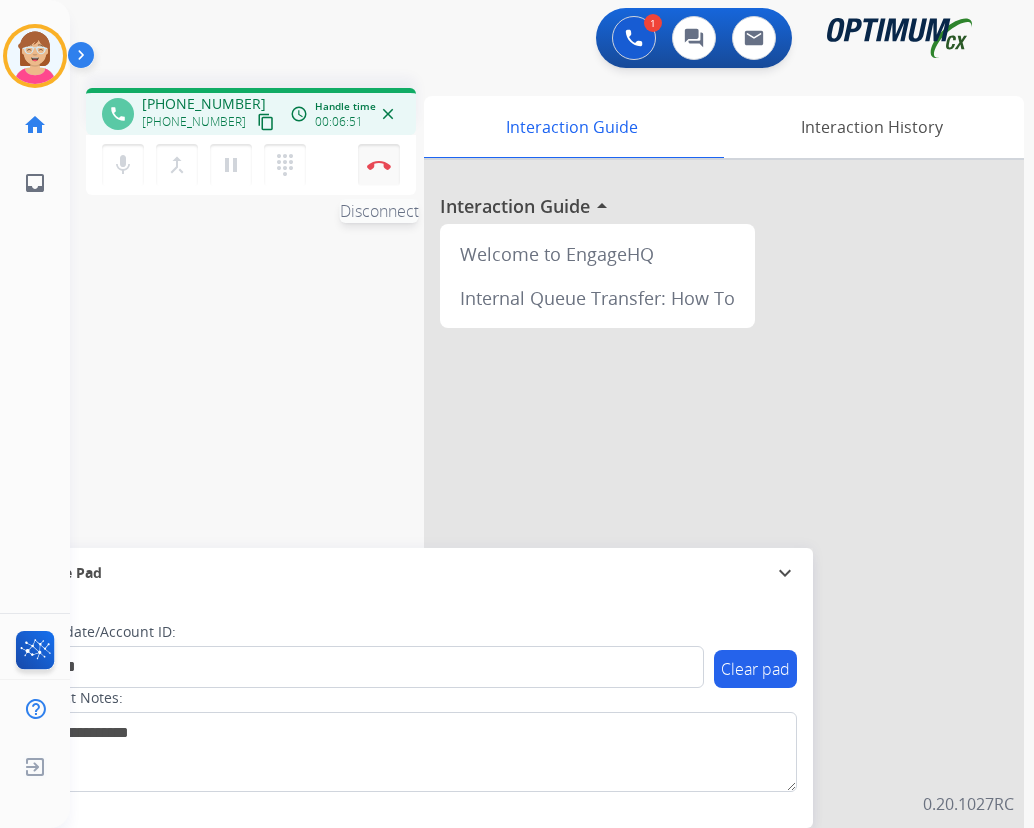click at bounding box center [379, 165] 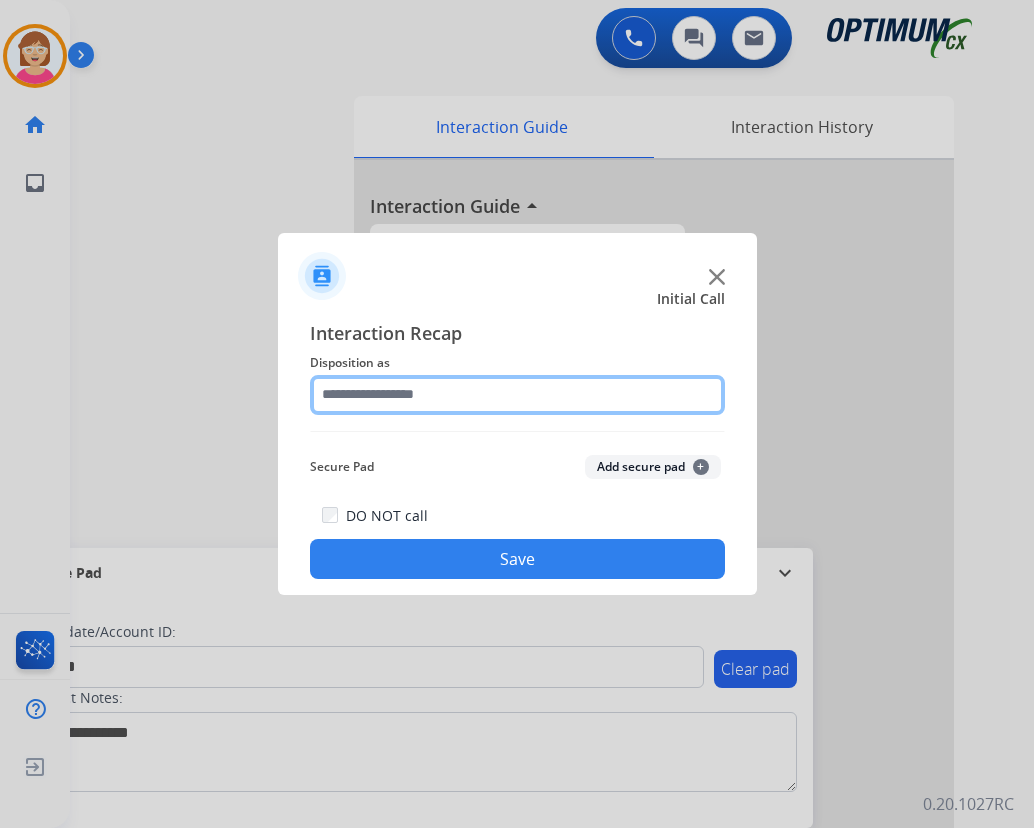 click 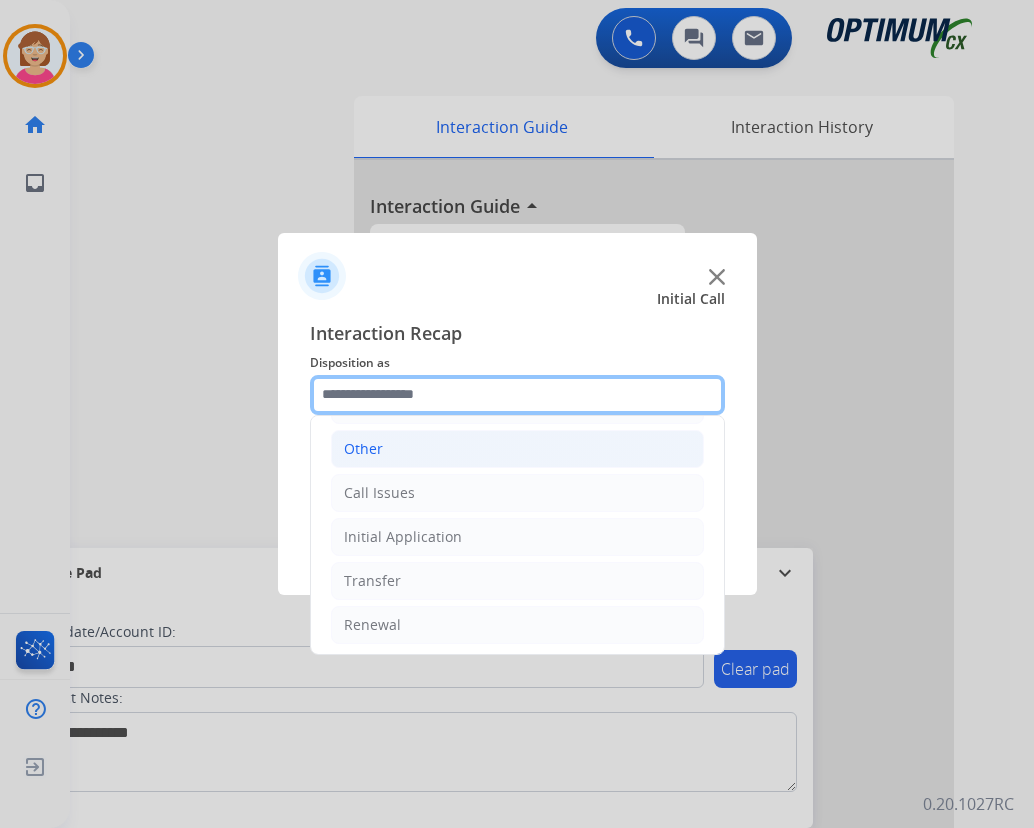 scroll, scrollTop: 136, scrollLeft: 0, axis: vertical 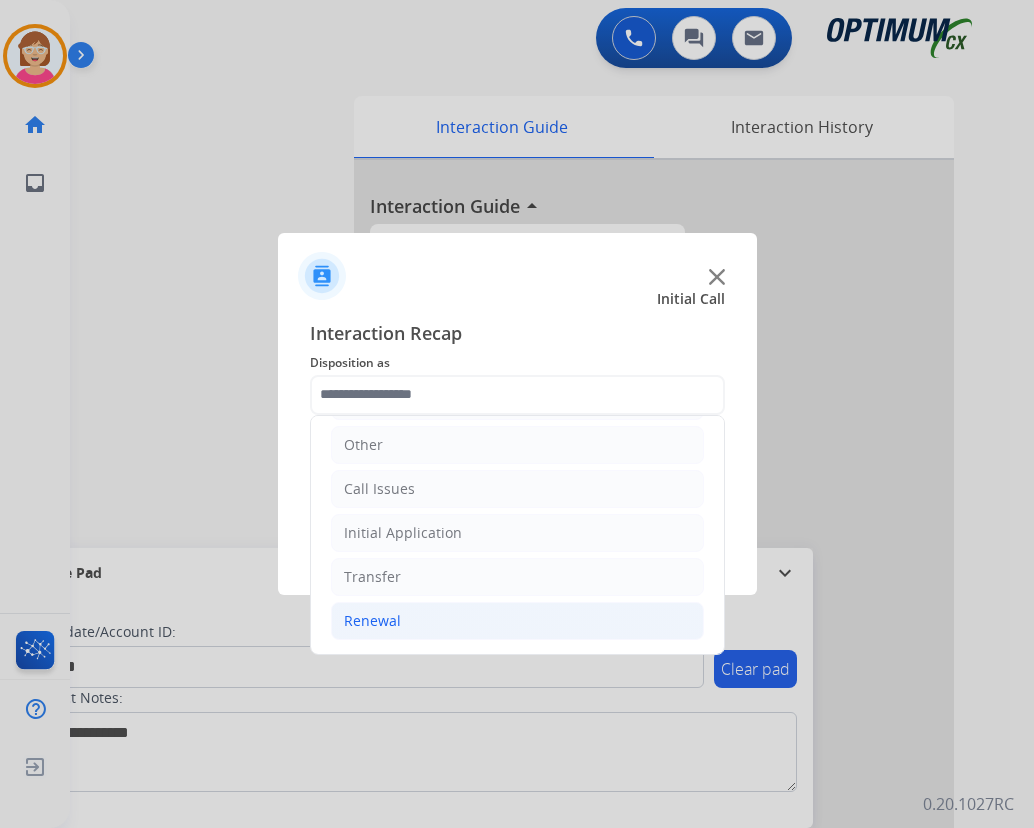 click on "Renewal" 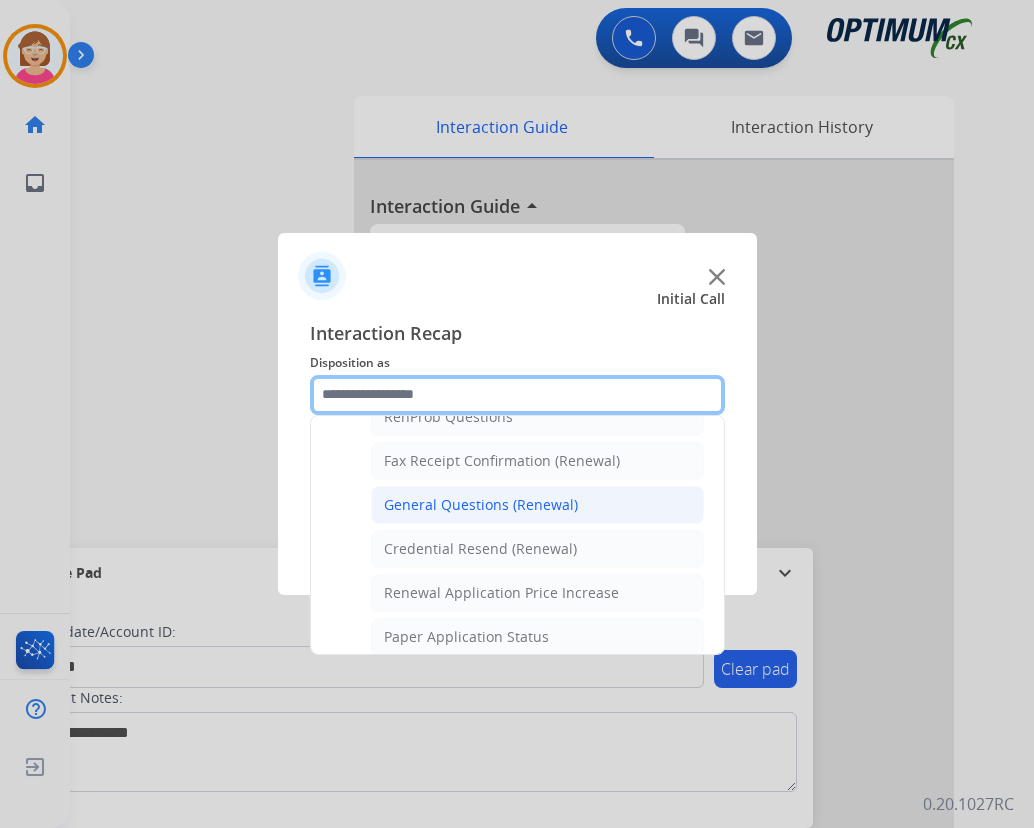 scroll, scrollTop: 772, scrollLeft: 0, axis: vertical 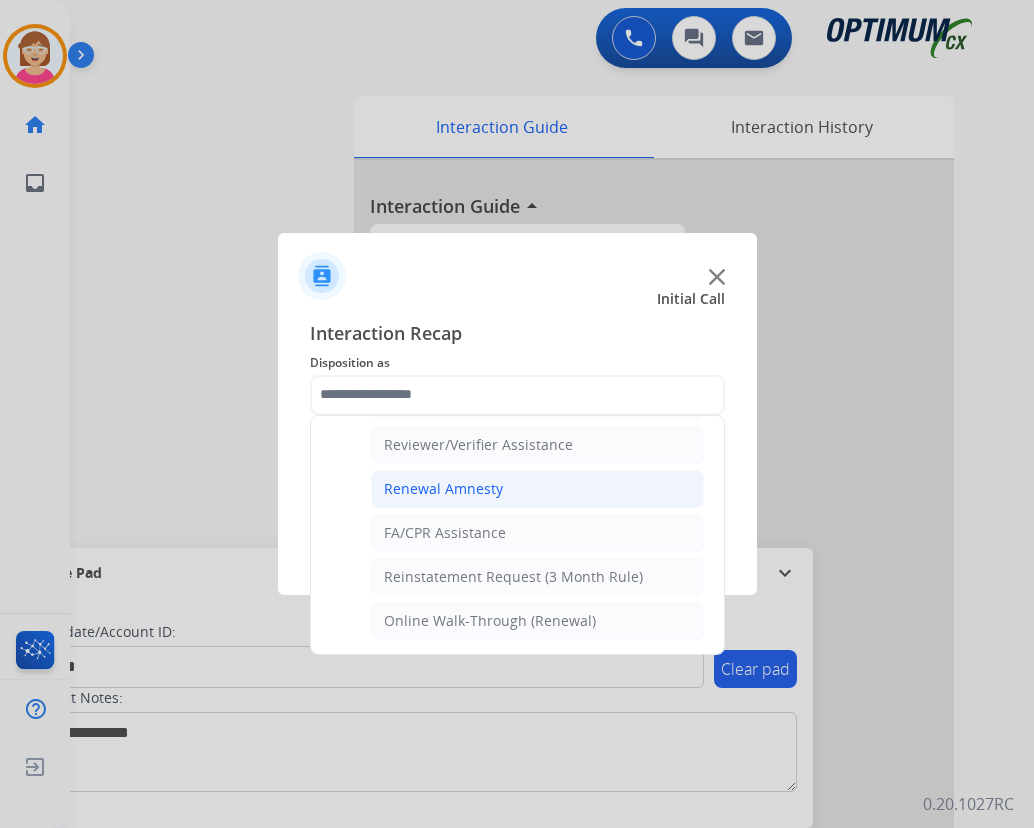 click on "Renewal Amnesty" 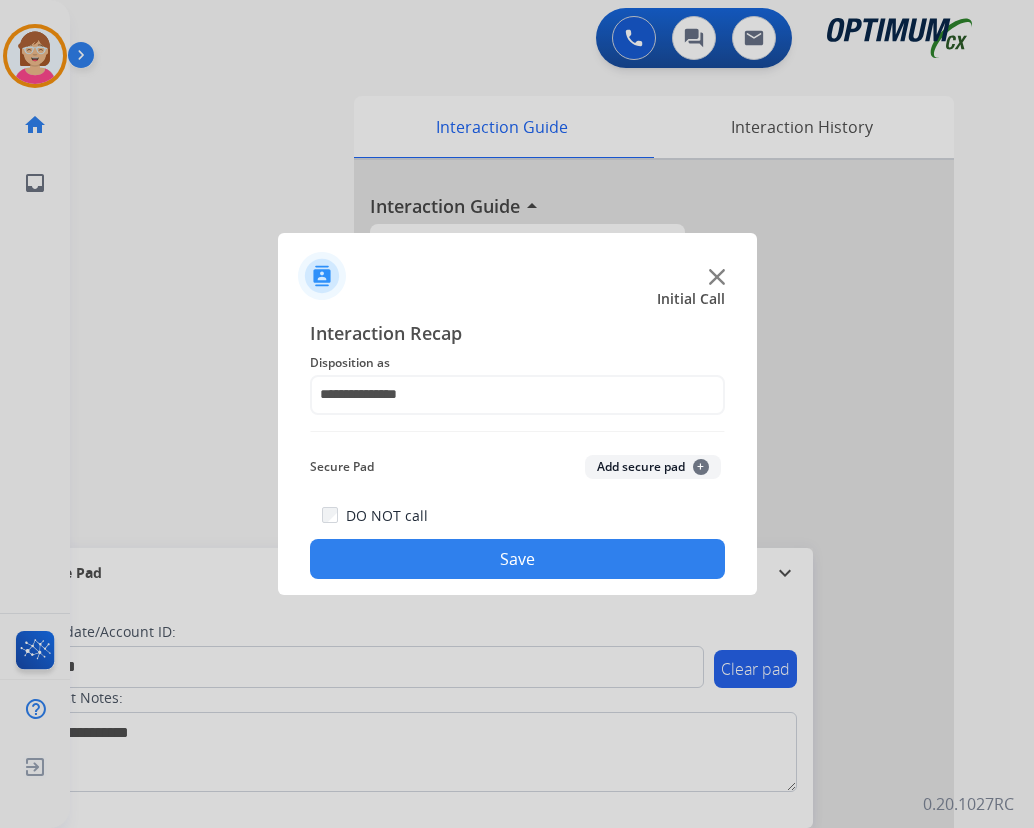 click on "+" 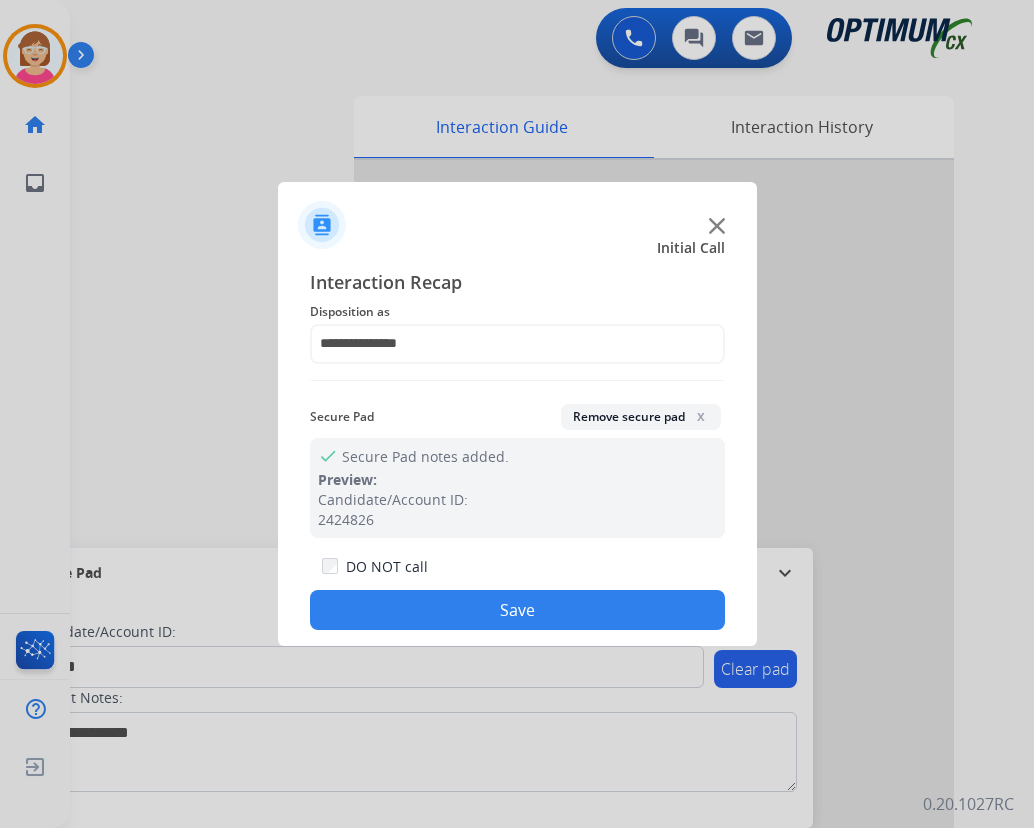 click on "Save" 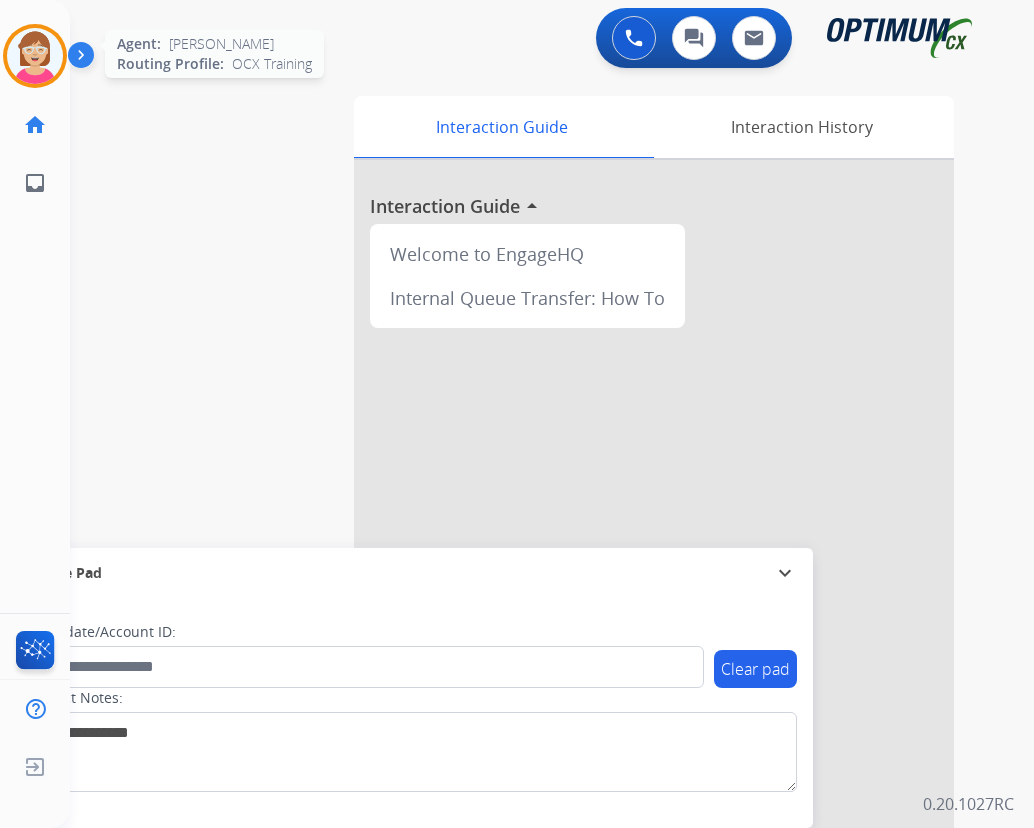 drag, startPoint x: 49, startPoint y: 51, endPoint x: 61, endPoint y: 53, distance: 12.165525 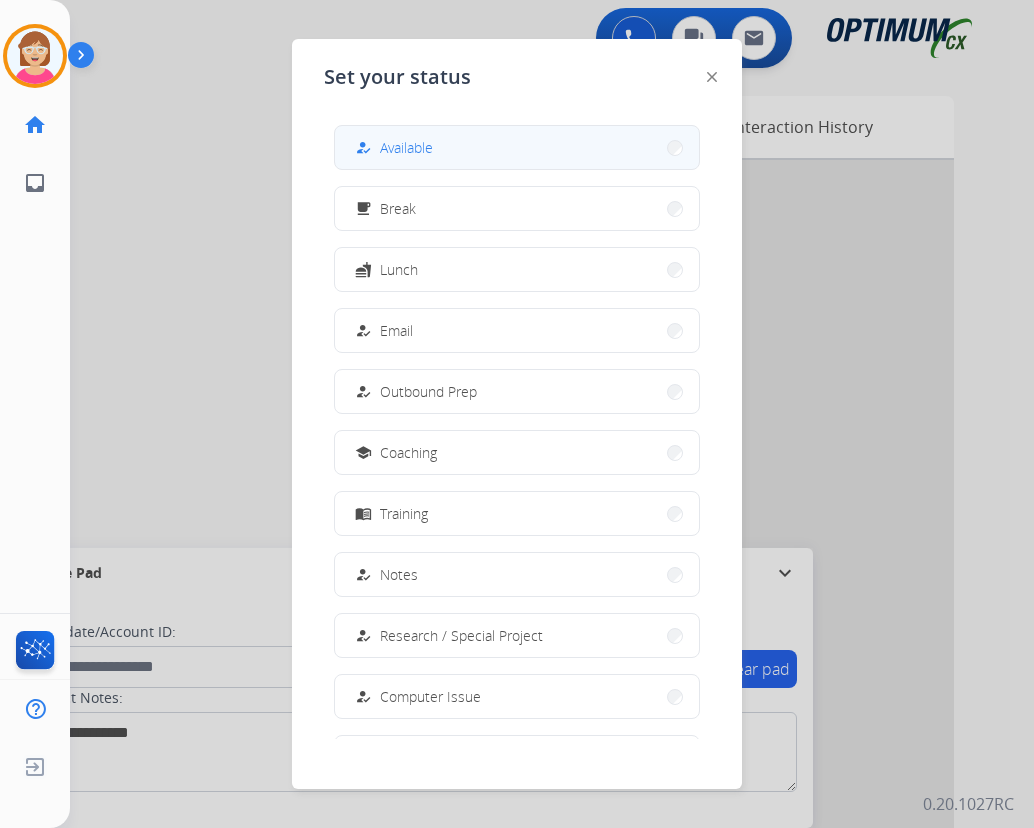 click on "Available" at bounding box center [406, 147] 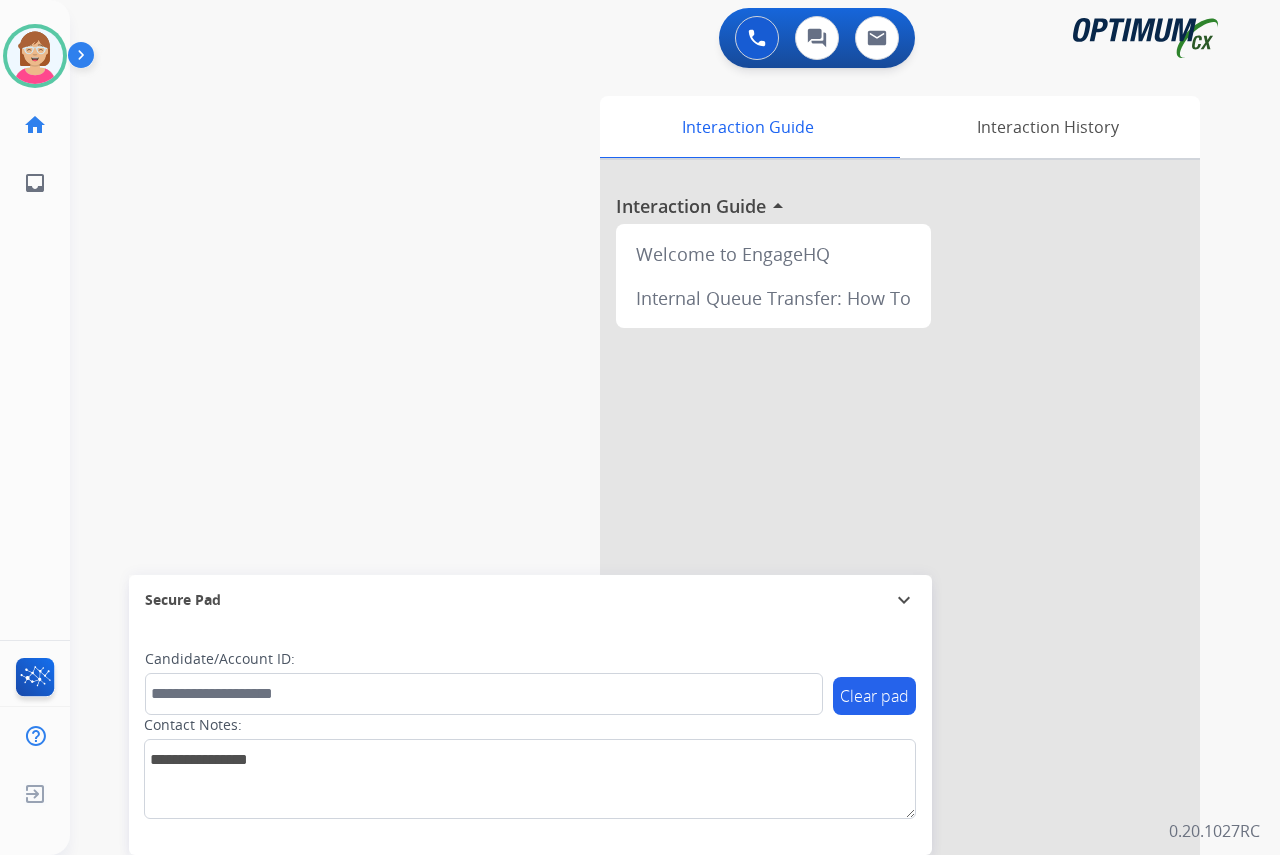 click on "[PERSON_NAME]   Available  Edit Avatar  Agent:   [PERSON_NAME] Profile:  OCX Training home  Home  Home inbox  Emails  Emails  FocalPoints  Help Center  Help Center  Log out  Log out" 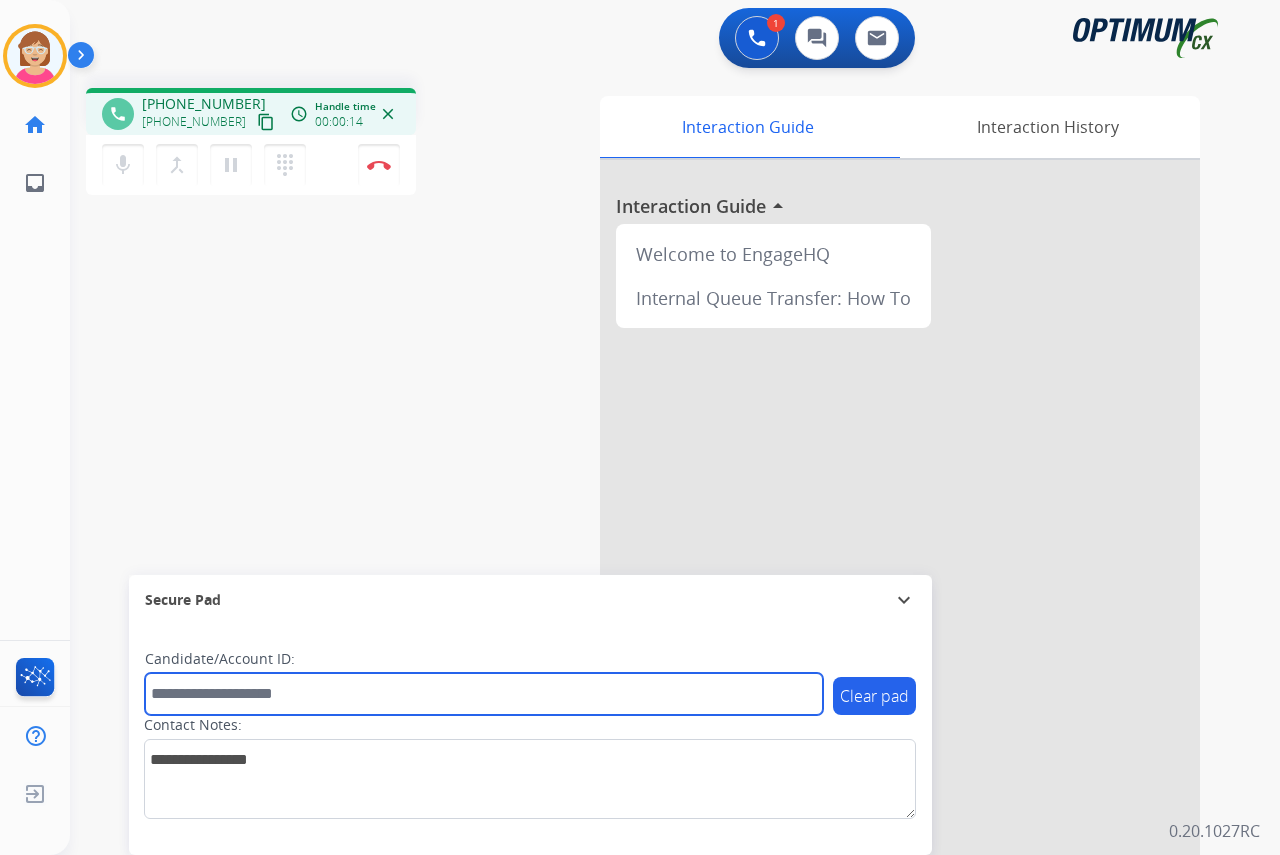drag, startPoint x: 188, startPoint y: 699, endPoint x: 166, endPoint y: 689, distance: 24.166092 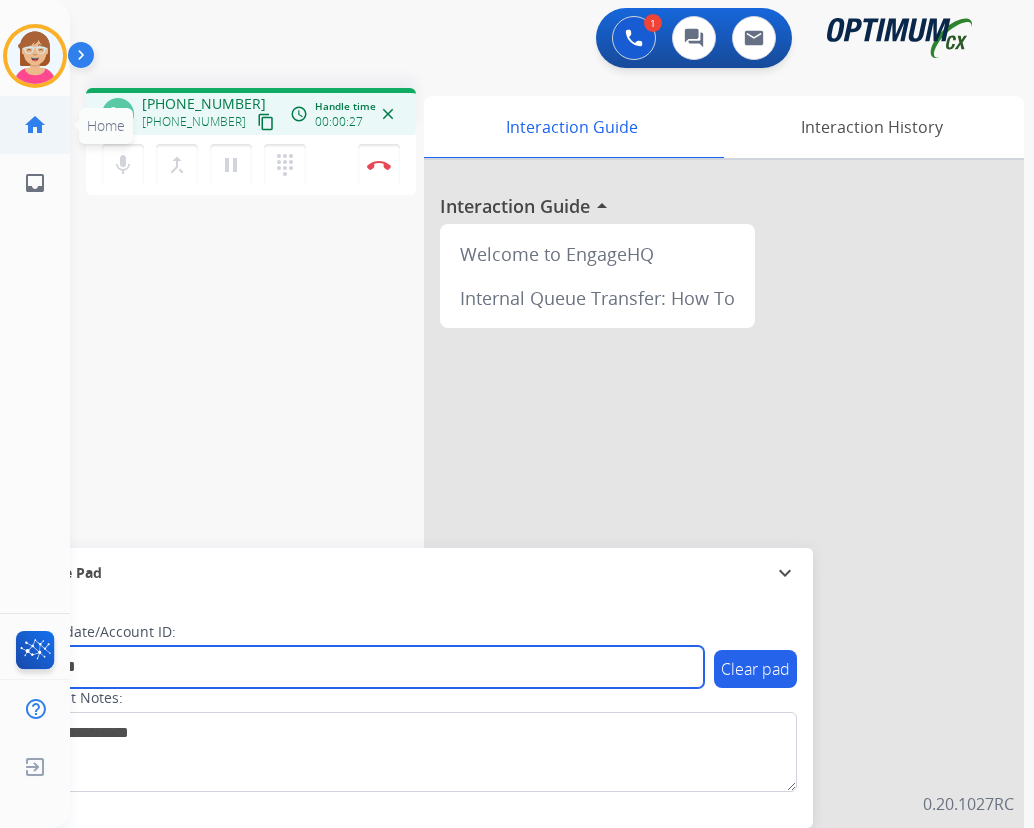 type on "*******" 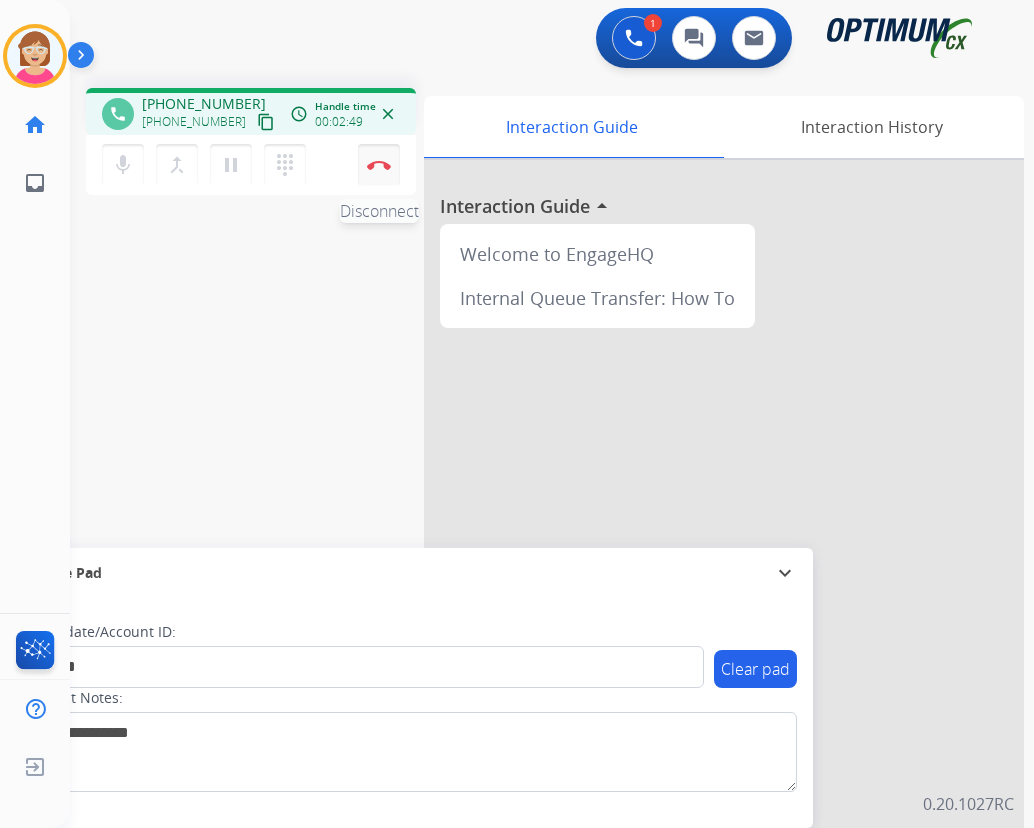 click on "Disconnect" at bounding box center [379, 165] 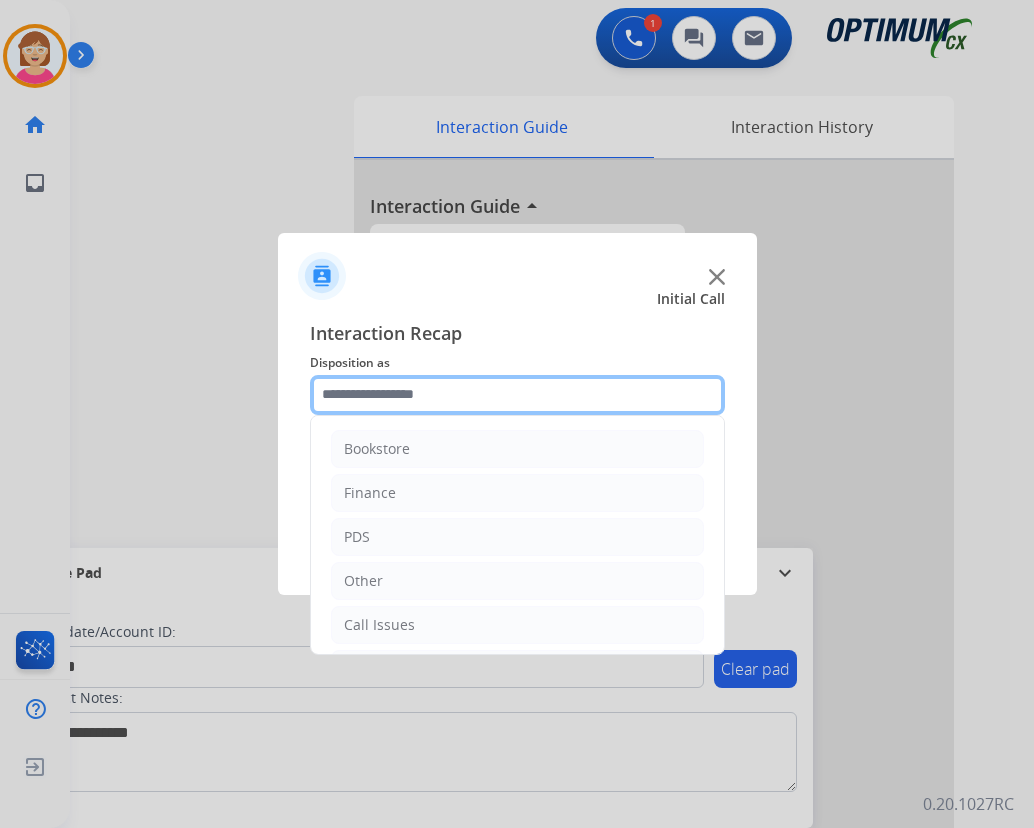 click 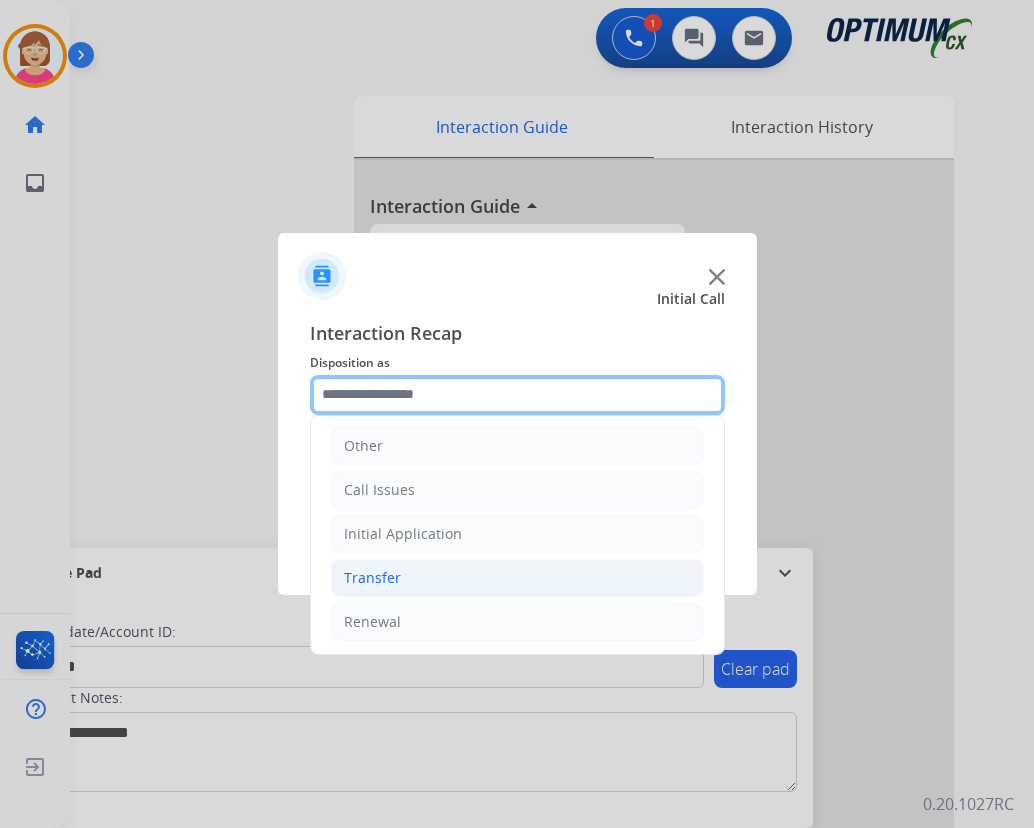scroll, scrollTop: 136, scrollLeft: 0, axis: vertical 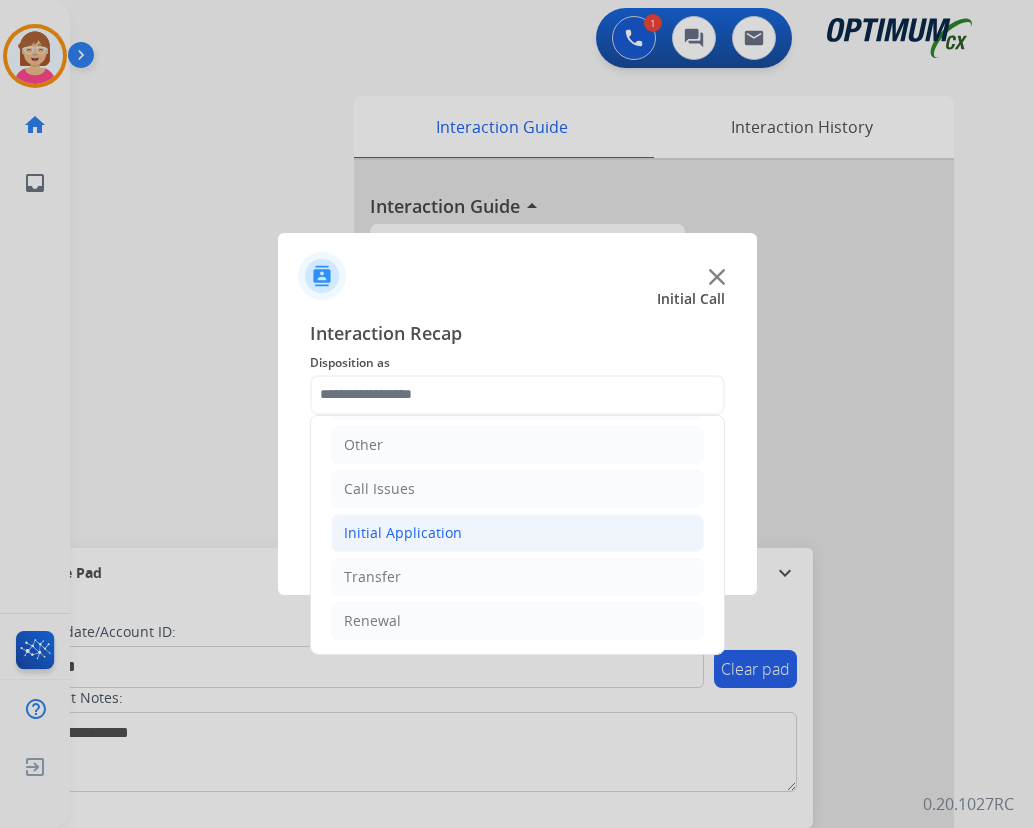 click on "Initial Application" 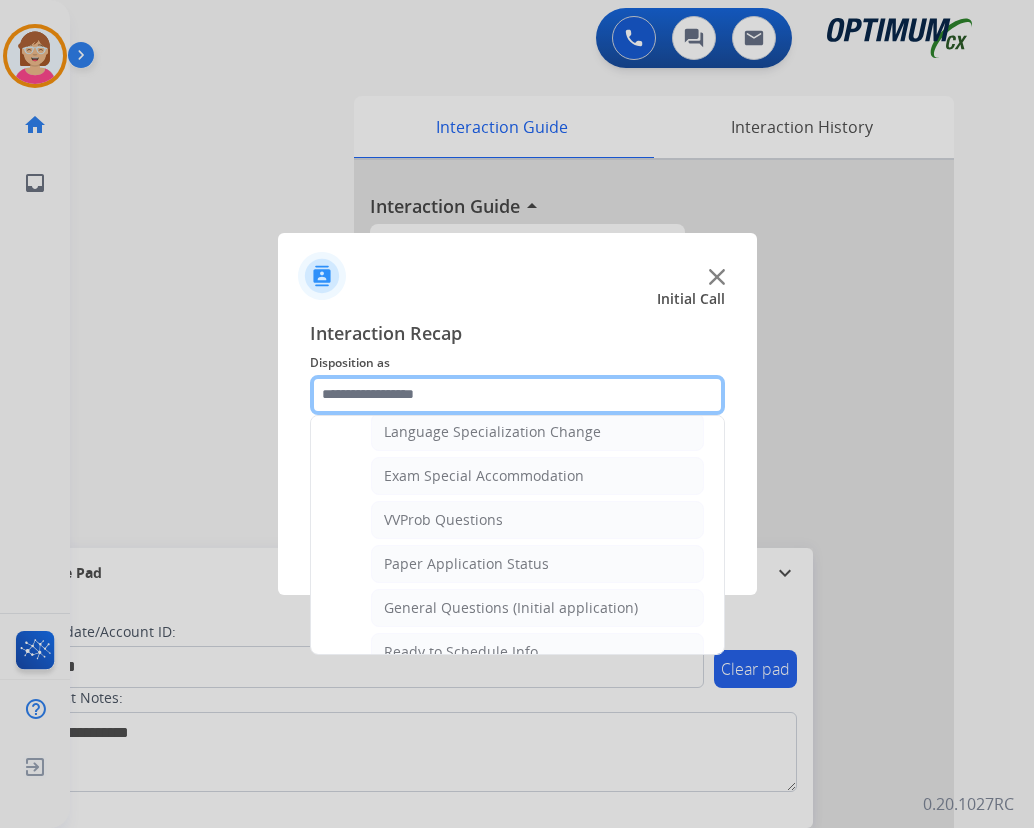 scroll, scrollTop: 1036, scrollLeft: 0, axis: vertical 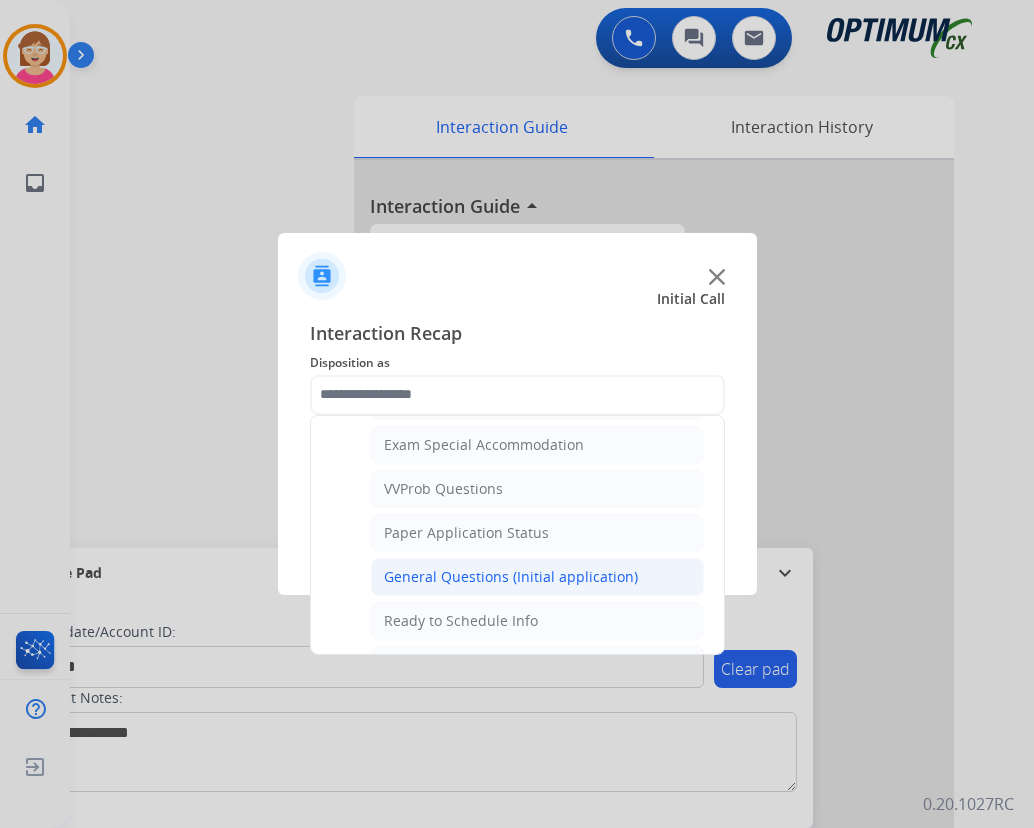 click on "General Questions (Initial application)" 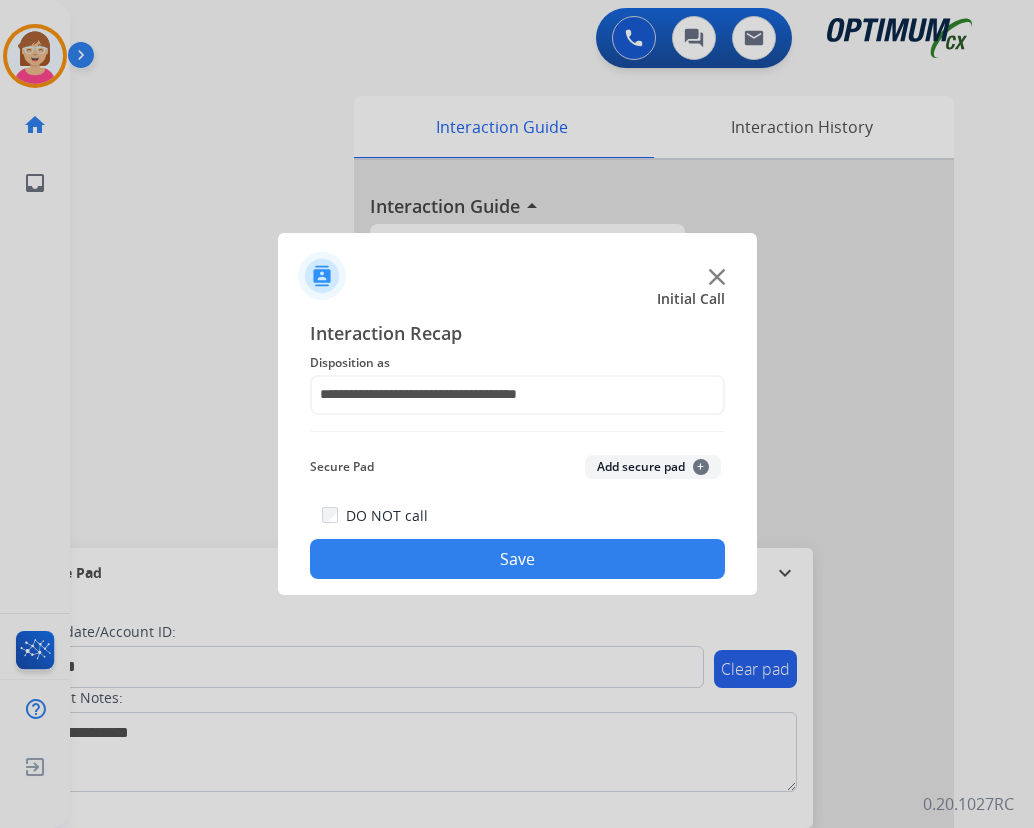 click on "+" 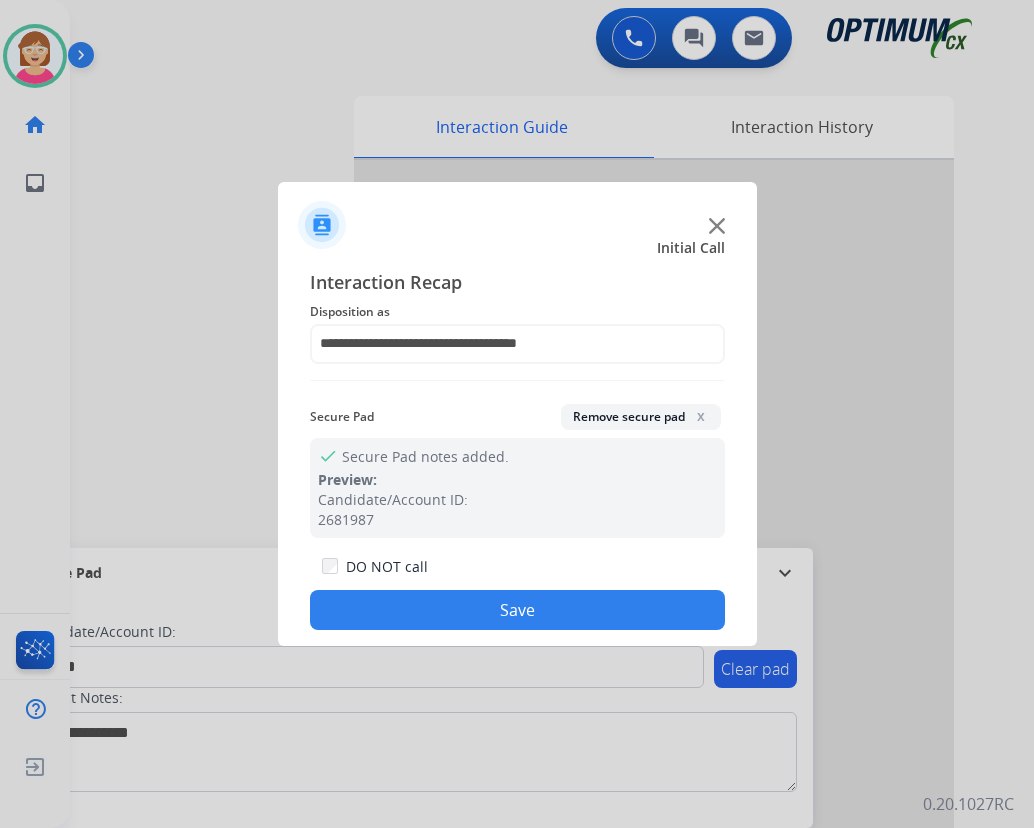 click on "Save" 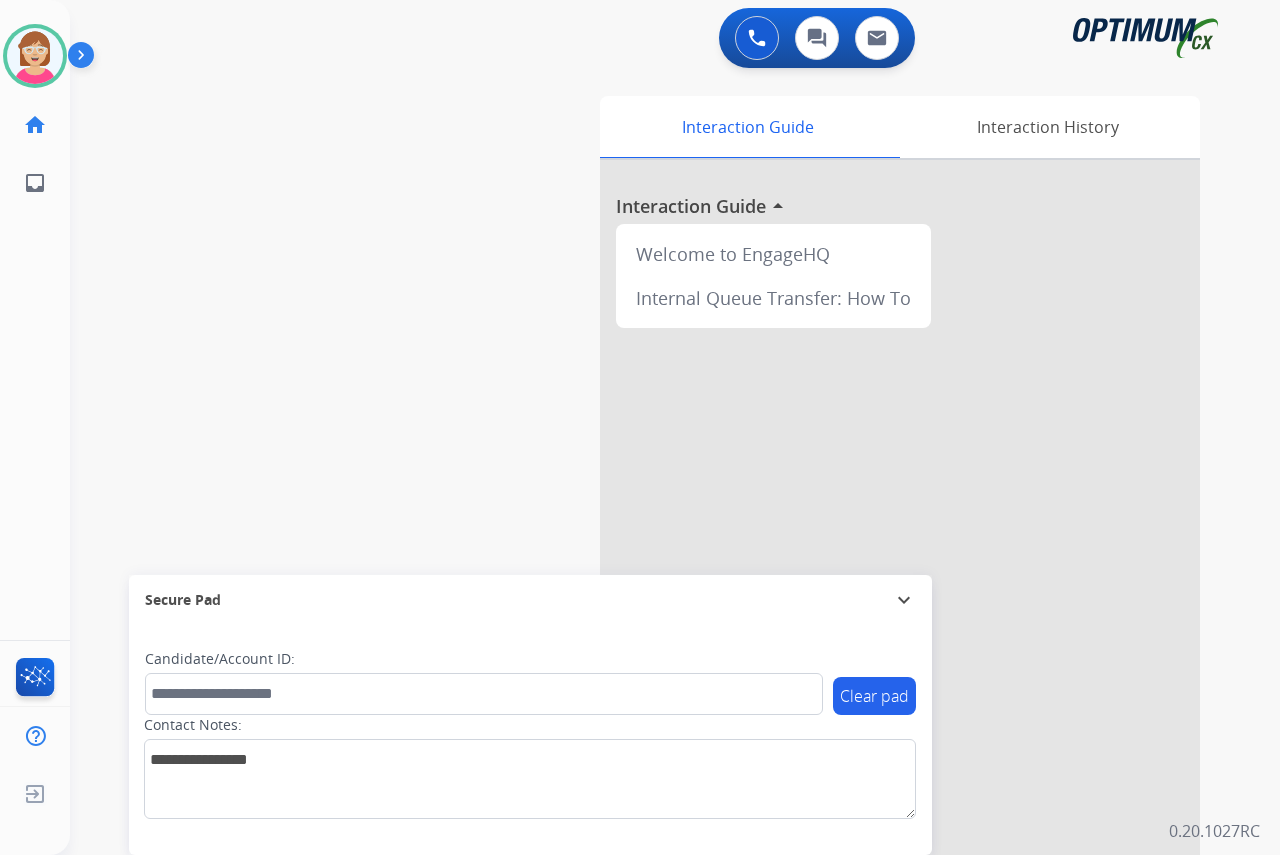 click on "[PERSON_NAME]   Available  Edit Avatar  Agent:   [PERSON_NAME] Profile:  OCX Training home  Home  Home inbox  Emails  Emails  FocalPoints  Help Center  Help Center  Log out  Log out" 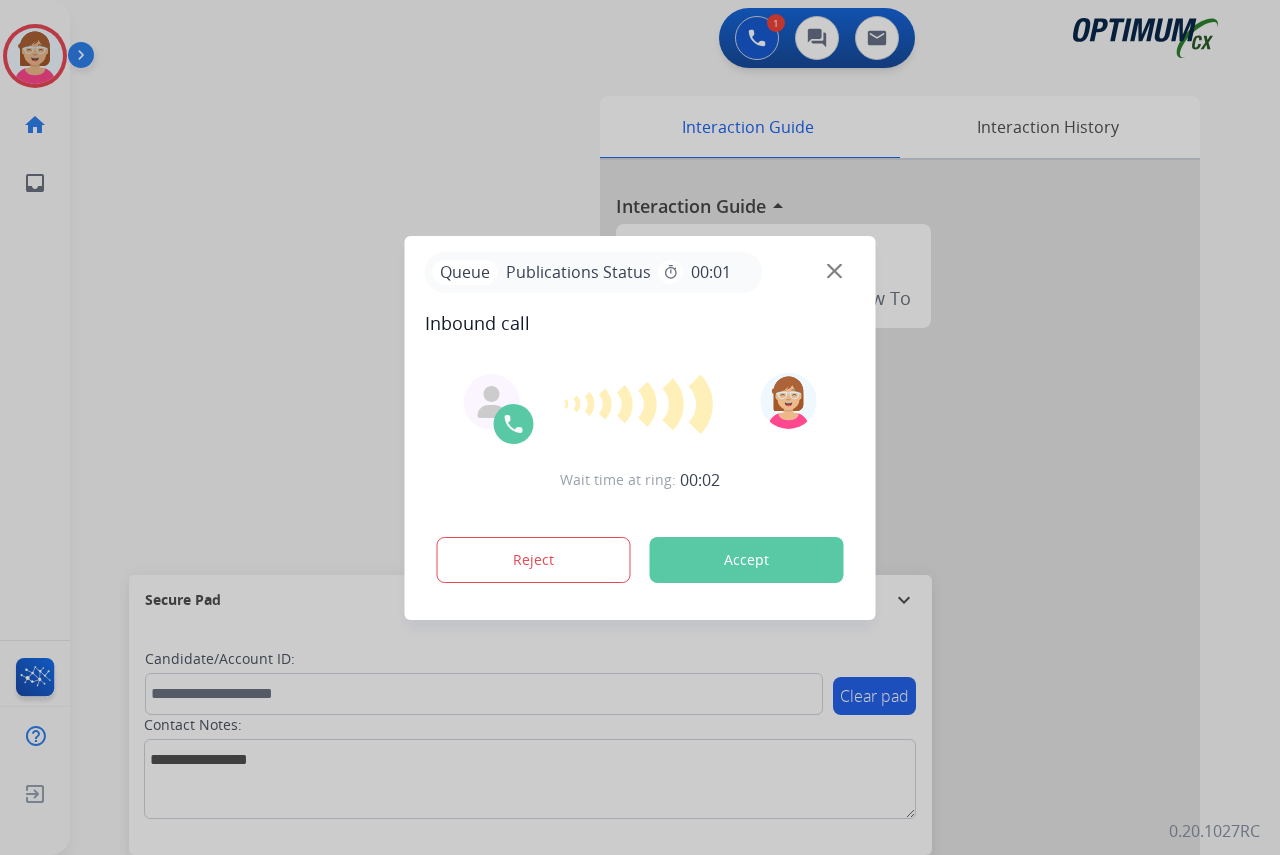 click at bounding box center [640, 427] 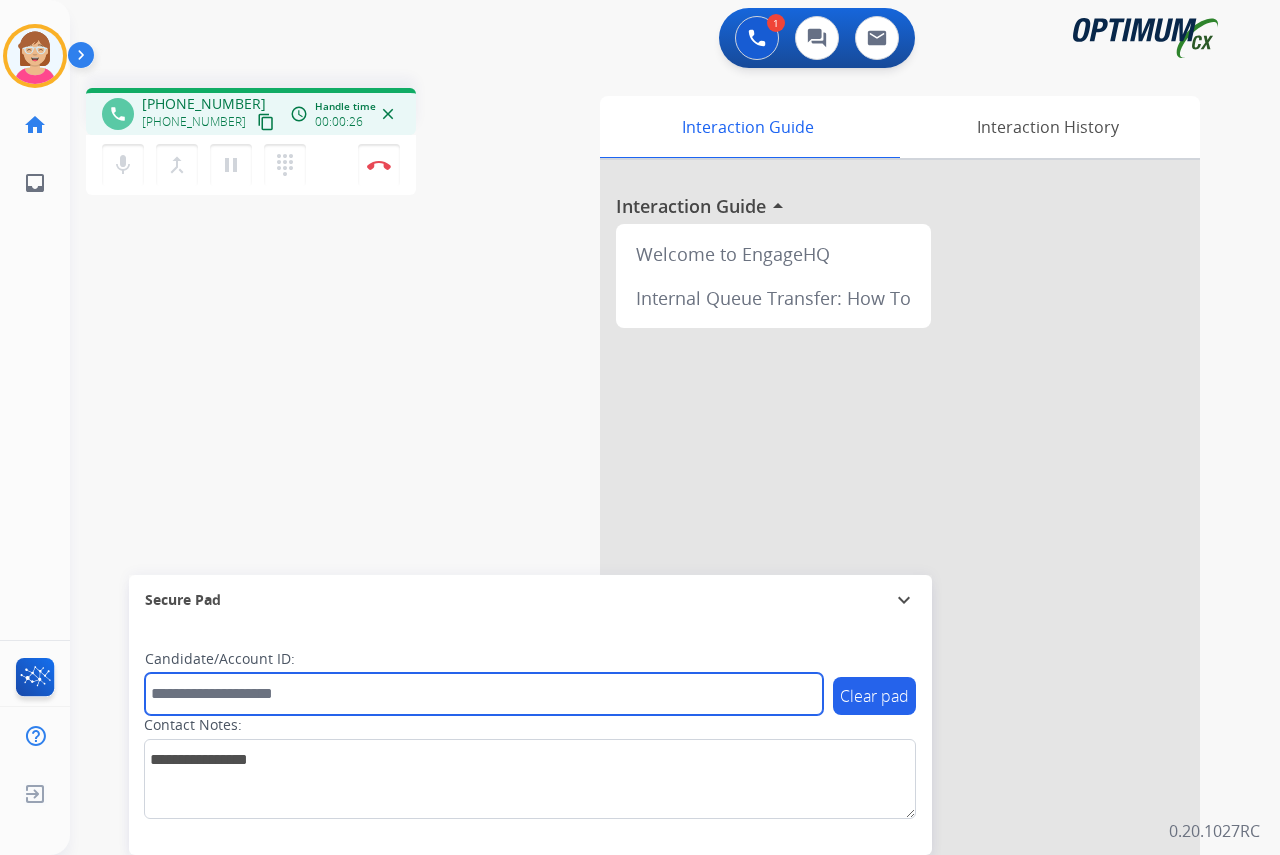 click at bounding box center (484, 694) 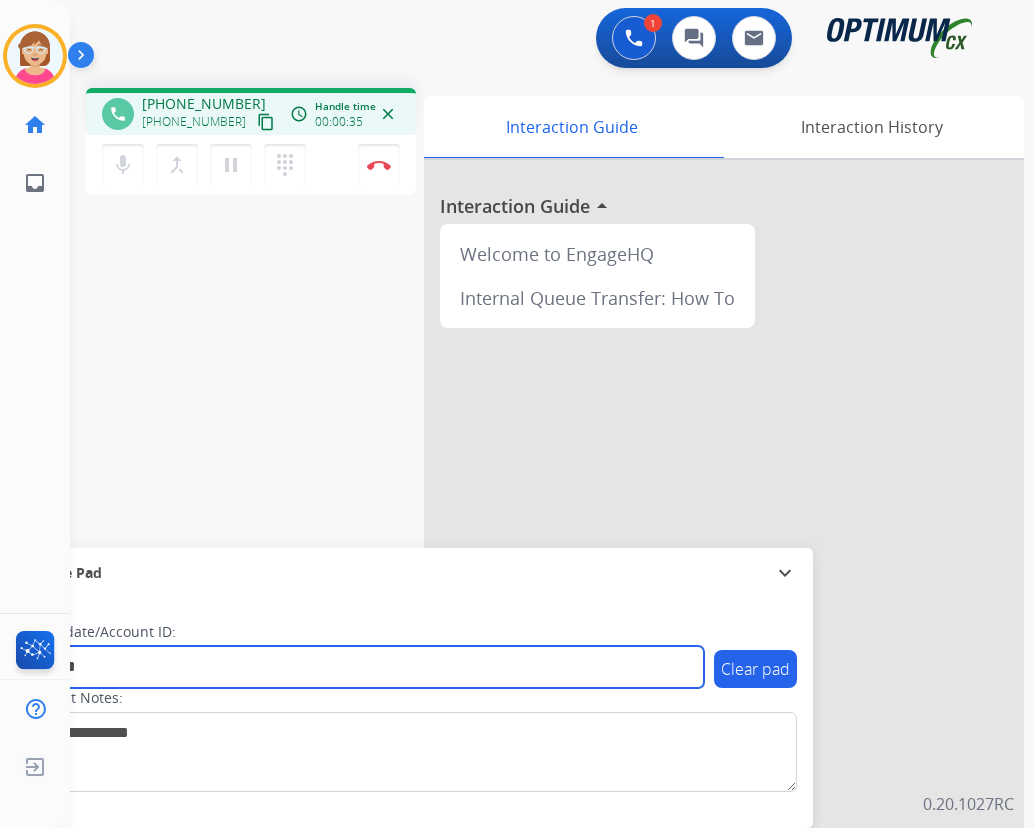 type on "*******" 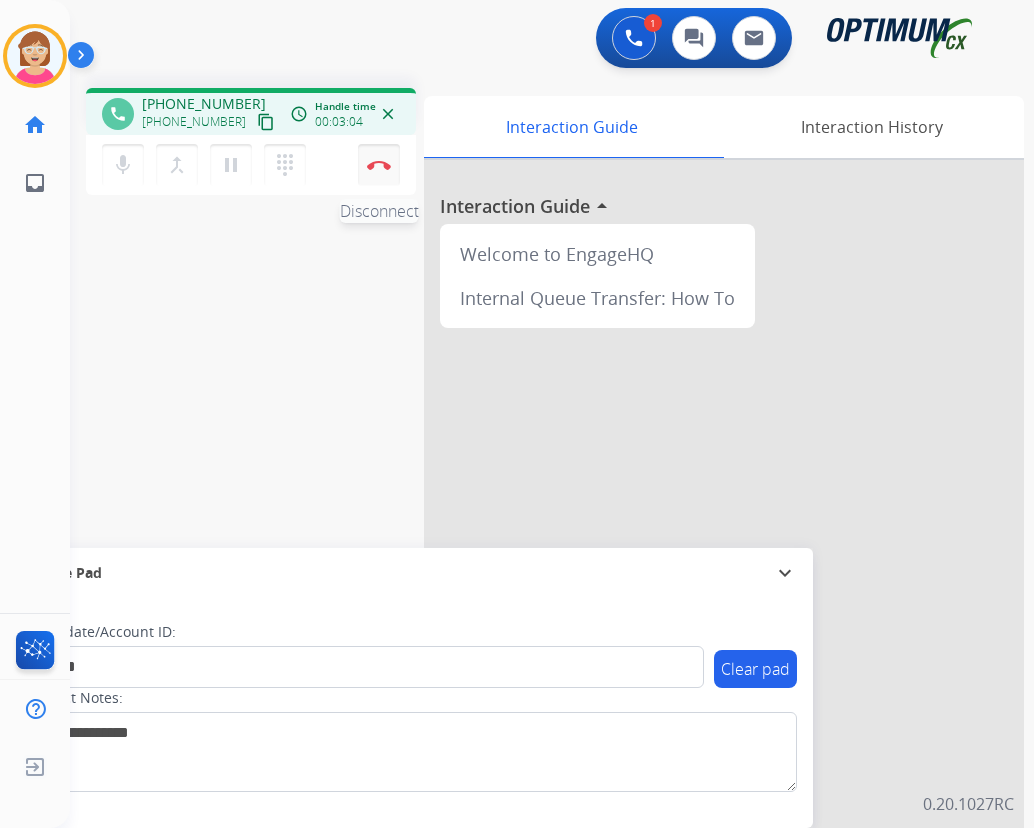click at bounding box center [379, 165] 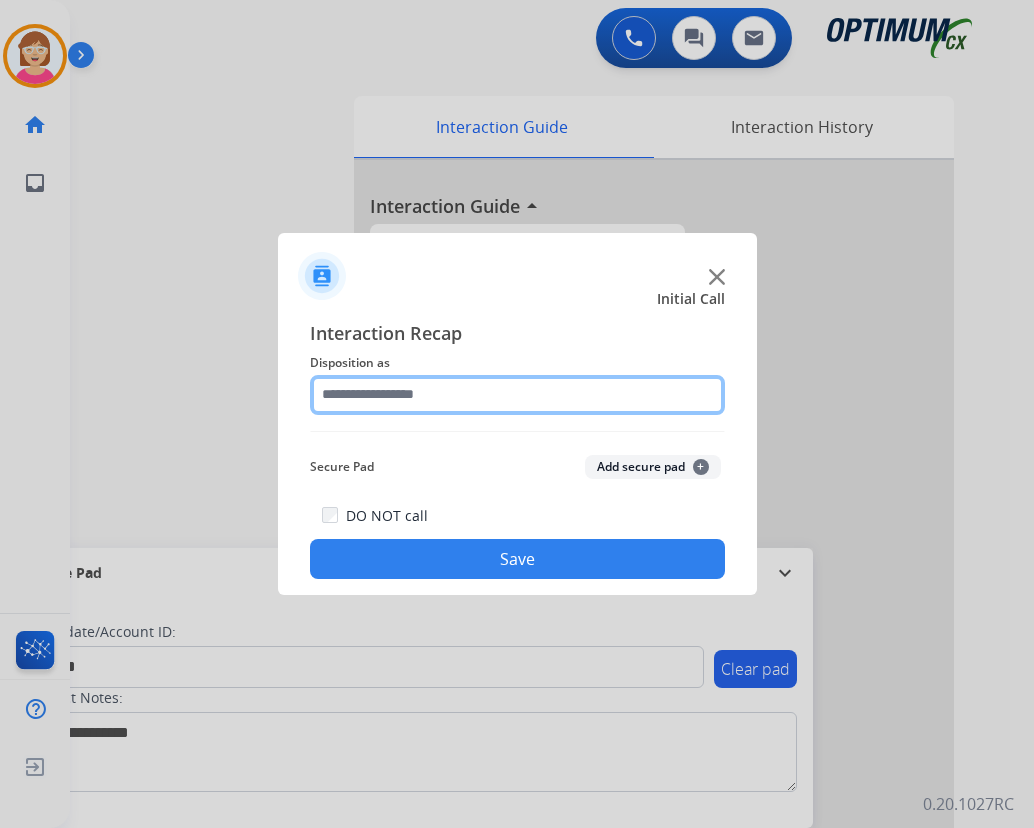 click 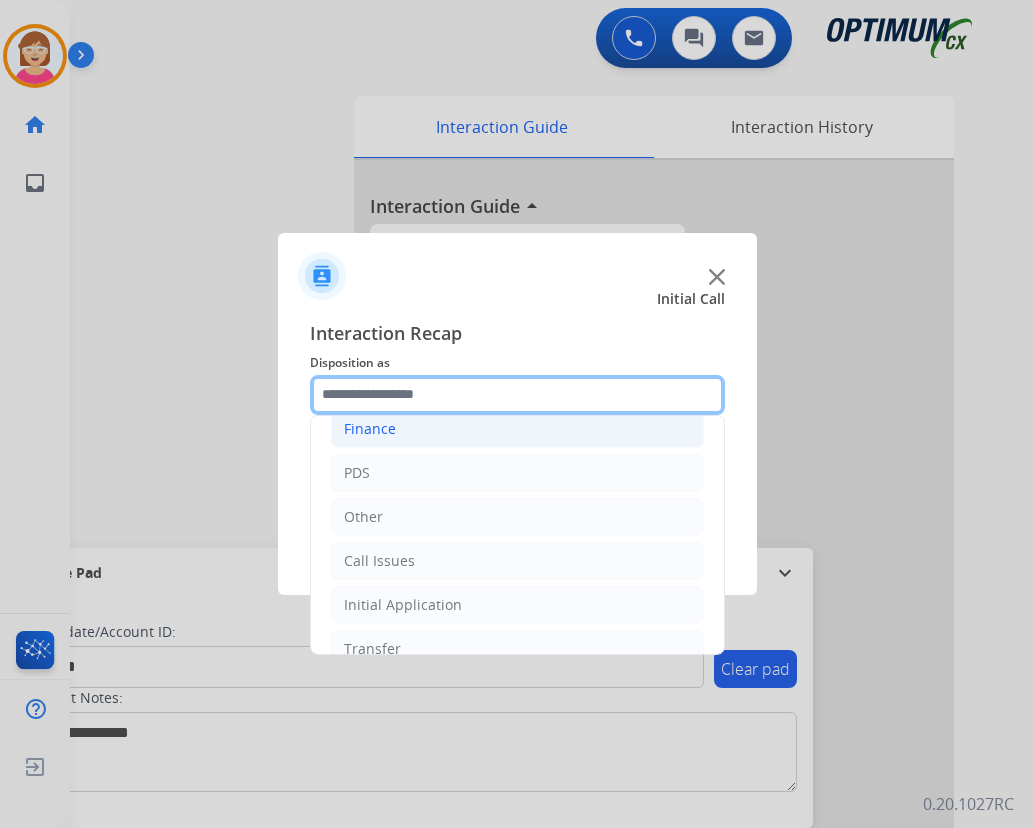 scroll, scrollTop: 136, scrollLeft: 0, axis: vertical 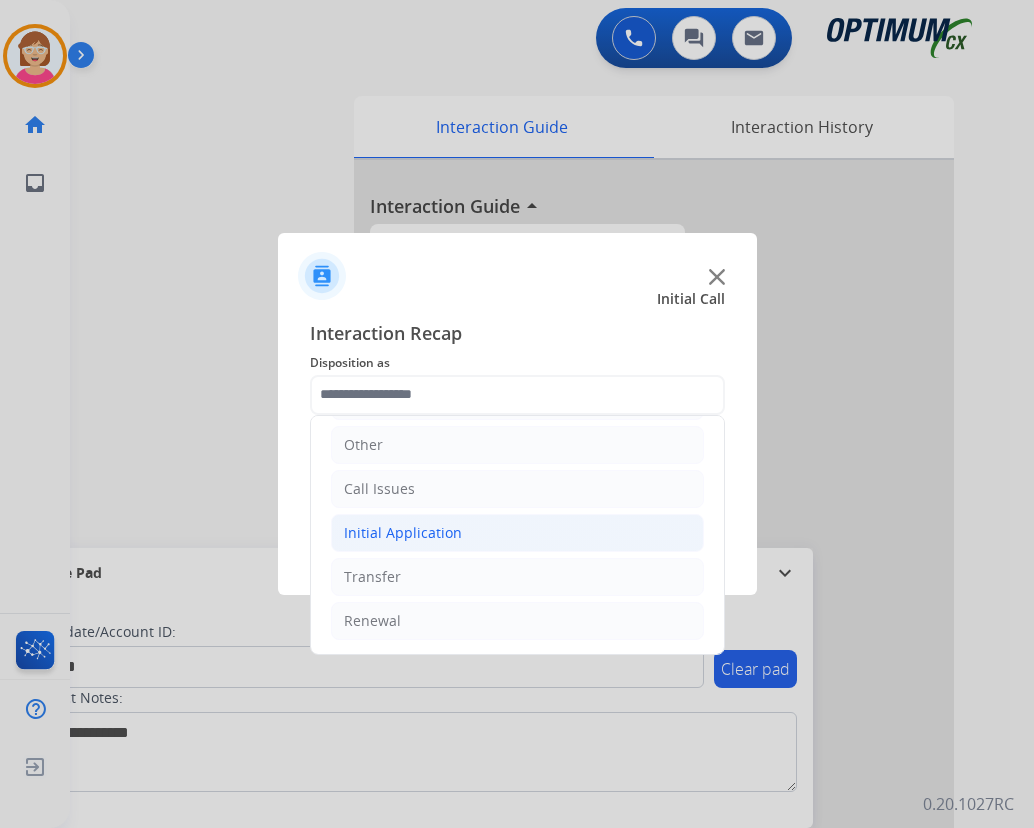 click on "Initial Application" 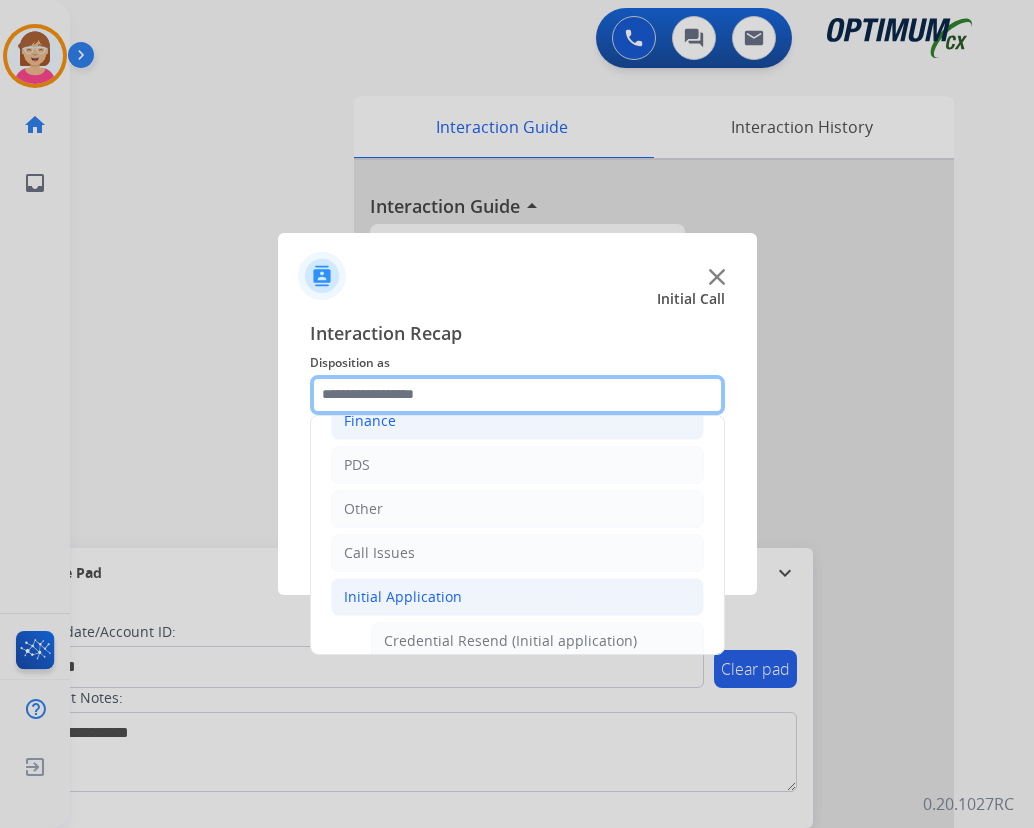 scroll, scrollTop: 36, scrollLeft: 0, axis: vertical 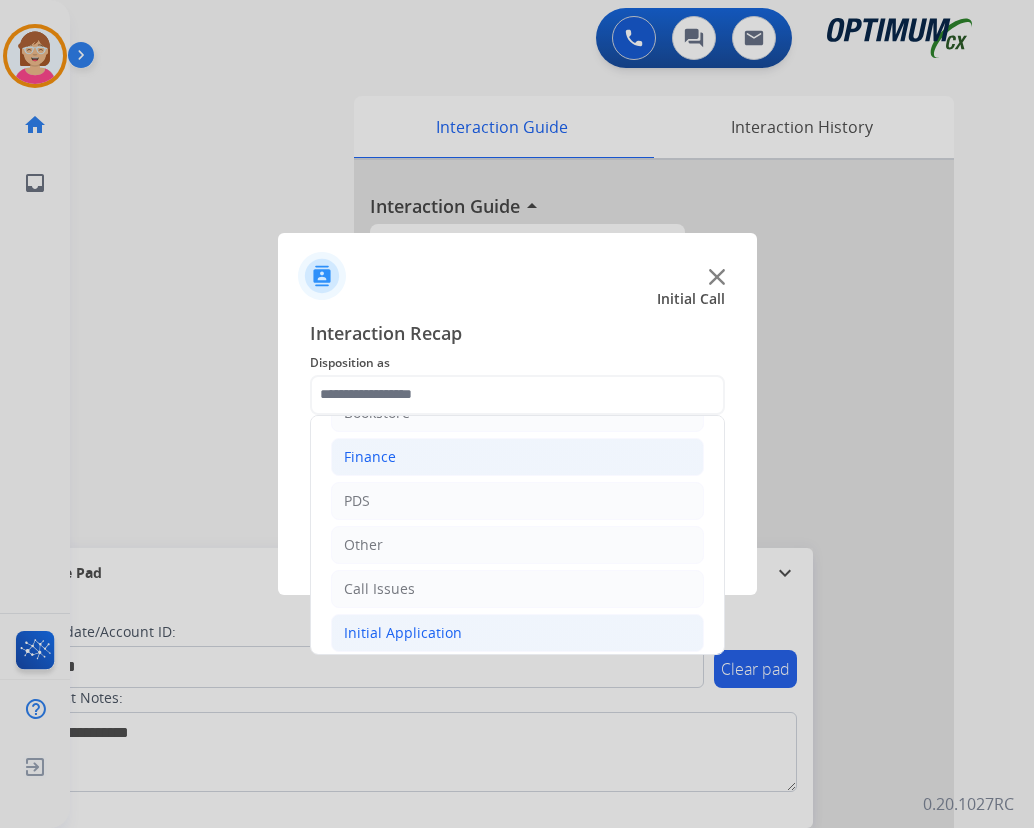 click on "Finance" 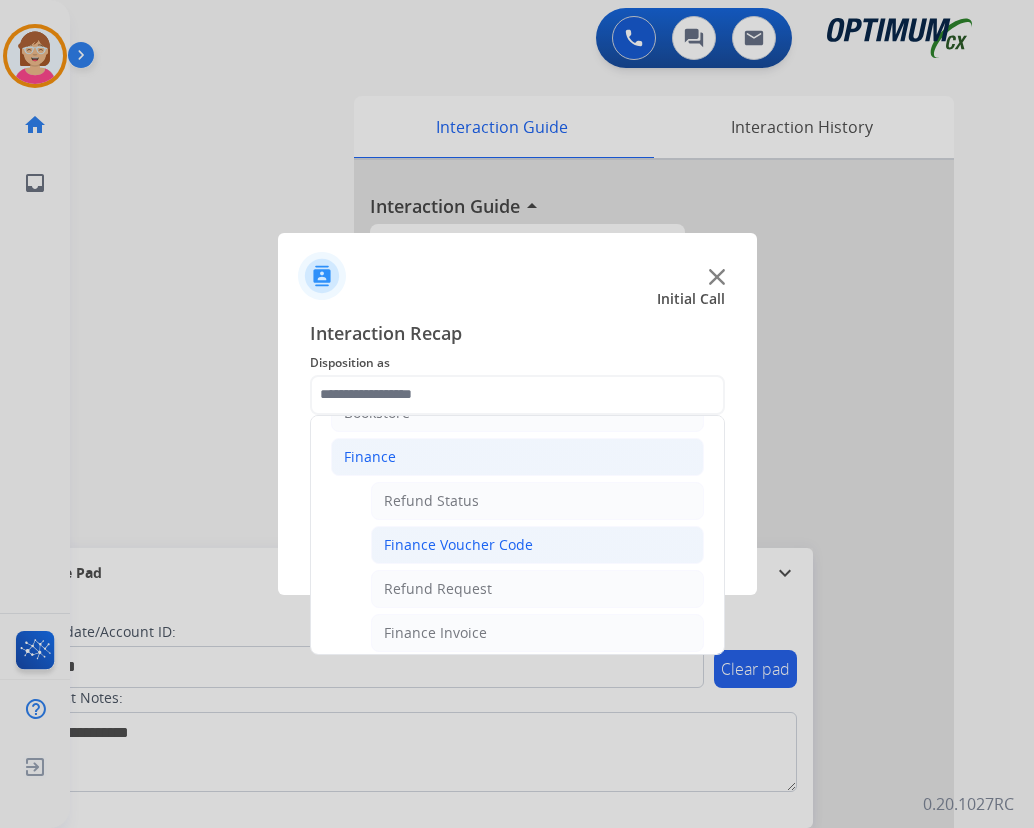 click on "Finance Voucher Code" 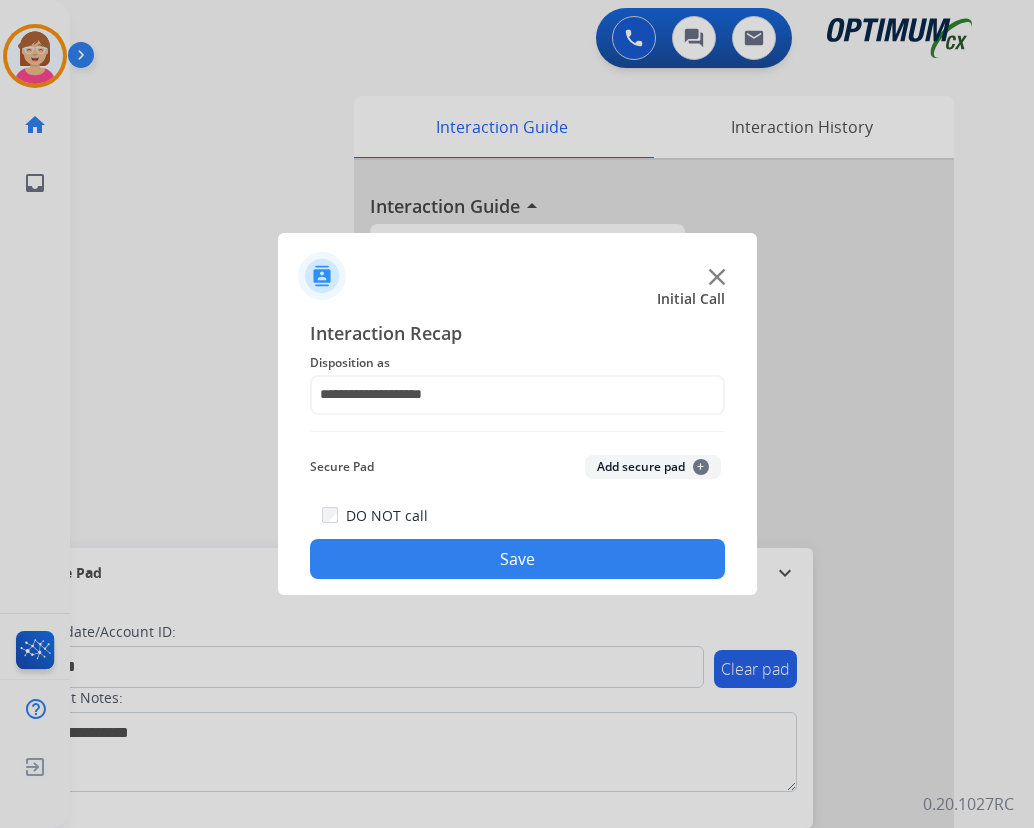 click on "+" 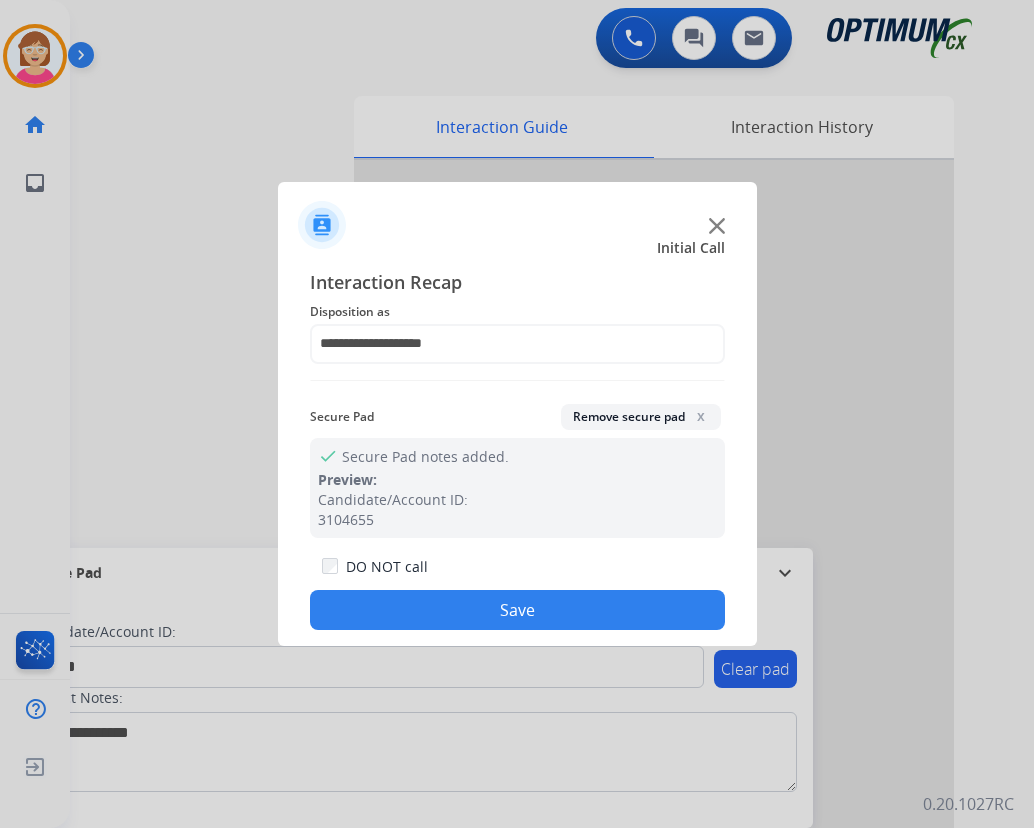 click on "Save" 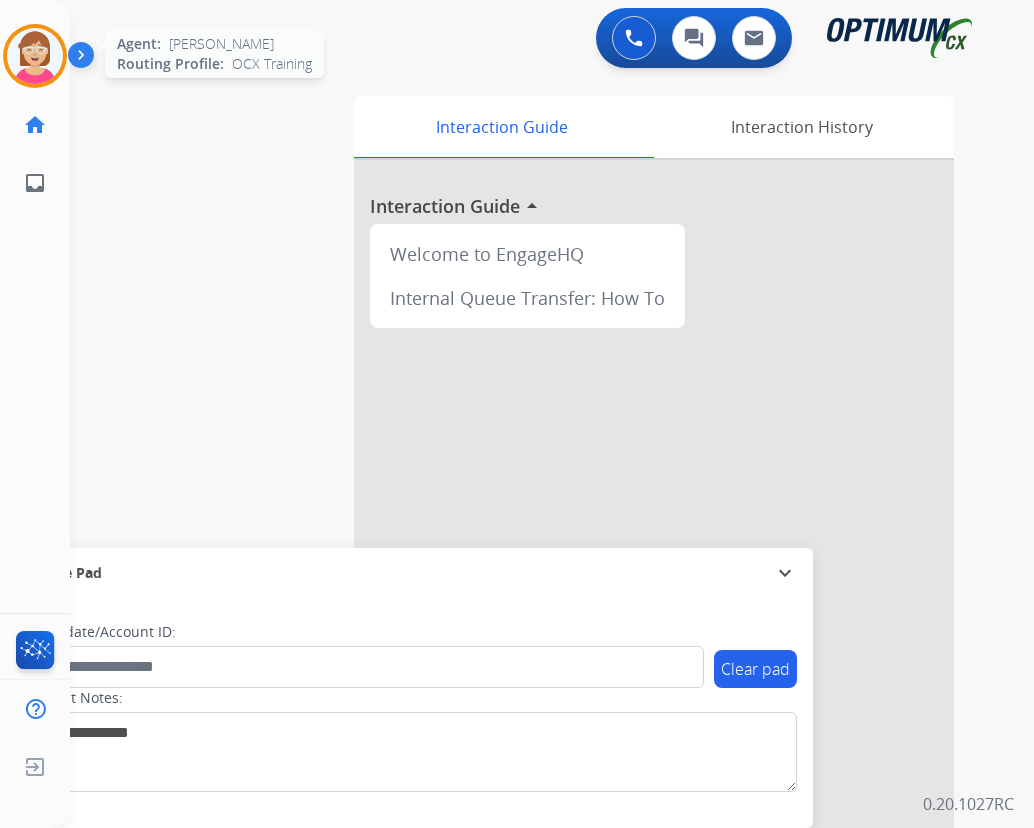 click at bounding box center (35, 56) 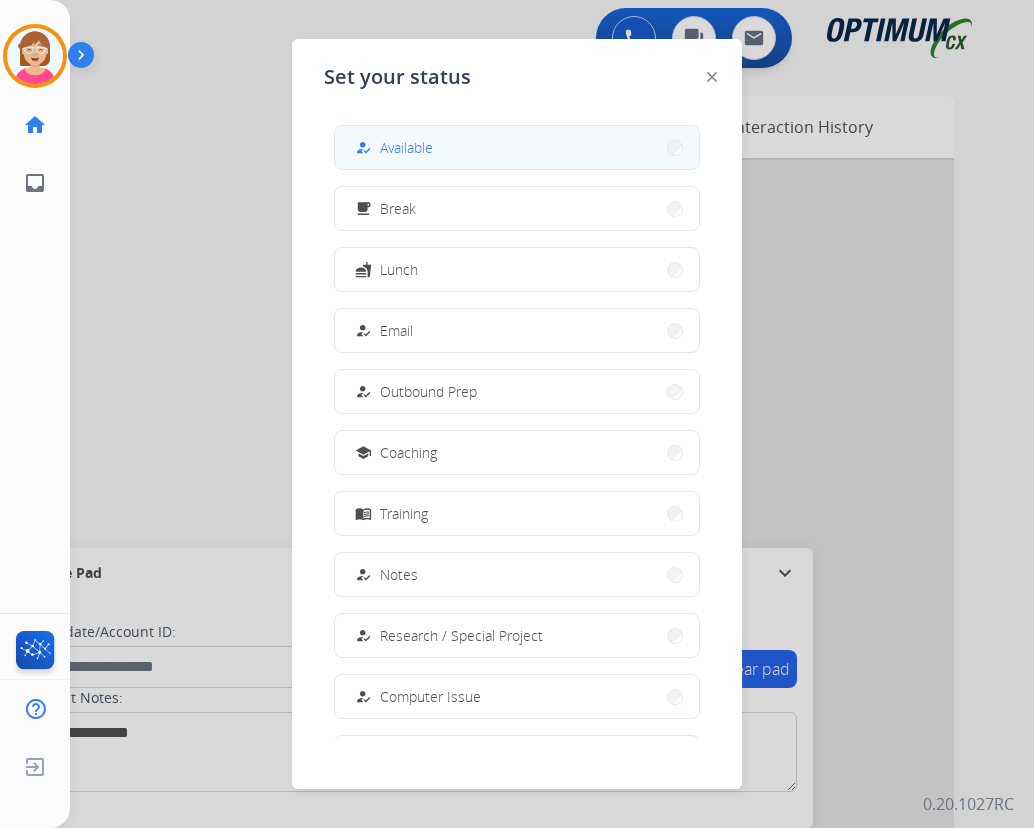 click on "Available" at bounding box center (406, 147) 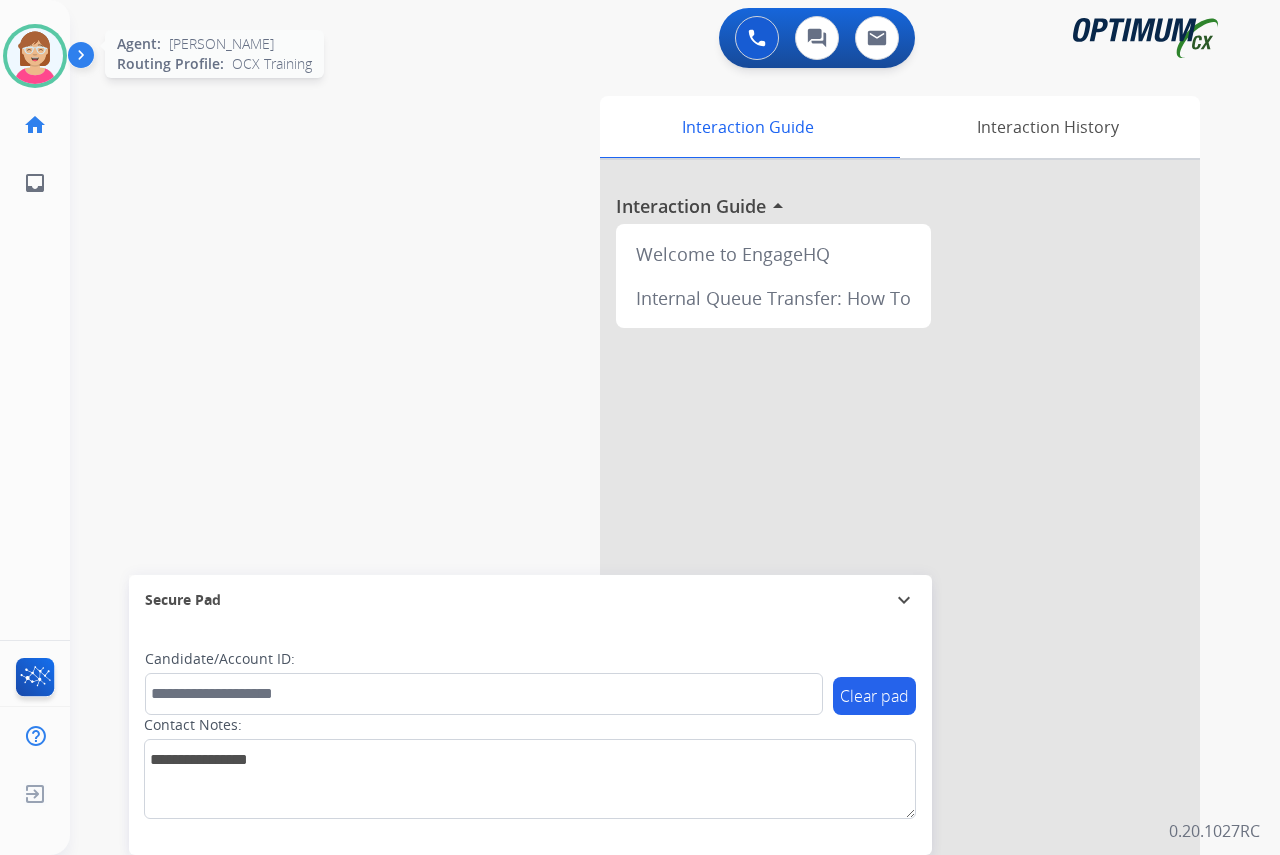 click at bounding box center [35, 56] 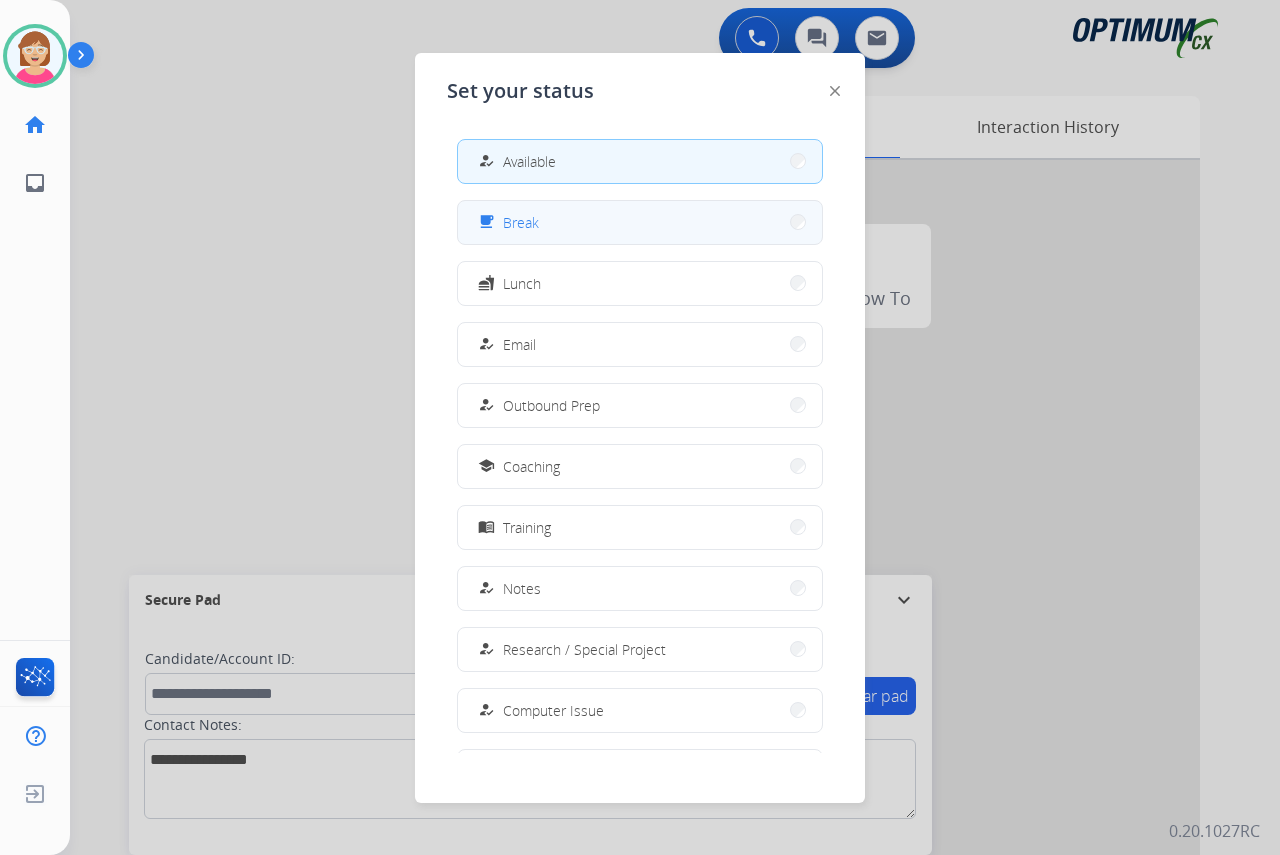 drag, startPoint x: 28, startPoint y: 50, endPoint x: 540, endPoint y: 226, distance: 541.4056 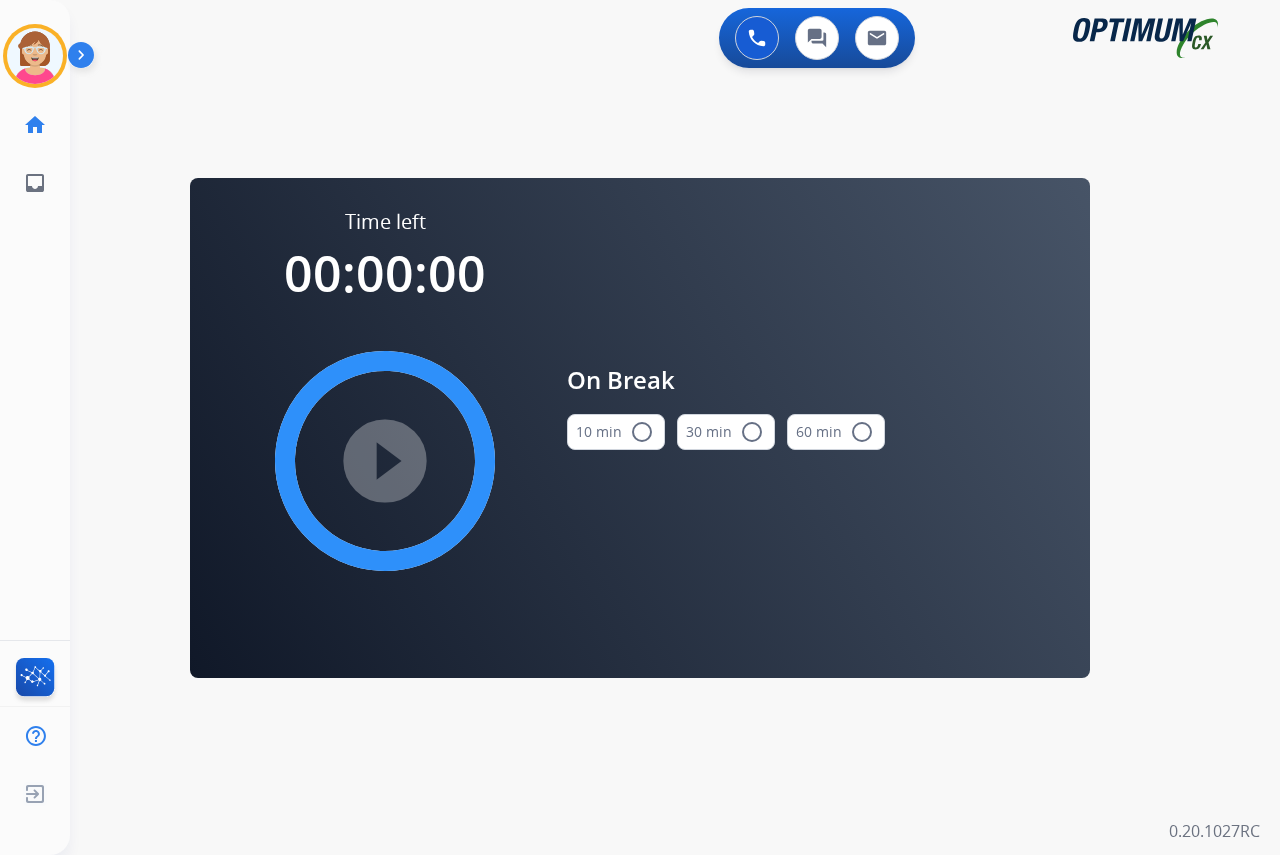 click on "radio_button_unchecked" at bounding box center (642, 432) 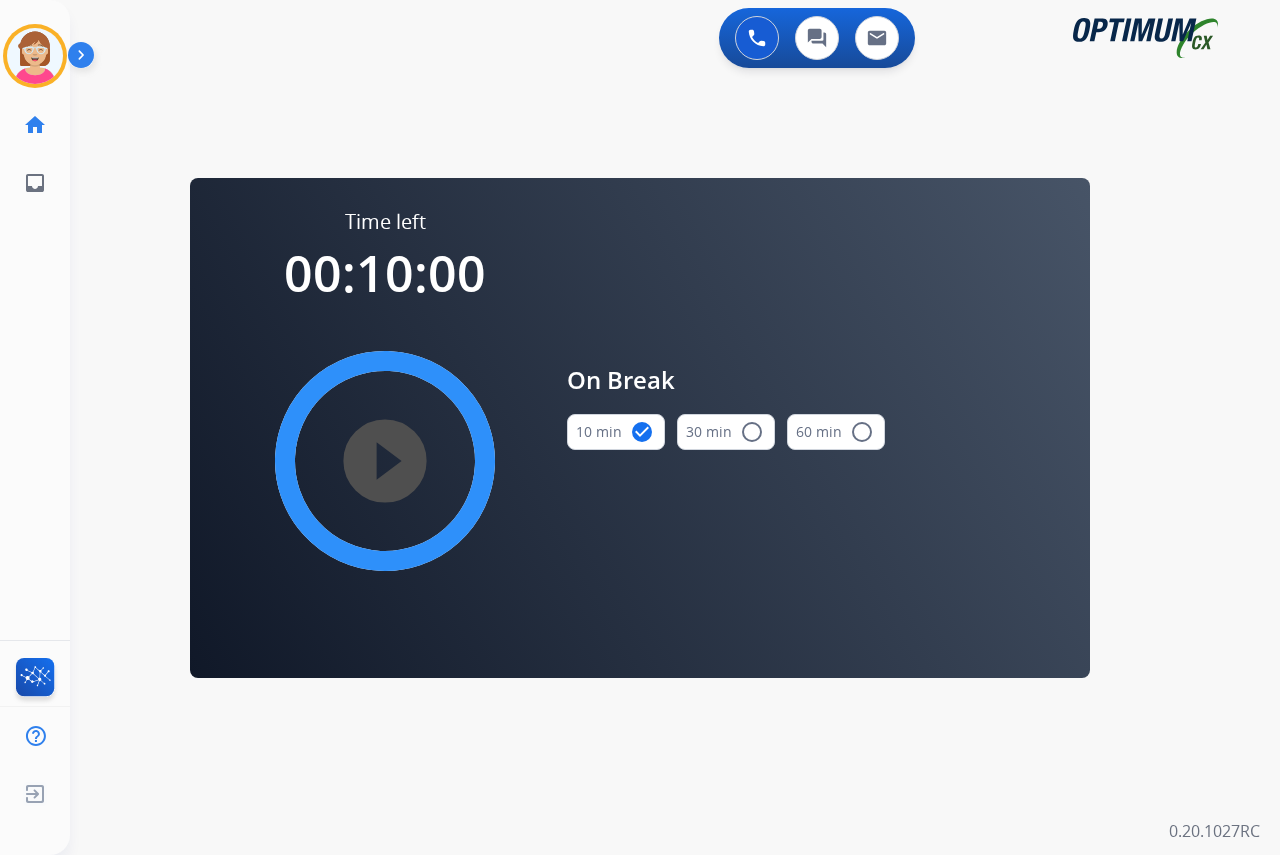 click on "play_circle_filled" at bounding box center [385, 461] 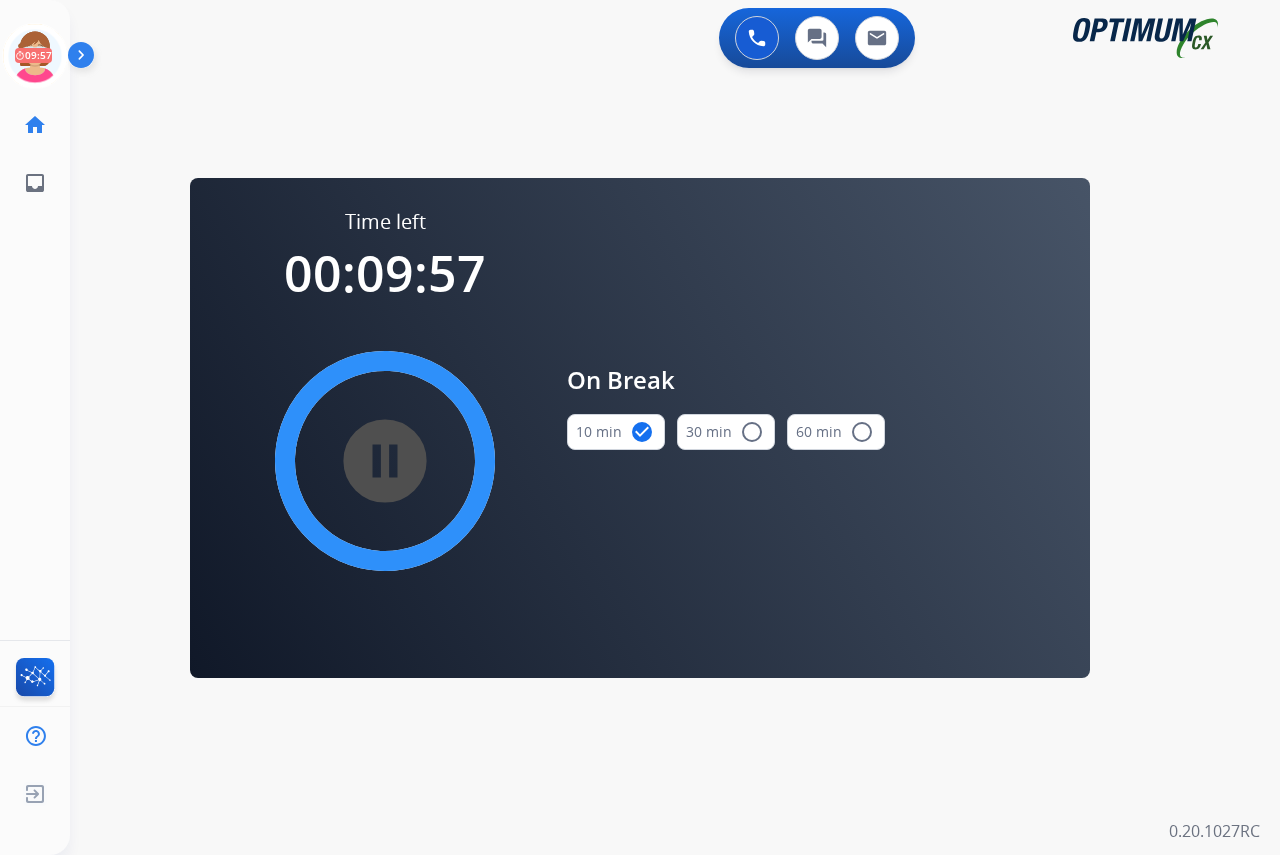 drag, startPoint x: 382, startPoint y: 460, endPoint x: 593, endPoint y: 560, distance: 233.49733 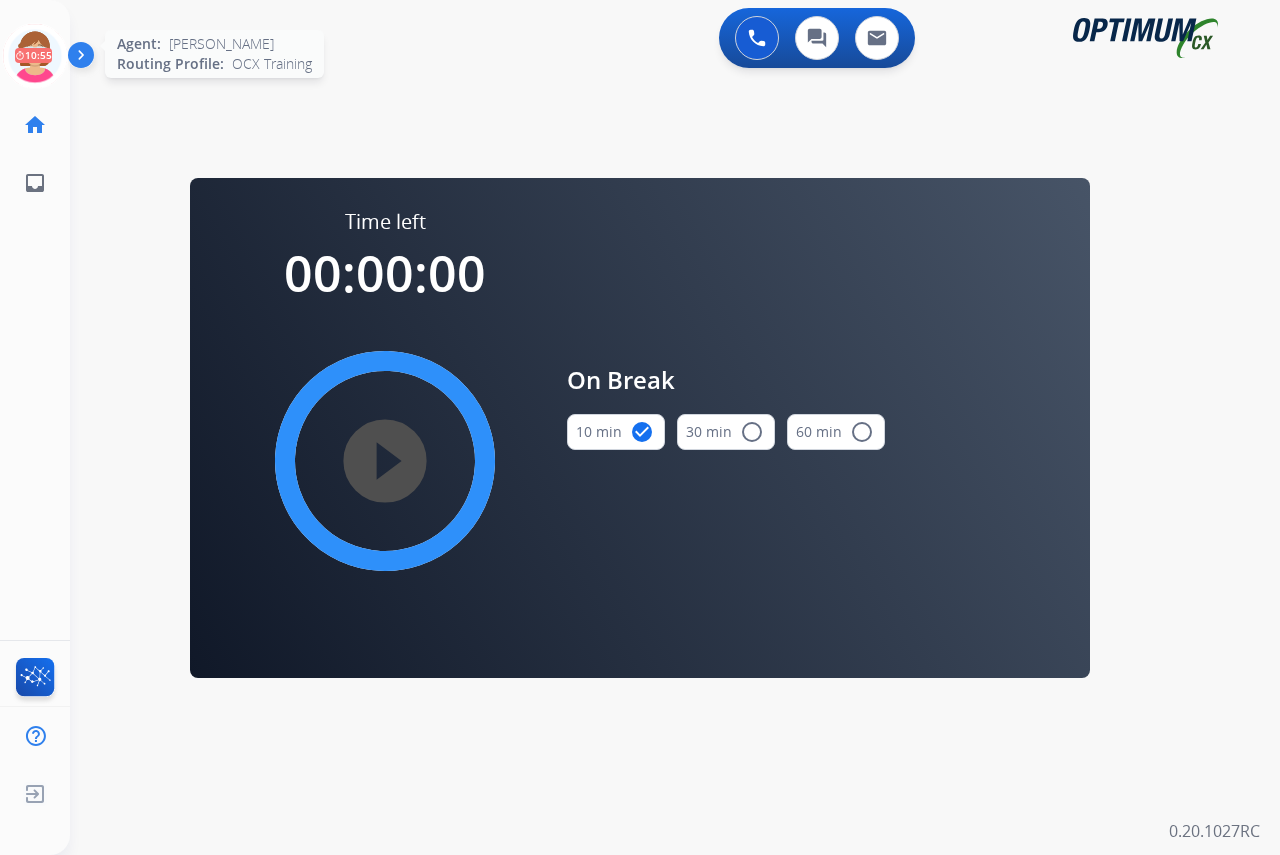 click 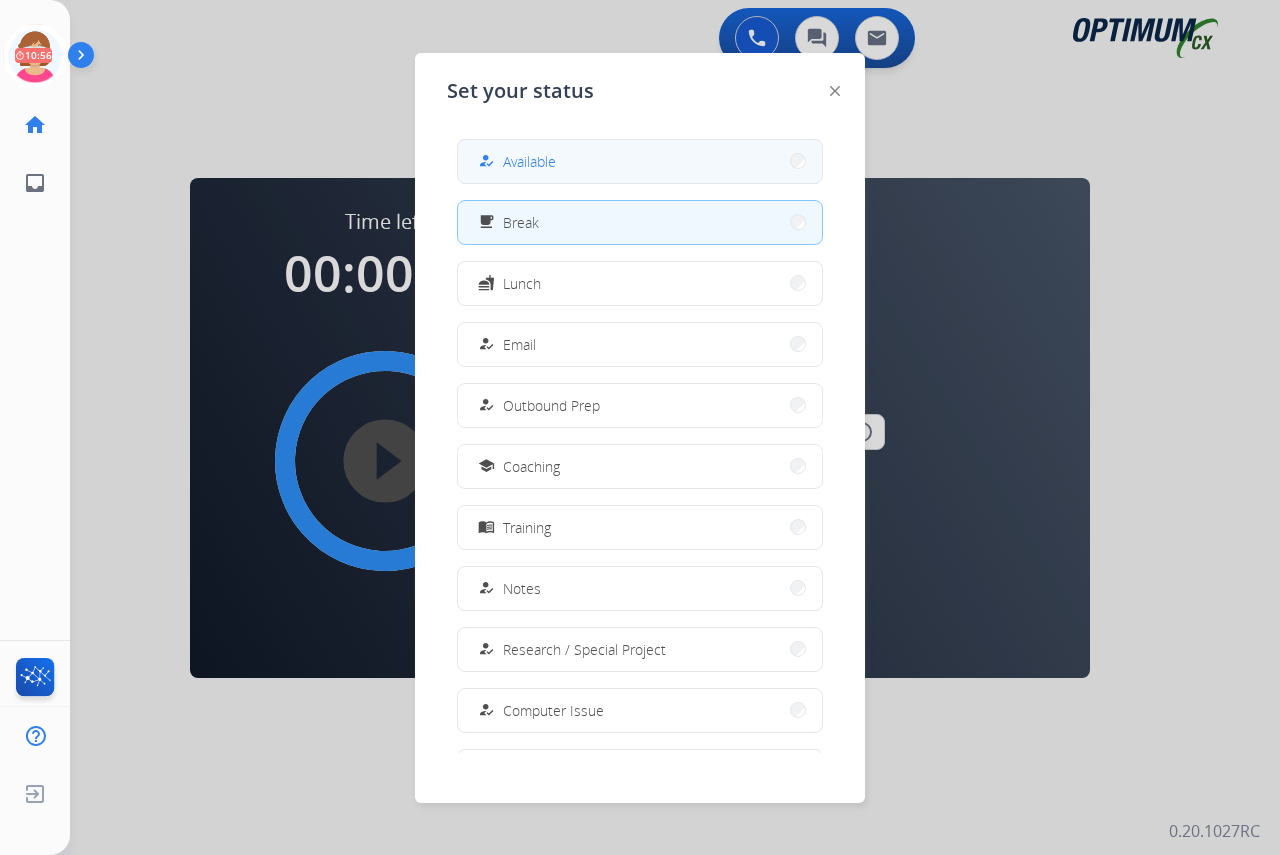 click on "Available" at bounding box center [529, 161] 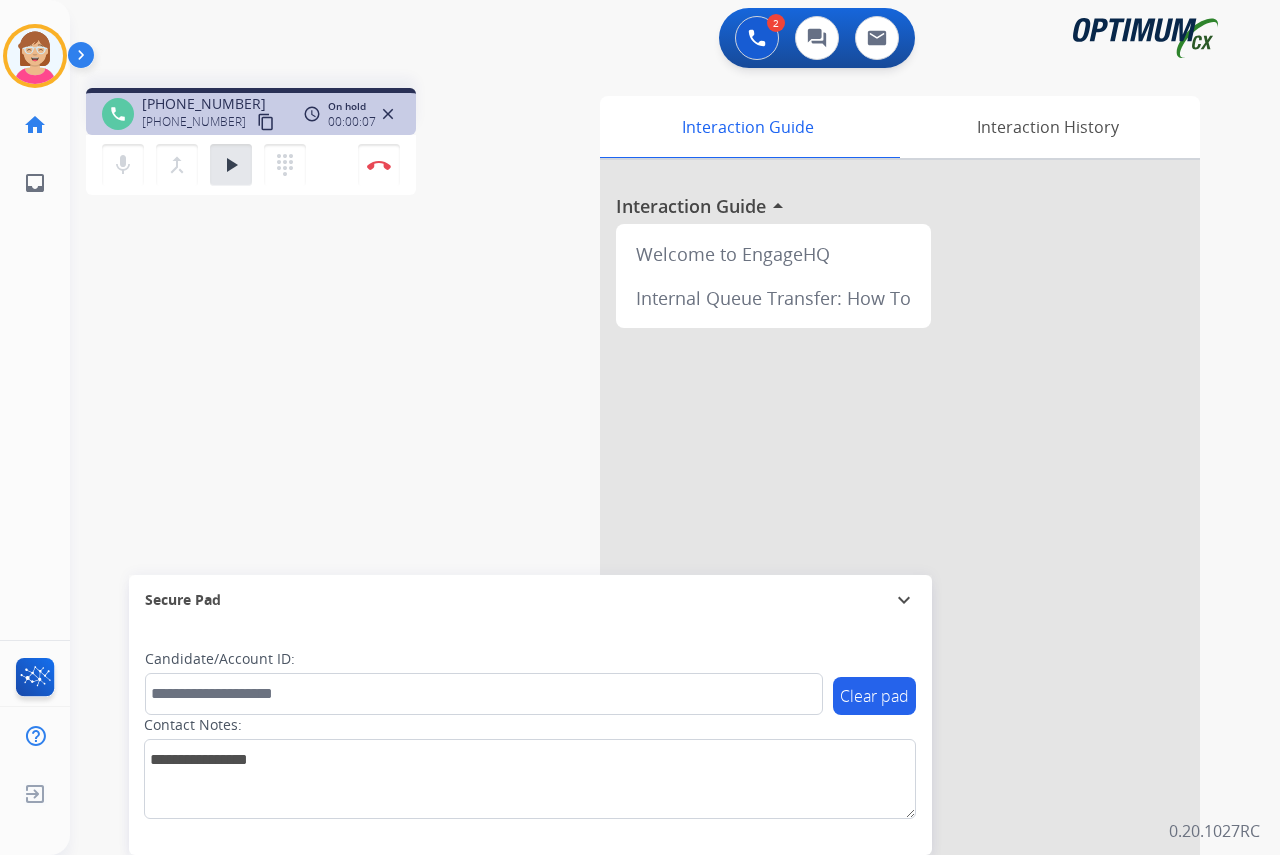 click on "[PERSON_NAME]  Edit Avatar  Agent:   [PERSON_NAME] Profile:  OCX Training home  Home  Home inbox  Emails  Emails  FocalPoints  Help Center  Help Center  Log out  Log out" 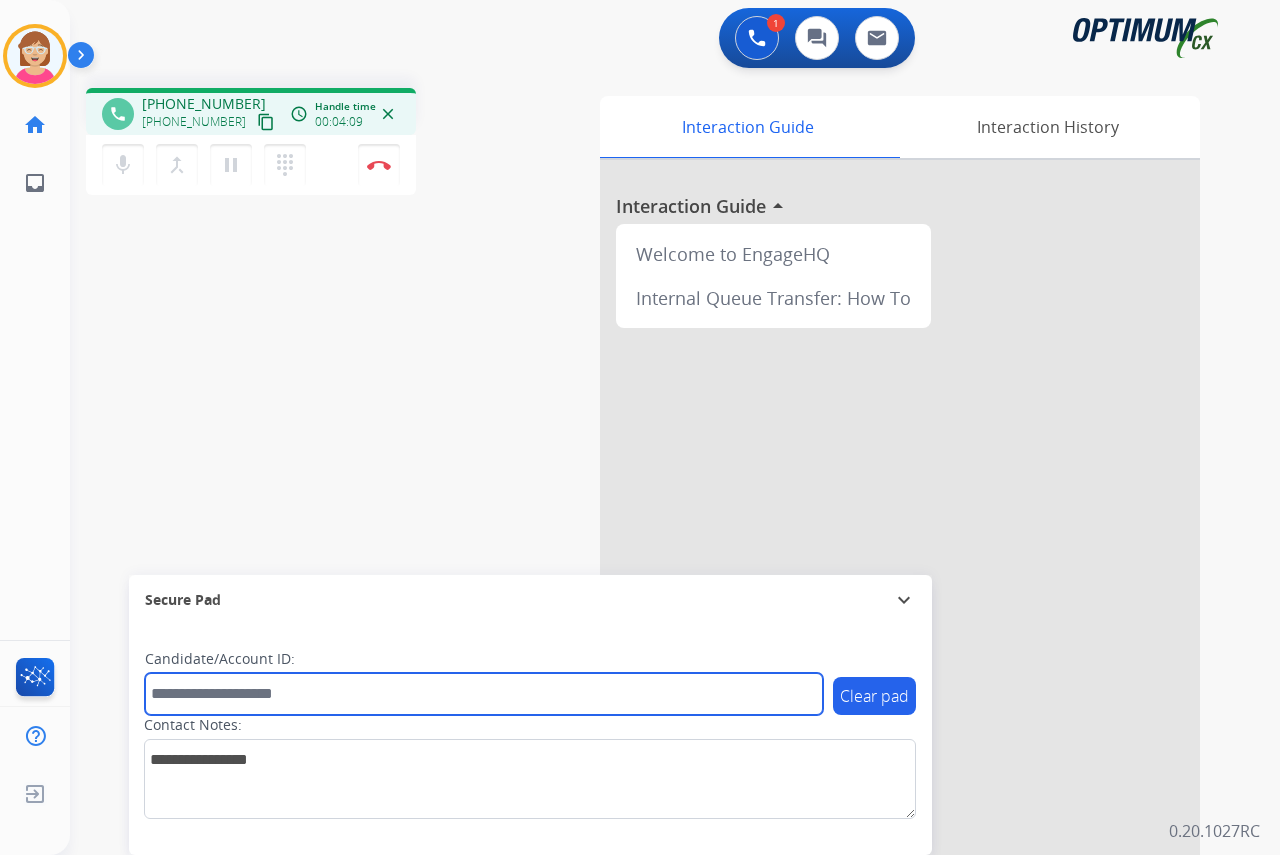 click at bounding box center [484, 694] 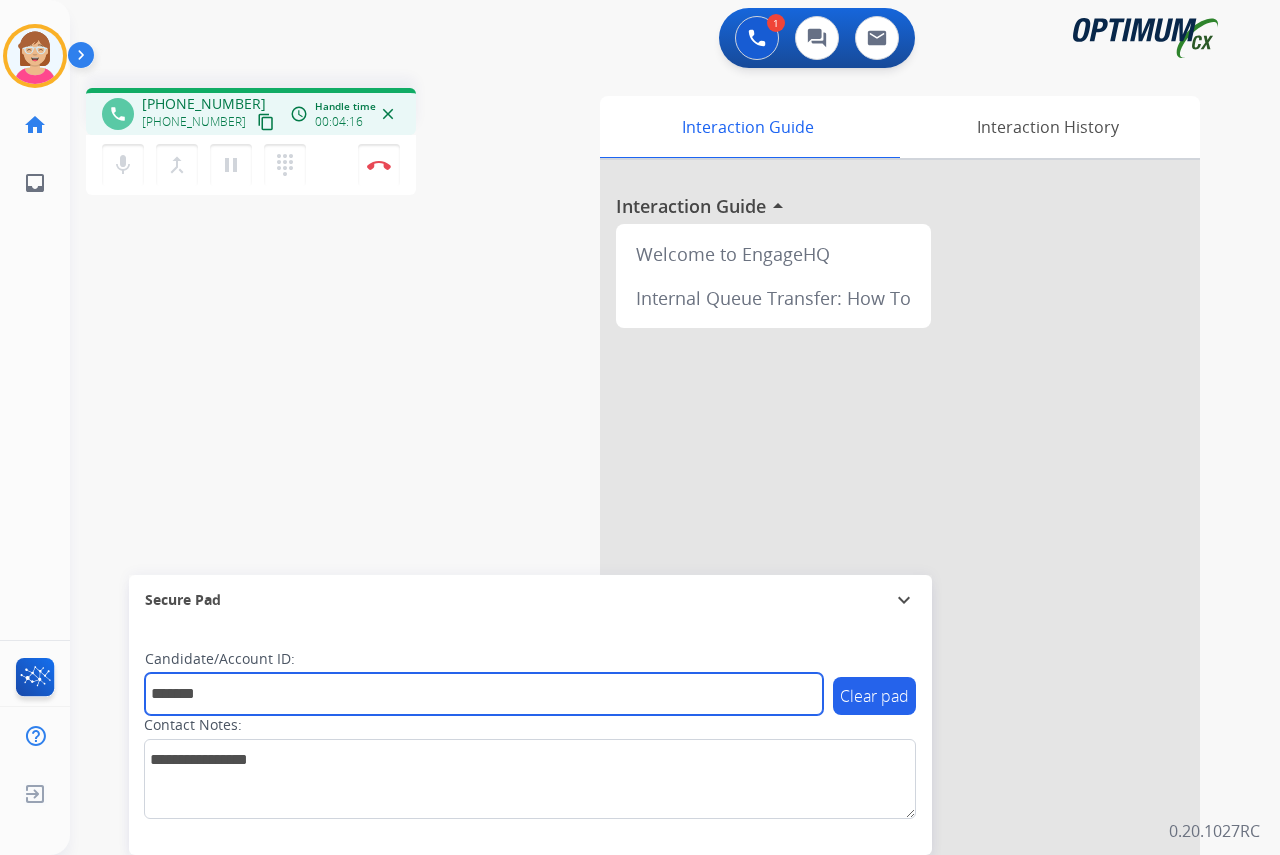 type on "*******" 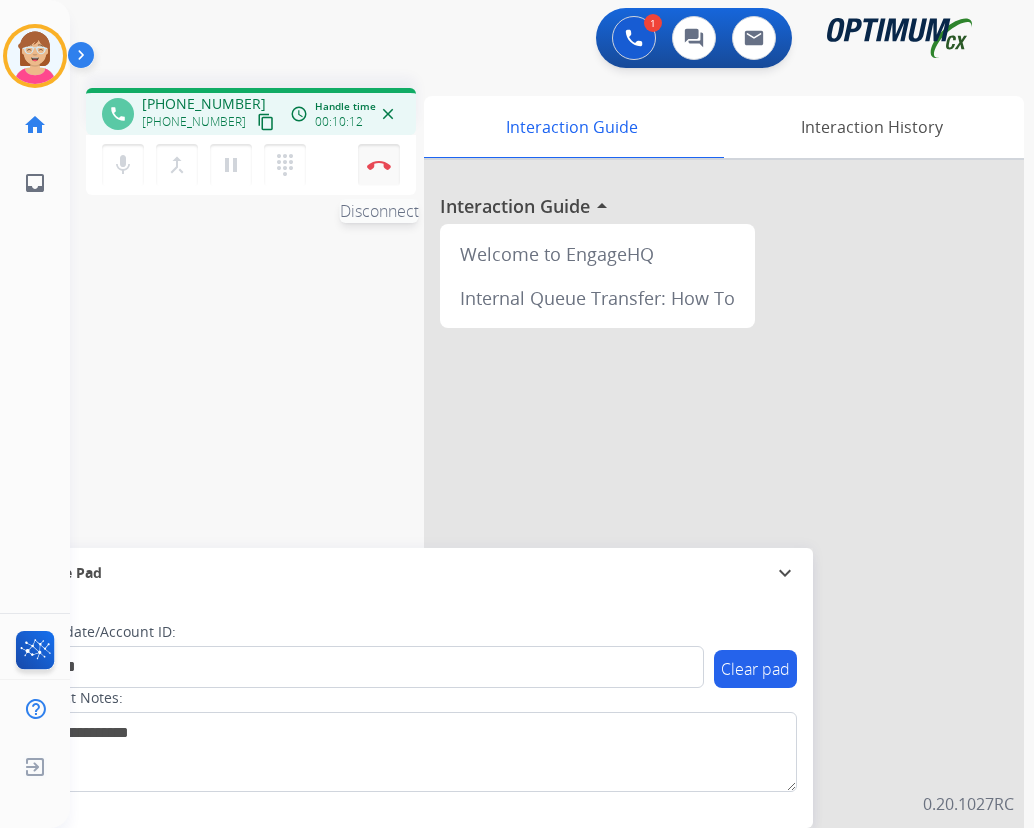 click at bounding box center [379, 165] 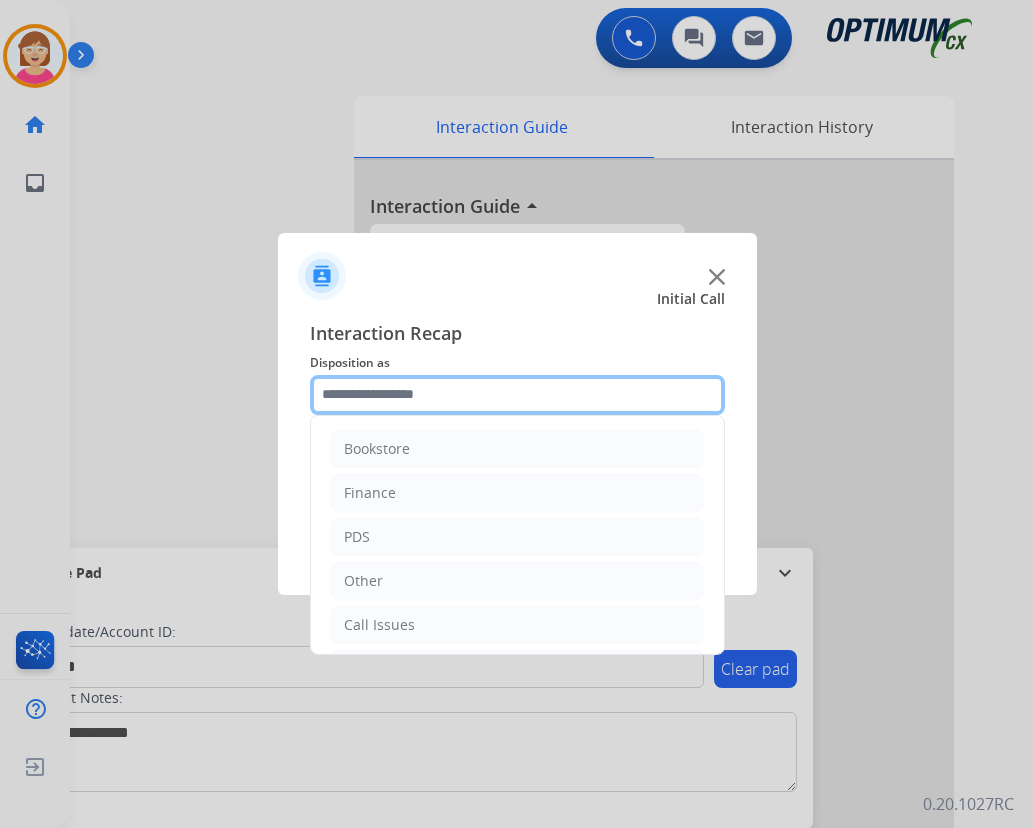 click 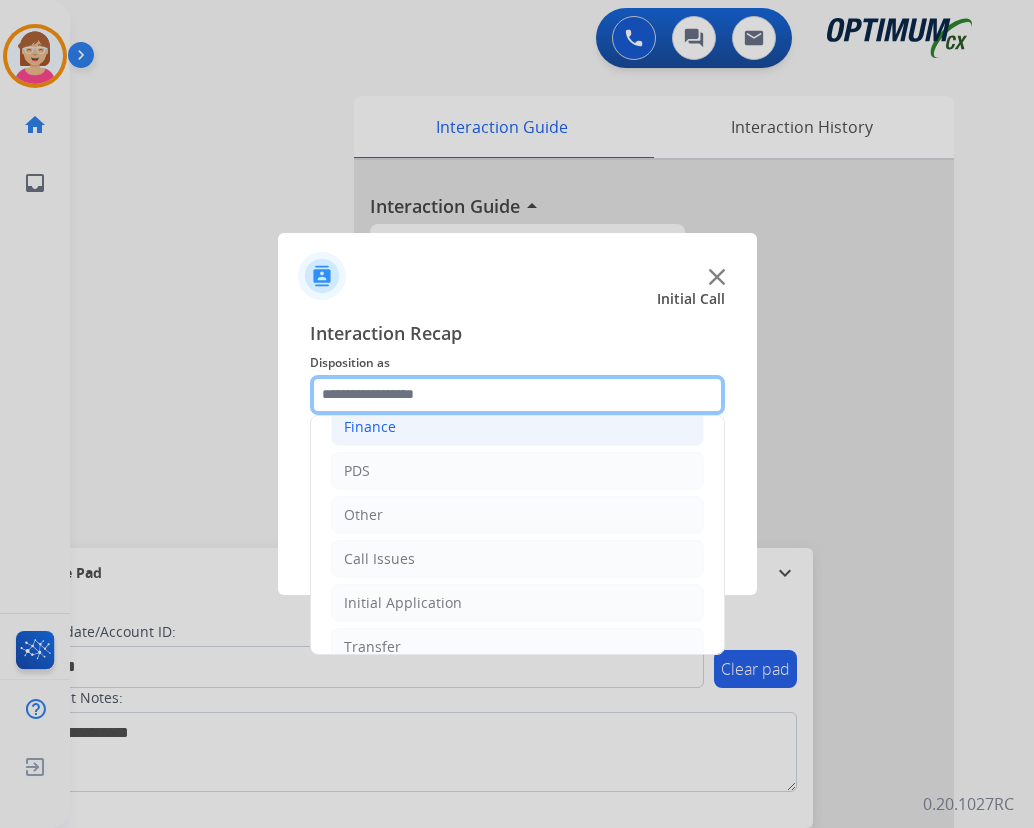 scroll, scrollTop: 0, scrollLeft: 0, axis: both 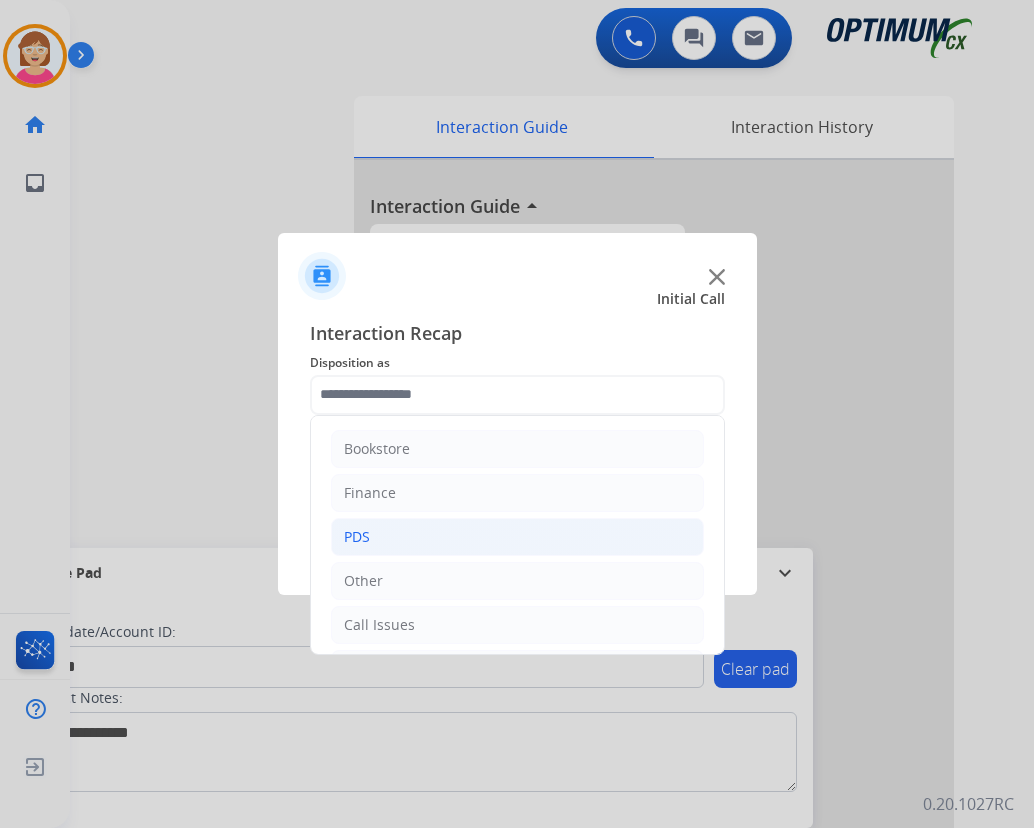 click on "PDS" 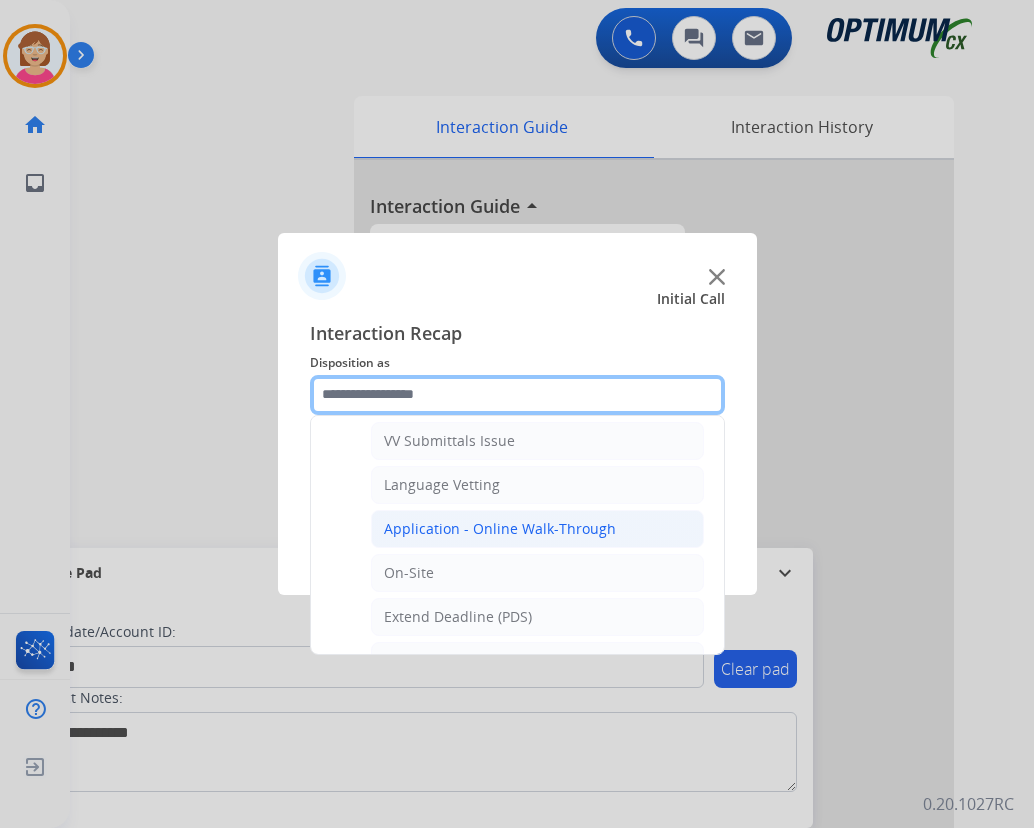 scroll, scrollTop: 500, scrollLeft: 0, axis: vertical 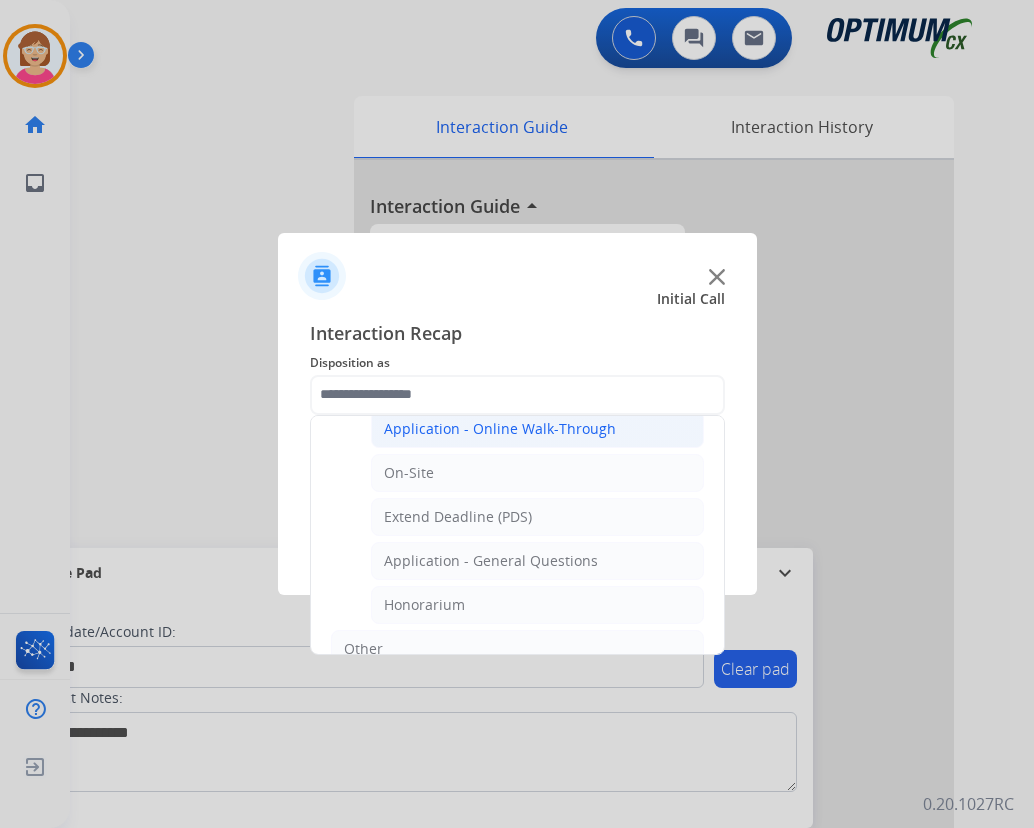 click on "Application - Online Walk-Through" 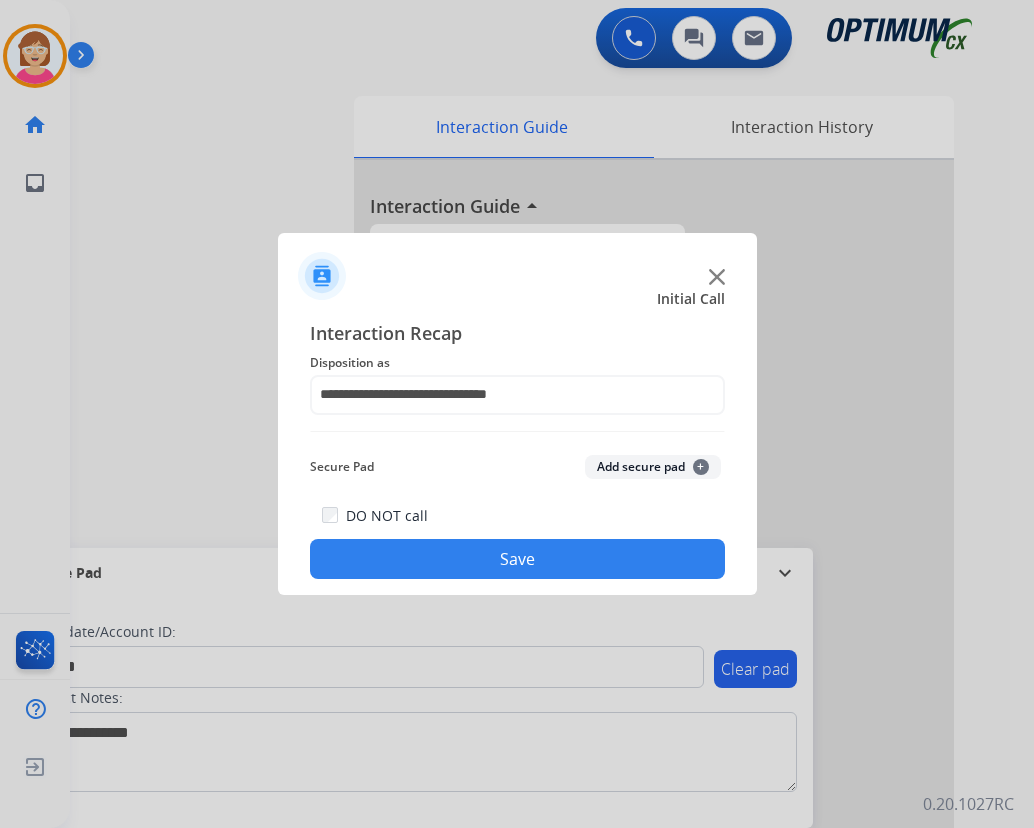 click on "+" 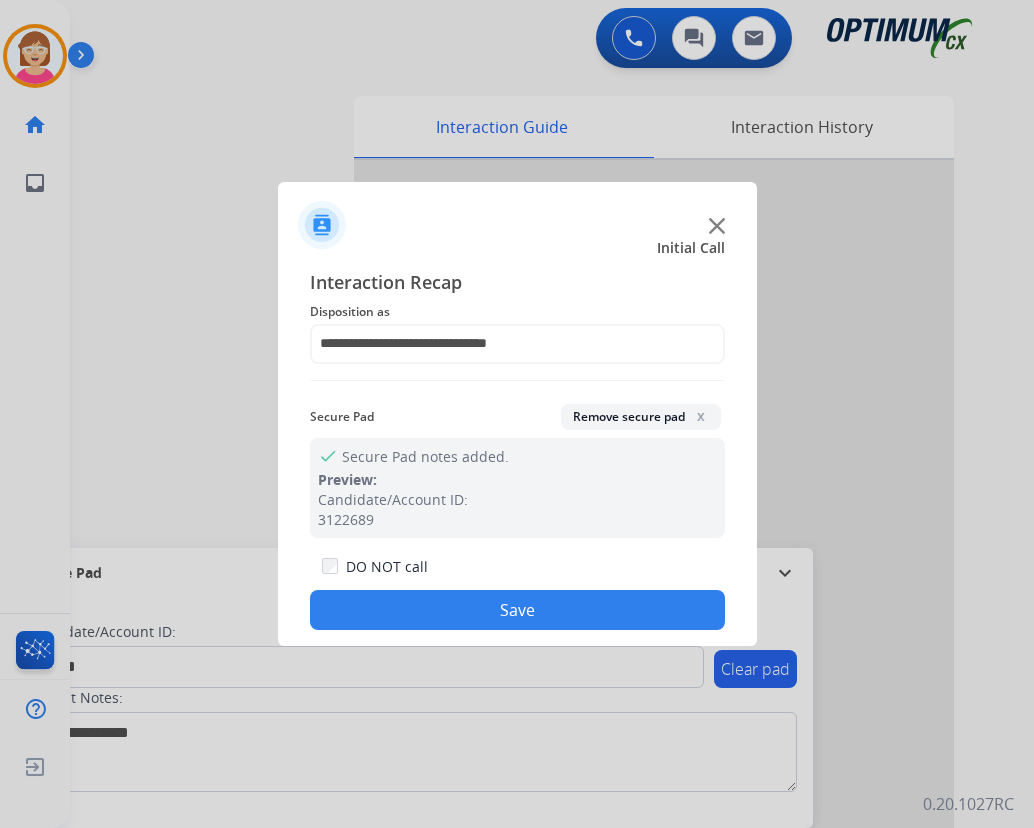 drag, startPoint x: 445, startPoint y: 599, endPoint x: 442, endPoint y: 581, distance: 18.248287 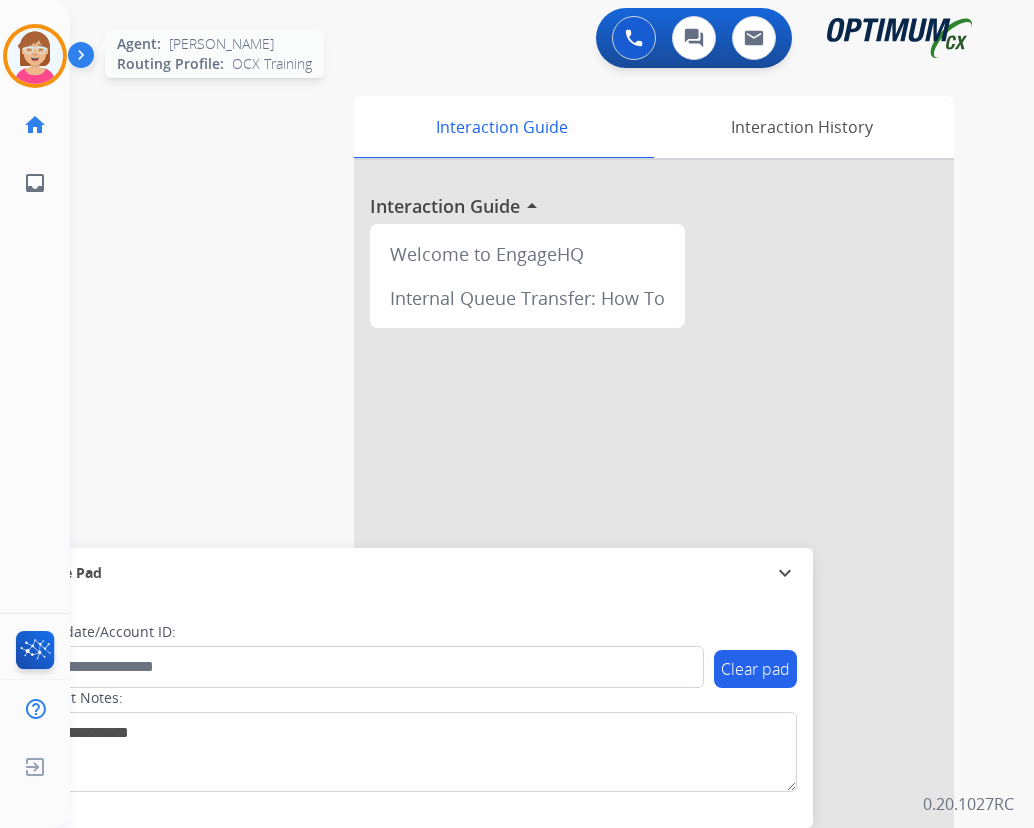 click at bounding box center (35, 56) 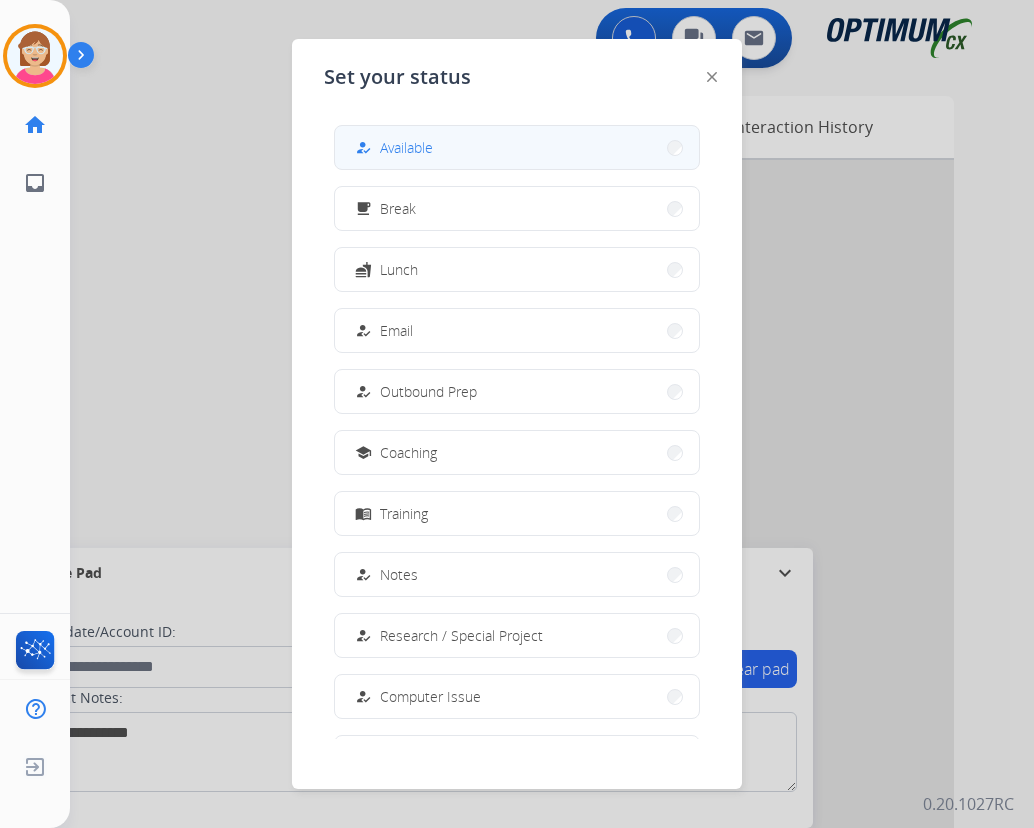 click on "Available" at bounding box center (406, 147) 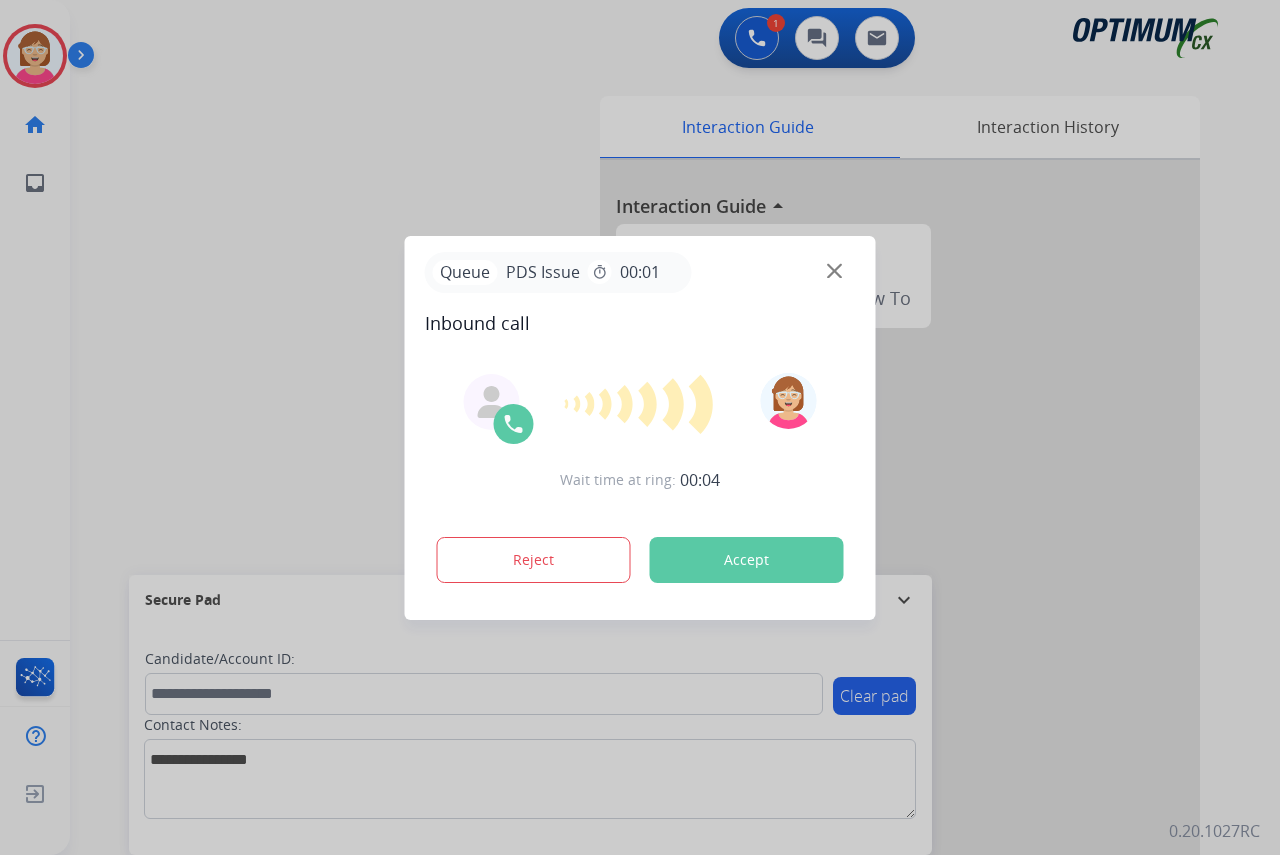 click at bounding box center (640, 427) 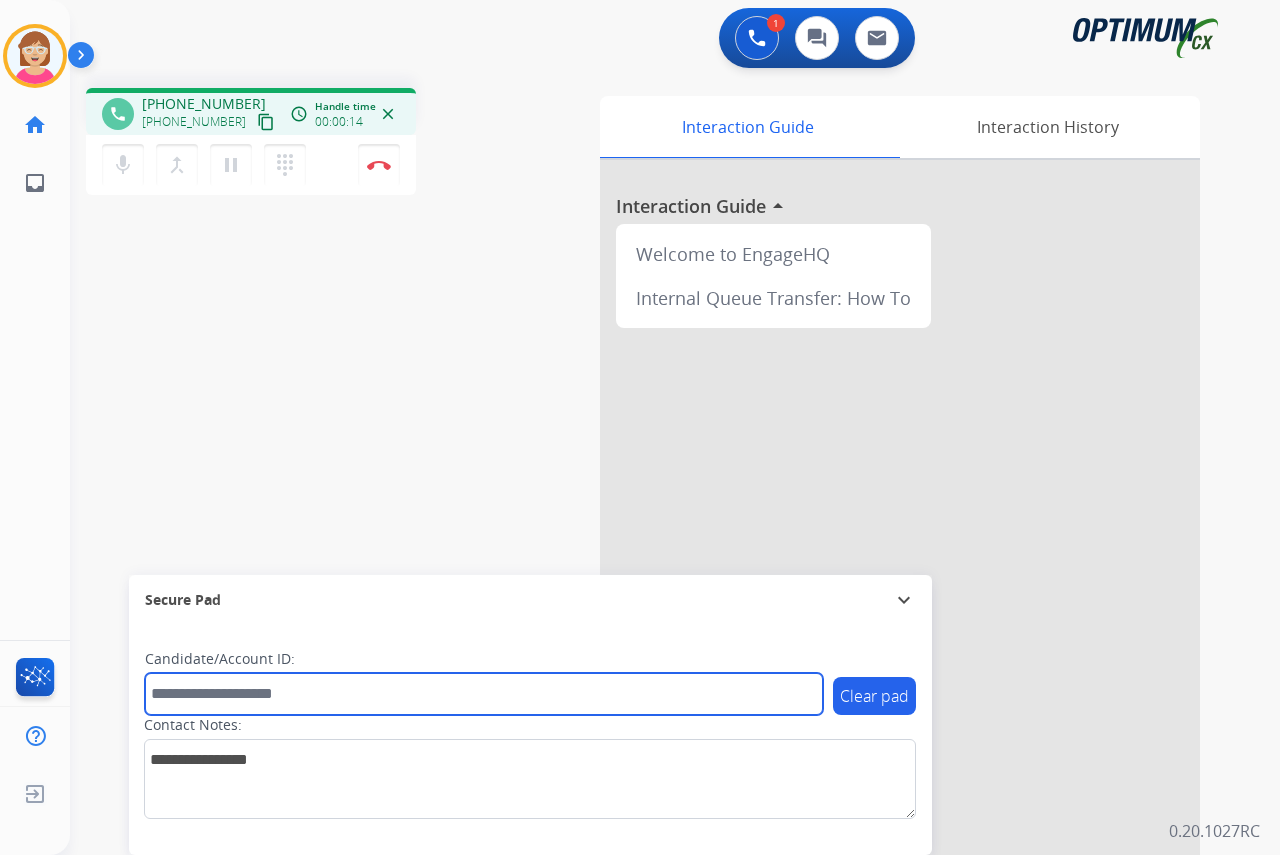 click at bounding box center (484, 694) 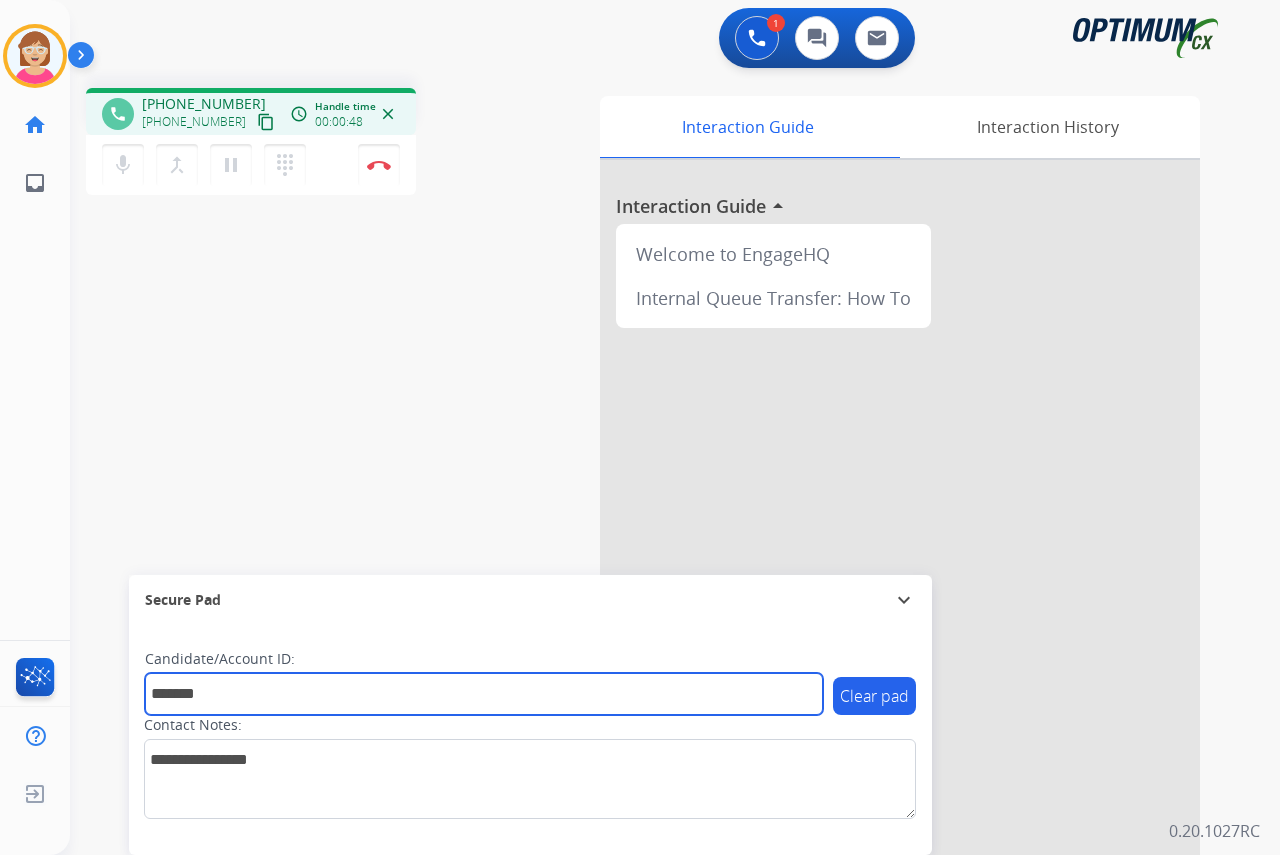 type on "*******" 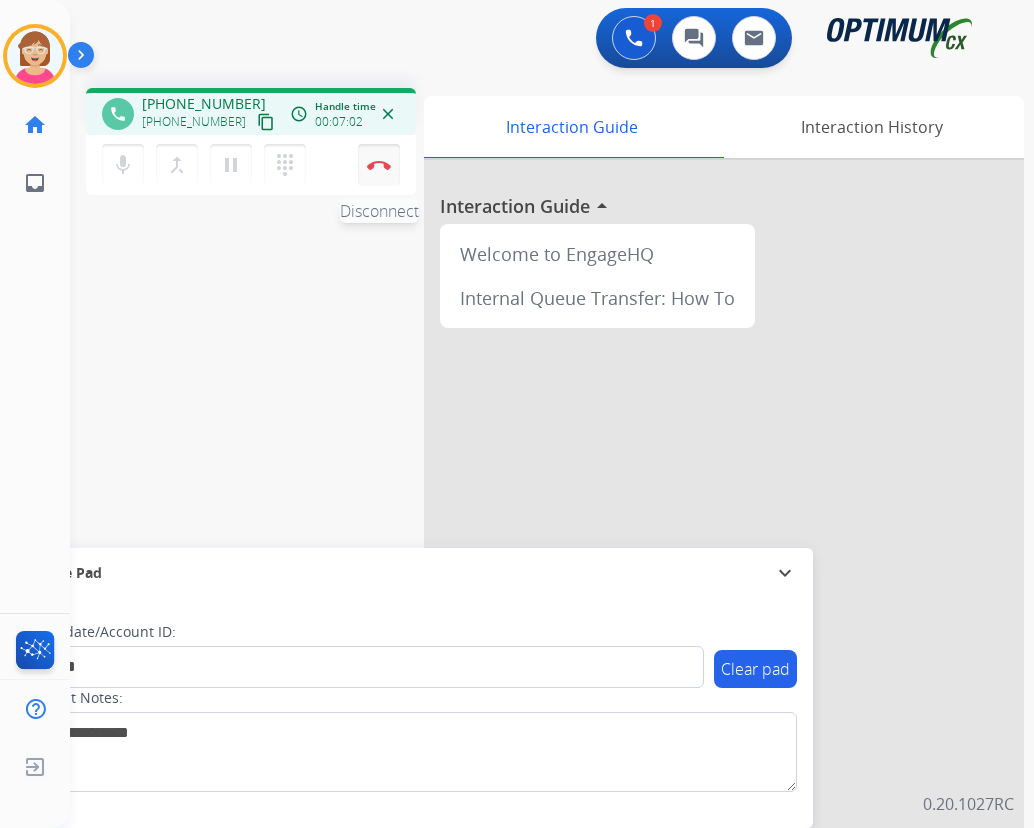 click at bounding box center (379, 165) 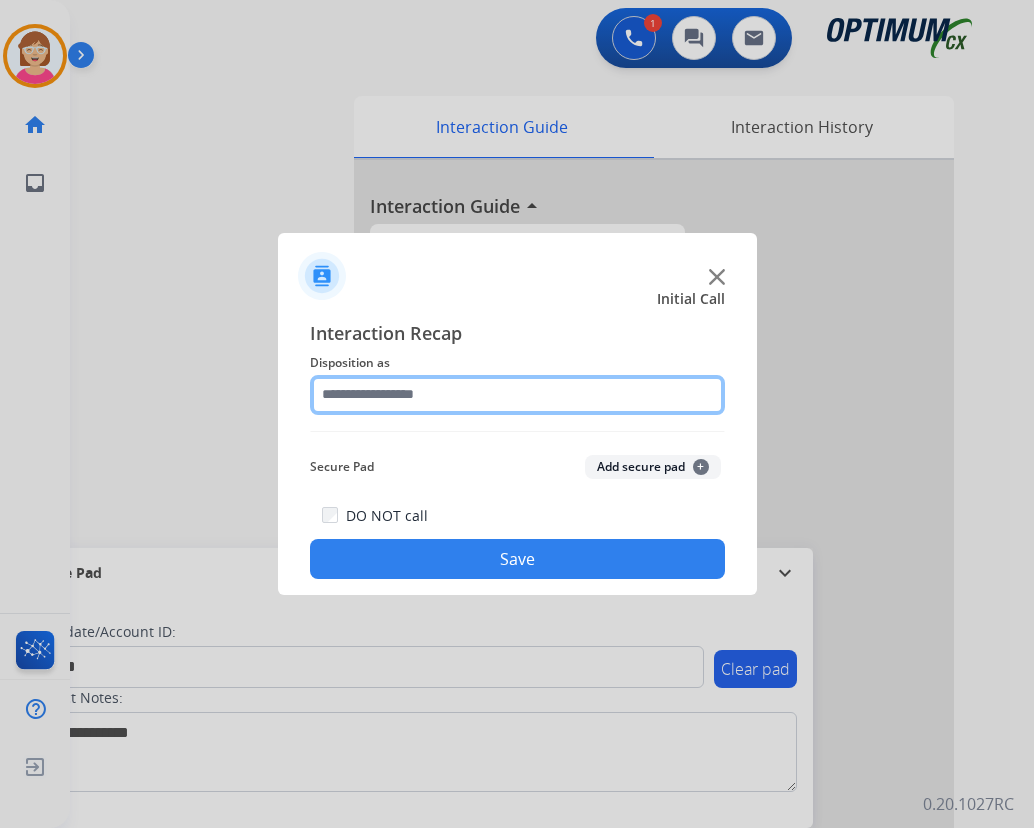 click 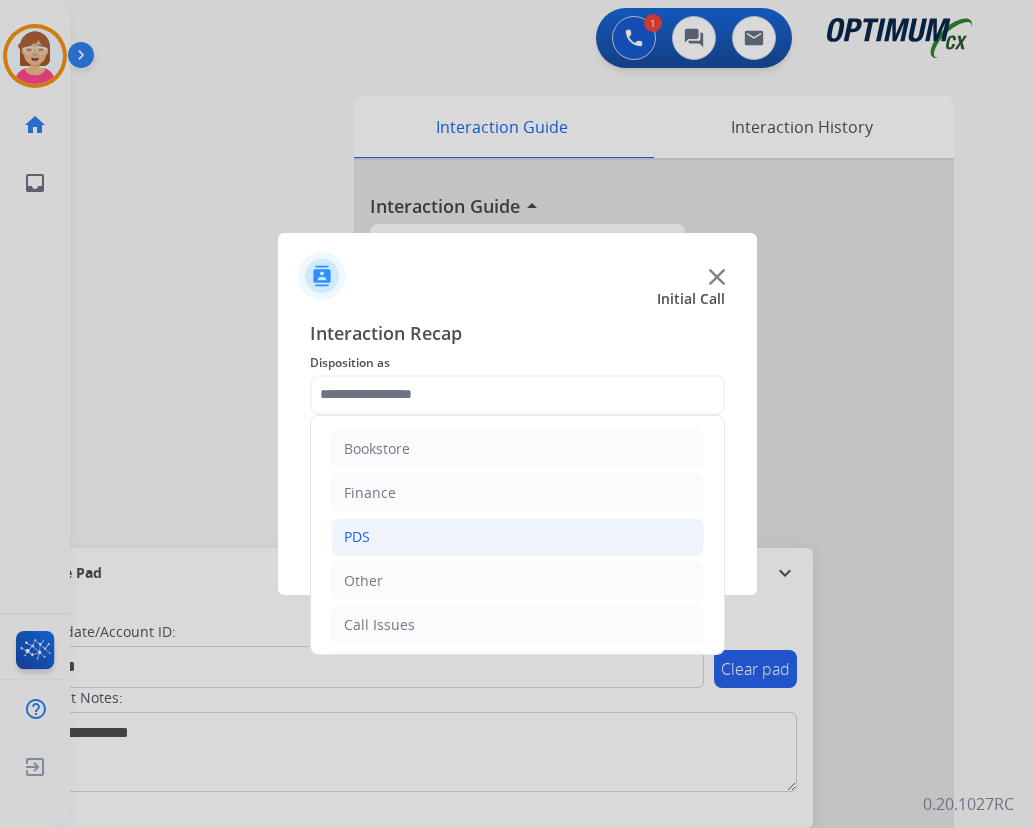 click on "PDS" 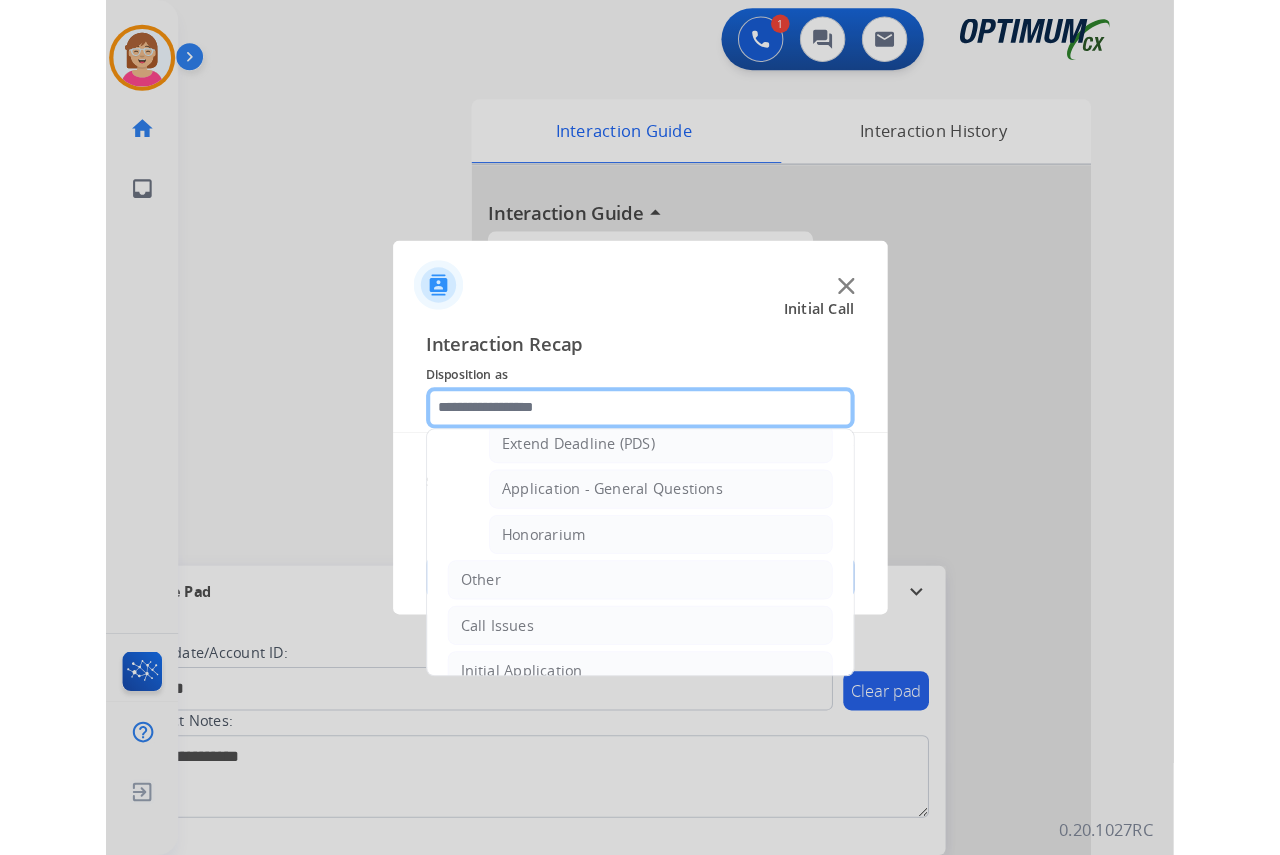 scroll, scrollTop: 600, scrollLeft: 0, axis: vertical 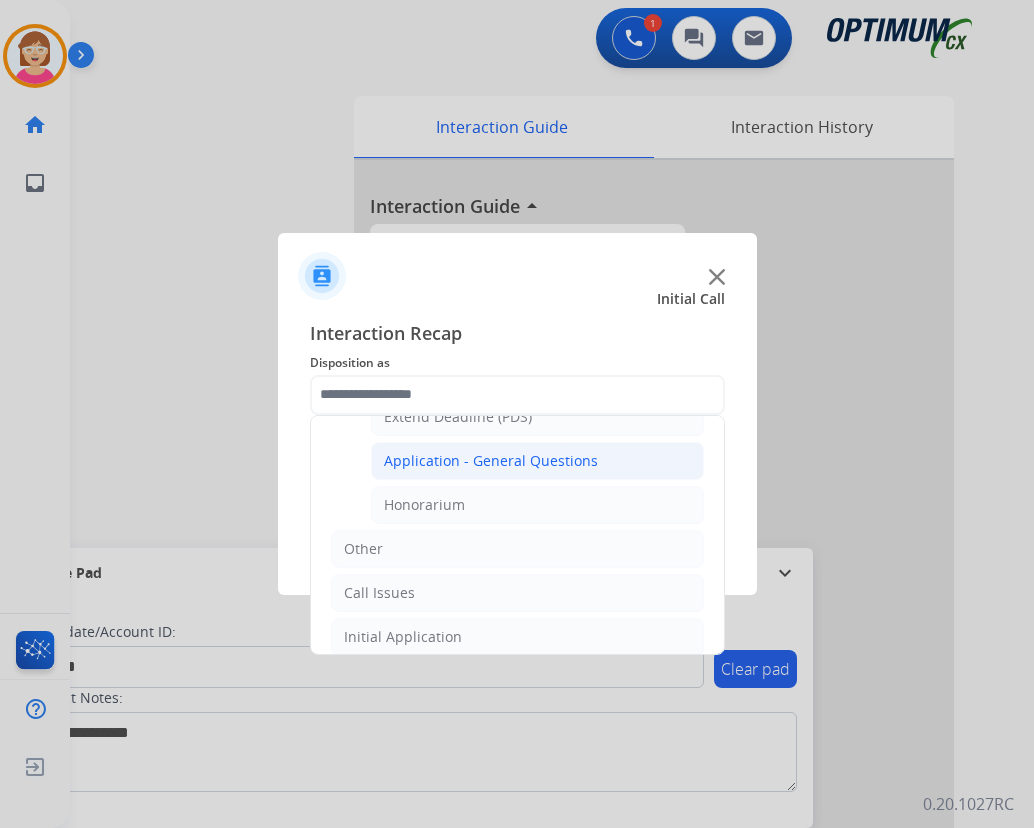 click on "Application - General Questions" 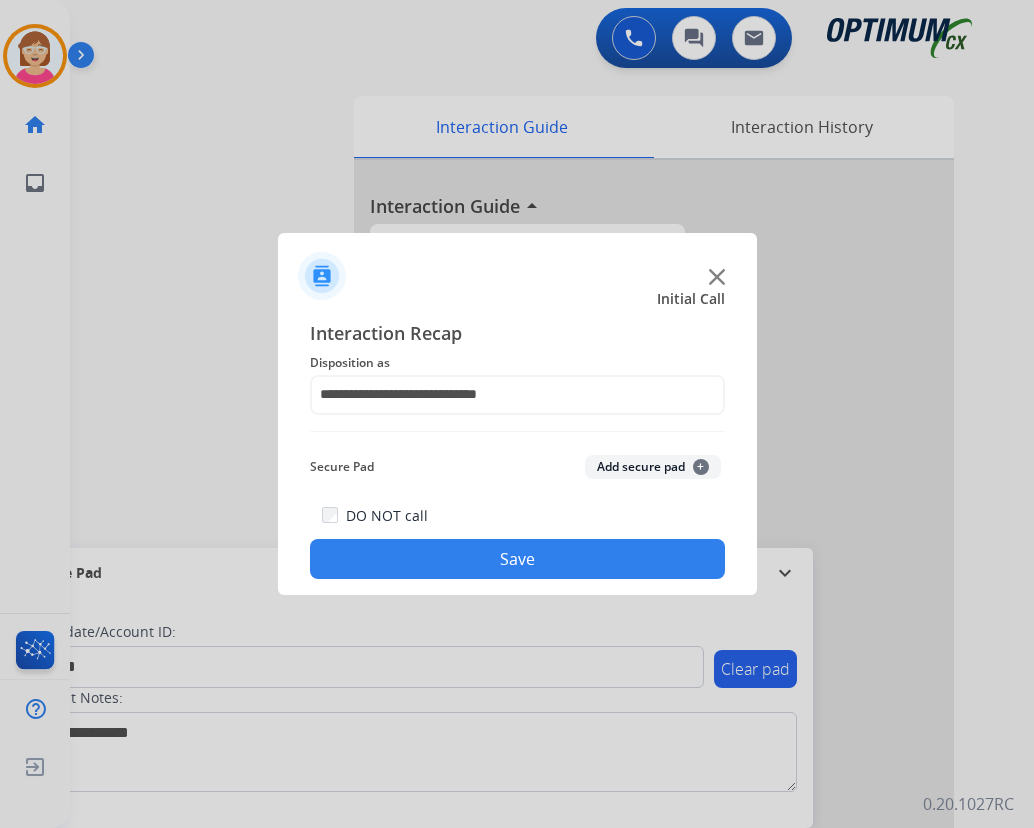 click on "+" 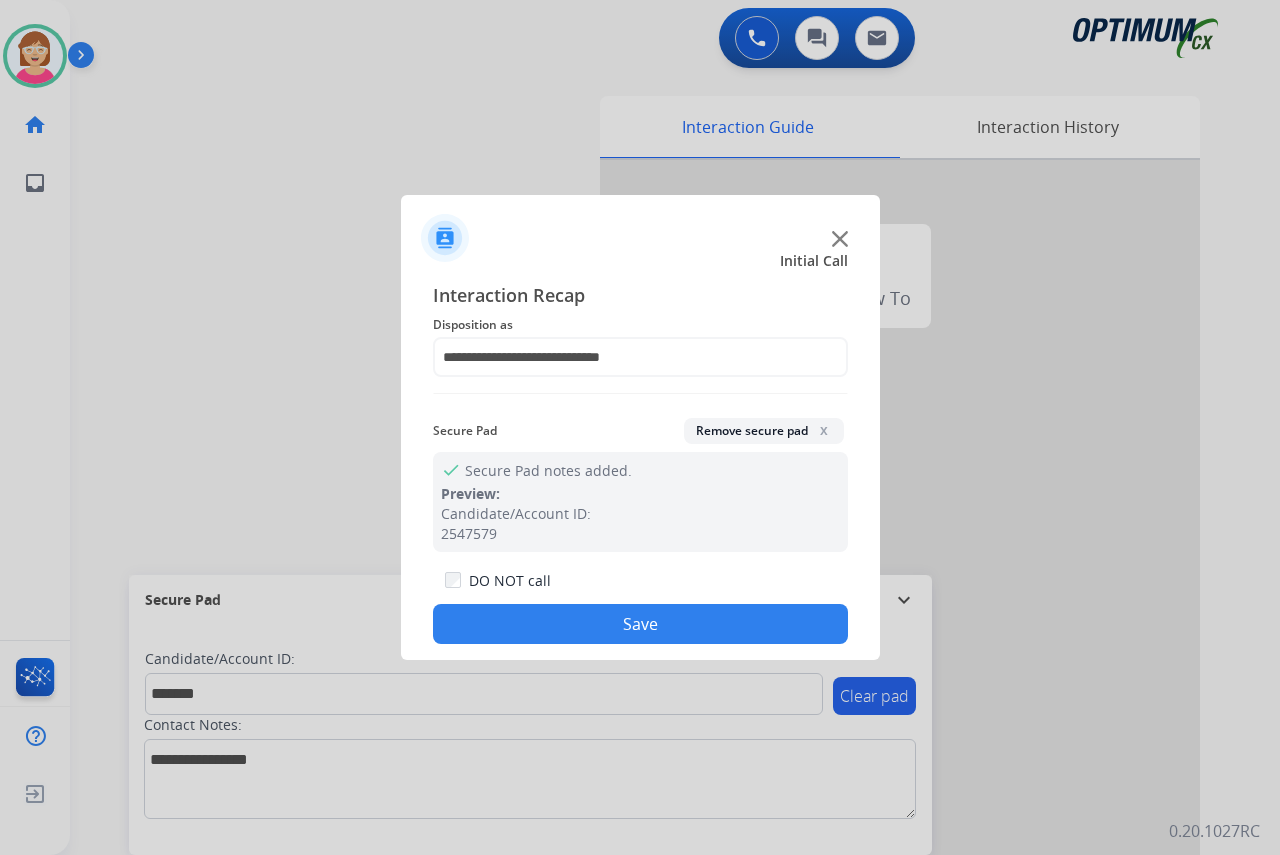 click on "Save" 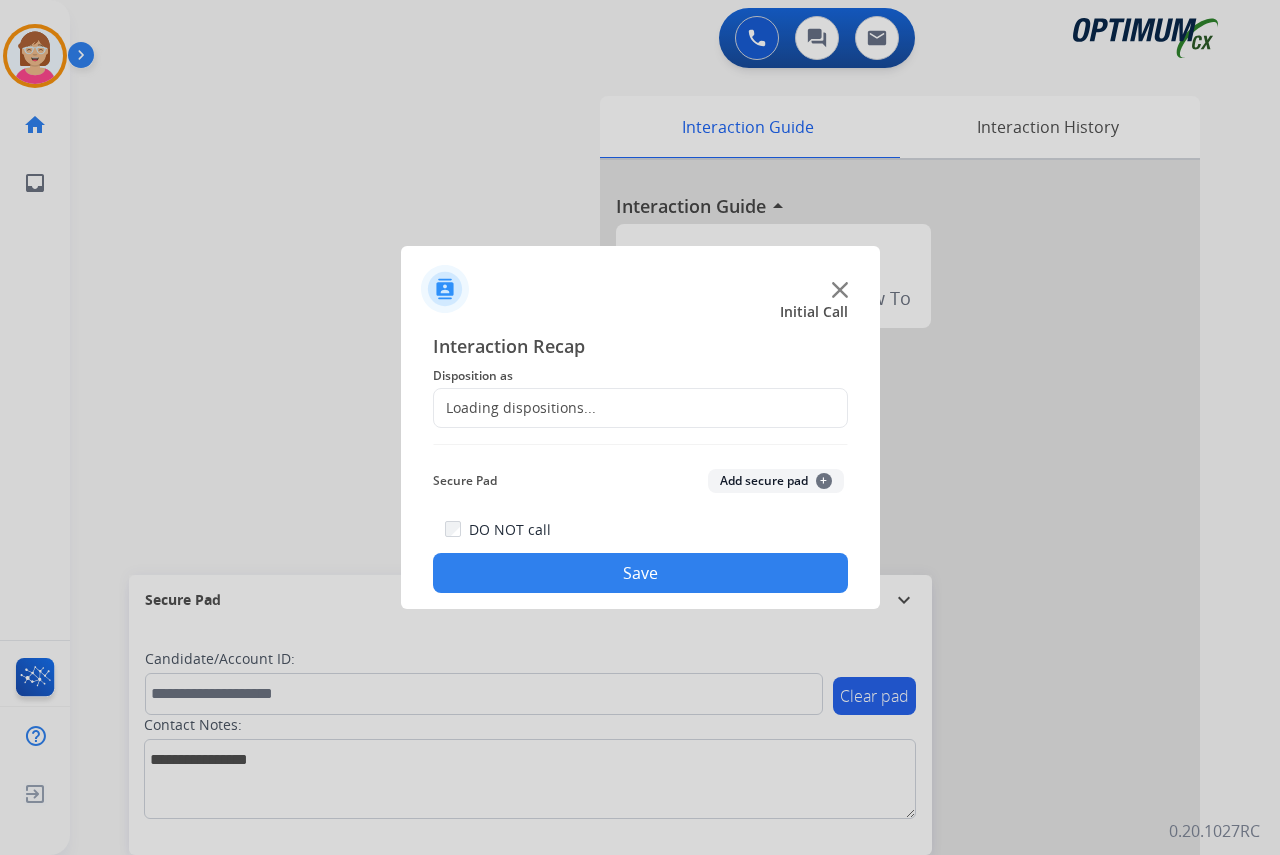 click at bounding box center (640, 427) 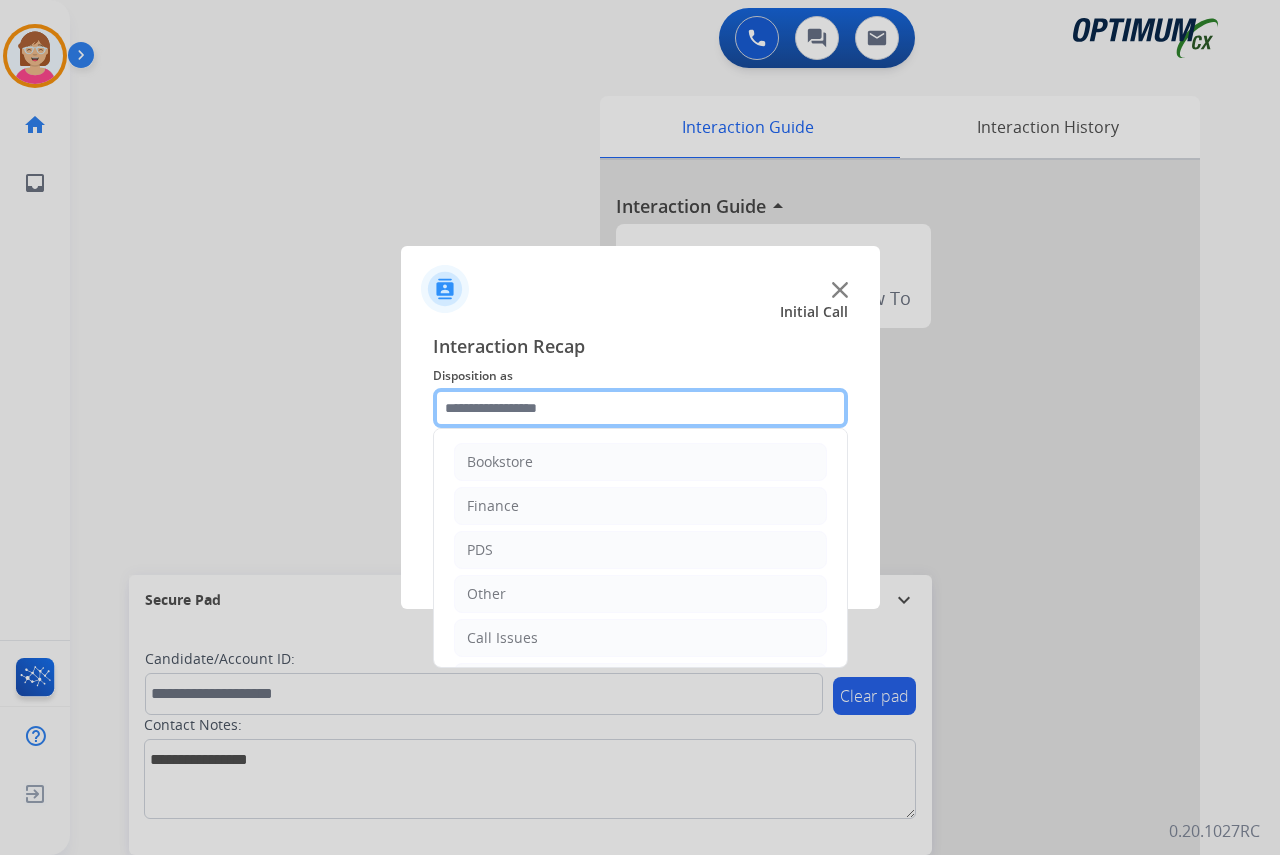 click 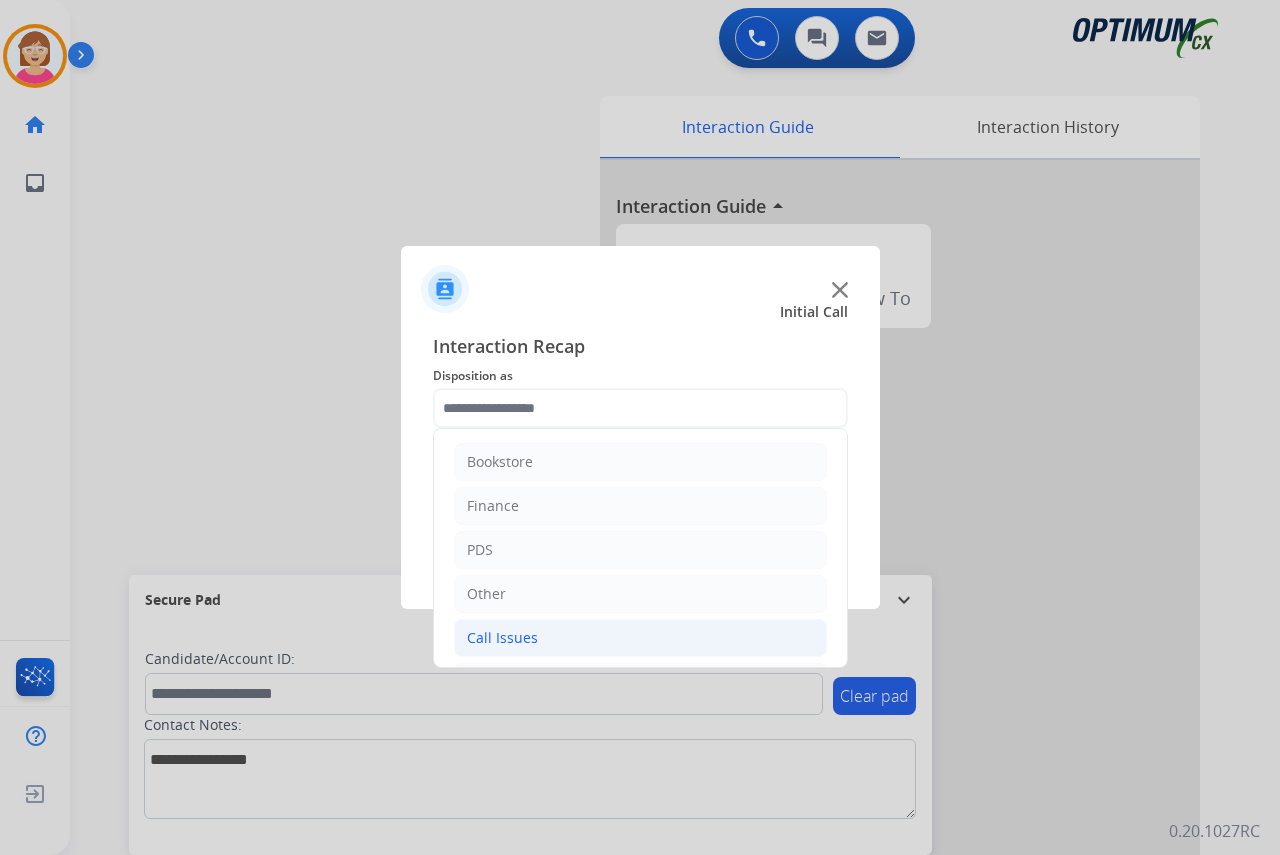 click on "Call Issues" 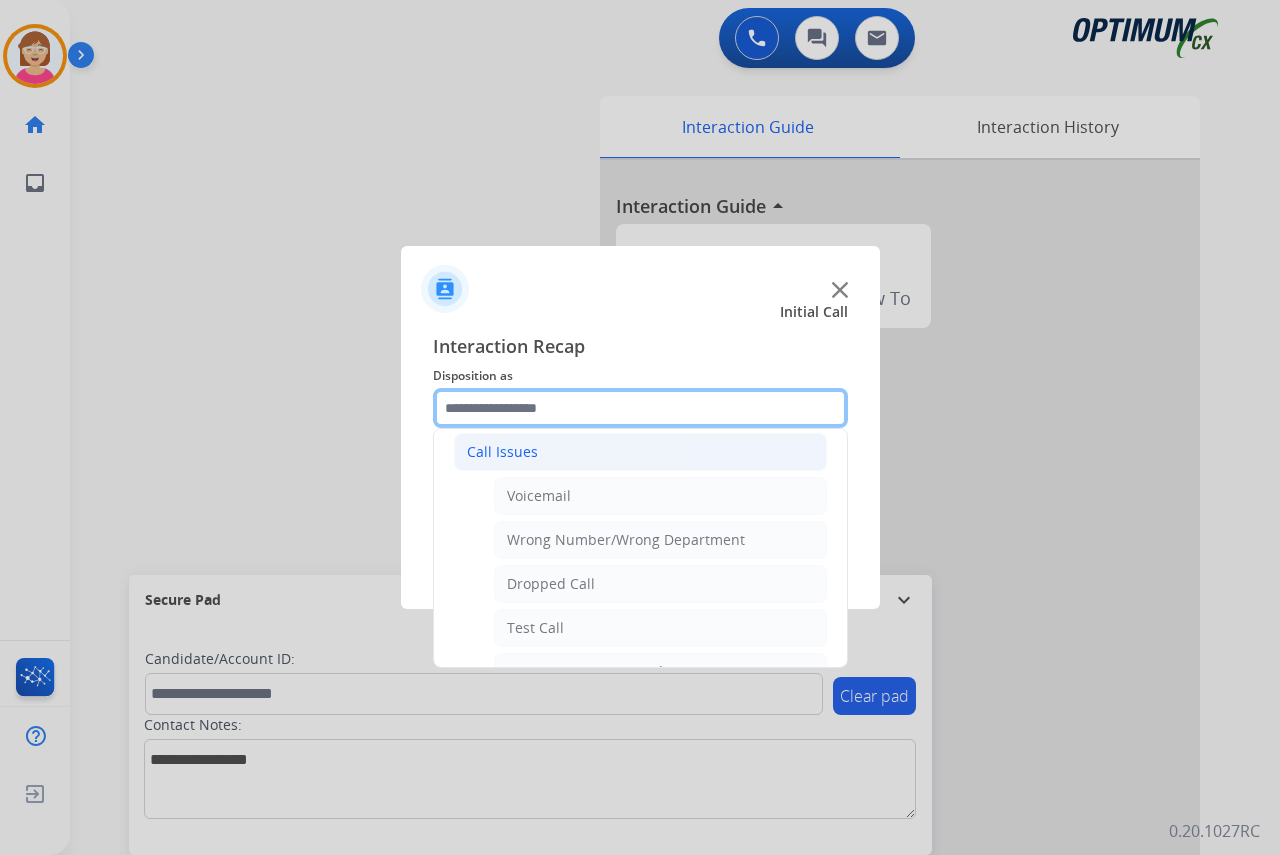 scroll, scrollTop: 200, scrollLeft: 0, axis: vertical 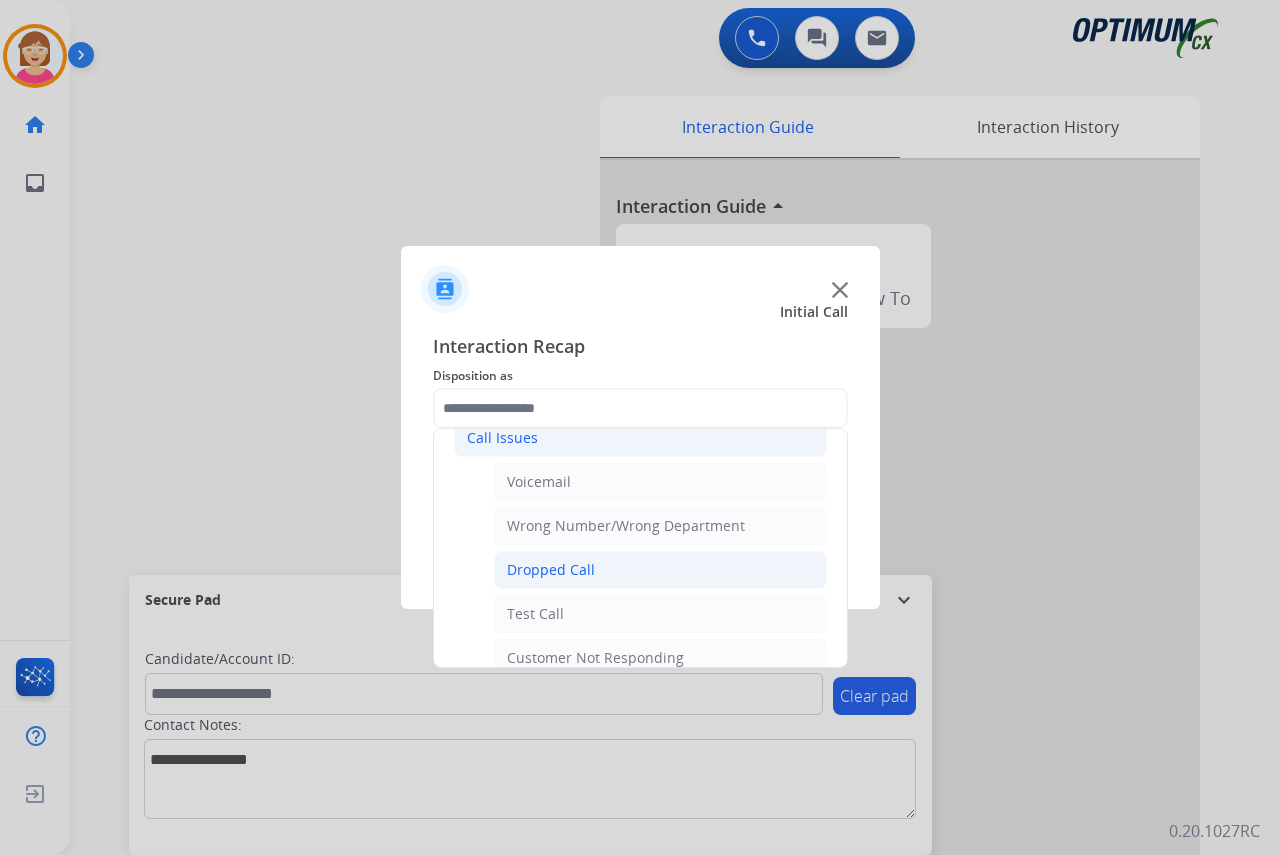 click on "Dropped Call" 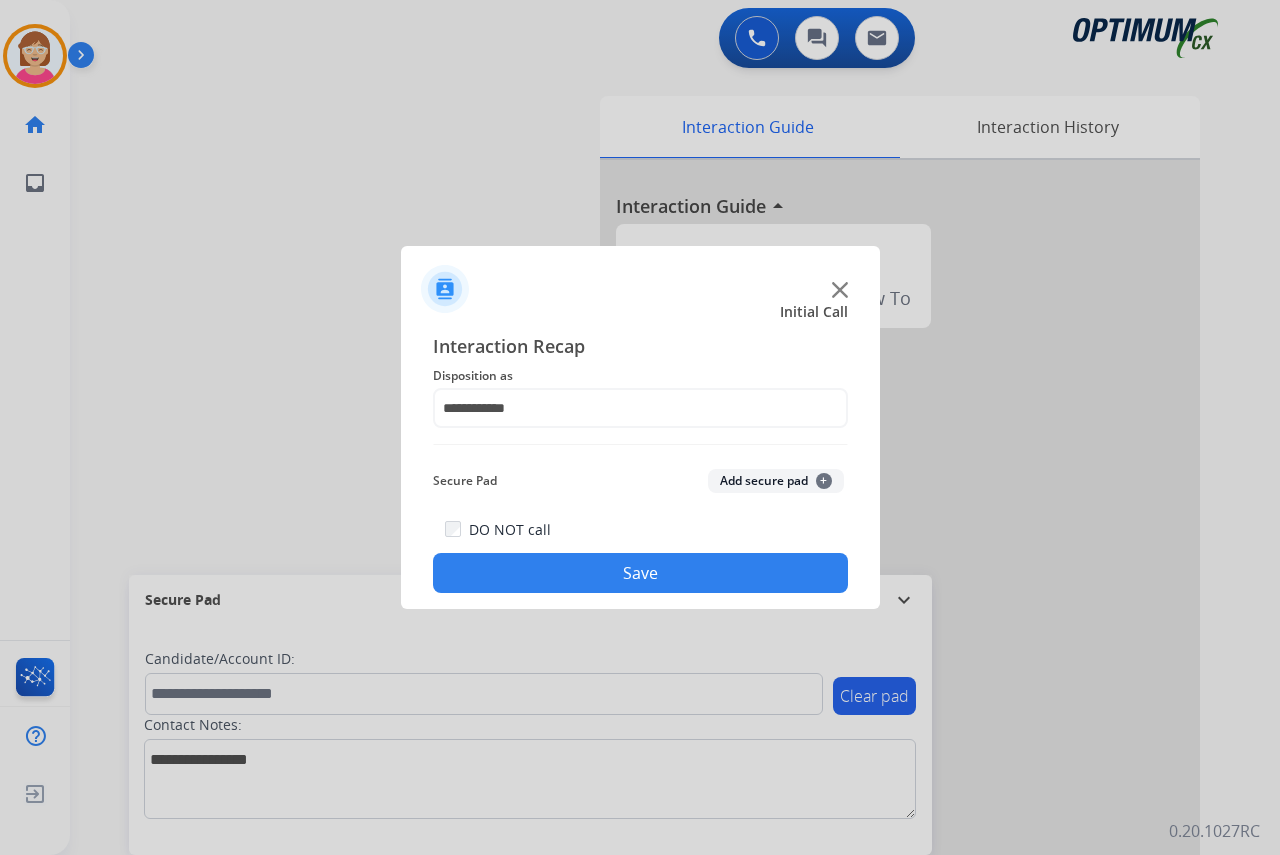 click on "Save" 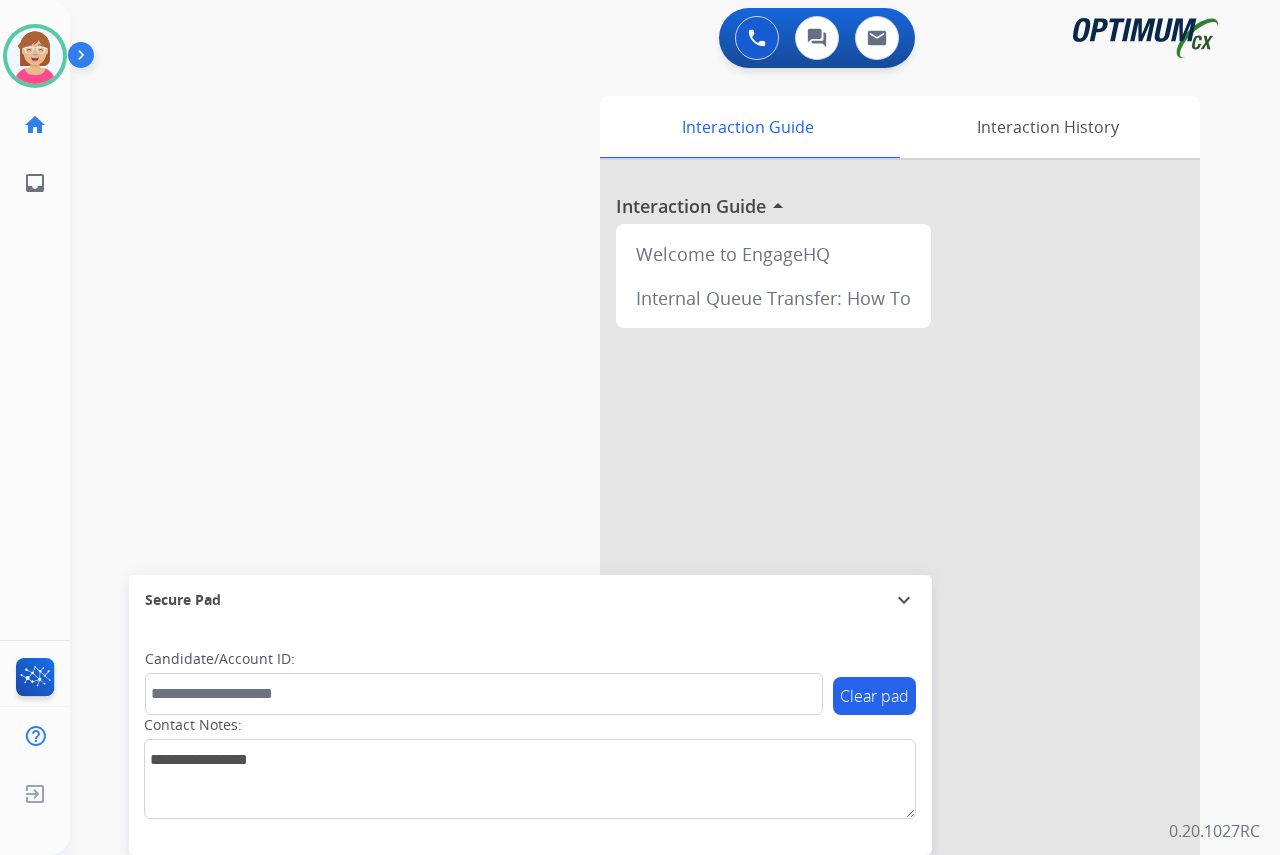 click on "[PERSON_NAME]   Available  Edit Avatar  Agent:   [PERSON_NAME] Profile:  OCX Training home  Home  Home inbox  Emails  Emails  FocalPoints  Help Center  Help Center  Log out  Log out" 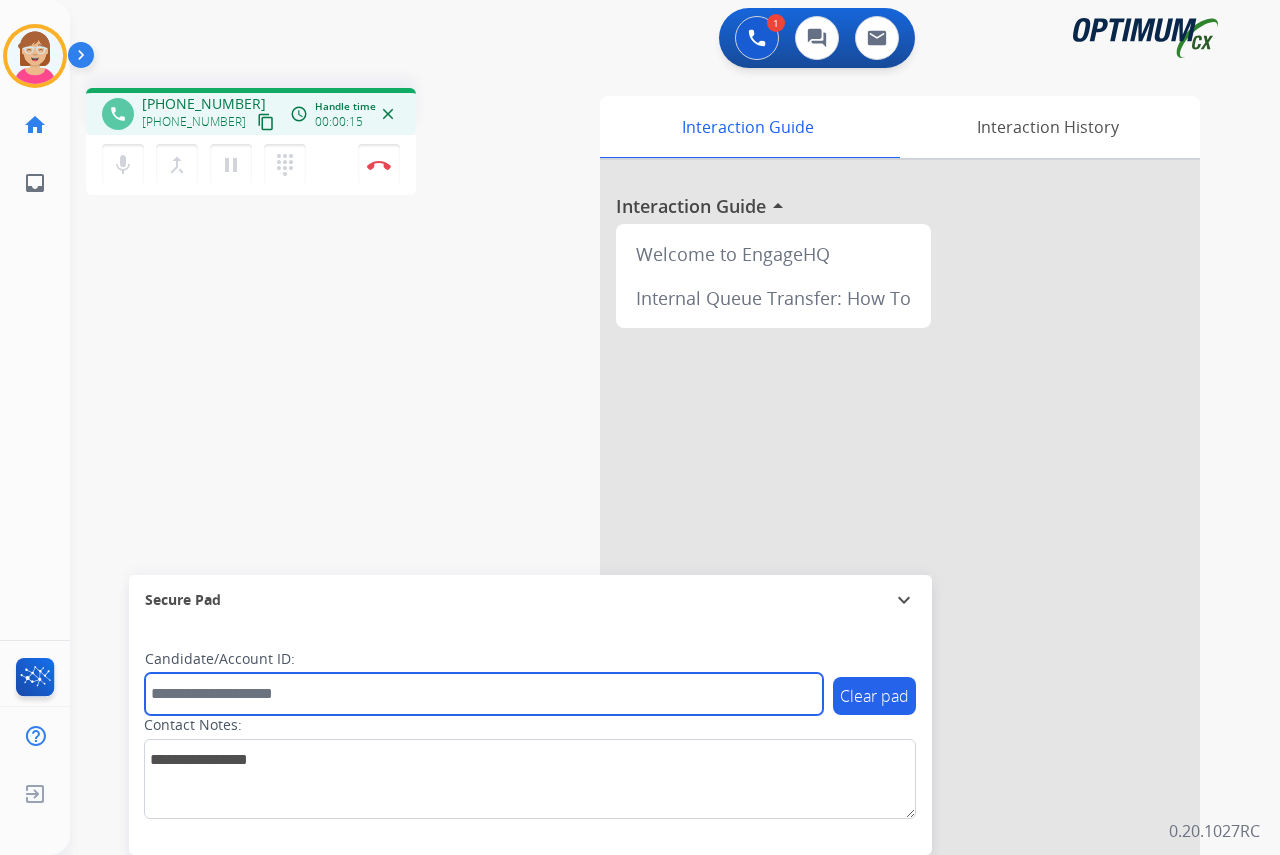 click at bounding box center (484, 694) 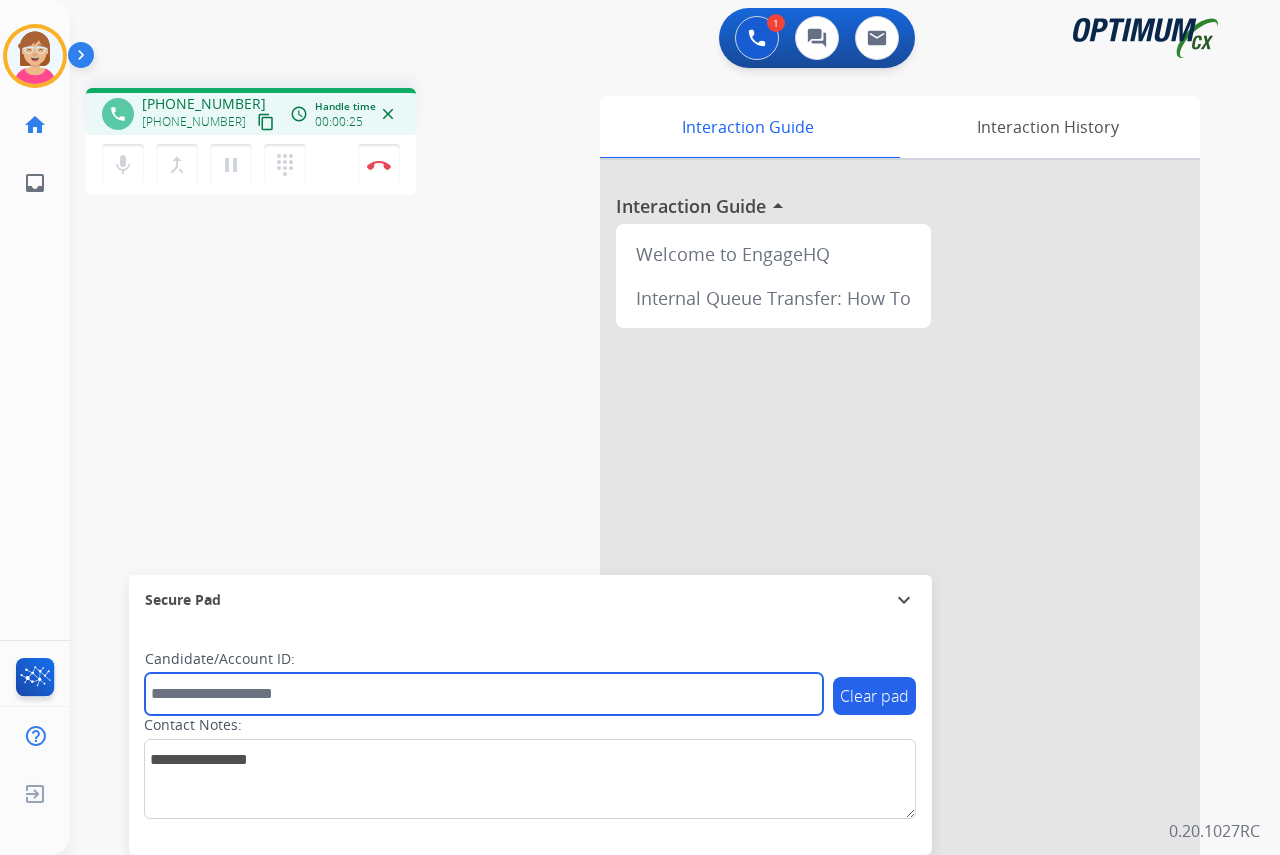 drag, startPoint x: 223, startPoint y: 695, endPoint x: 164, endPoint y: 692, distance: 59.07622 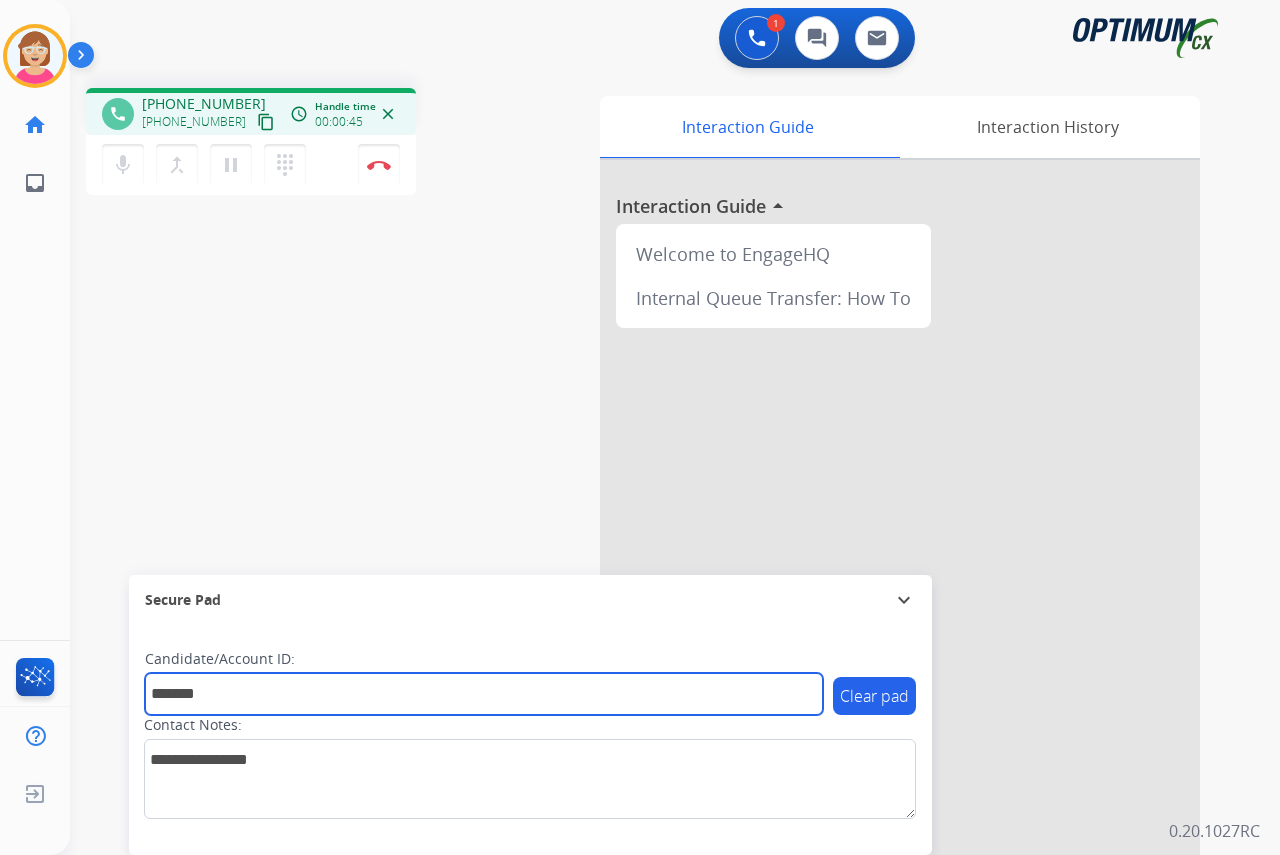 type on "*******" 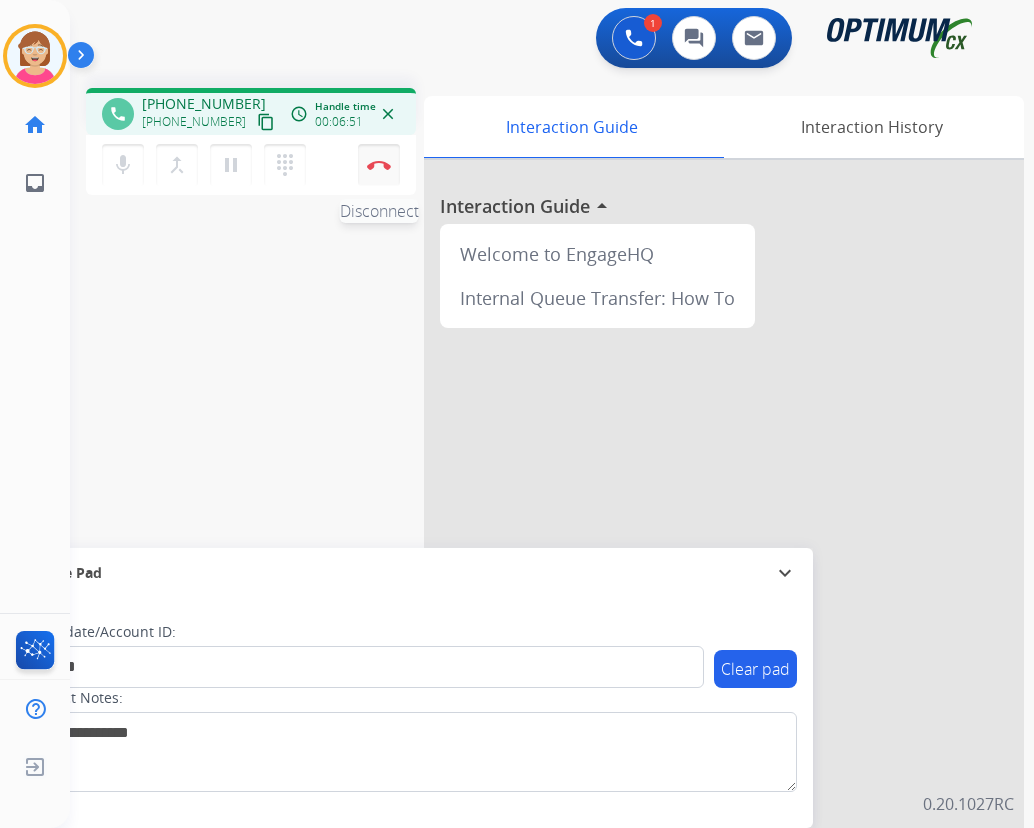 click at bounding box center (379, 165) 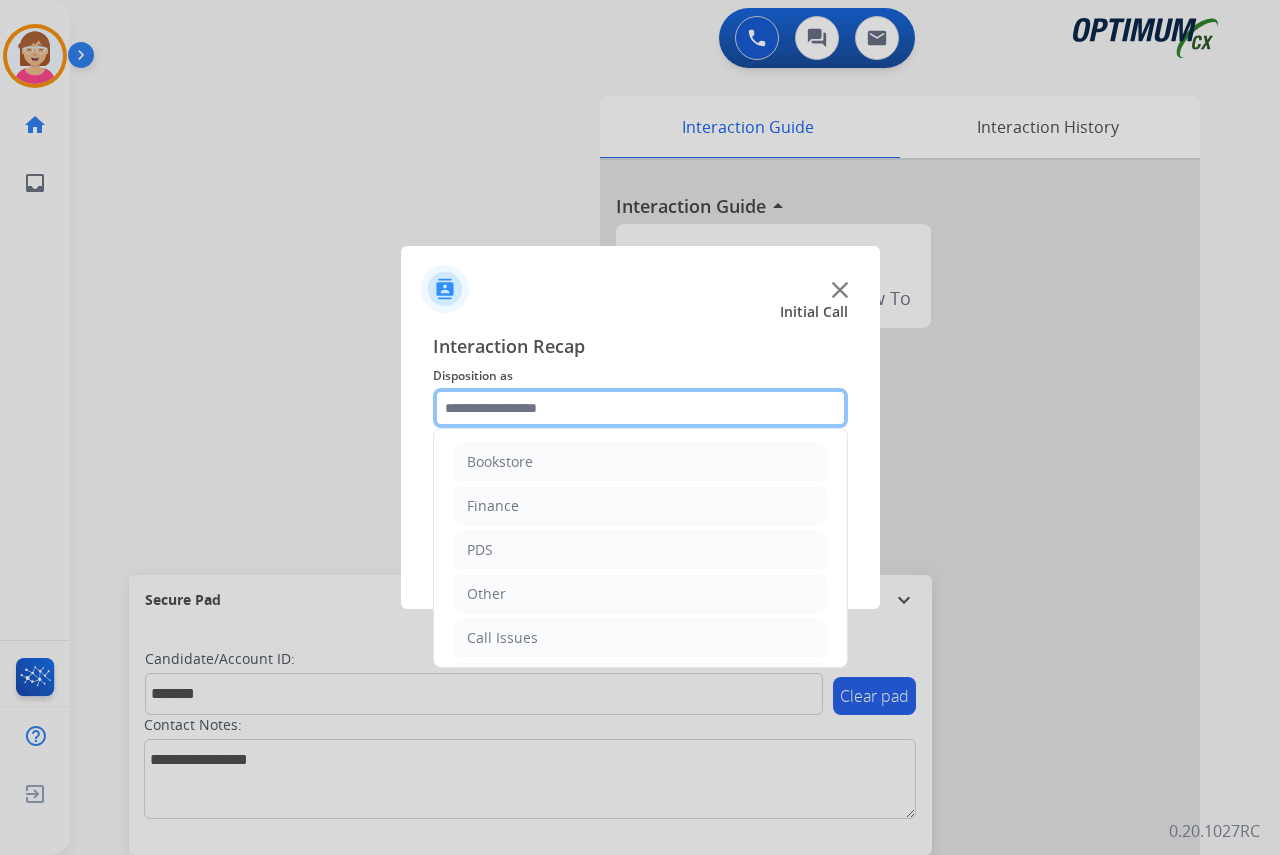 click 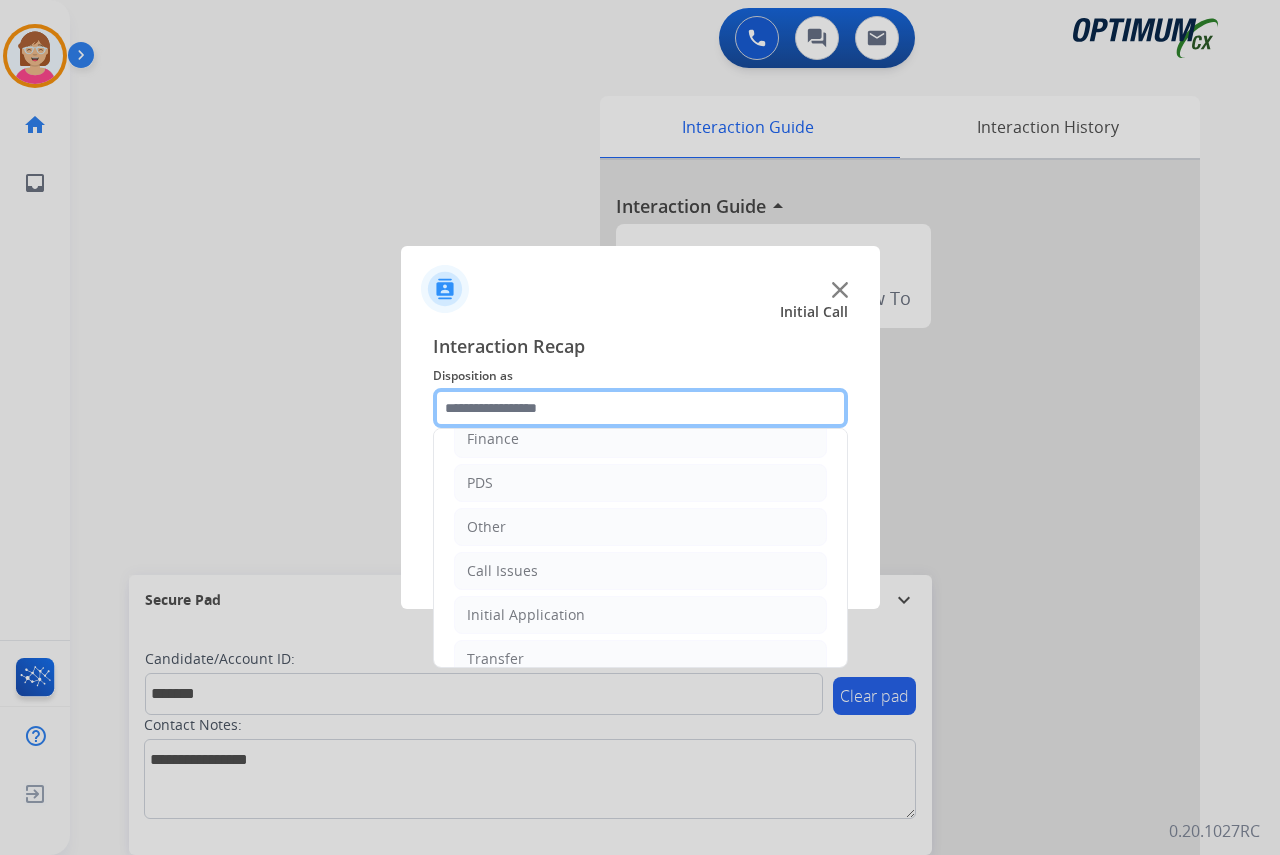 scroll, scrollTop: 136, scrollLeft: 0, axis: vertical 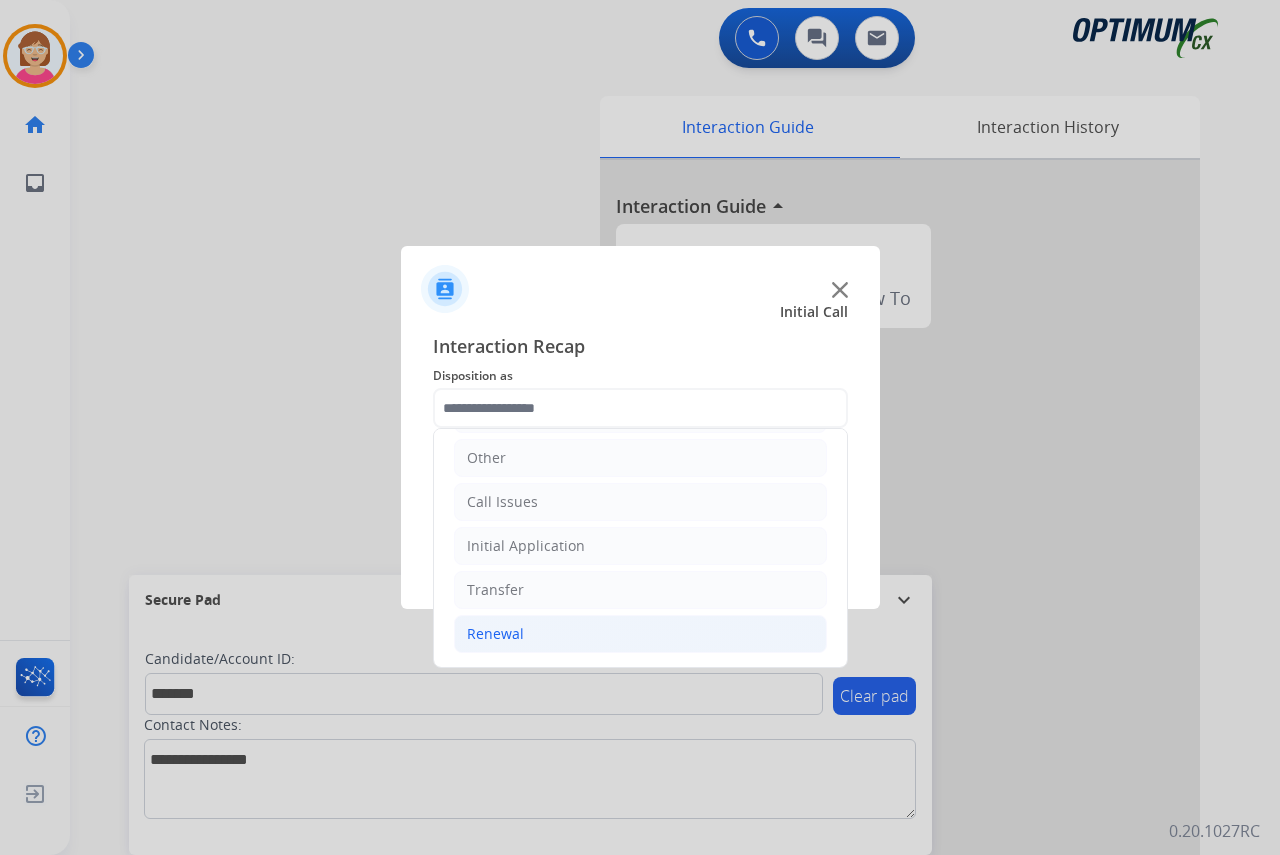 click on "Renewal" 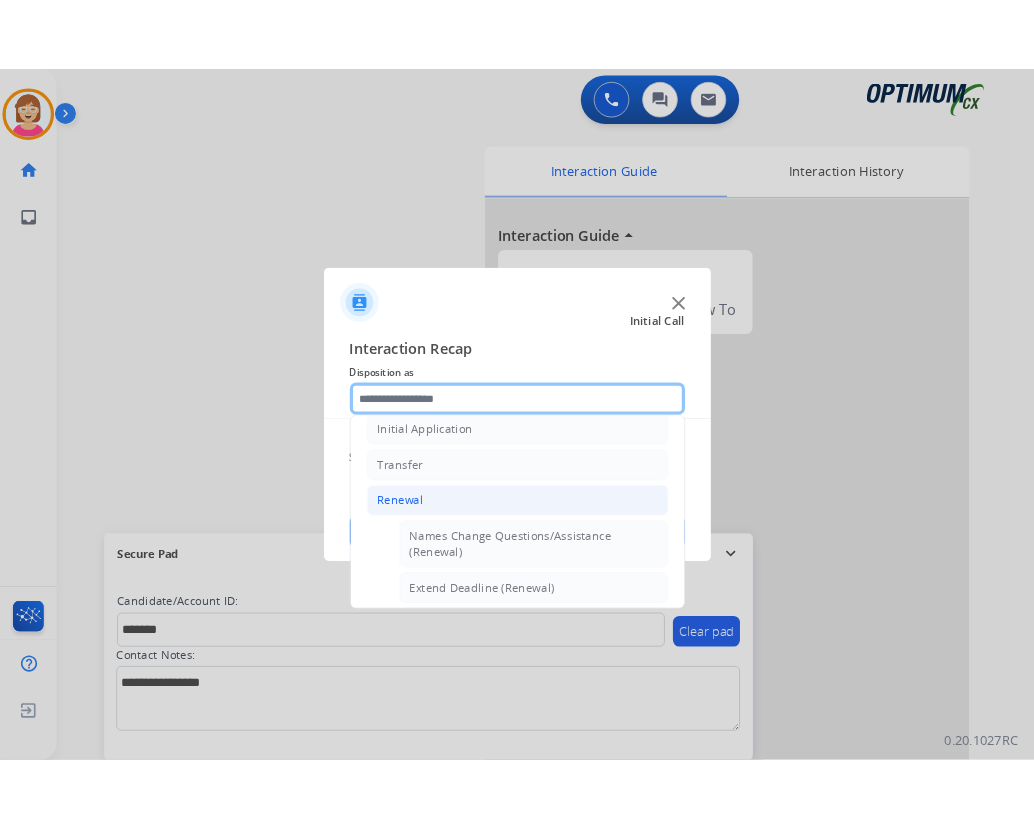 scroll, scrollTop: 772, scrollLeft: 0, axis: vertical 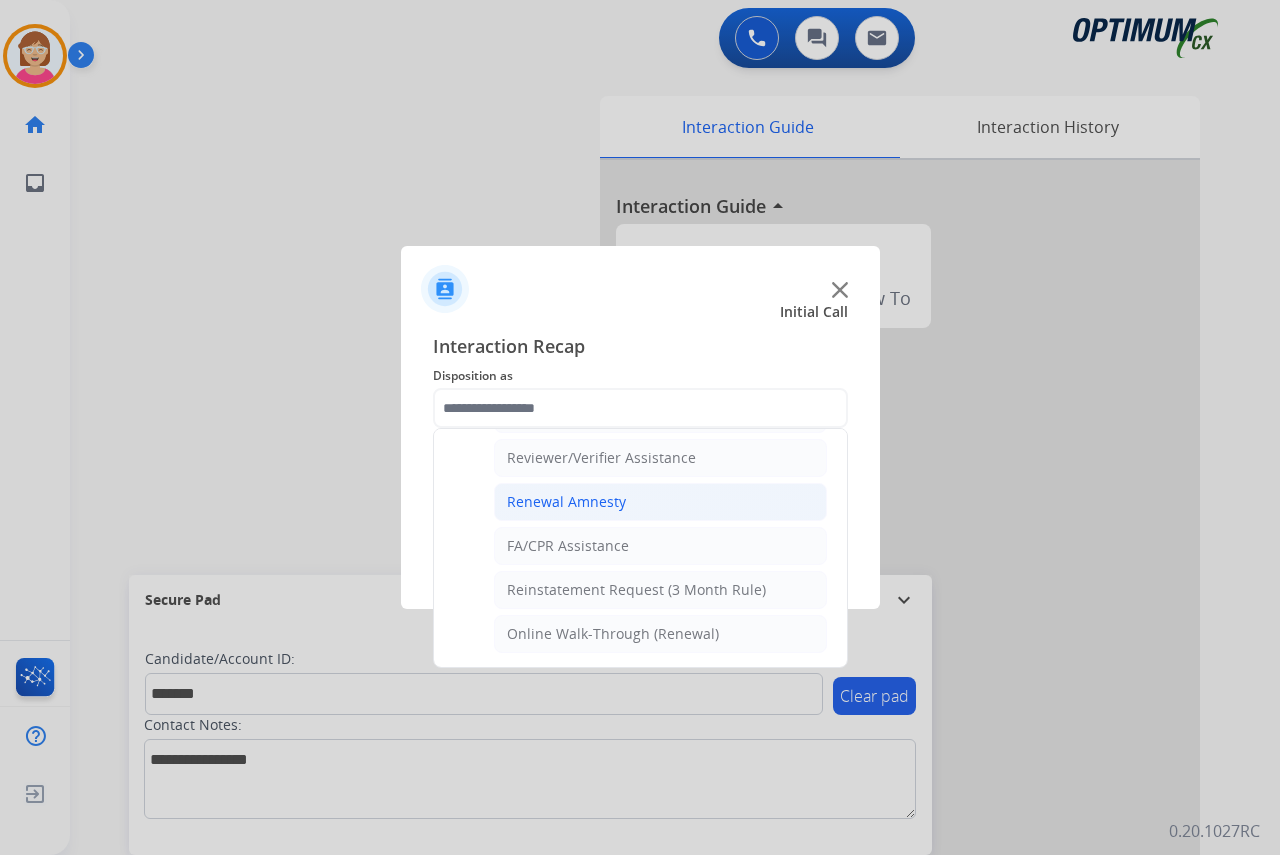 click on "Renewal Amnesty" 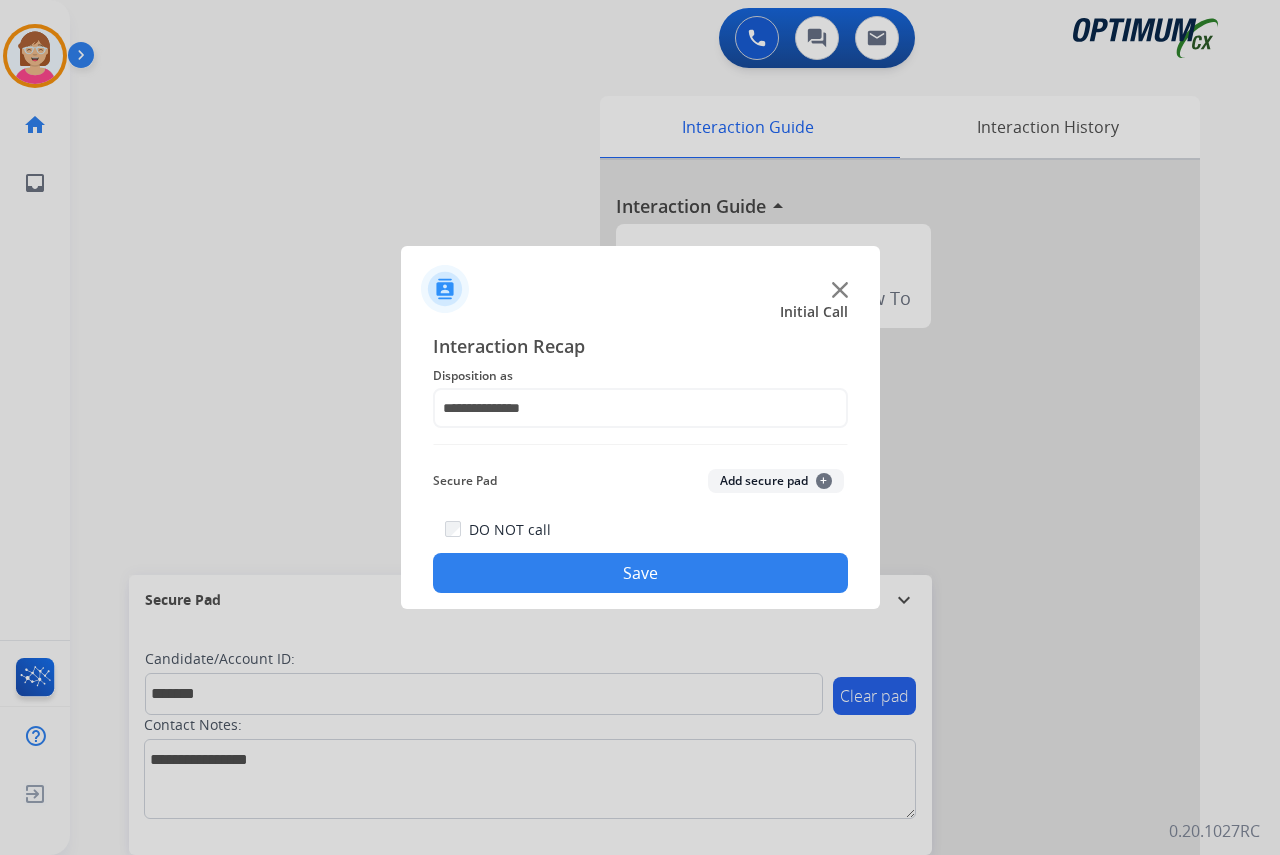 click on "+" 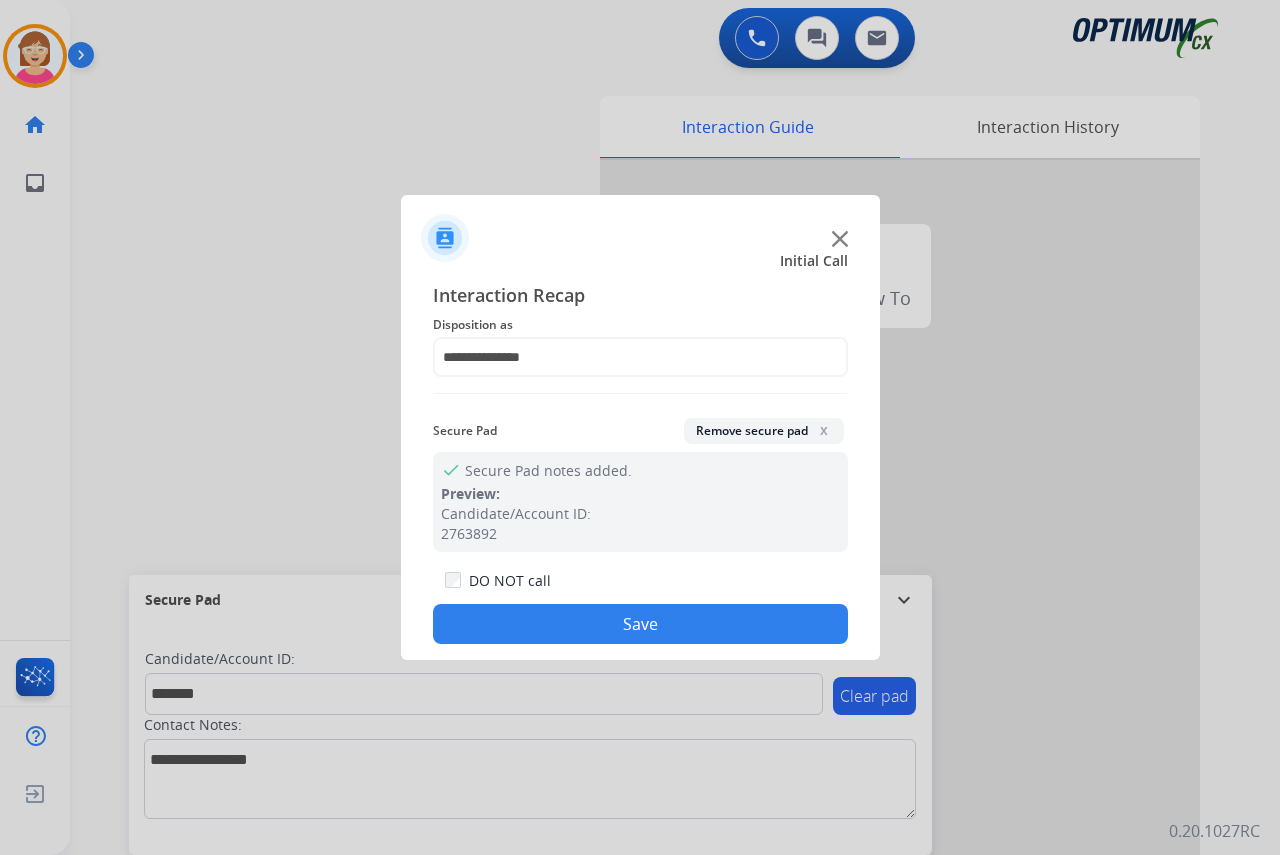 click on "Save" 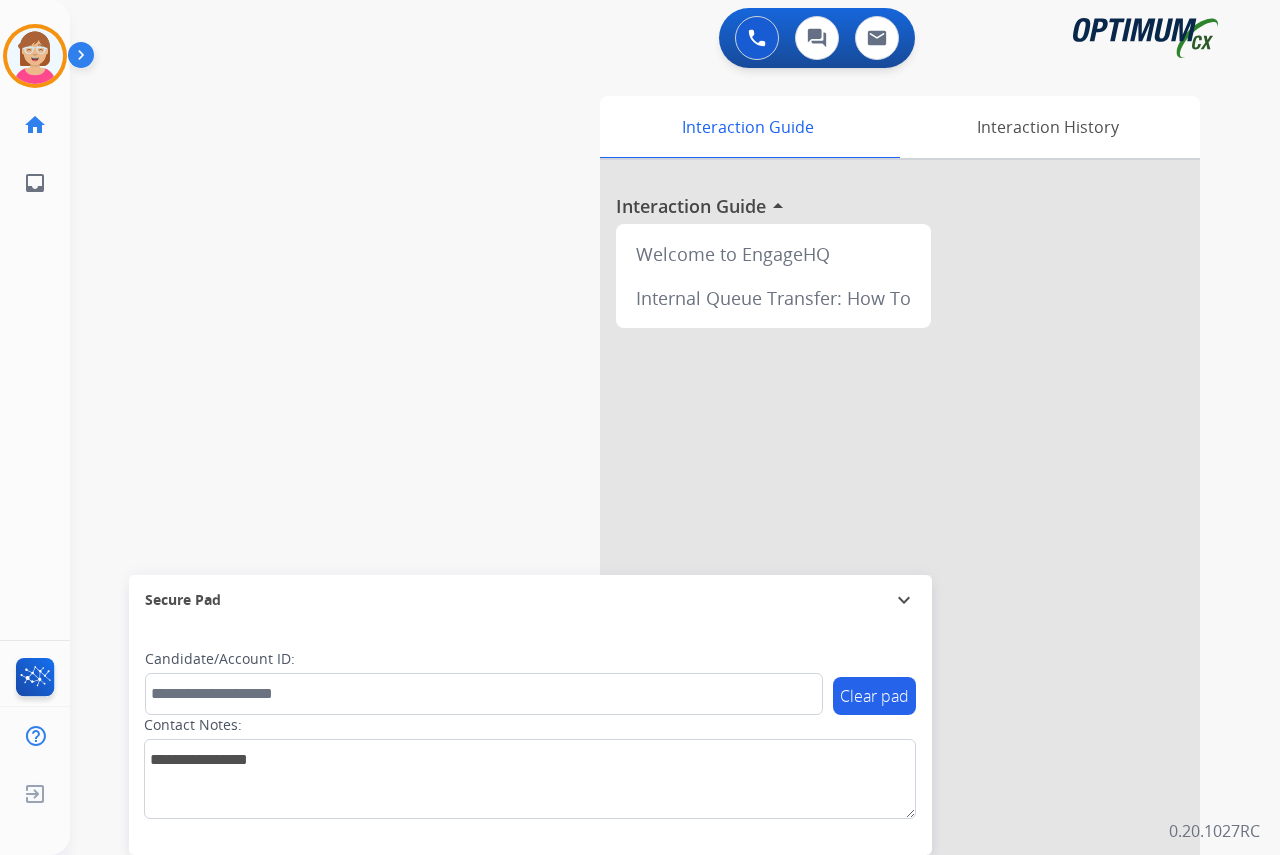 drag, startPoint x: 521, startPoint y: 623, endPoint x: 996, endPoint y: 380, distance: 533.5485 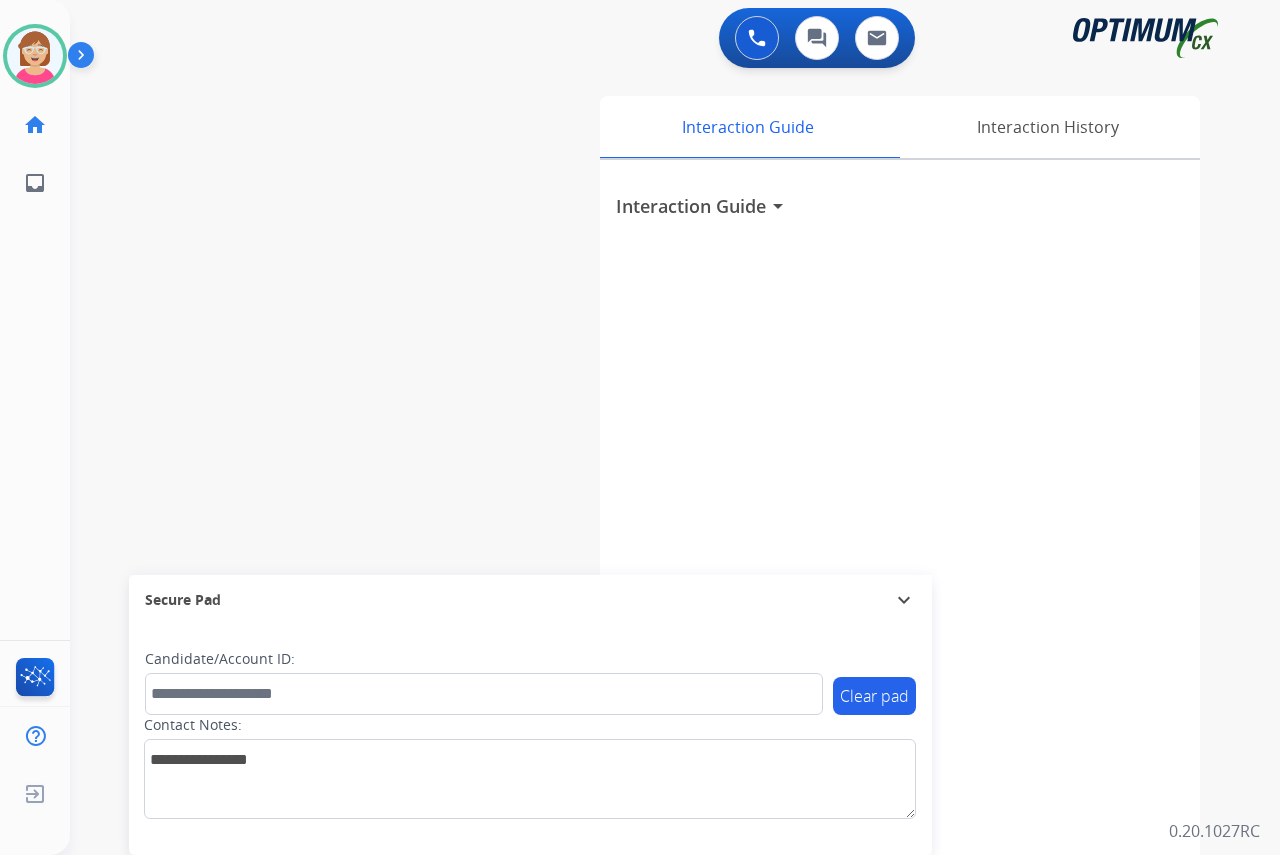 click on "[PERSON_NAME]   Available  Edit Avatar  Agent:   [PERSON_NAME] Profile:  OCX Training home  Home  Home inbox  Emails  Emails  FocalPoints  Help Center  Help Center  Log out  Log out" 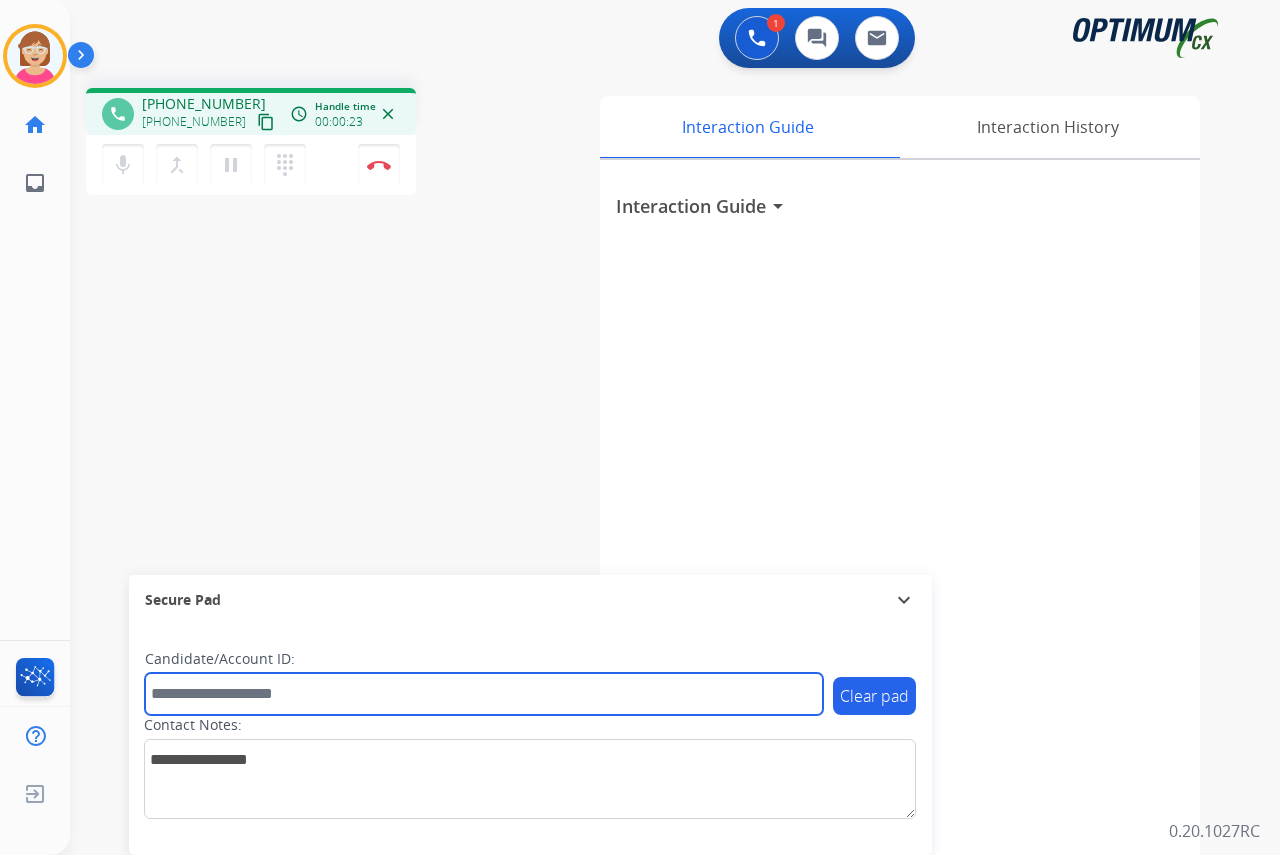 click at bounding box center (484, 694) 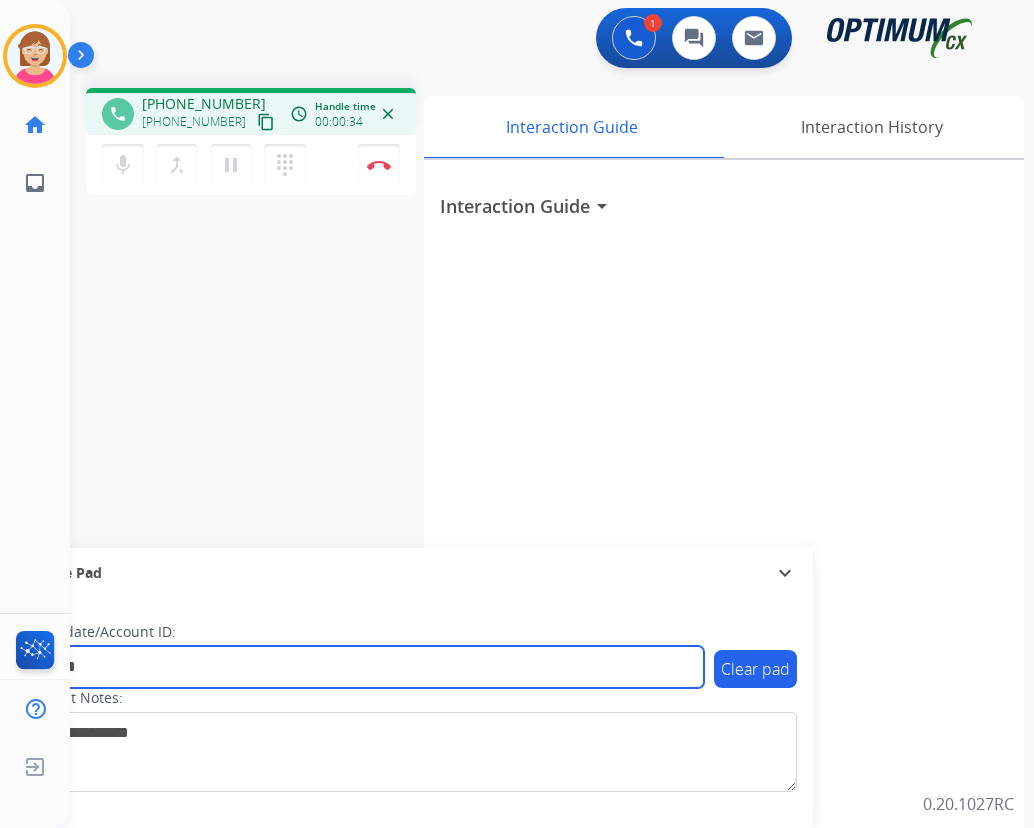 type on "*******" 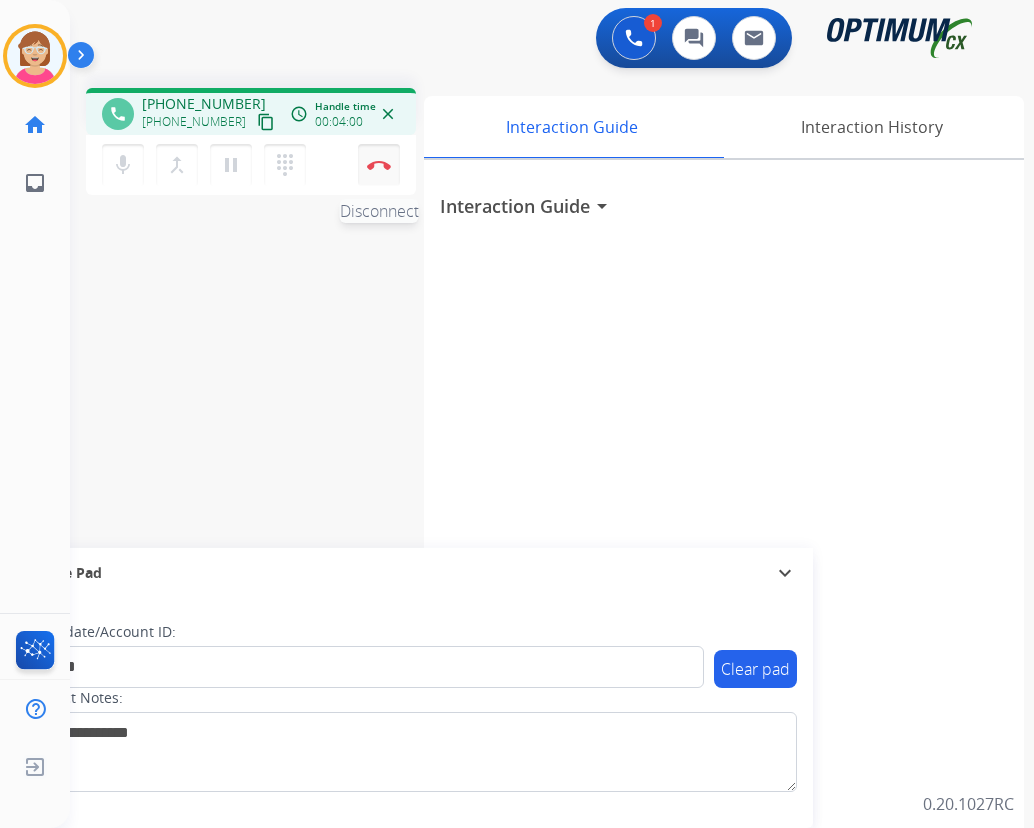 click at bounding box center [379, 165] 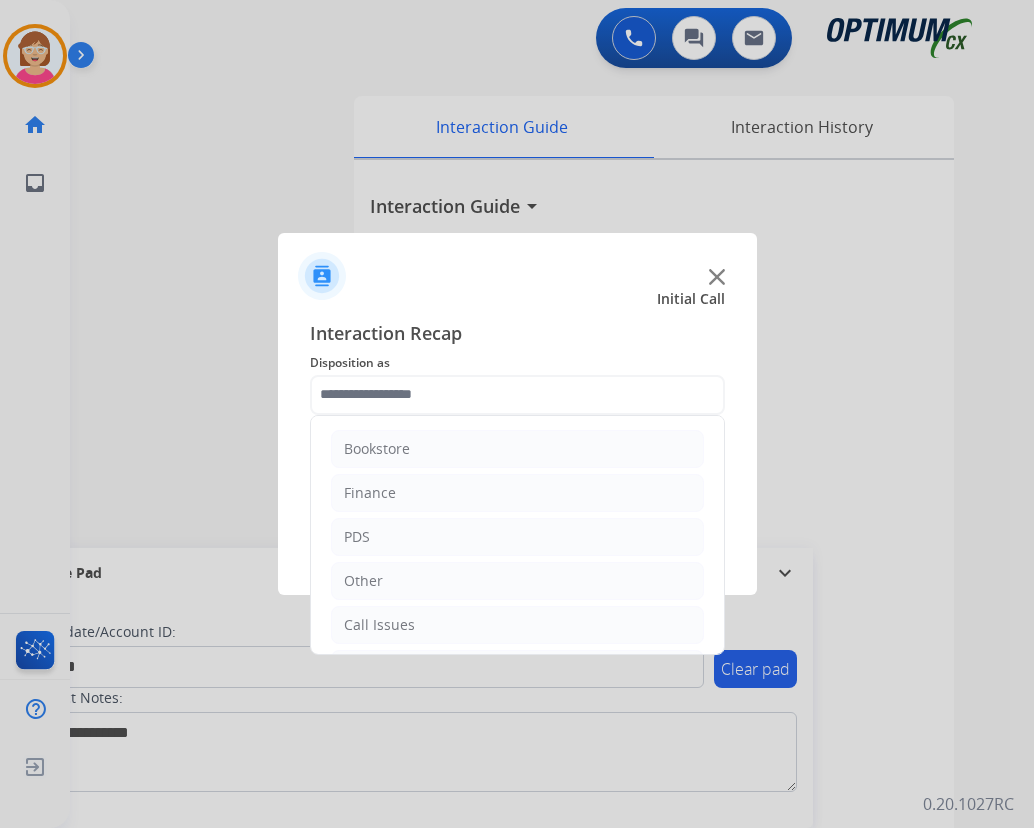 click 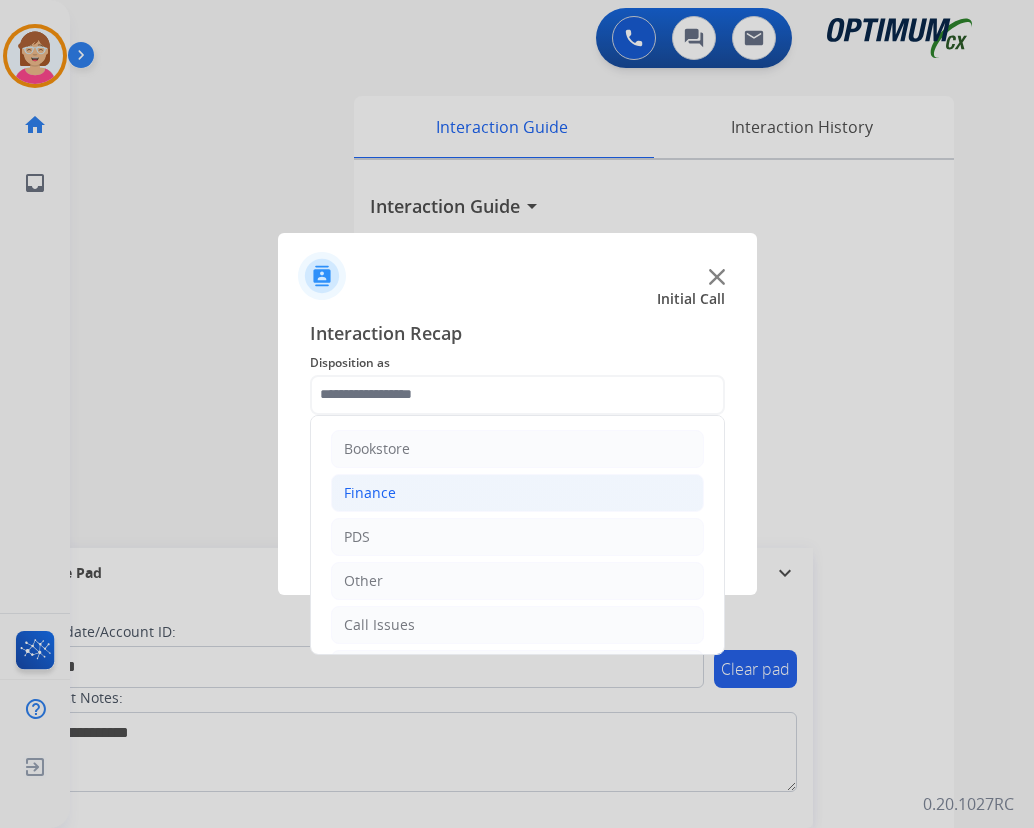 scroll, scrollTop: 136, scrollLeft: 0, axis: vertical 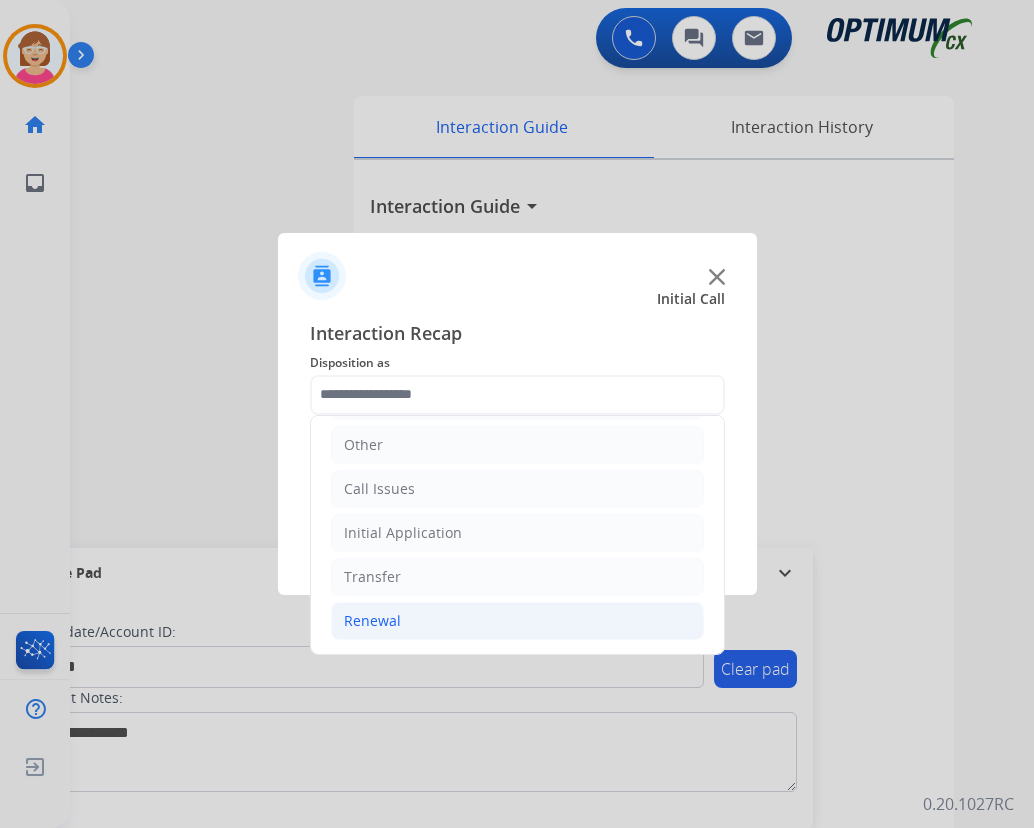 click on "Renewal" 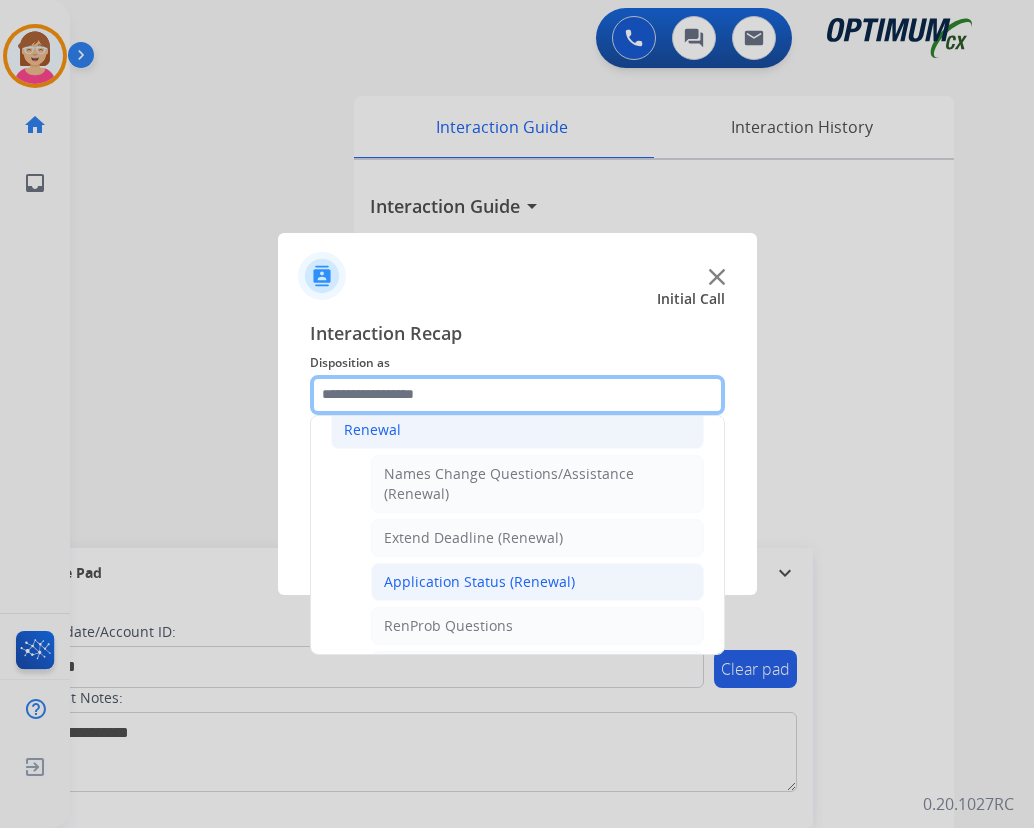 scroll, scrollTop: 636, scrollLeft: 0, axis: vertical 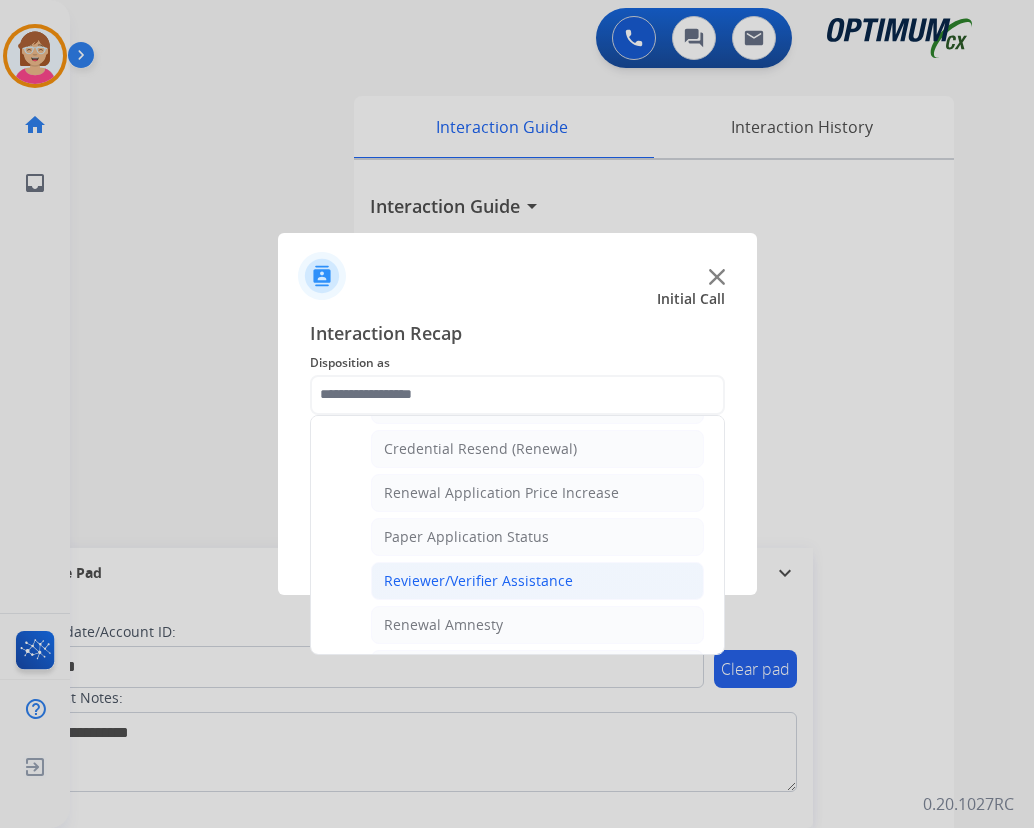 click on "Reviewer/Verifier Assistance" 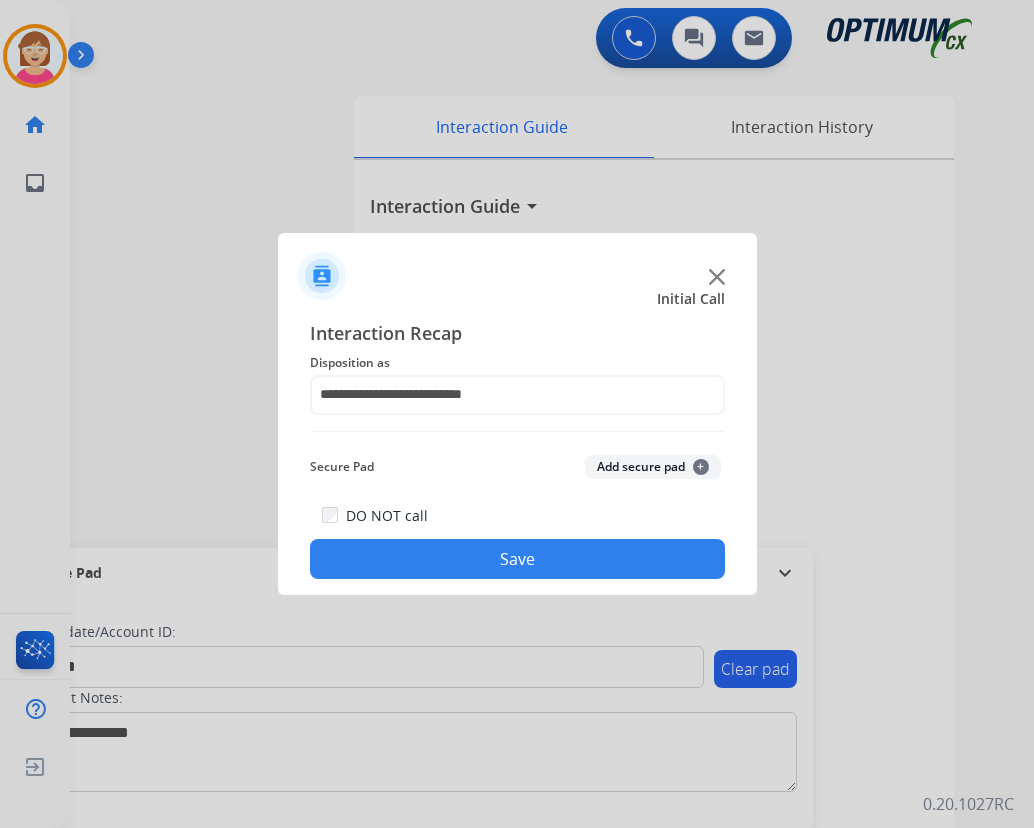click on "+" 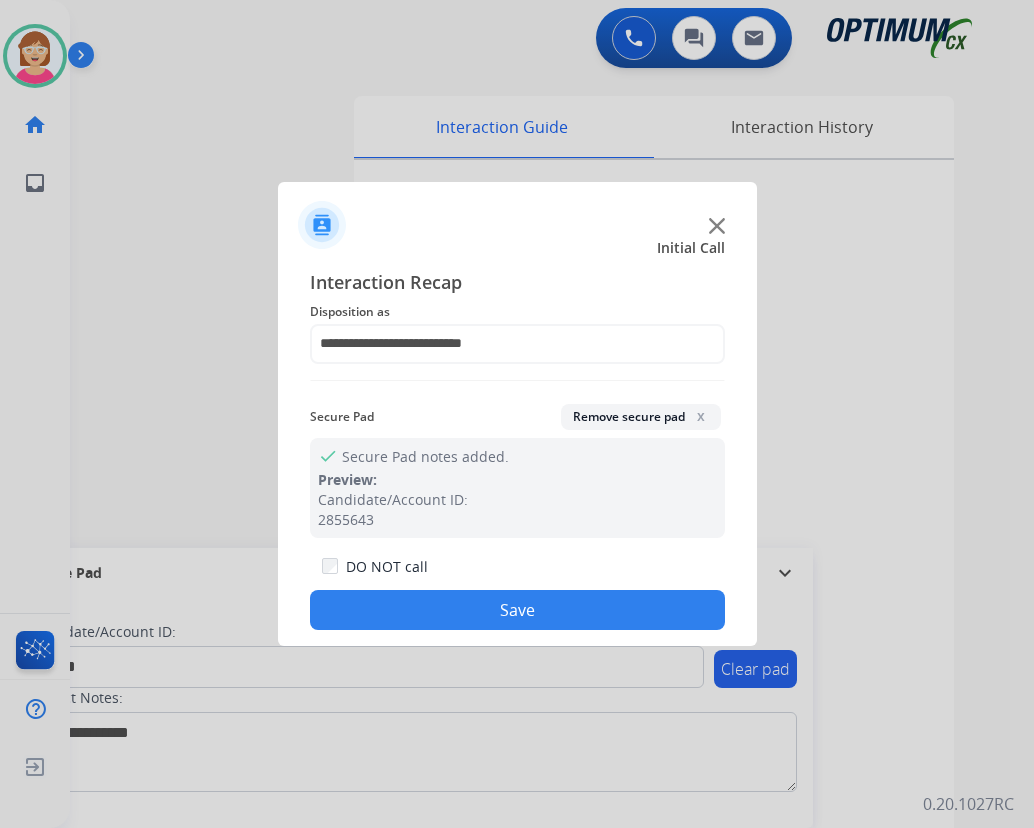 click on "Save" 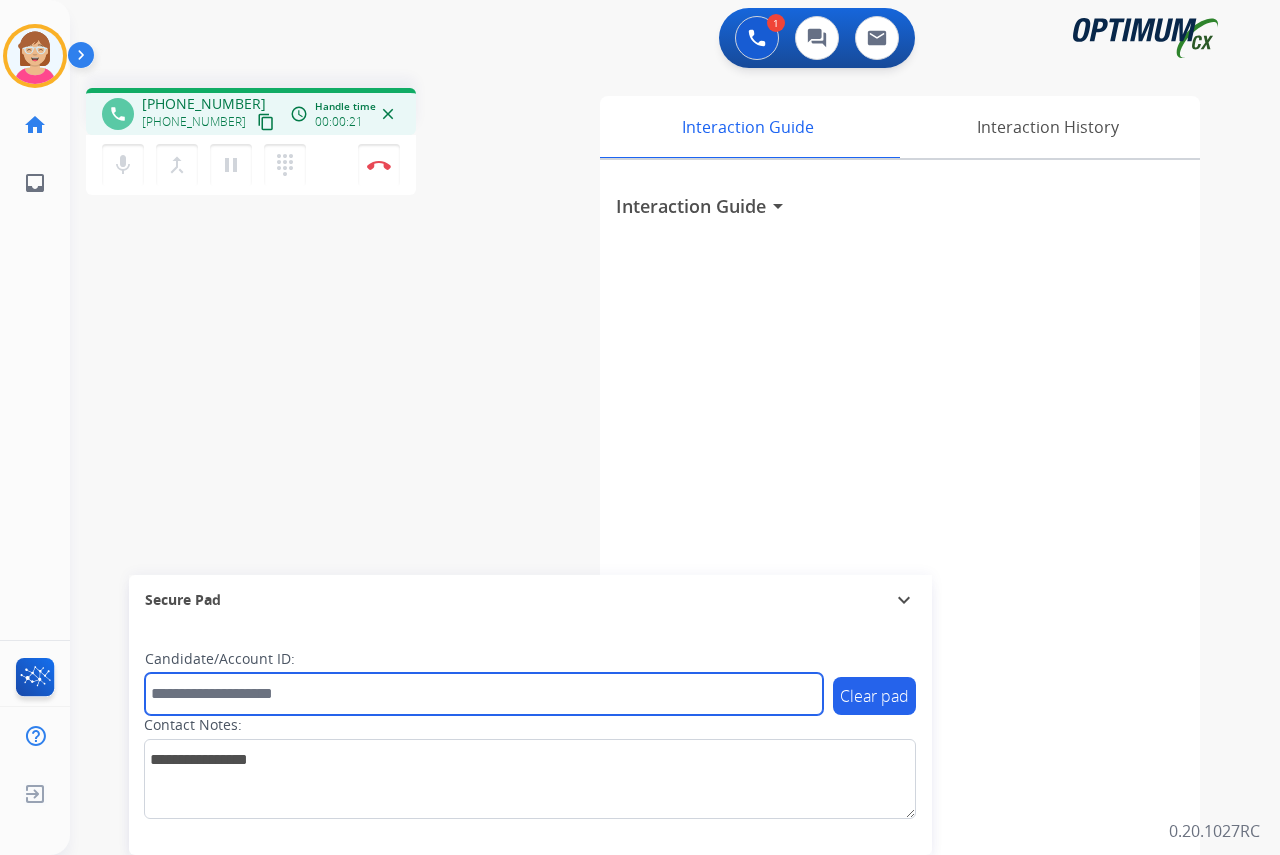 click at bounding box center (484, 694) 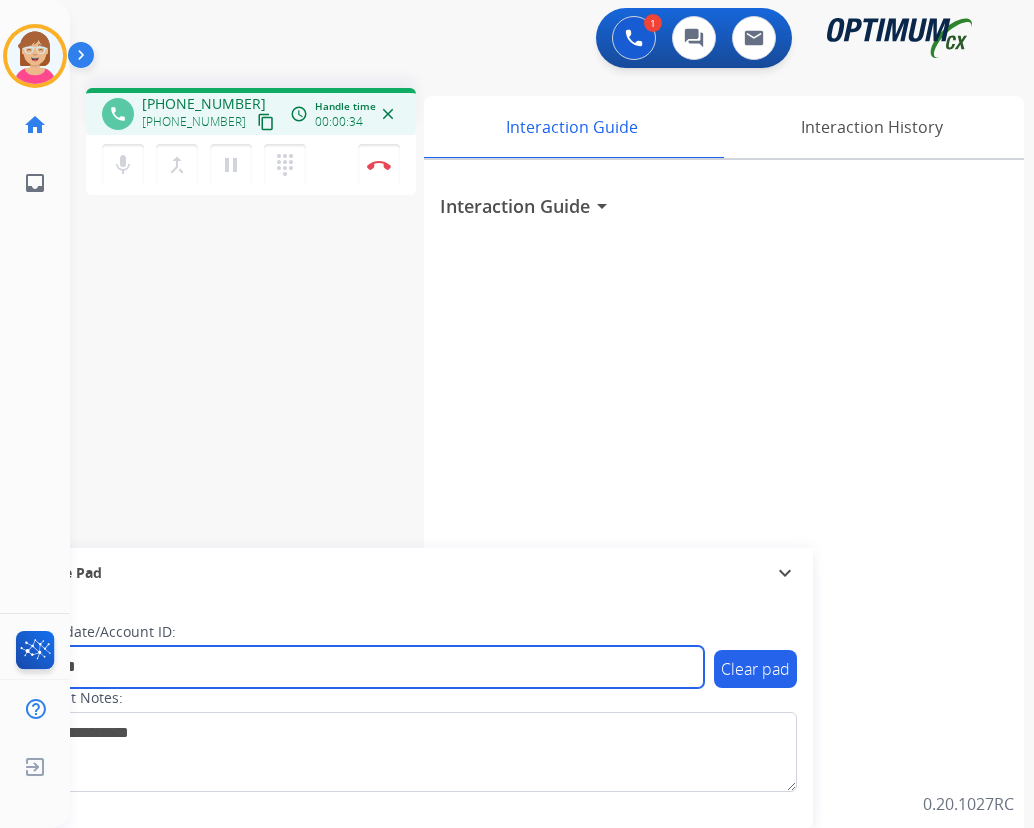 type on "*******" 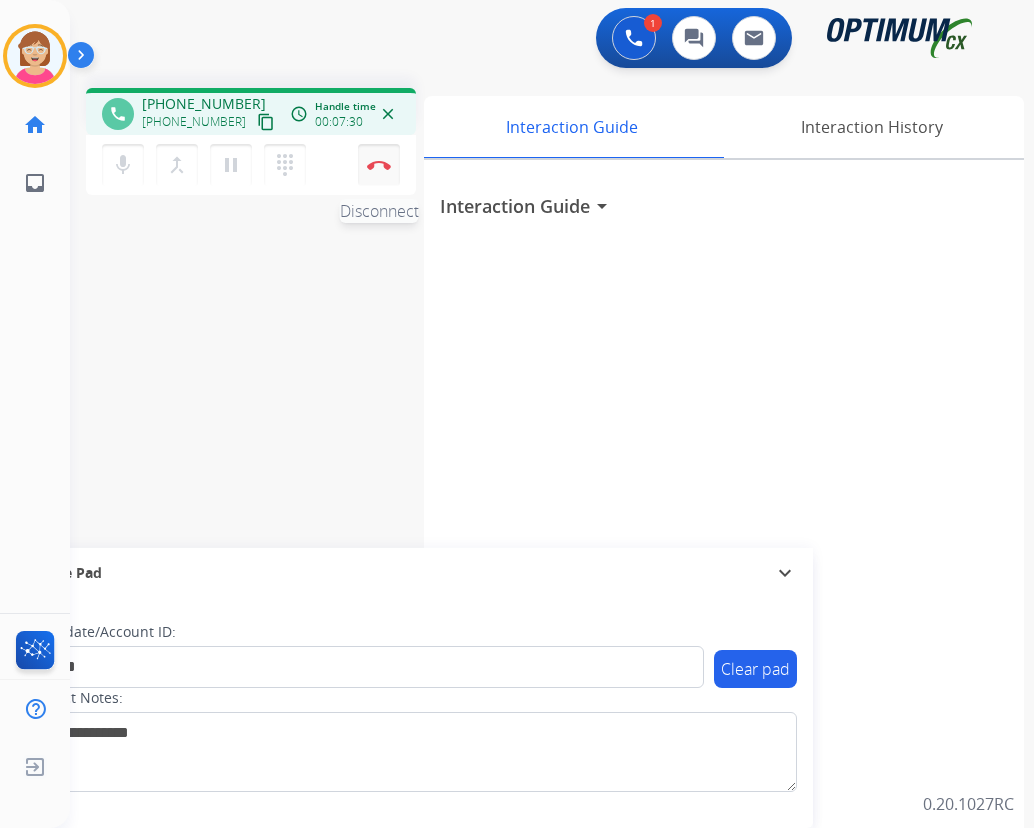 click at bounding box center [379, 165] 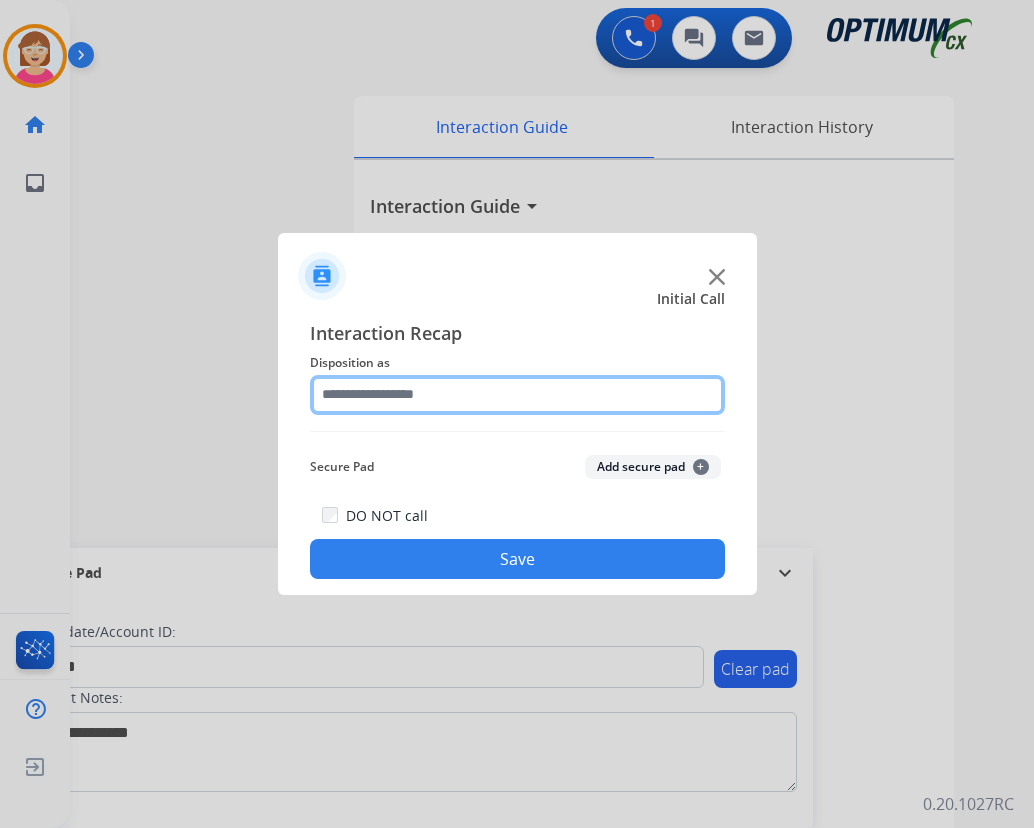 click 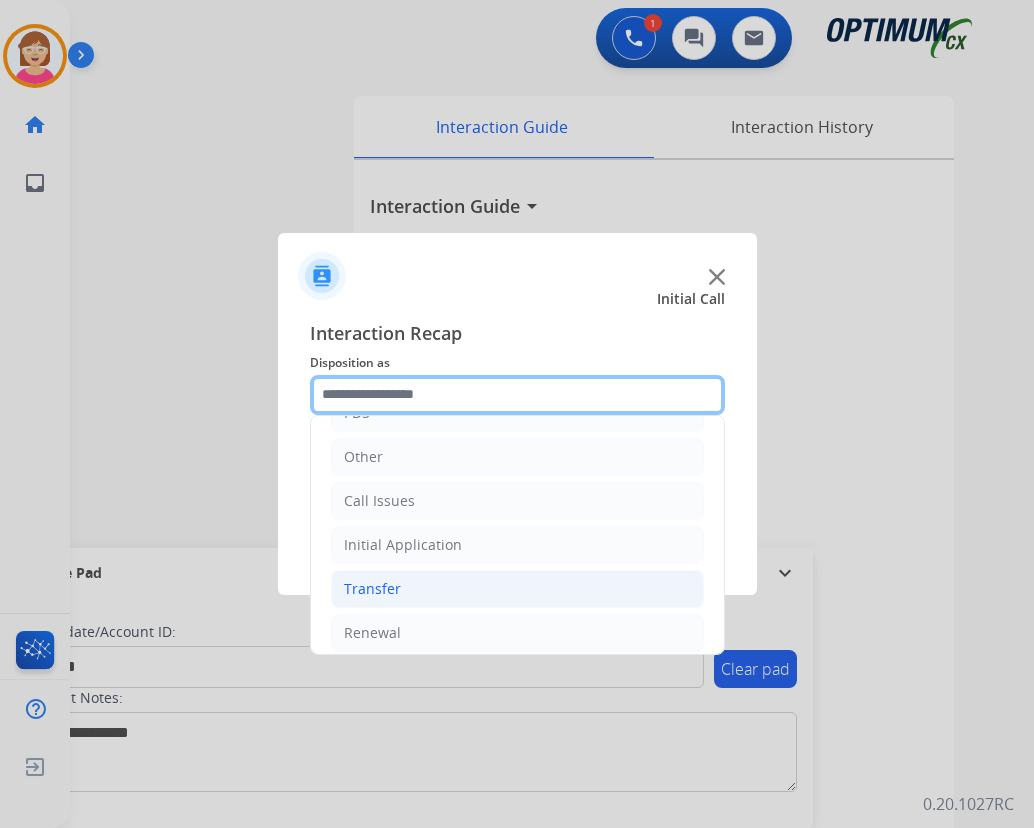 scroll, scrollTop: 136, scrollLeft: 0, axis: vertical 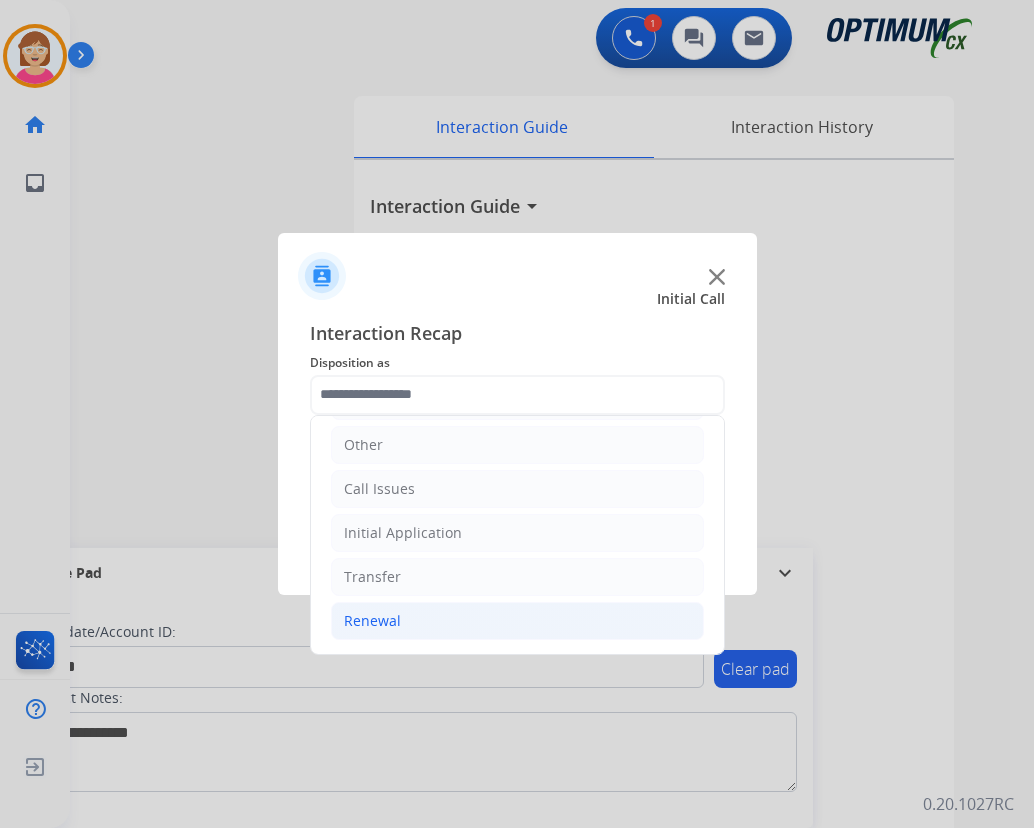 click on "Renewal" 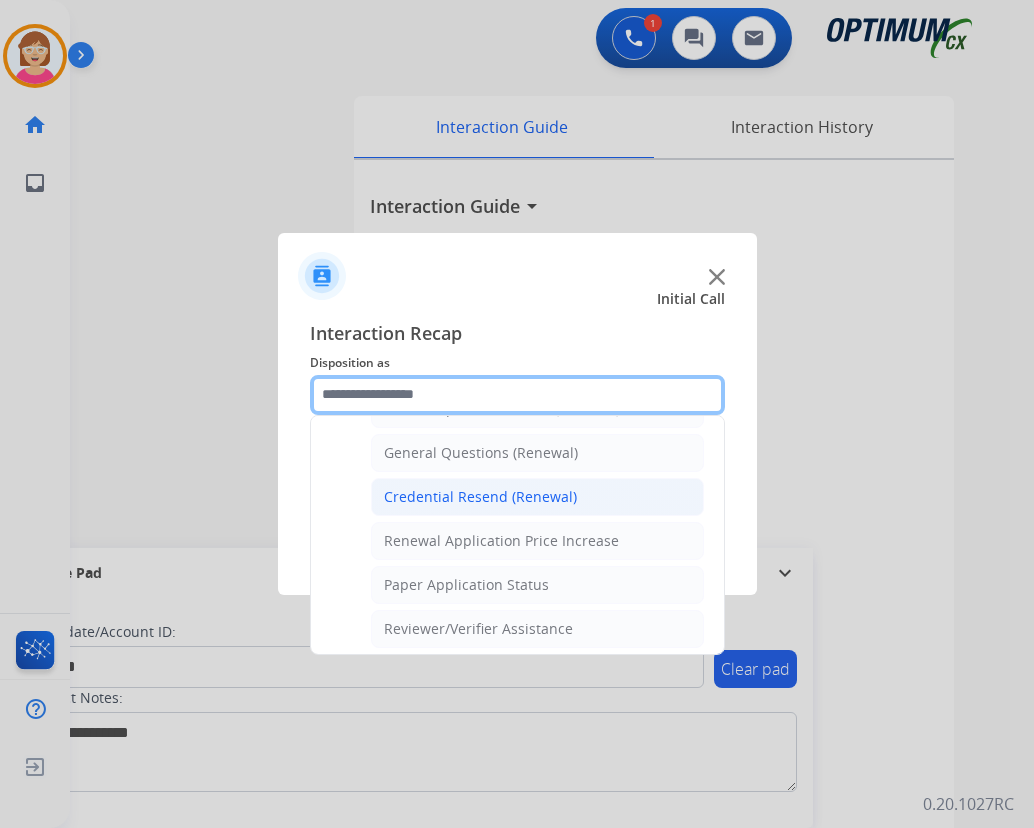 scroll, scrollTop: 636, scrollLeft: 0, axis: vertical 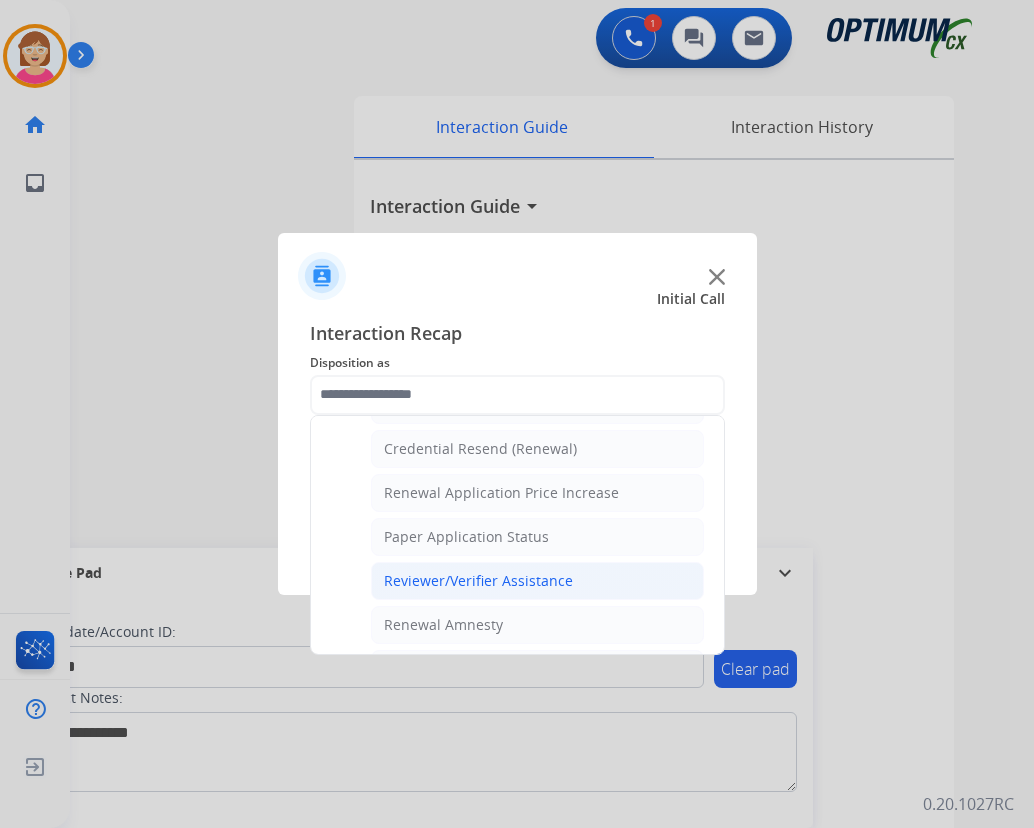 click on "Reviewer/Verifier Assistance" 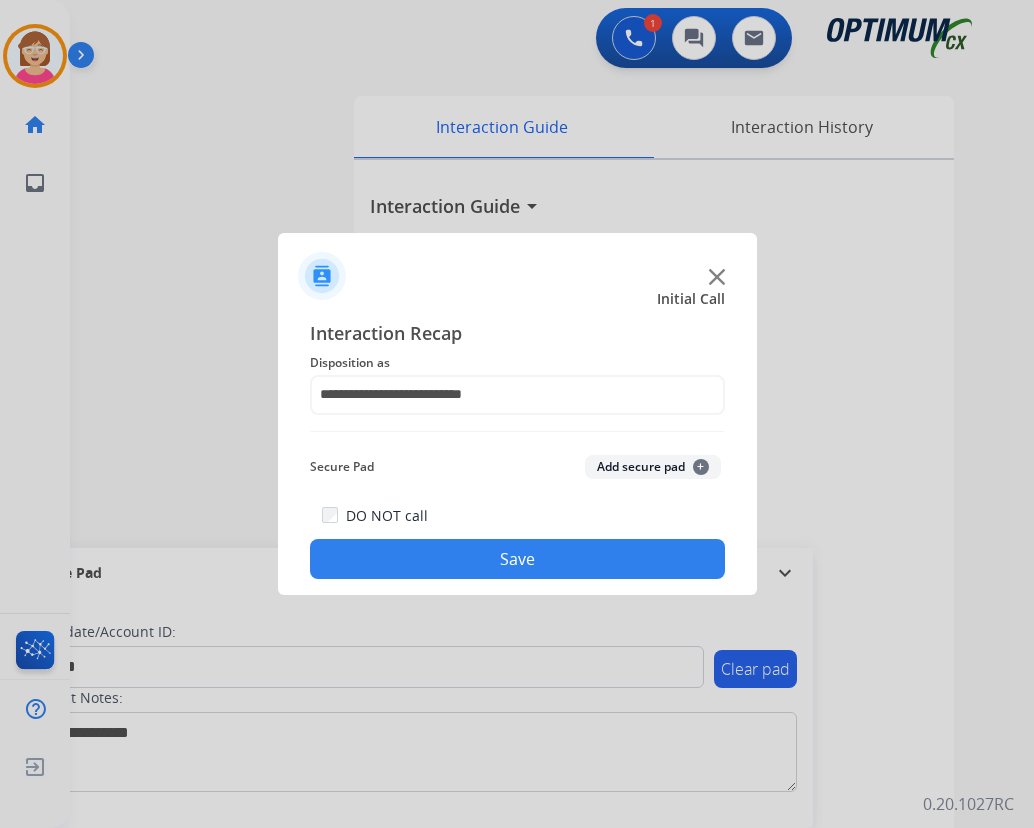 click on "+" 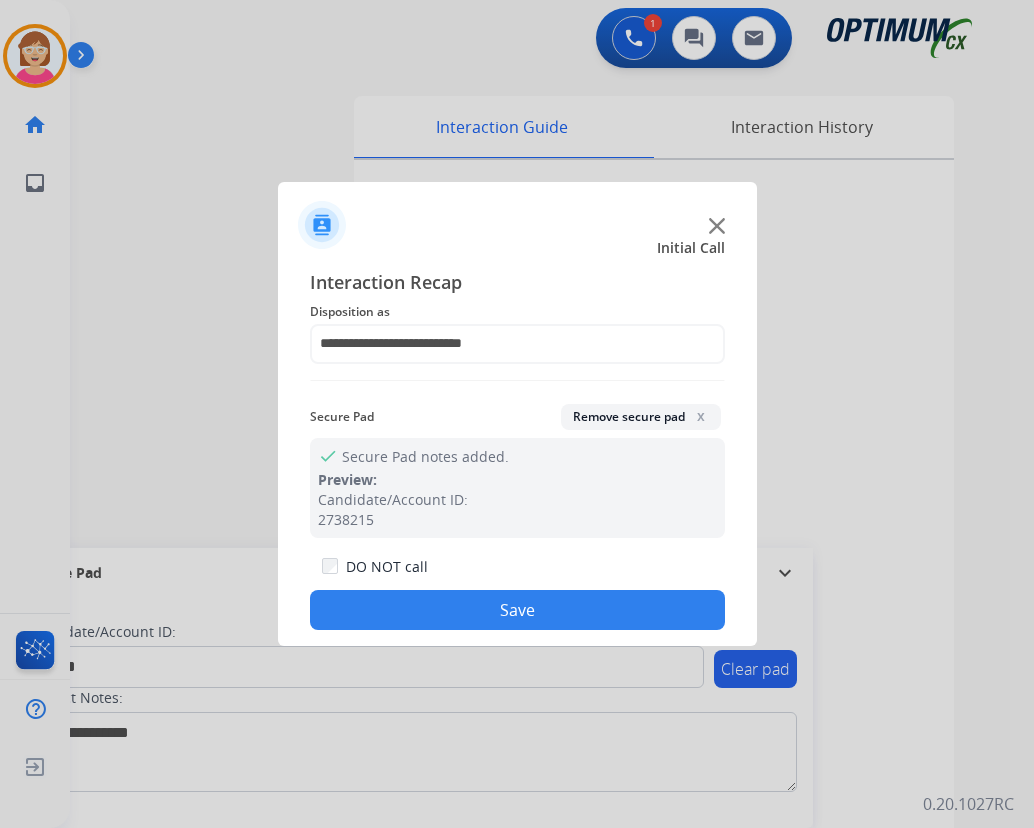 drag, startPoint x: 496, startPoint y: 605, endPoint x: 483, endPoint y: 574, distance: 33.61547 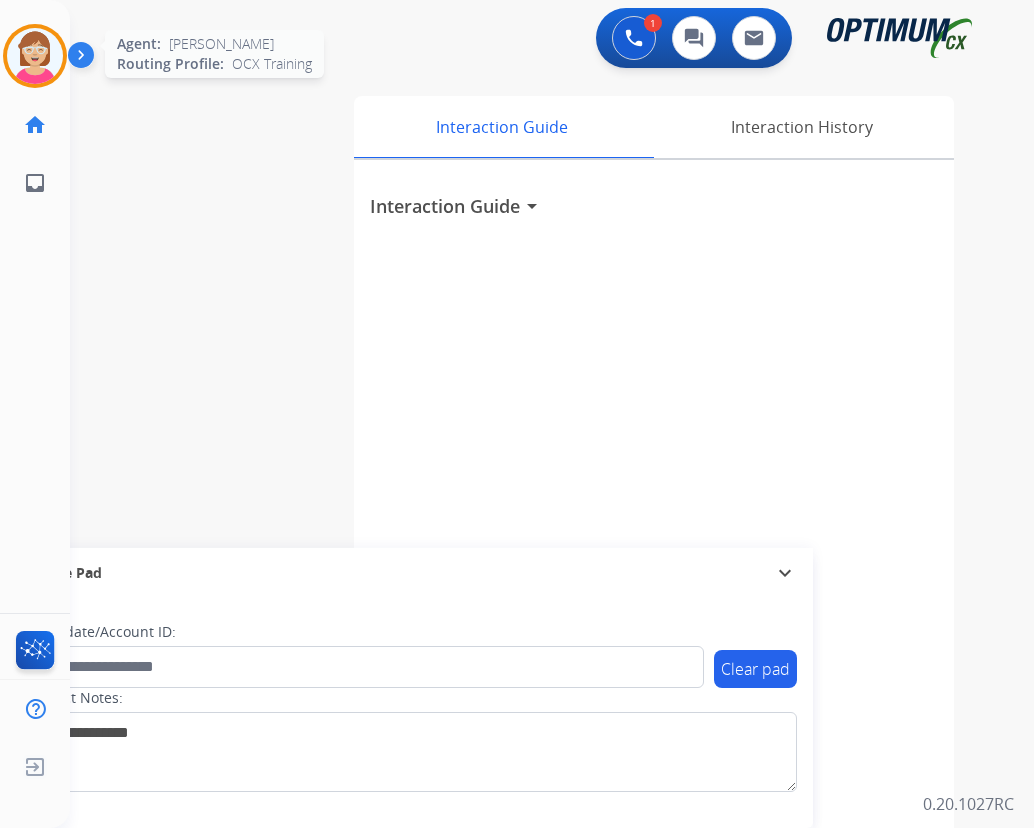 click at bounding box center [35, 56] 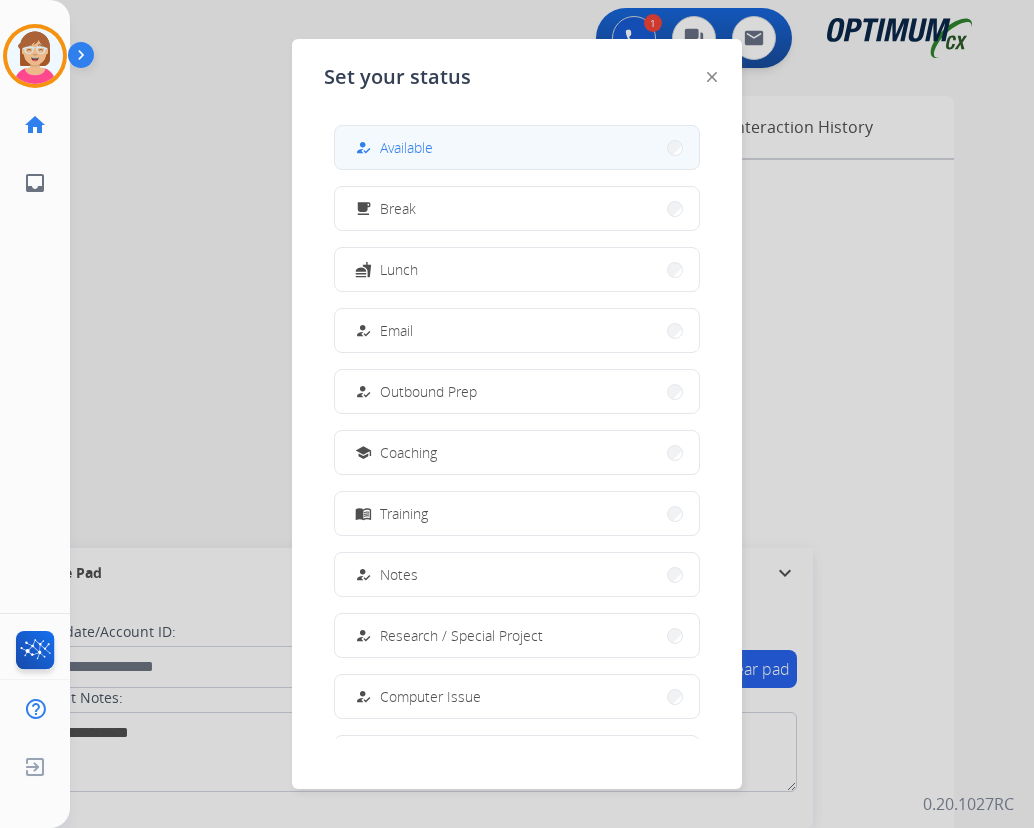 click on "how_to_reg Available" at bounding box center (517, 147) 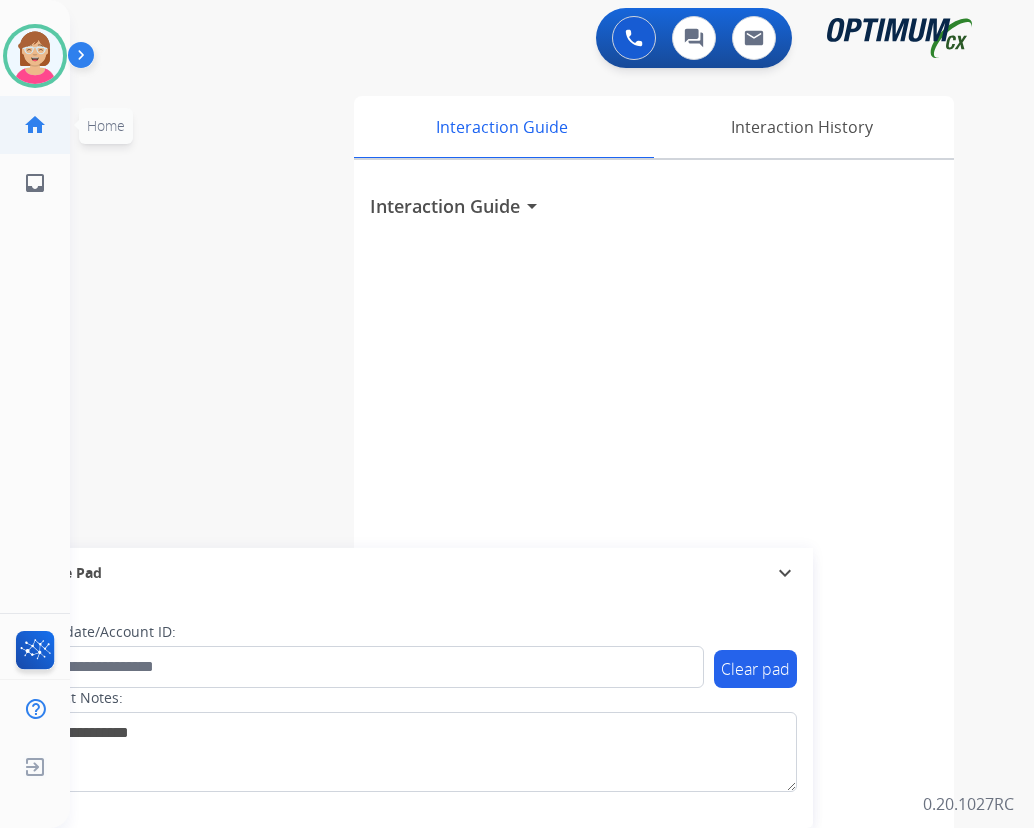 click on "home  Home  Home" 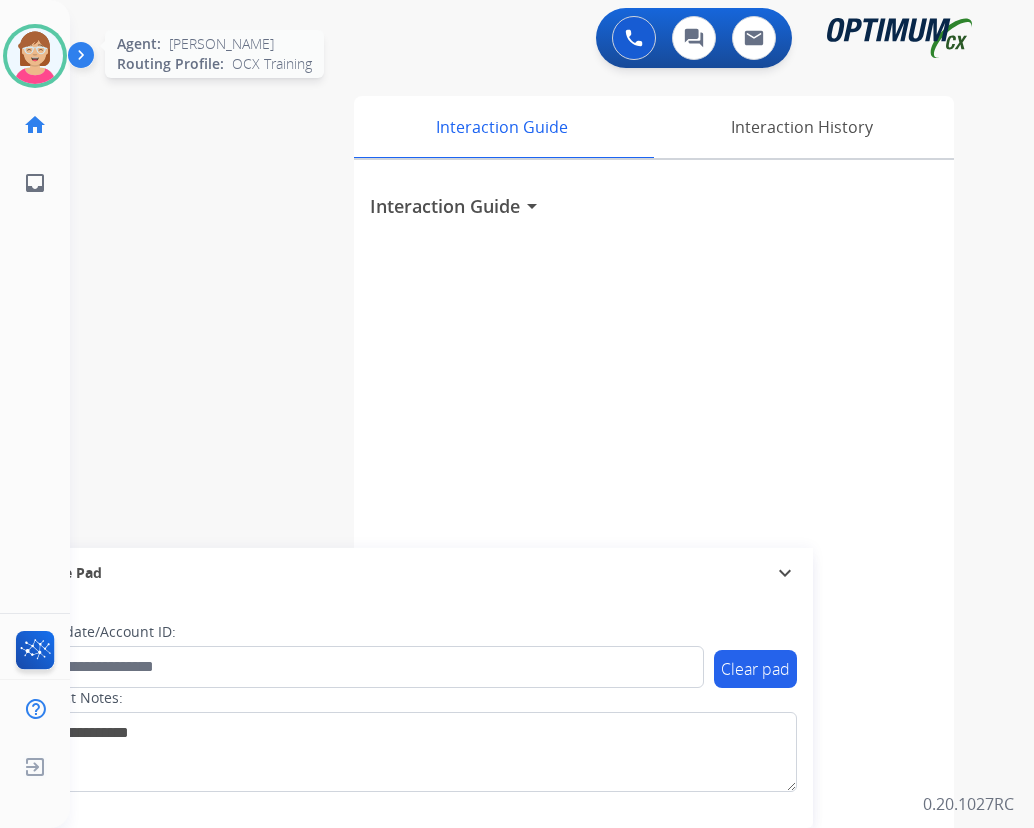 click at bounding box center (35, 56) 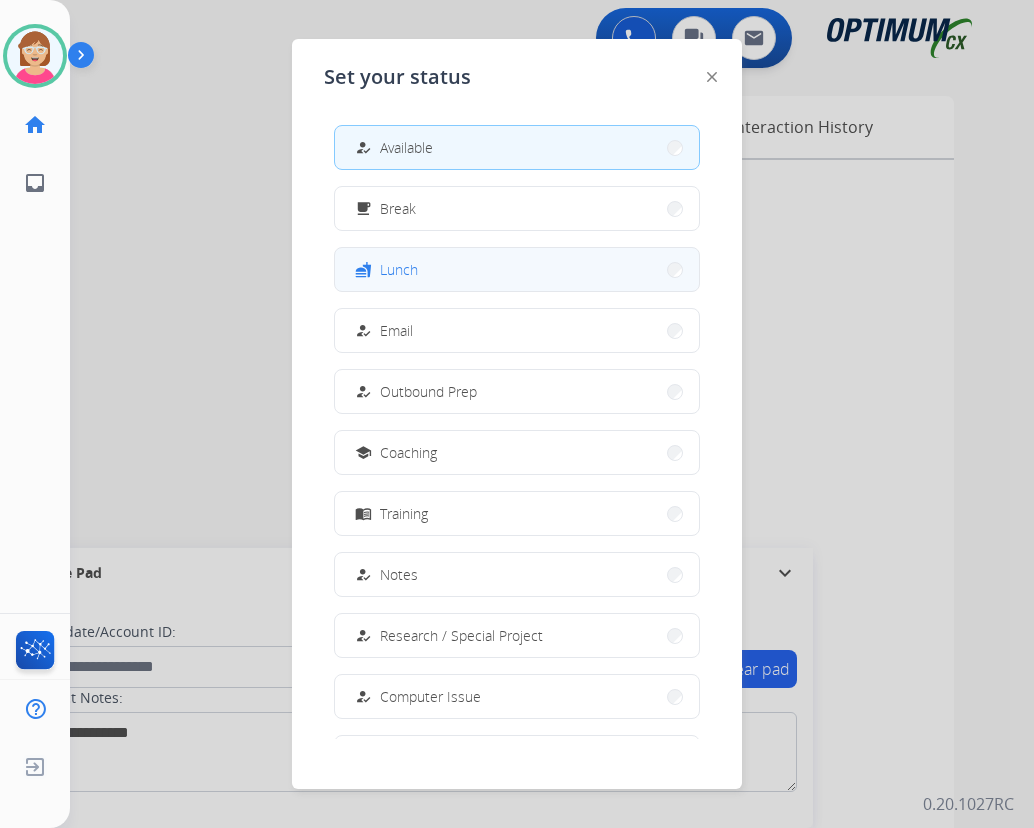 click on "Lunch" at bounding box center [399, 269] 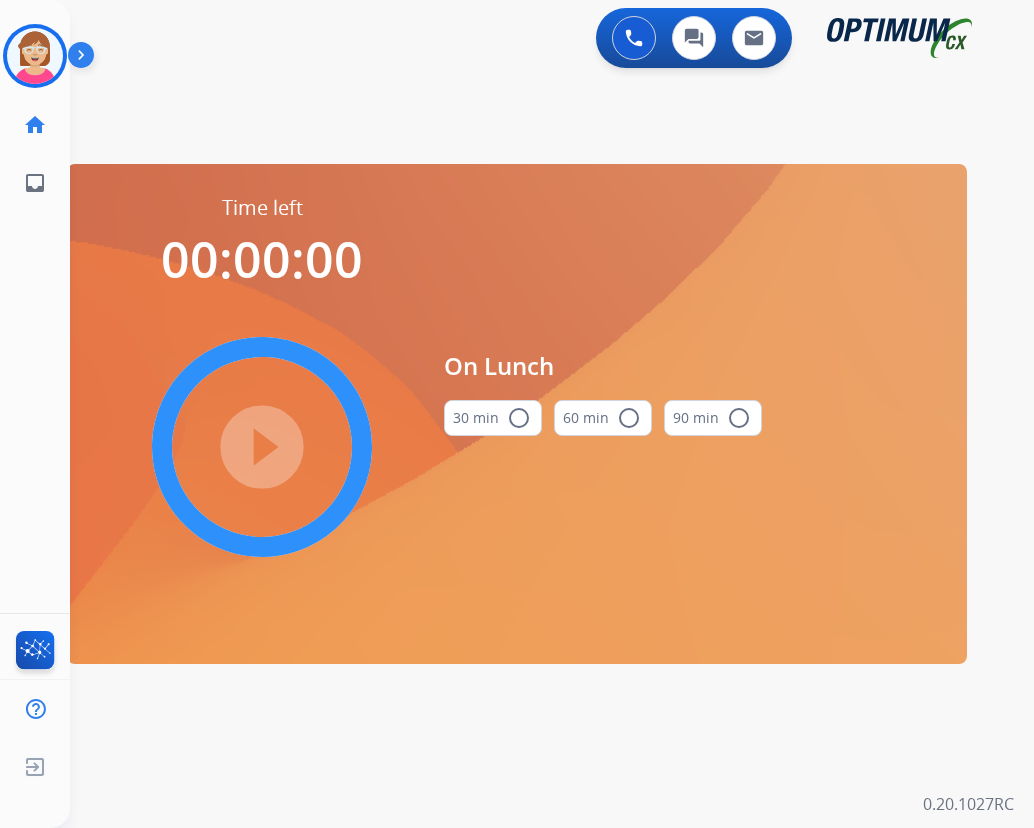 click on "radio_button_unchecked" at bounding box center [519, 418] 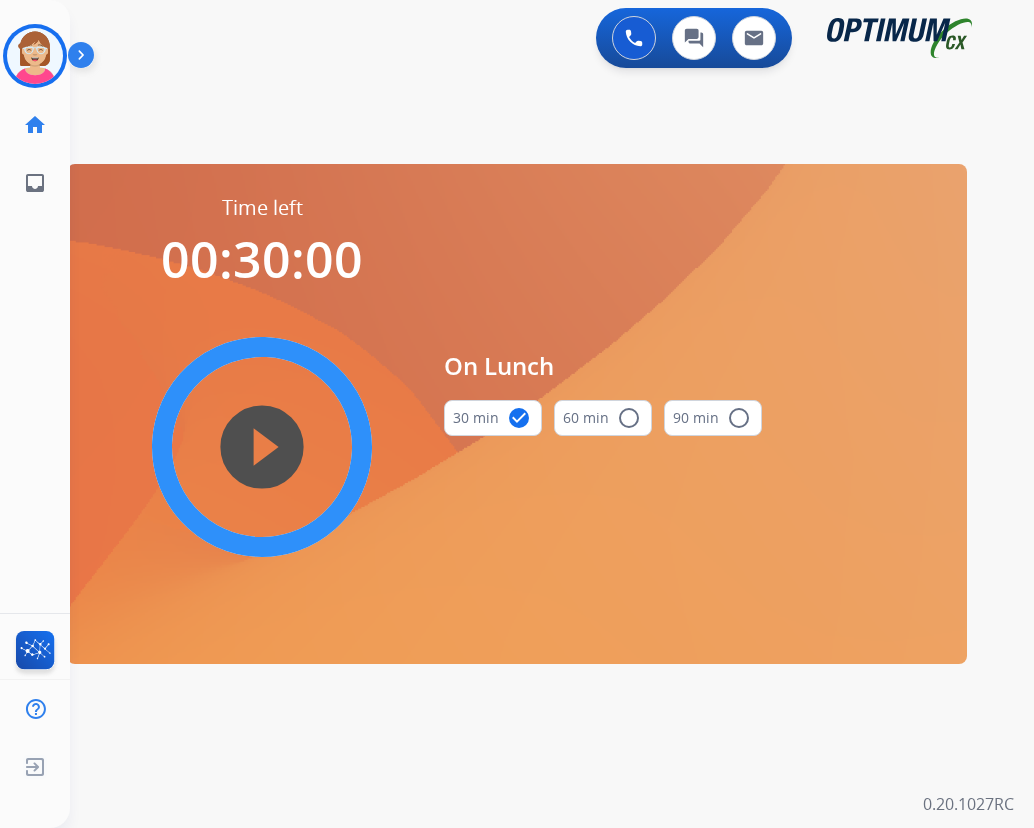 click on "play_circle_filled" at bounding box center (262, 447) 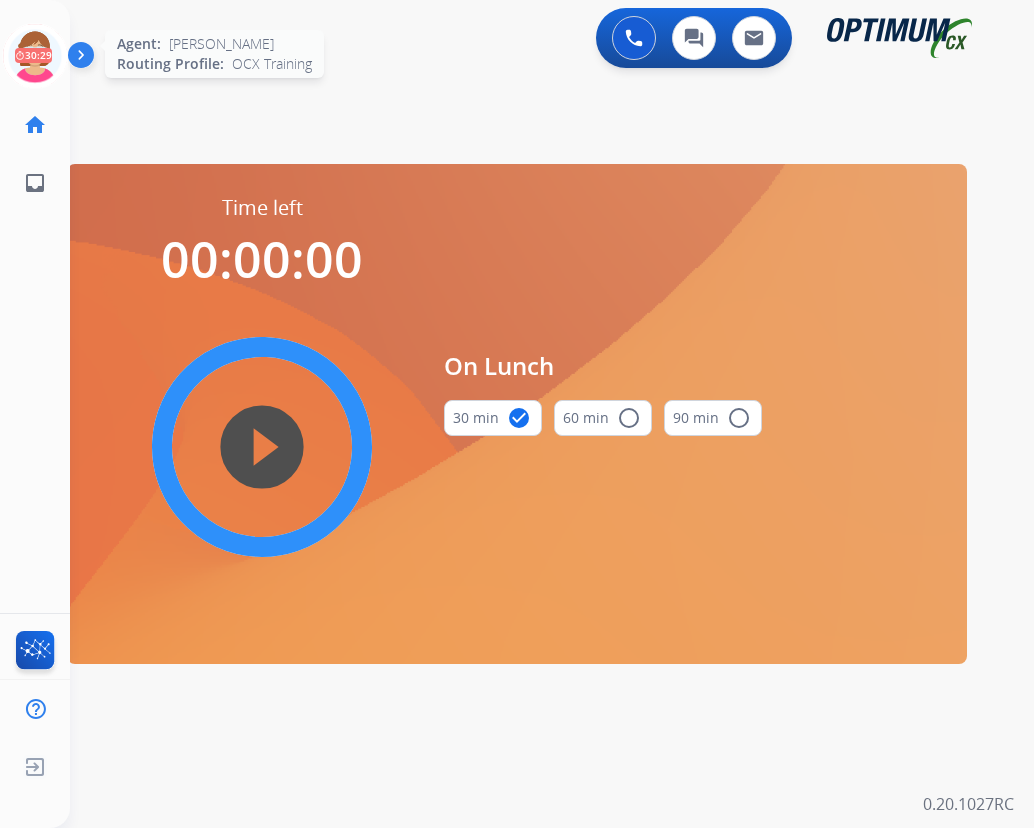 click 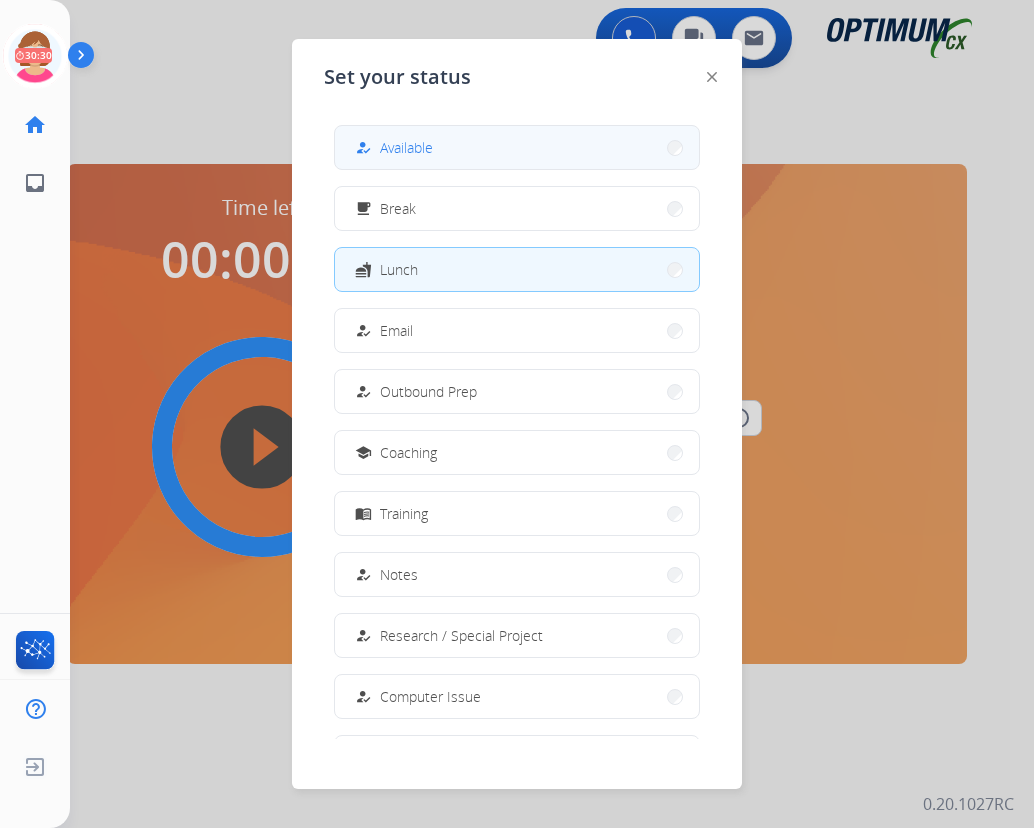 click on "Available" at bounding box center (406, 147) 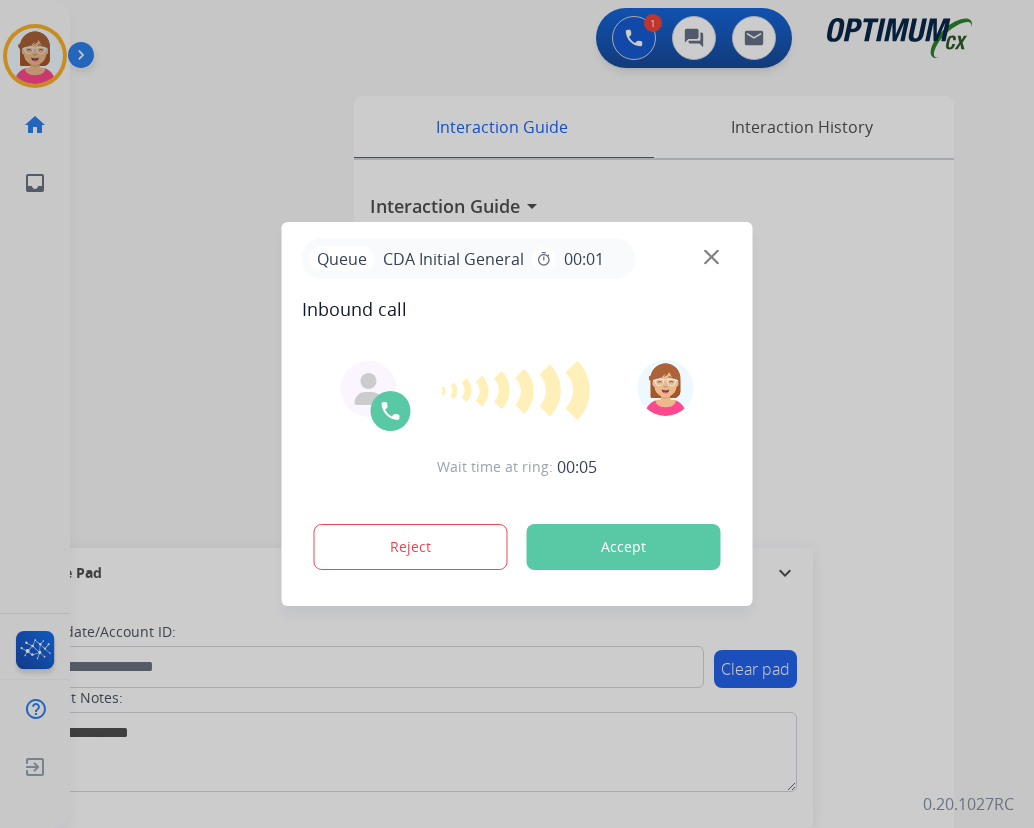 click at bounding box center (517, 414) 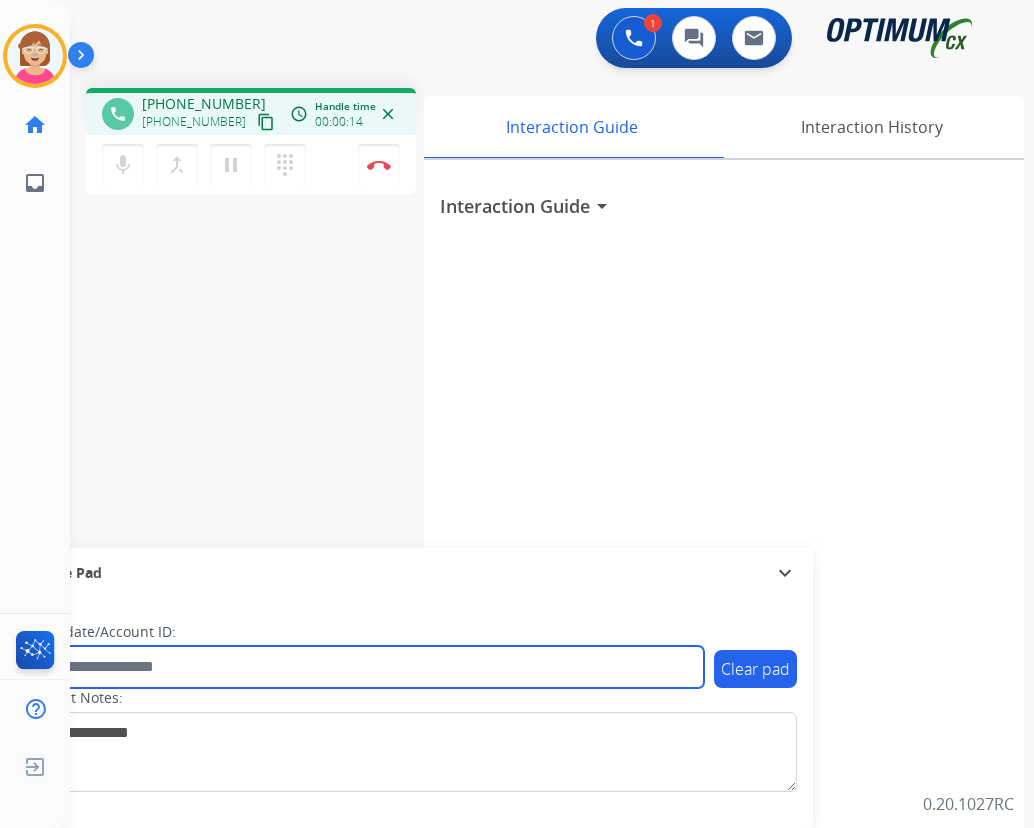 click at bounding box center (365, 667) 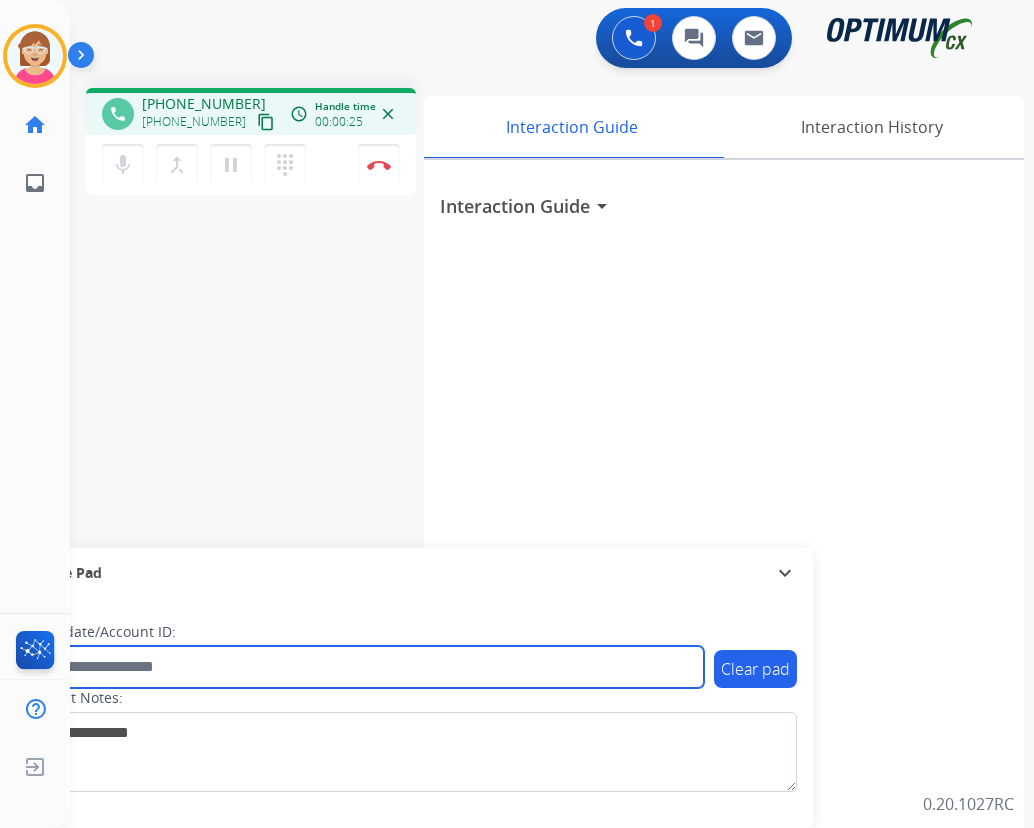 click at bounding box center [365, 667] 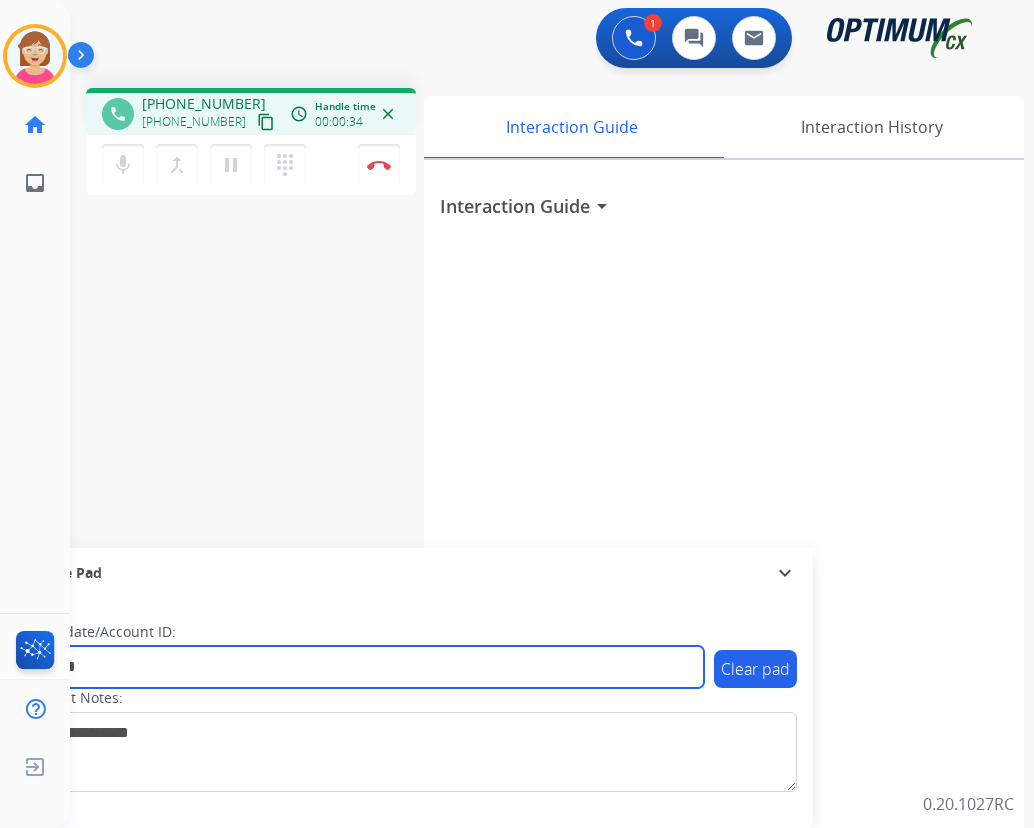 type on "*******" 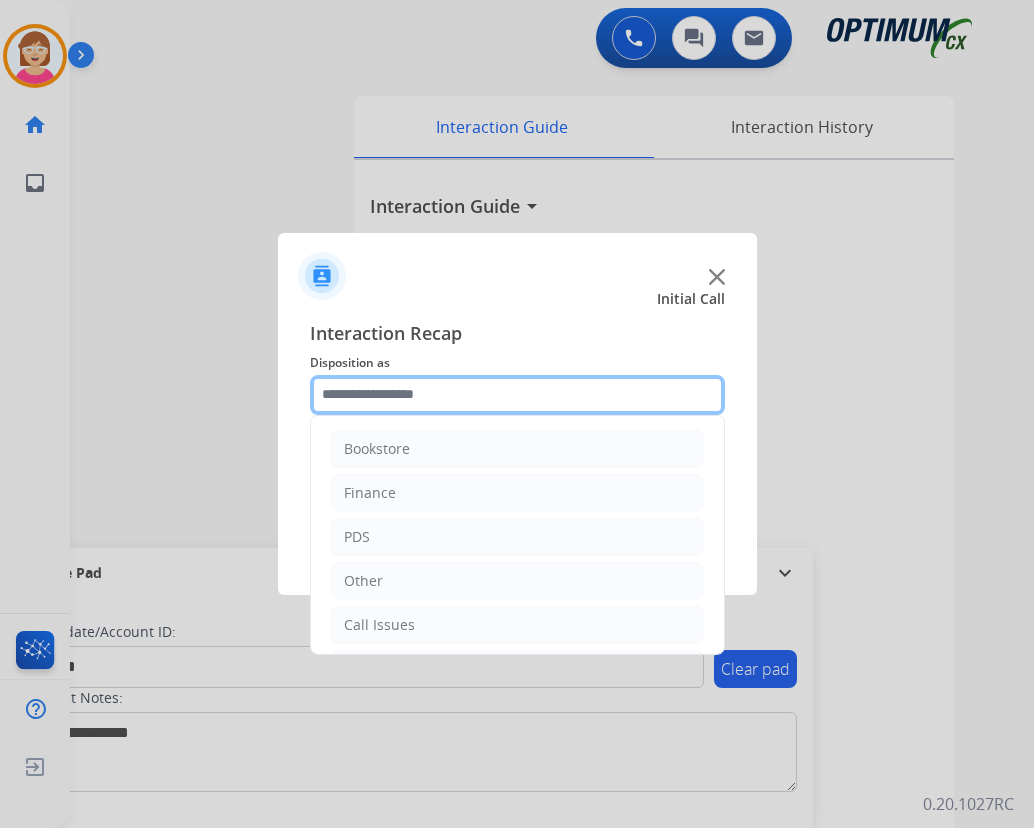 click 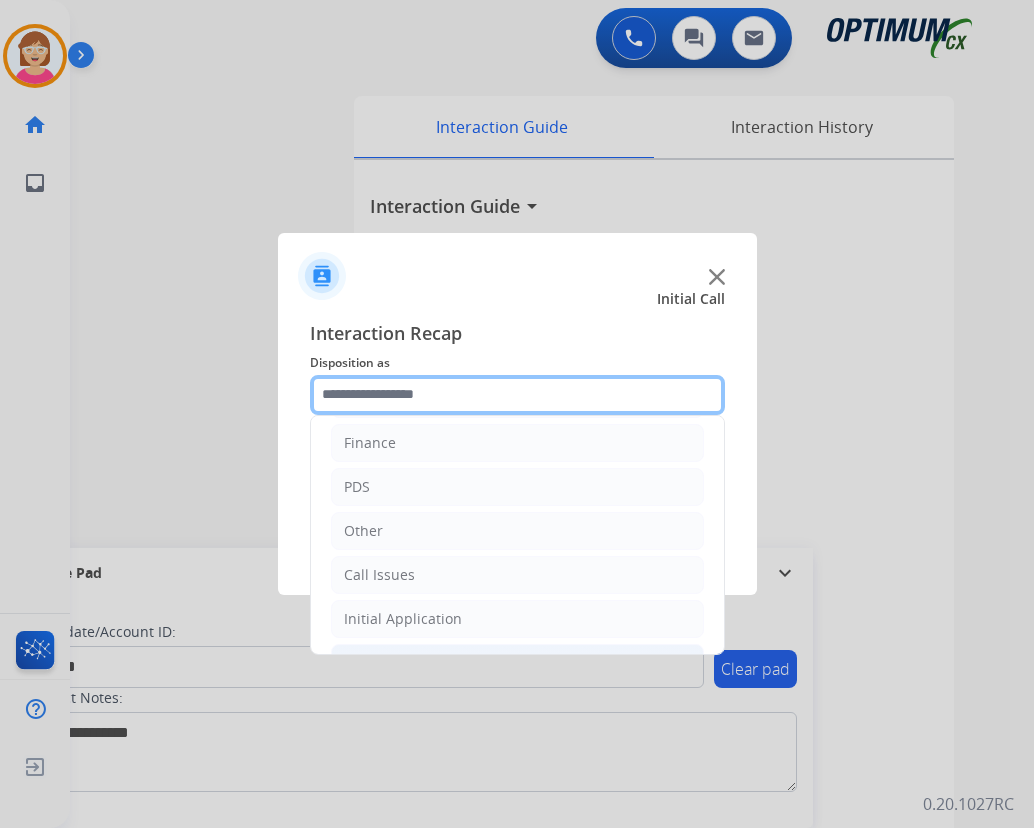scroll, scrollTop: 136, scrollLeft: 0, axis: vertical 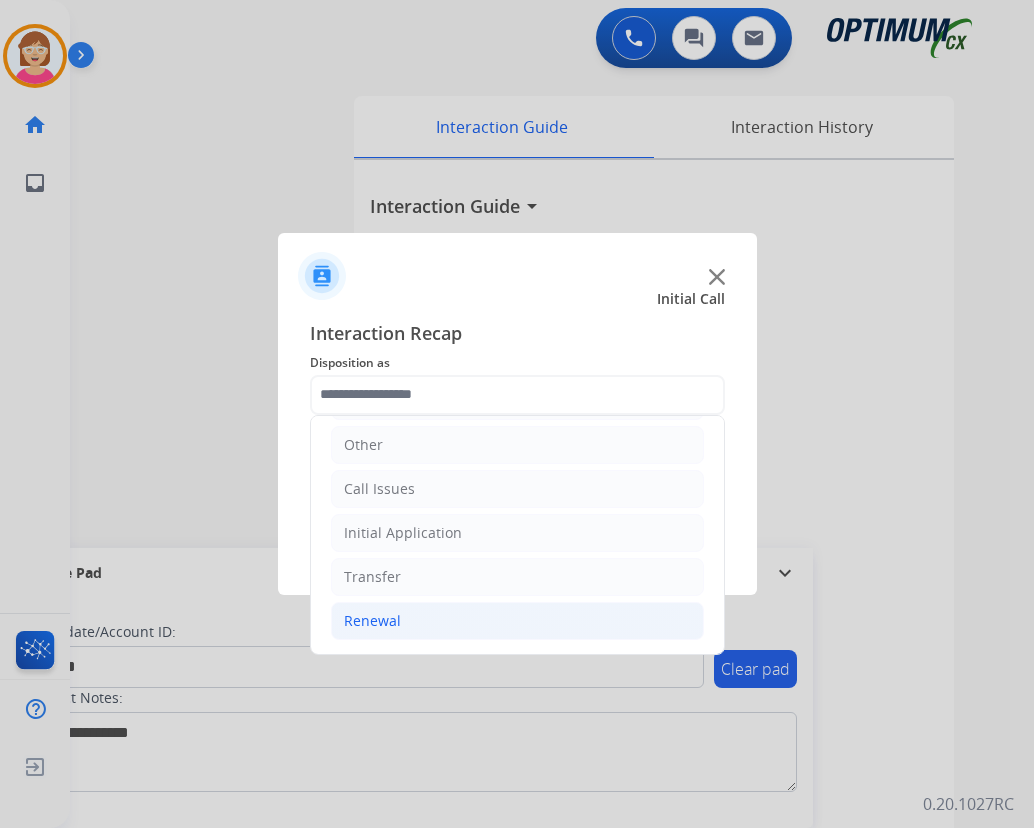 click on "Renewal" 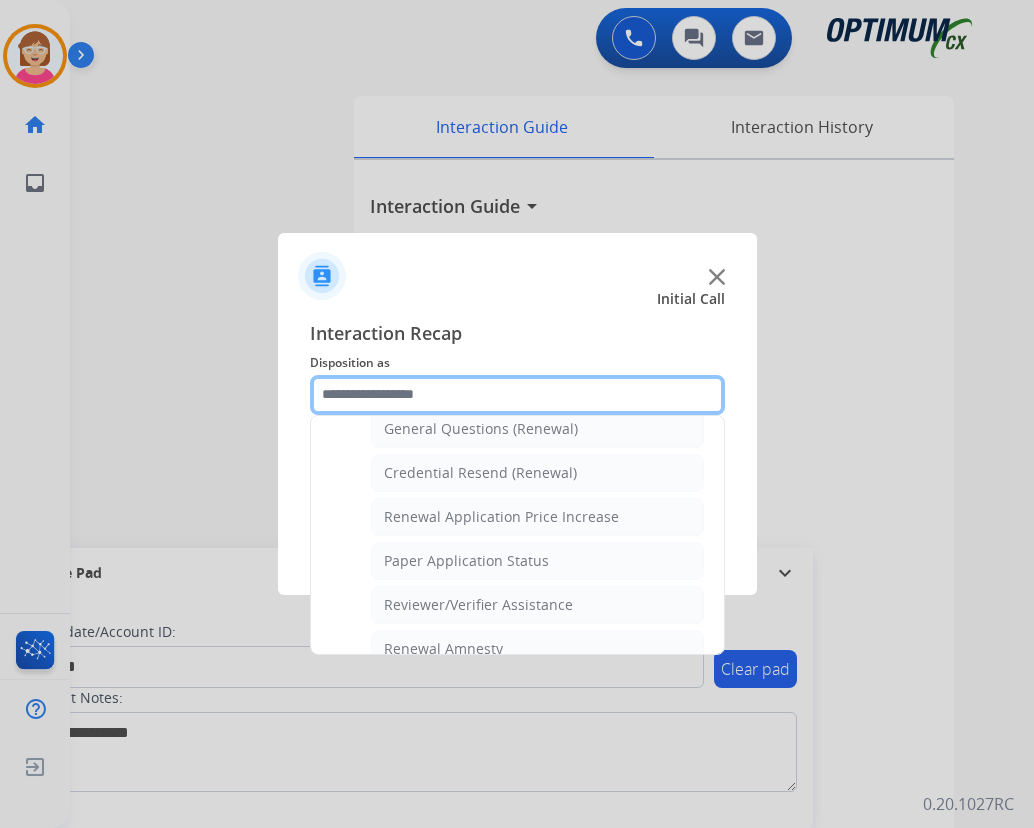 scroll, scrollTop: 772, scrollLeft: 0, axis: vertical 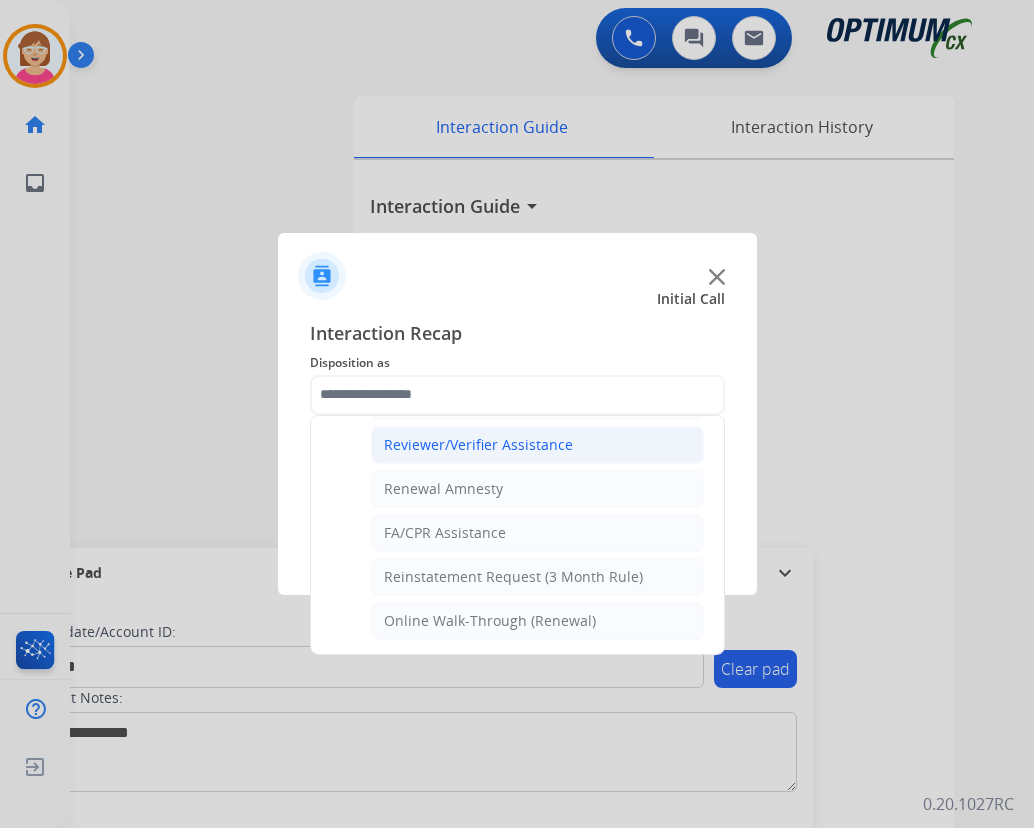 click on "Reviewer/Verifier Assistance" 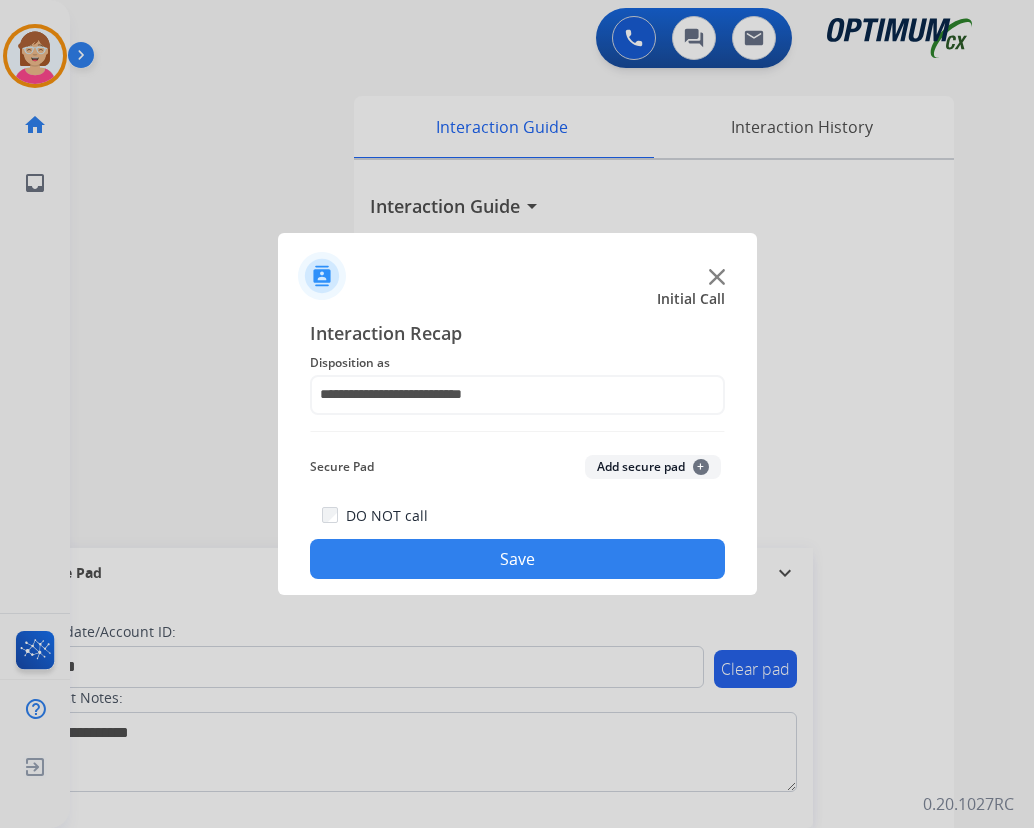 click on "+" 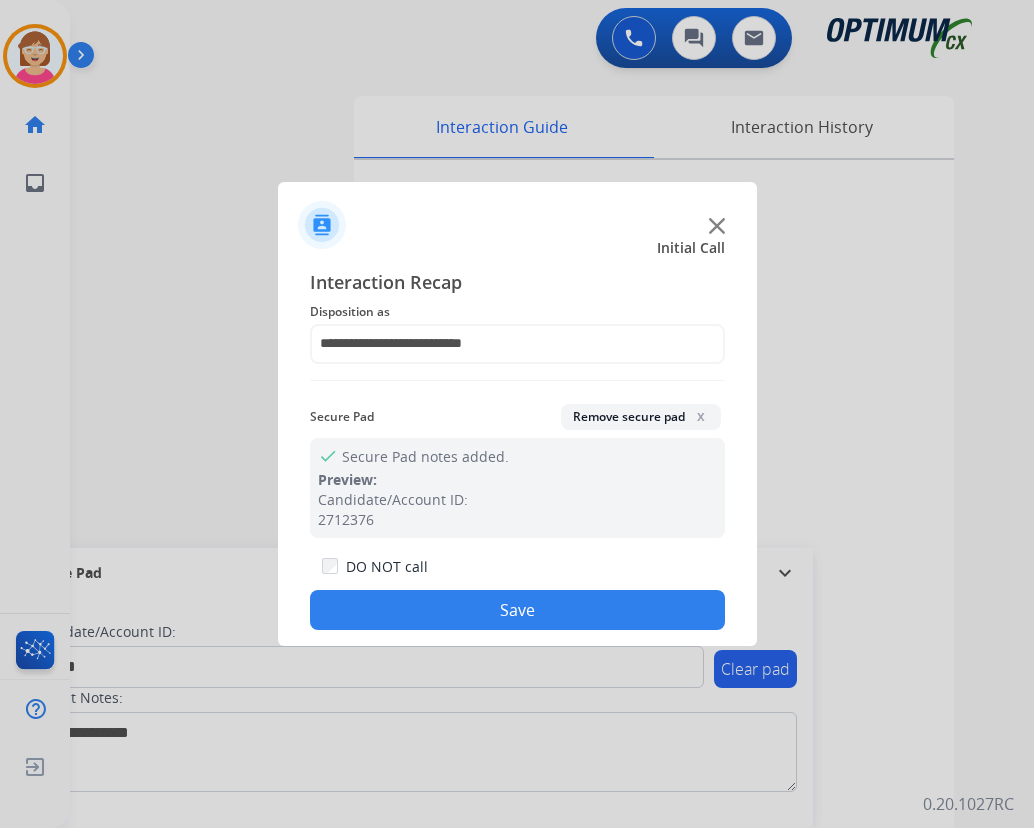 click on "Save" 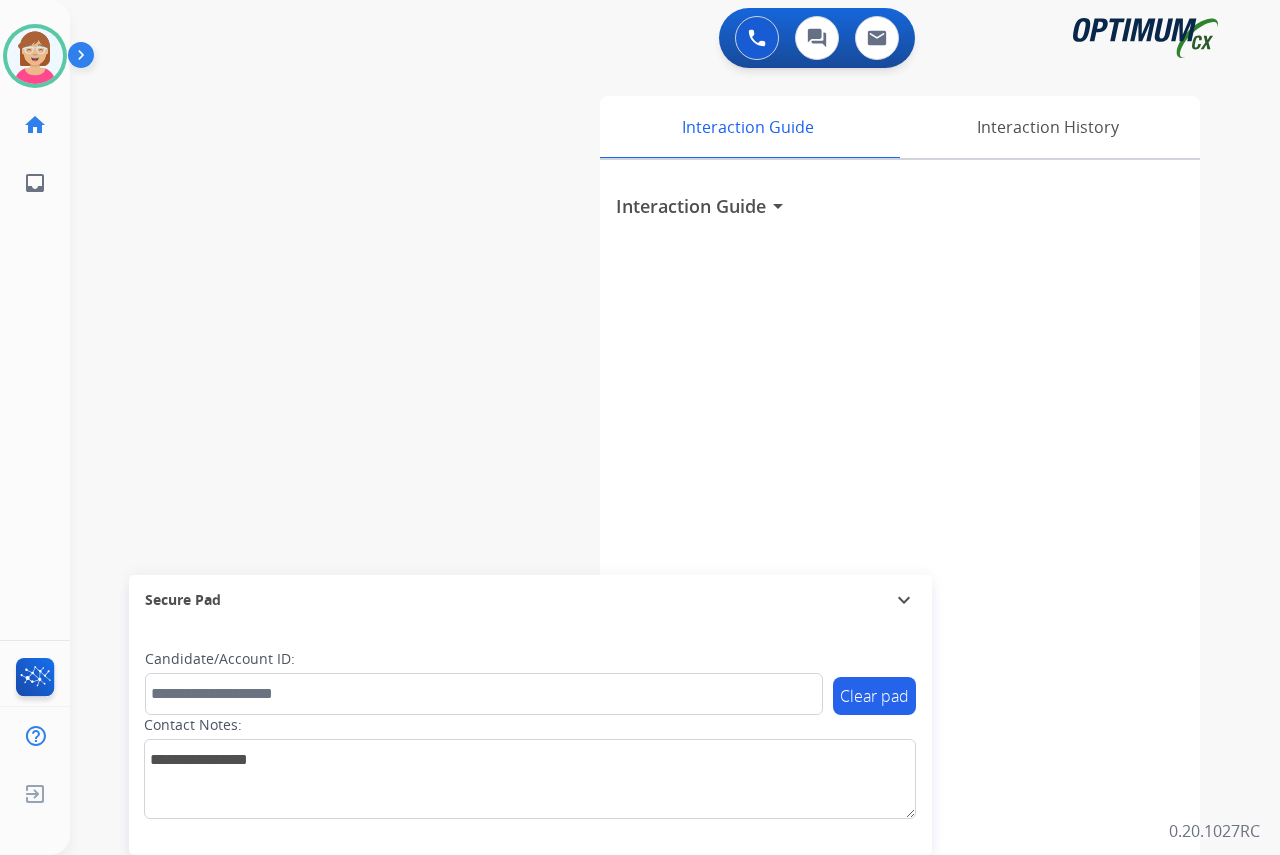click on "[PERSON_NAME]   Available  Edit Avatar  Agent:   [PERSON_NAME] Profile:  OCX Training home  Home  Home inbox  Emails  Emails  FocalPoints  Help Center  Help Center  Log out  Log out" 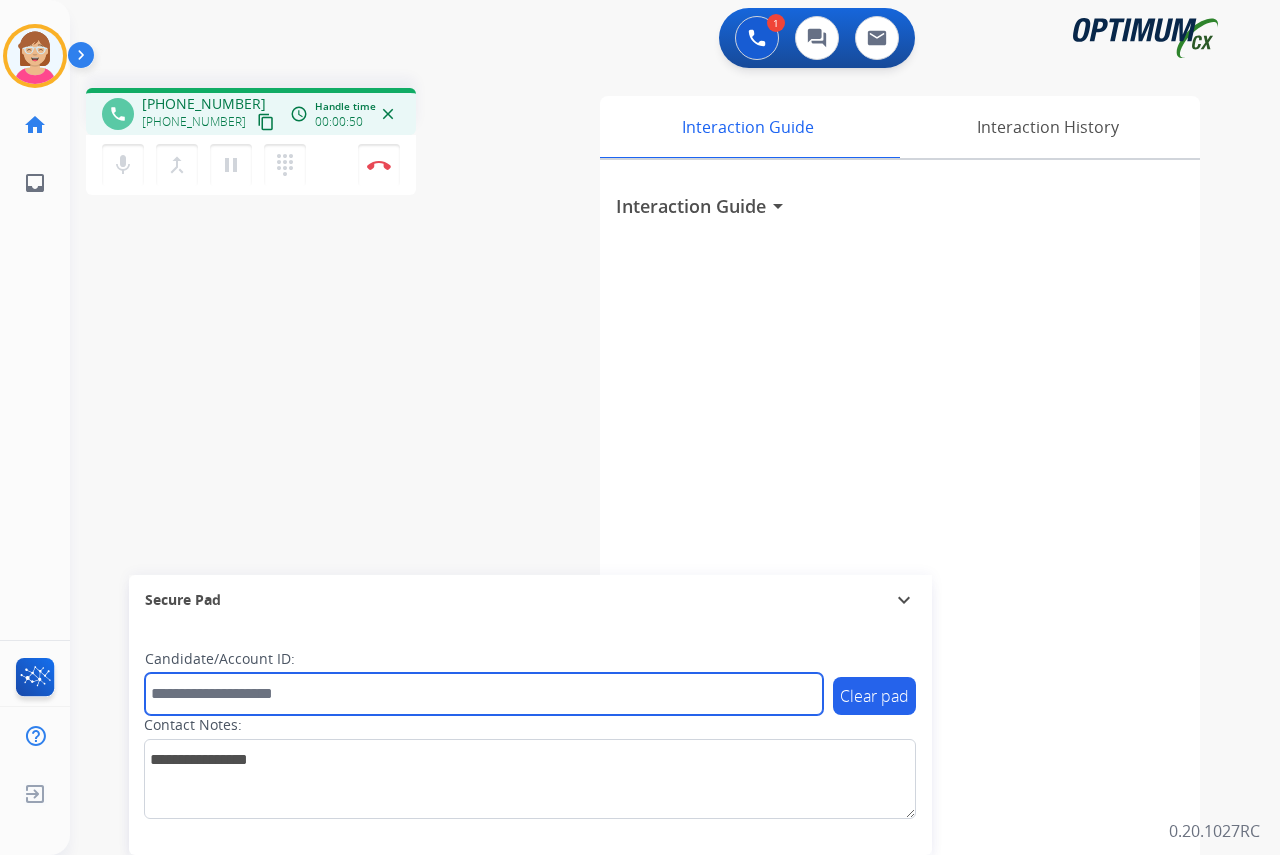 drag, startPoint x: 189, startPoint y: 690, endPoint x: 170, endPoint y: 683, distance: 20.248457 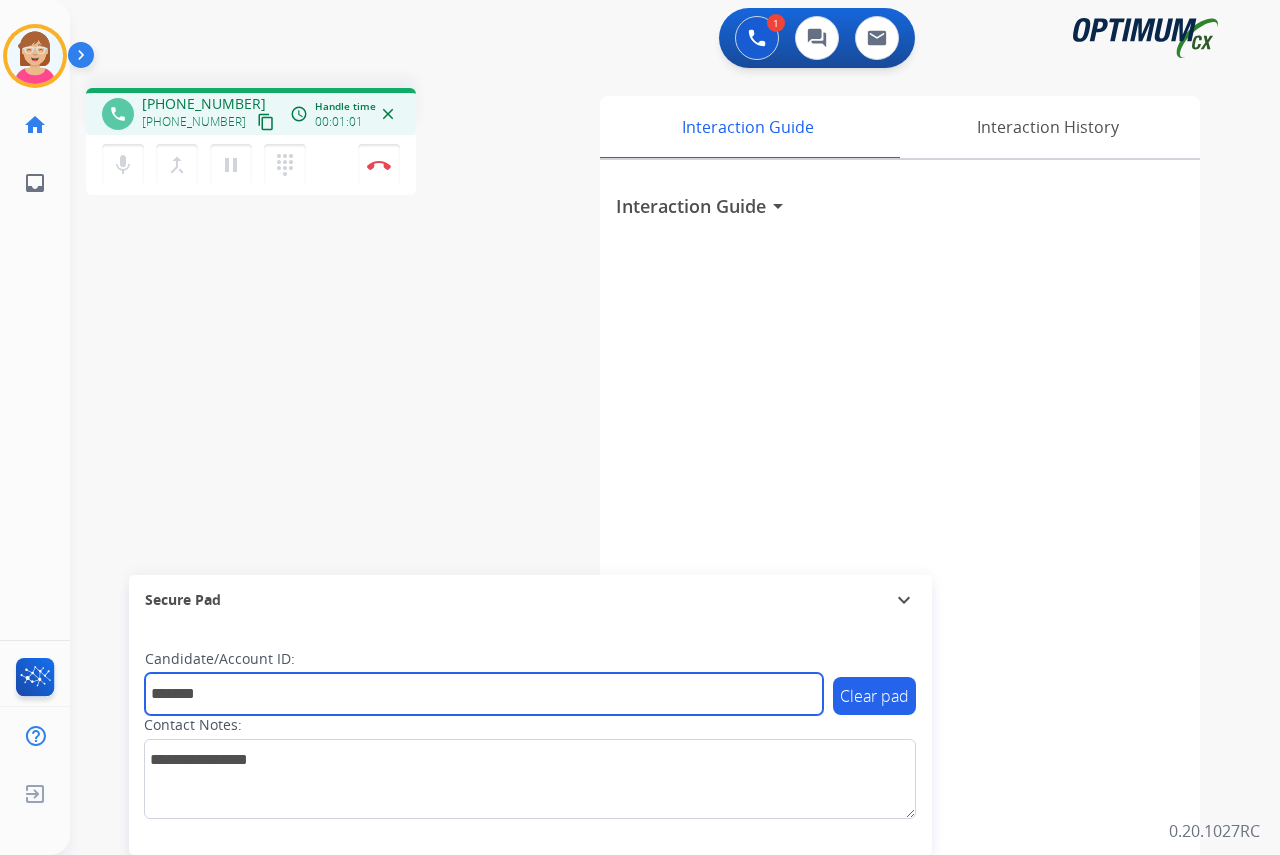 type on "*******" 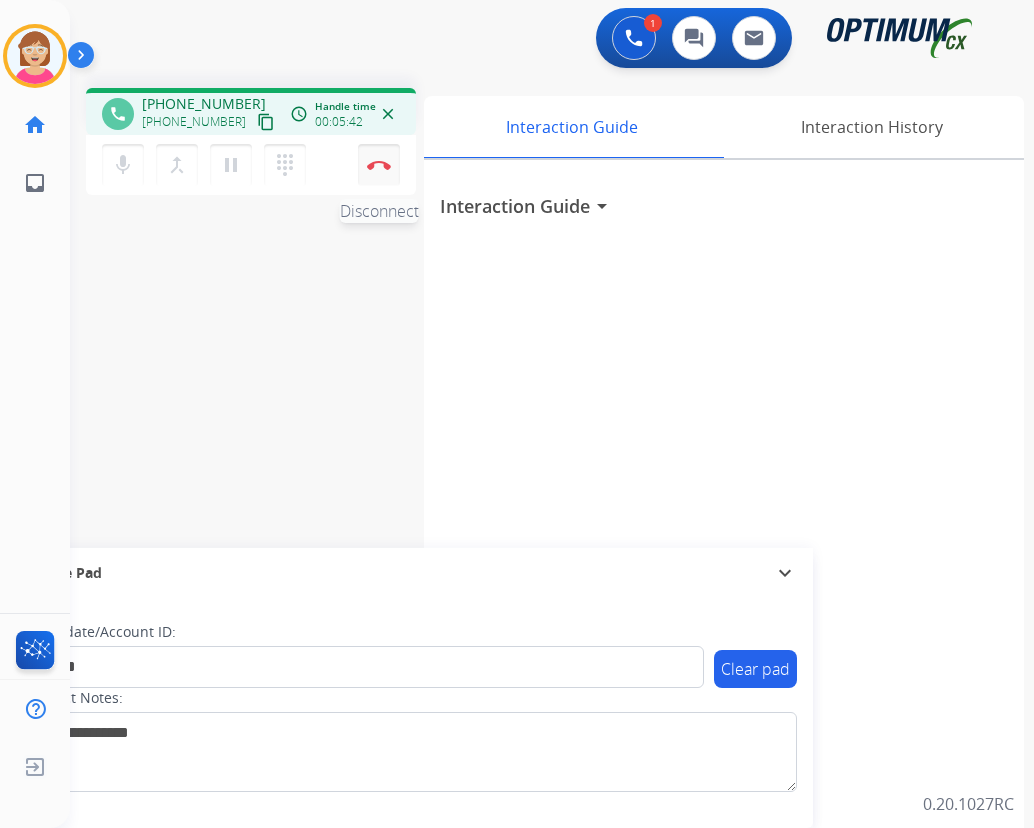 click at bounding box center (379, 165) 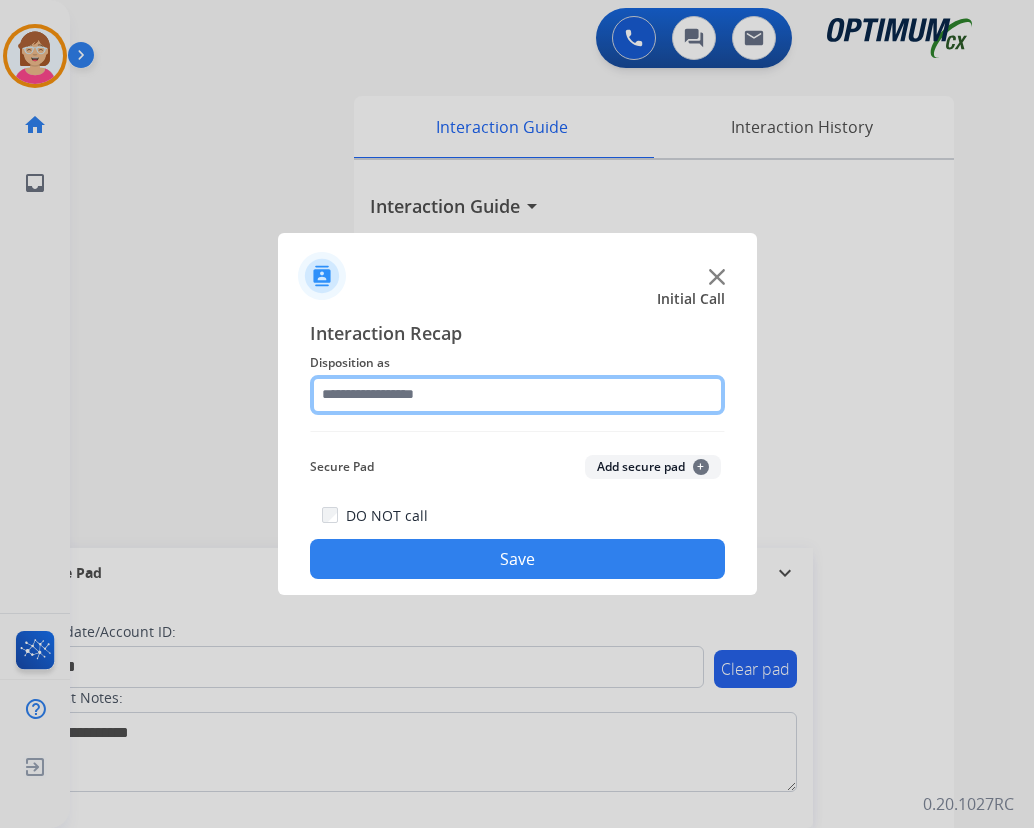 click 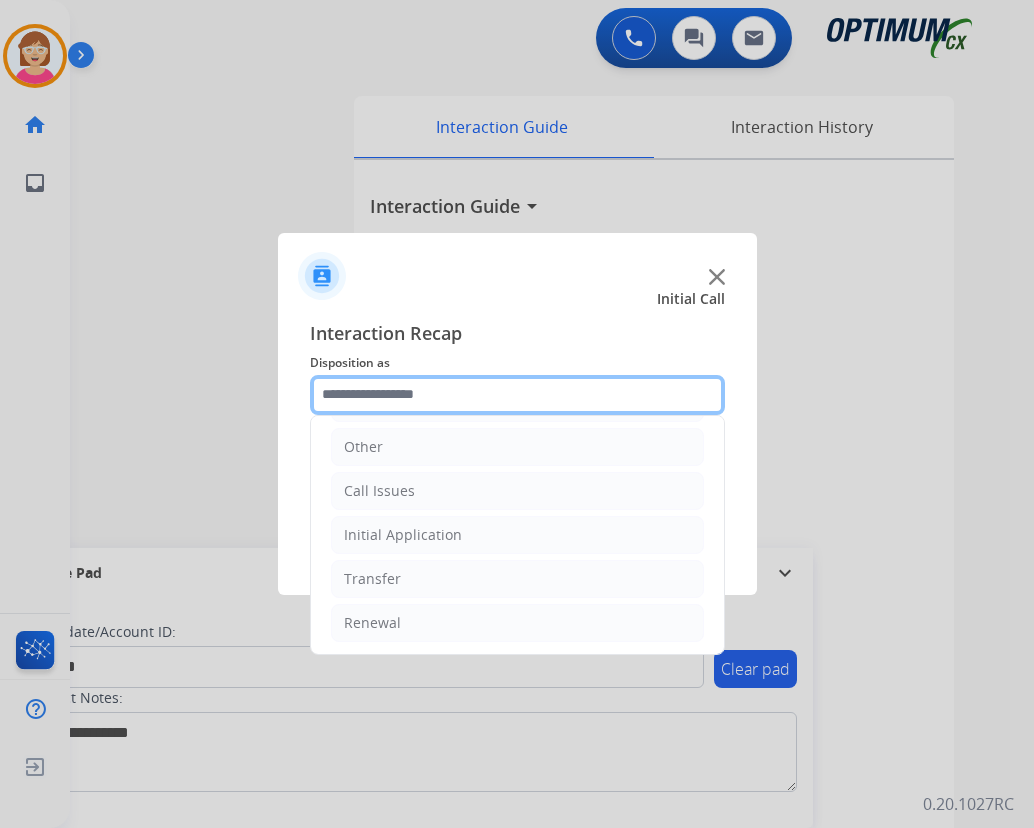 scroll, scrollTop: 136, scrollLeft: 0, axis: vertical 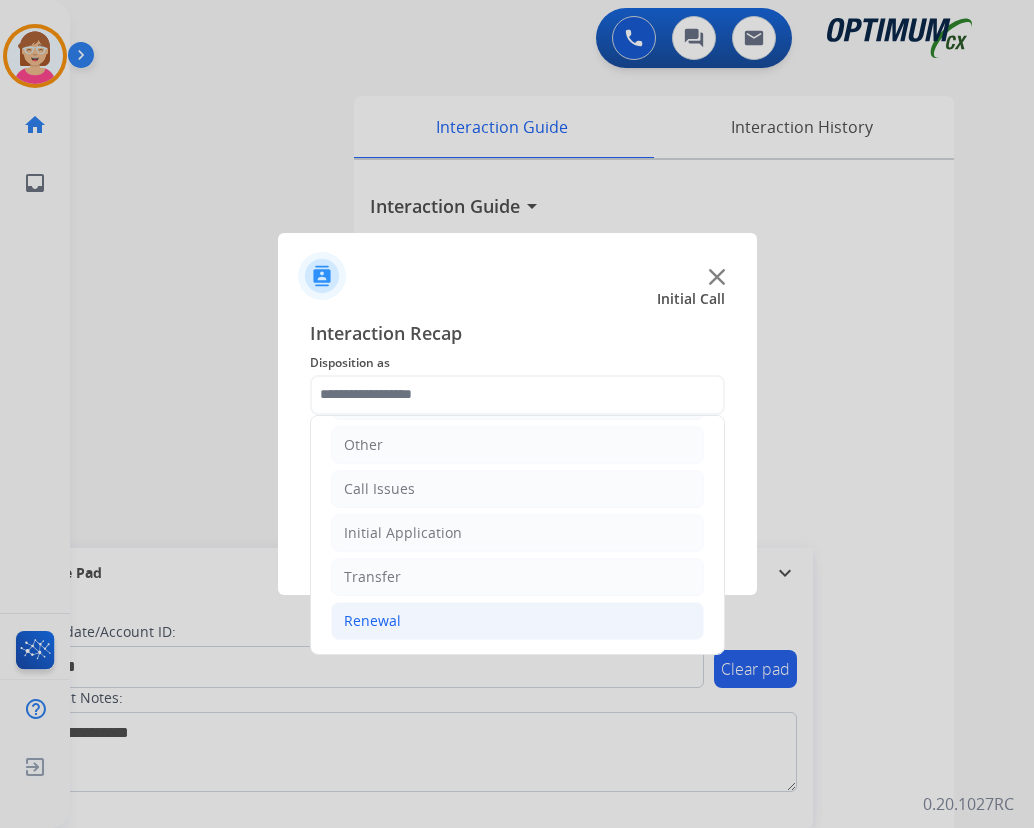 click on "Renewal" 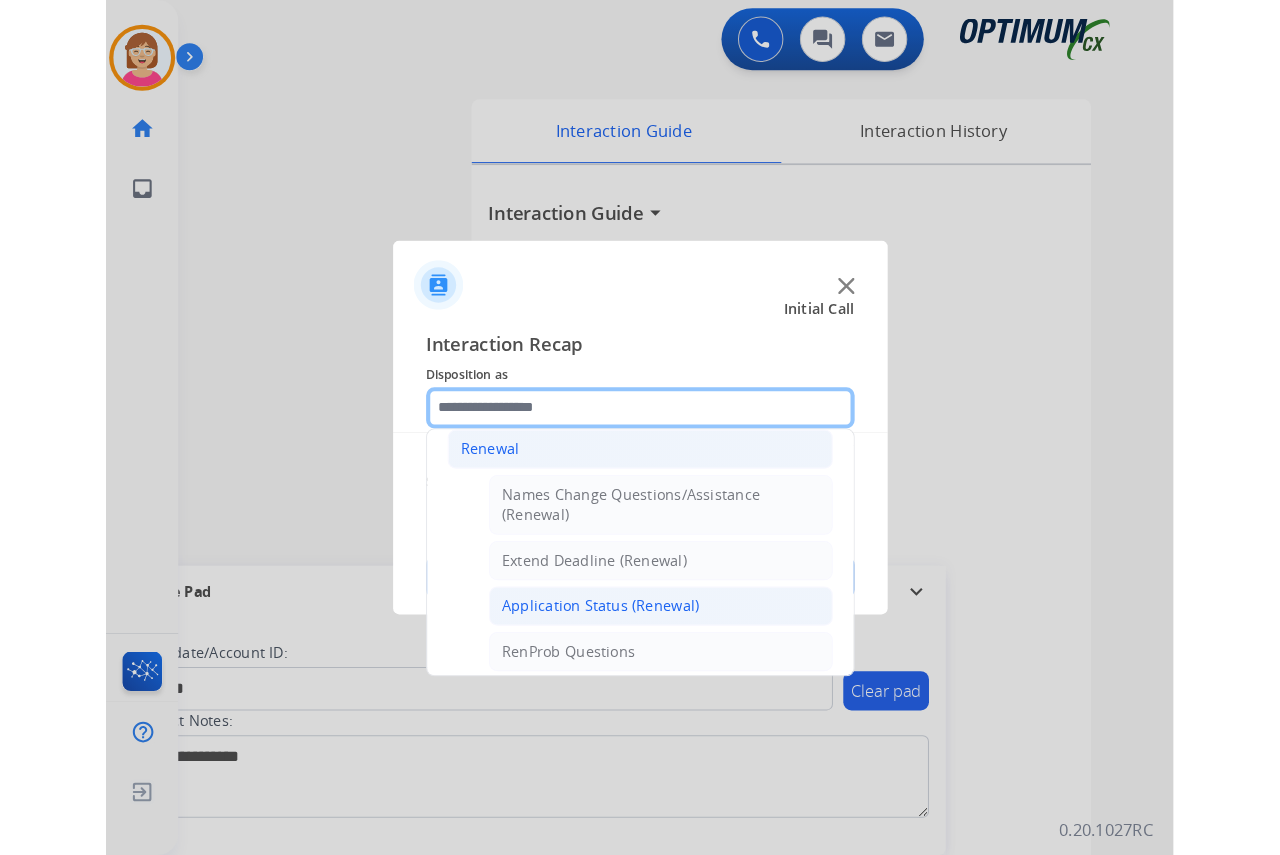 scroll, scrollTop: 336, scrollLeft: 0, axis: vertical 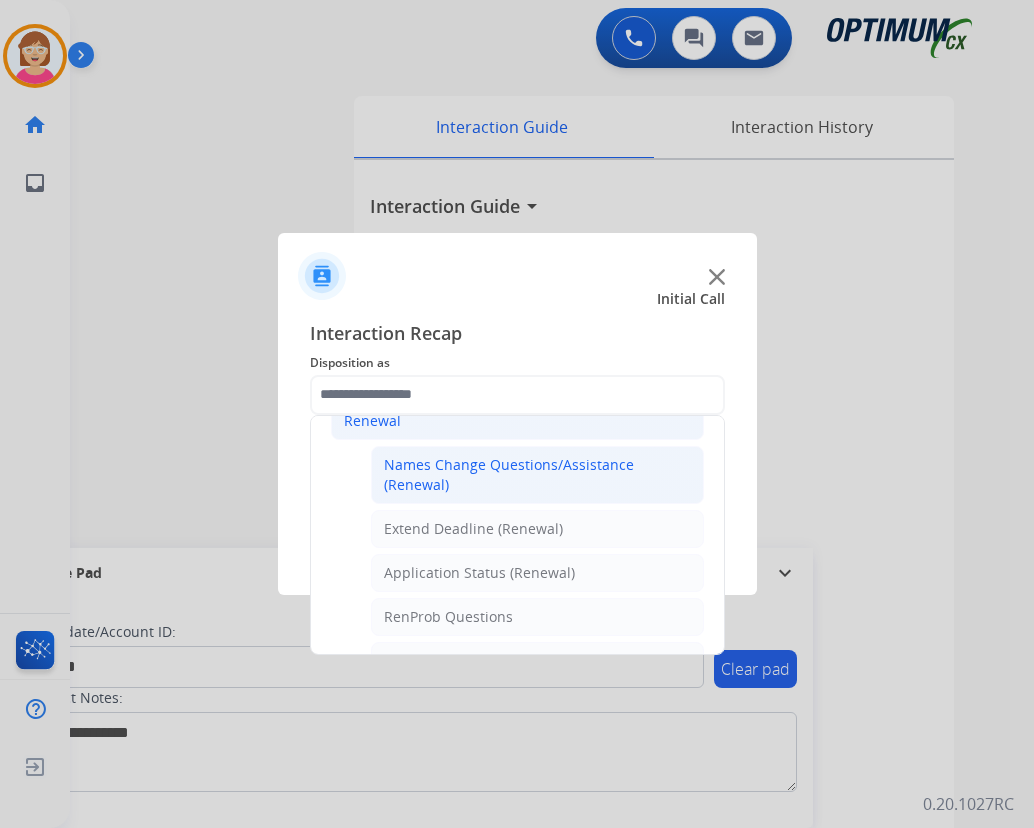 click on "Names Change Questions/Assistance (Renewal)" 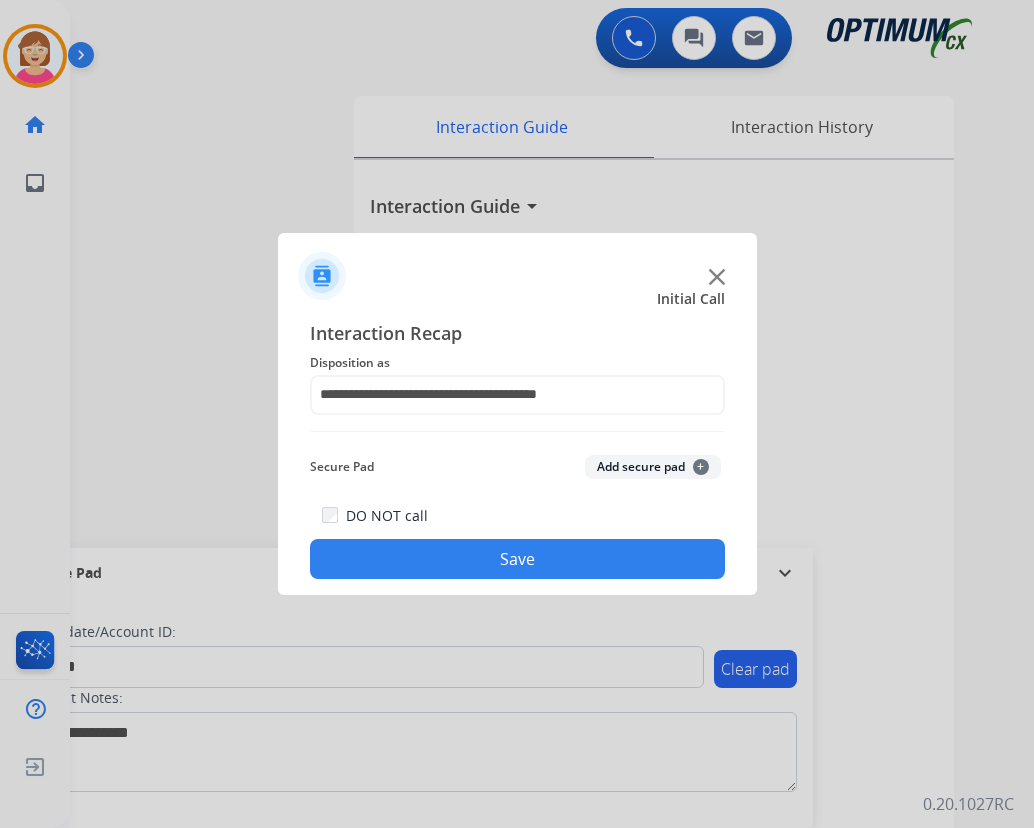 click on "+" 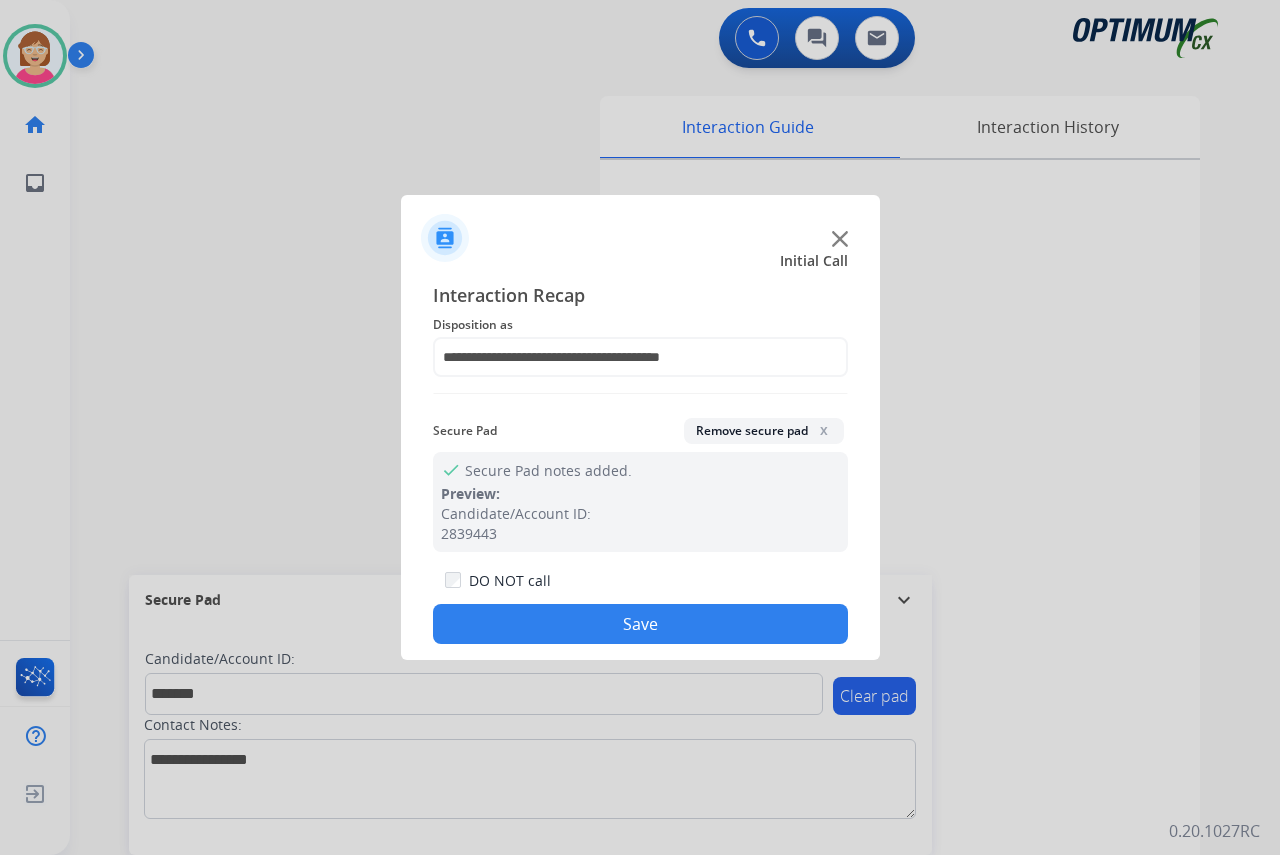 drag, startPoint x: 594, startPoint y: 619, endPoint x: 548, endPoint y: 624, distance: 46.270943 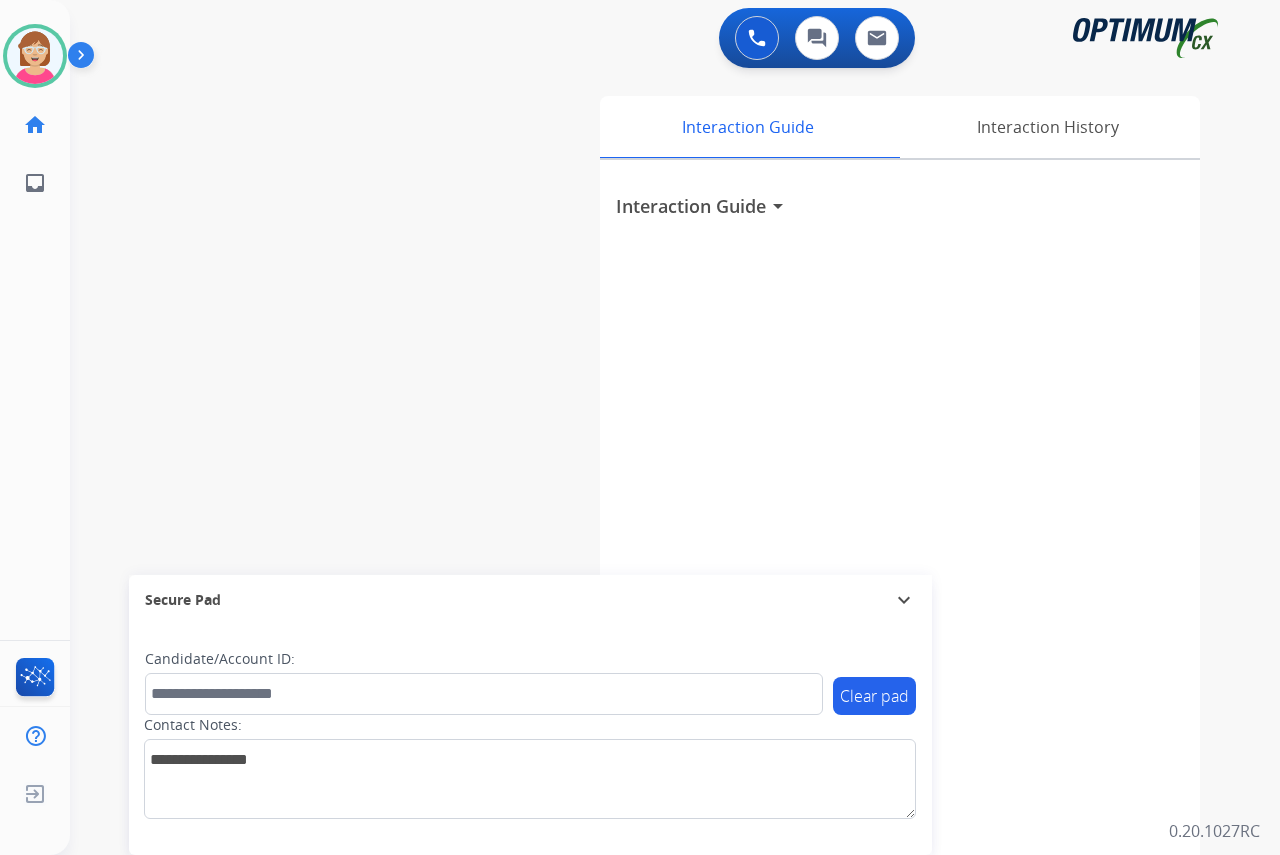 click on "[PERSON_NAME]   Available  Edit Avatar  Agent:   [PERSON_NAME] Profile:  OCX Training home  Home  Home inbox  Emails  Emails  FocalPoints  Help Center  Help Center  Log out  Log out" 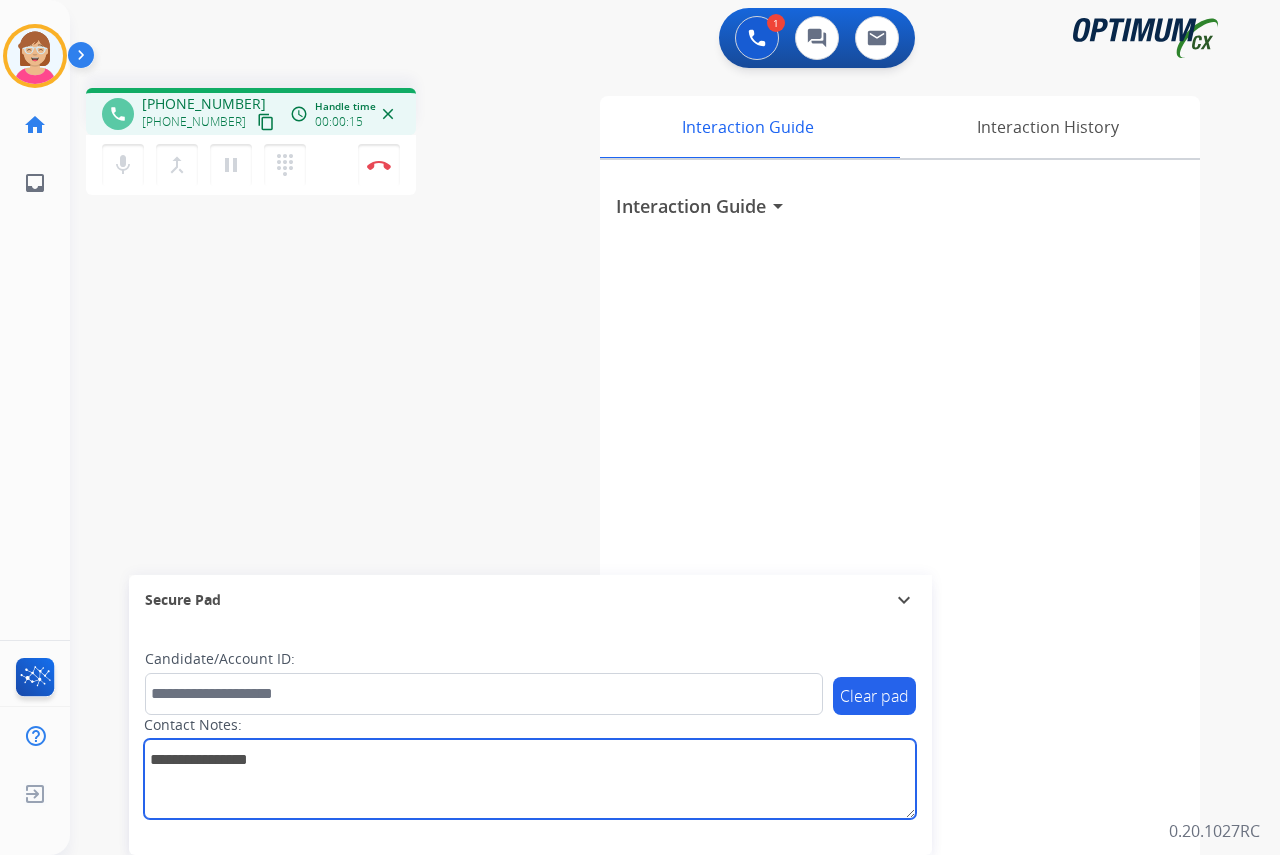 click at bounding box center (530, 779) 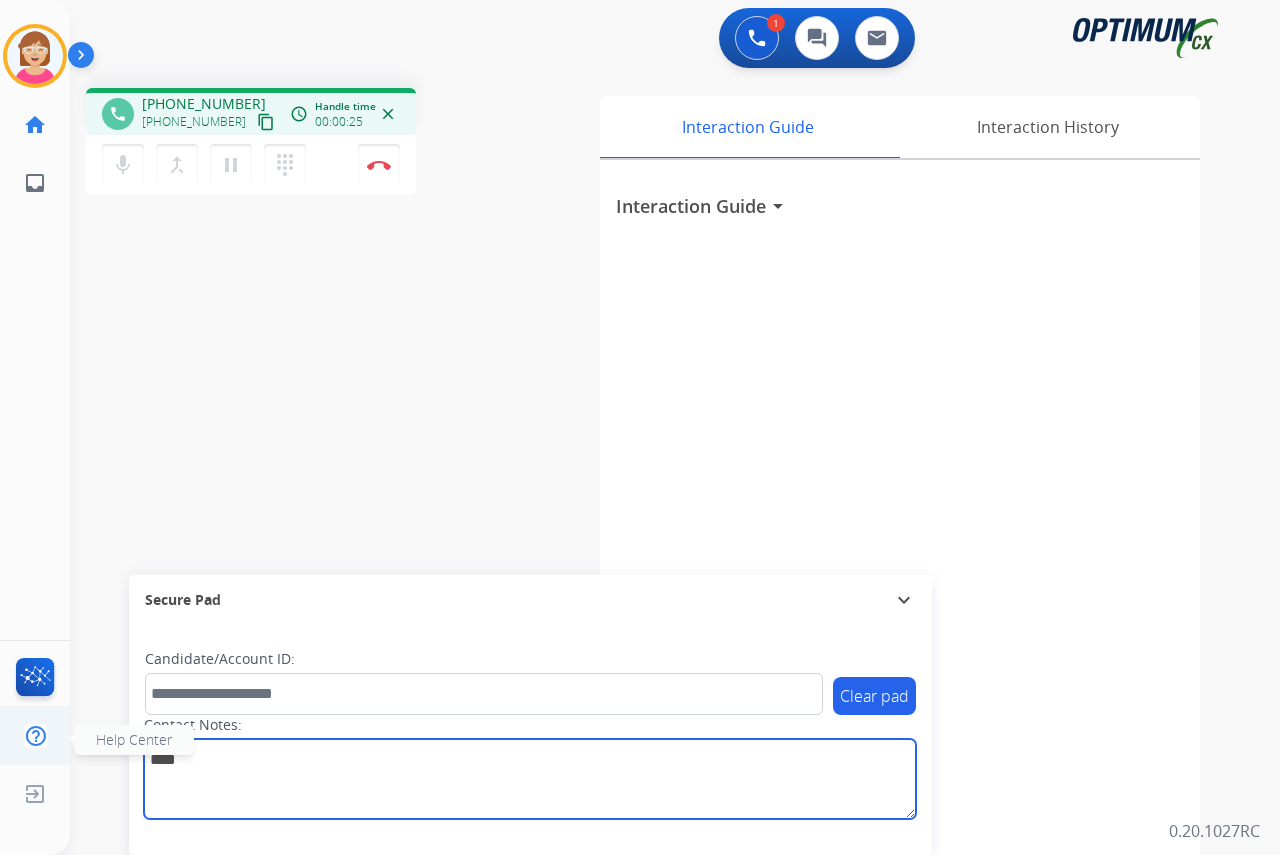 type on "****" 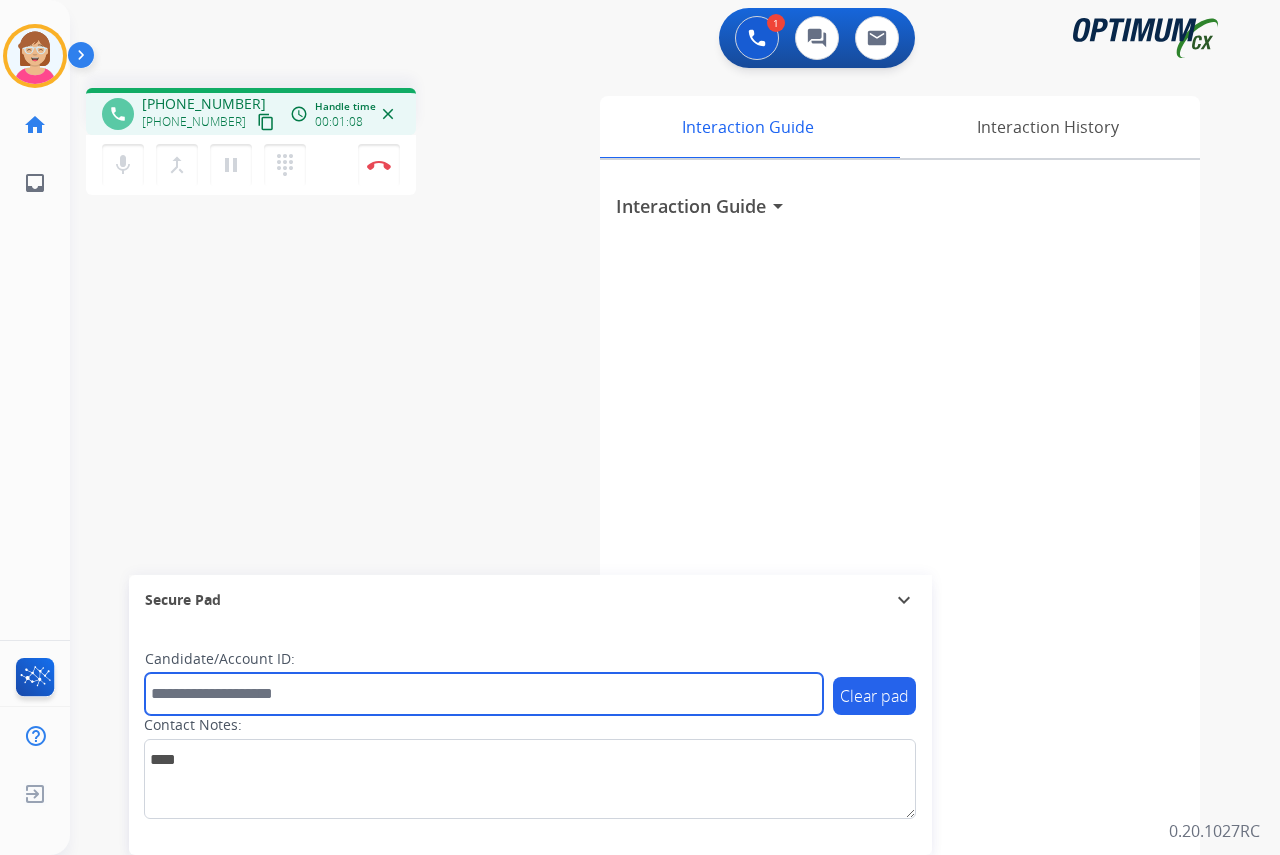 click at bounding box center [484, 694] 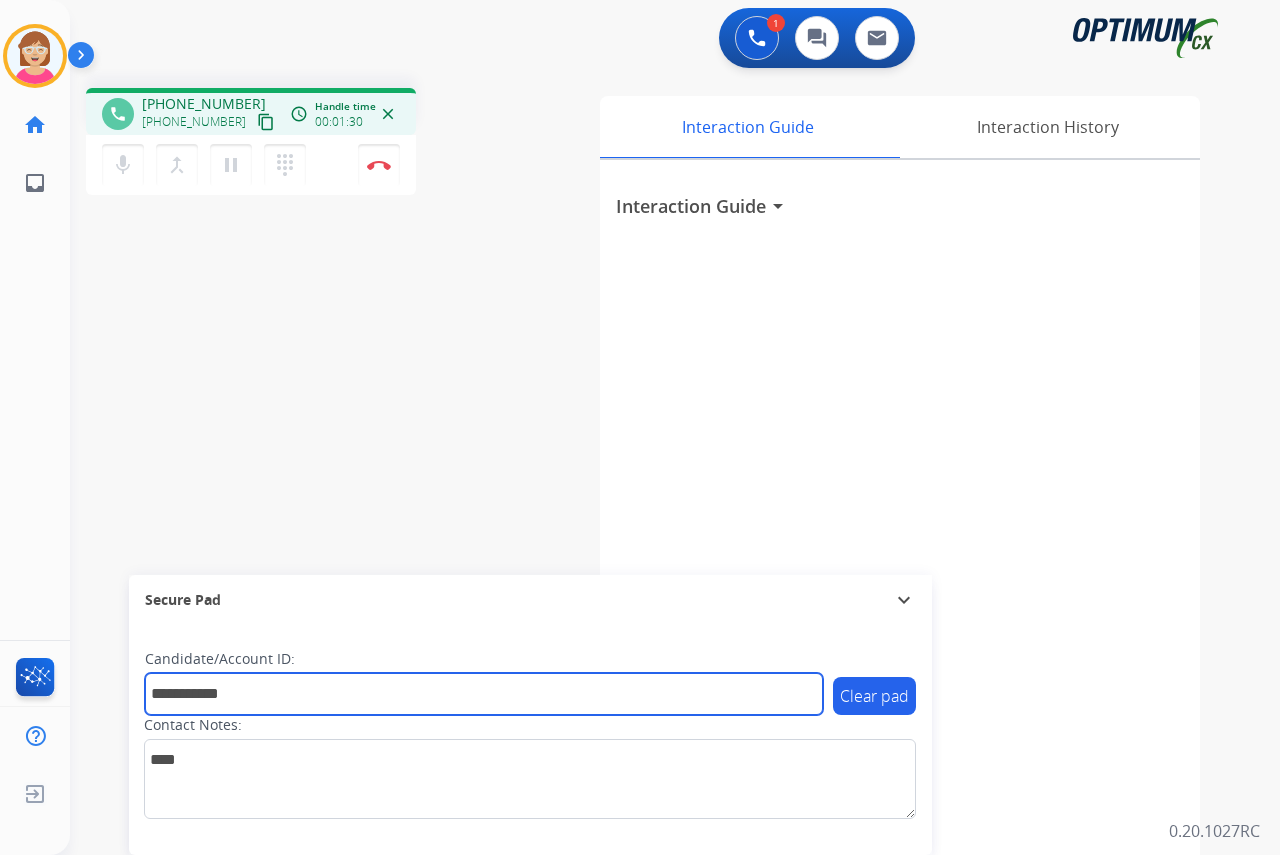 type on "**********" 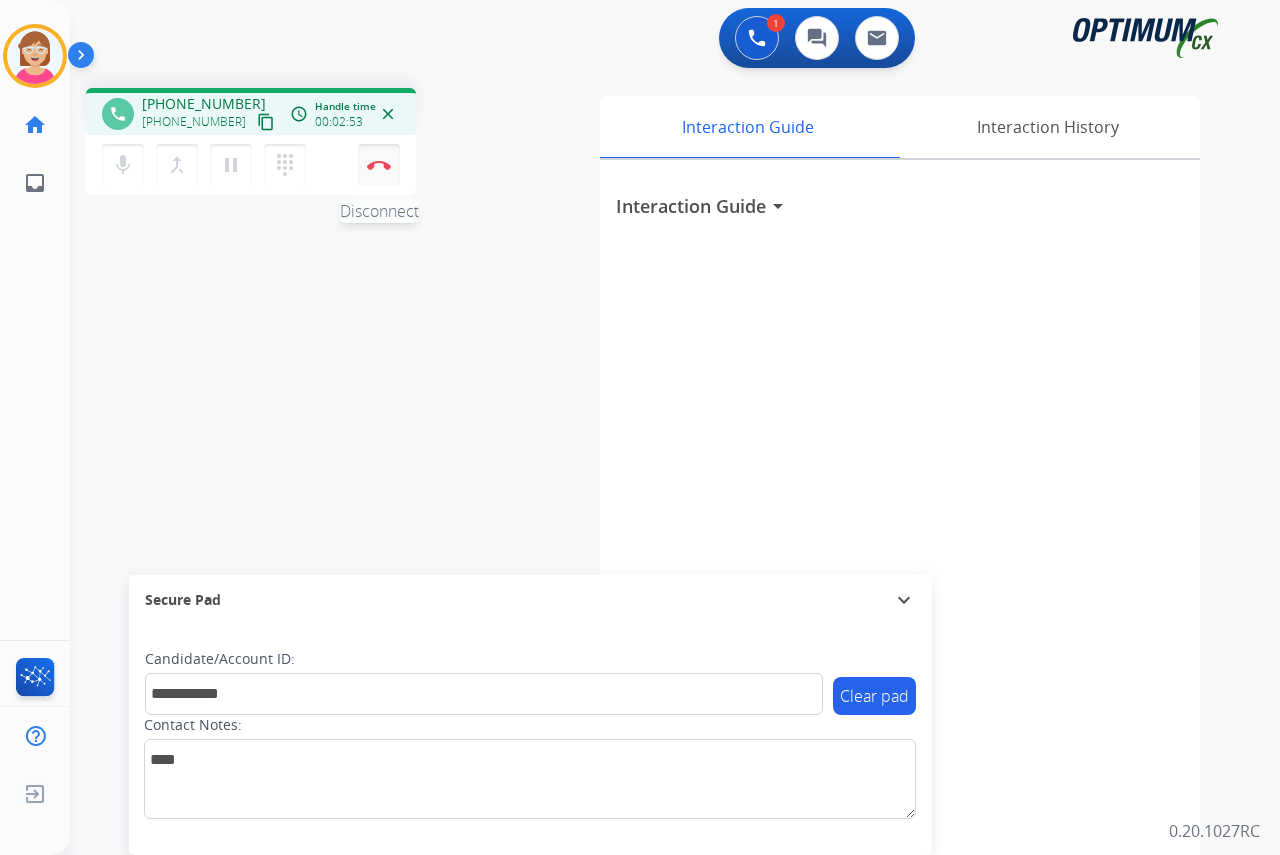 click at bounding box center [379, 165] 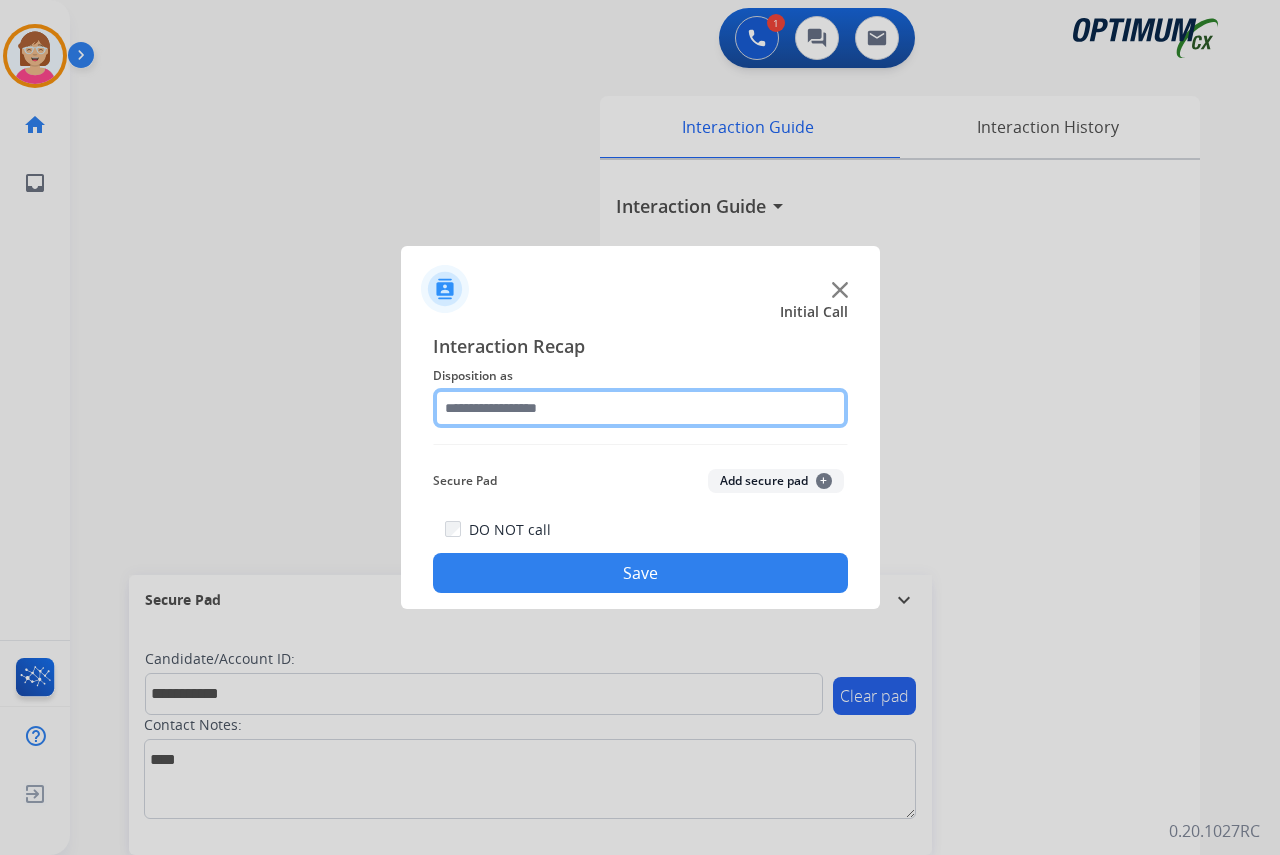 click 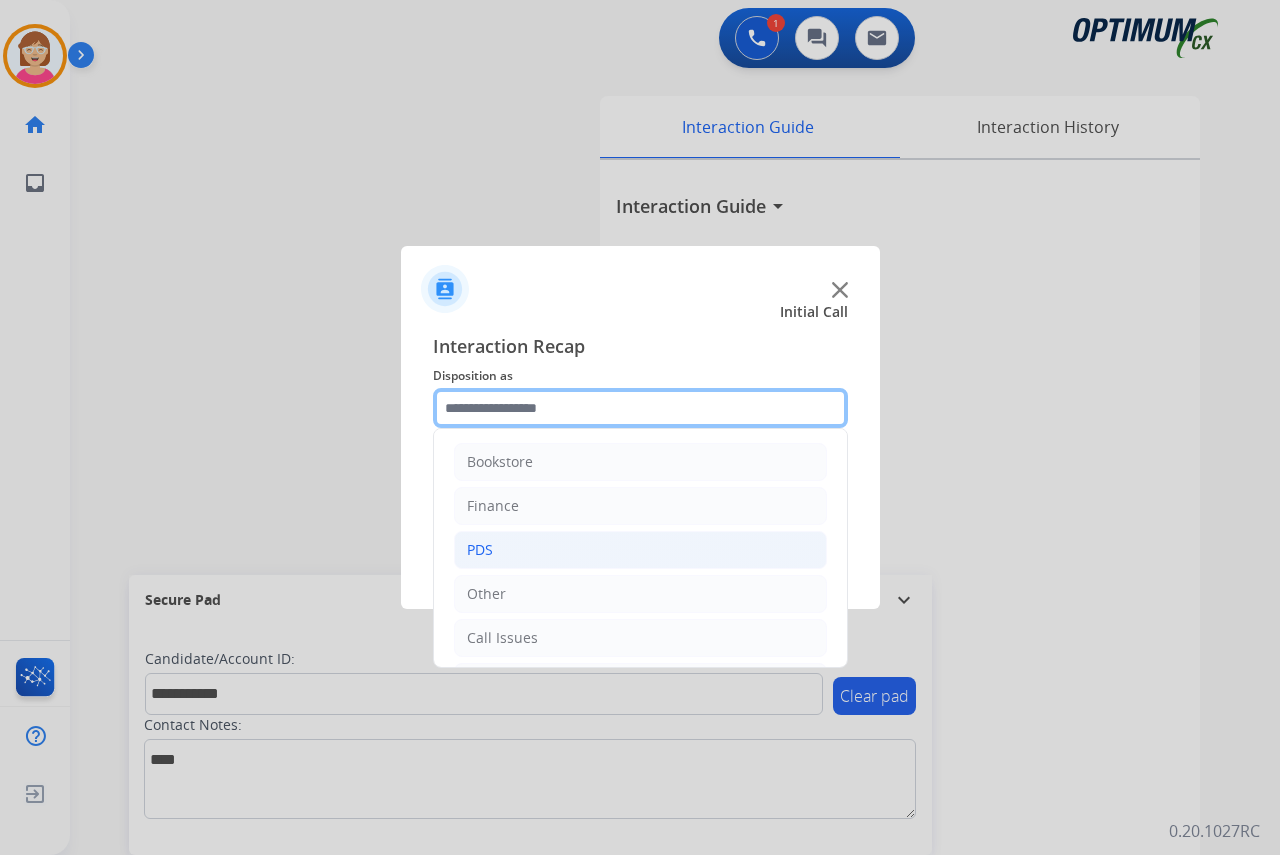scroll, scrollTop: 136, scrollLeft: 0, axis: vertical 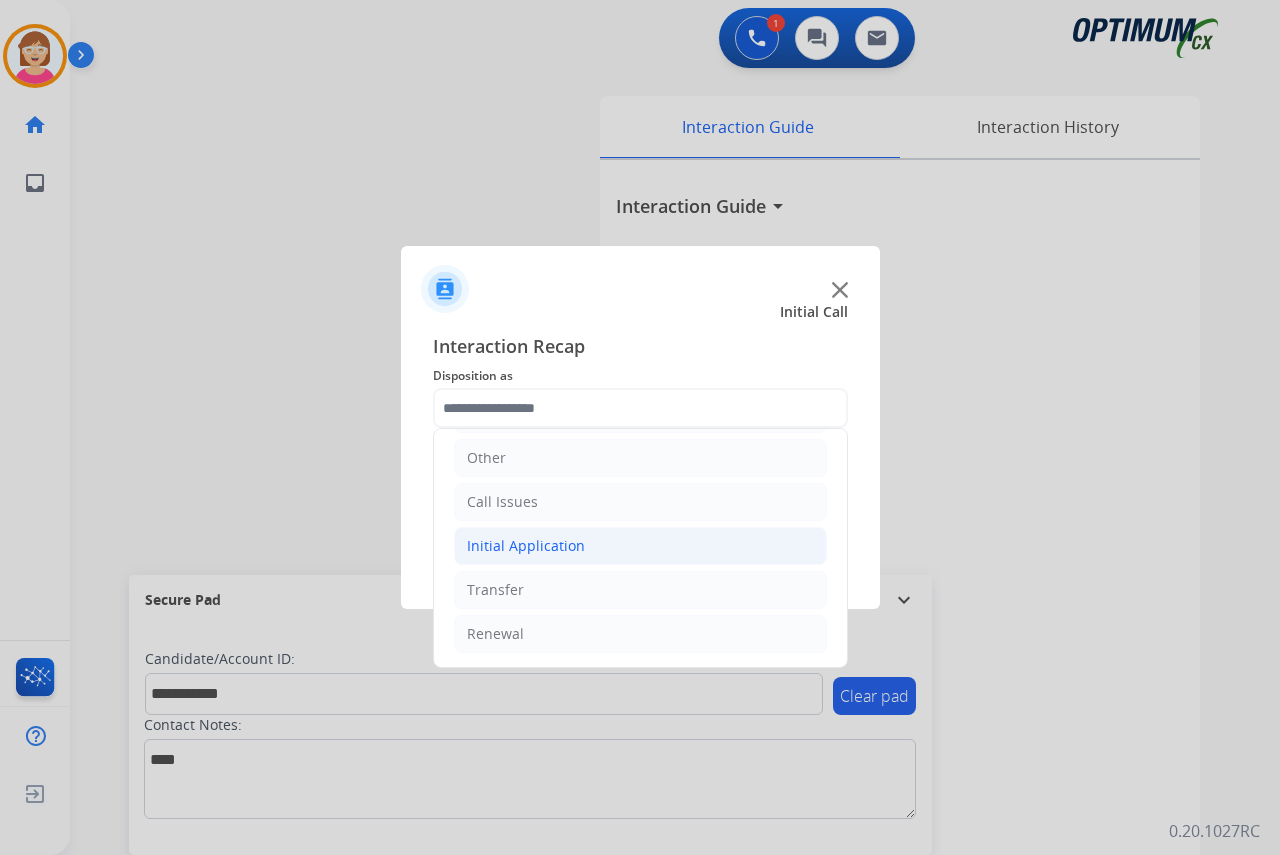 click on "Initial Application" 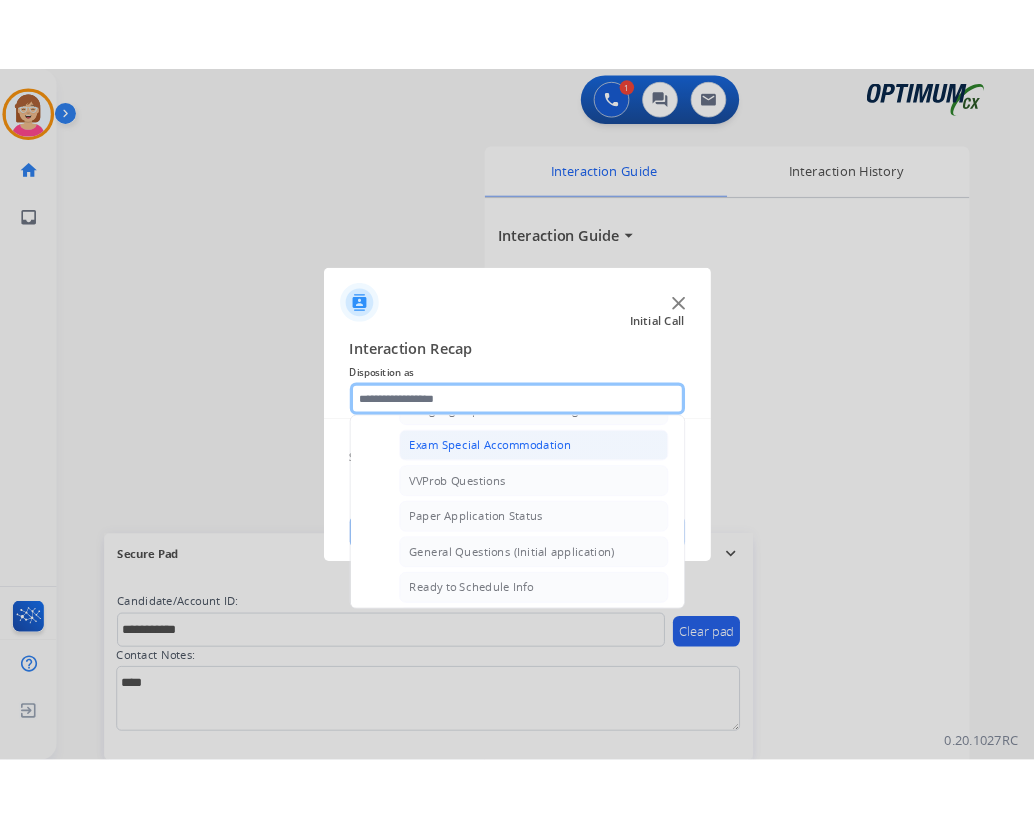 scroll, scrollTop: 1036, scrollLeft: 0, axis: vertical 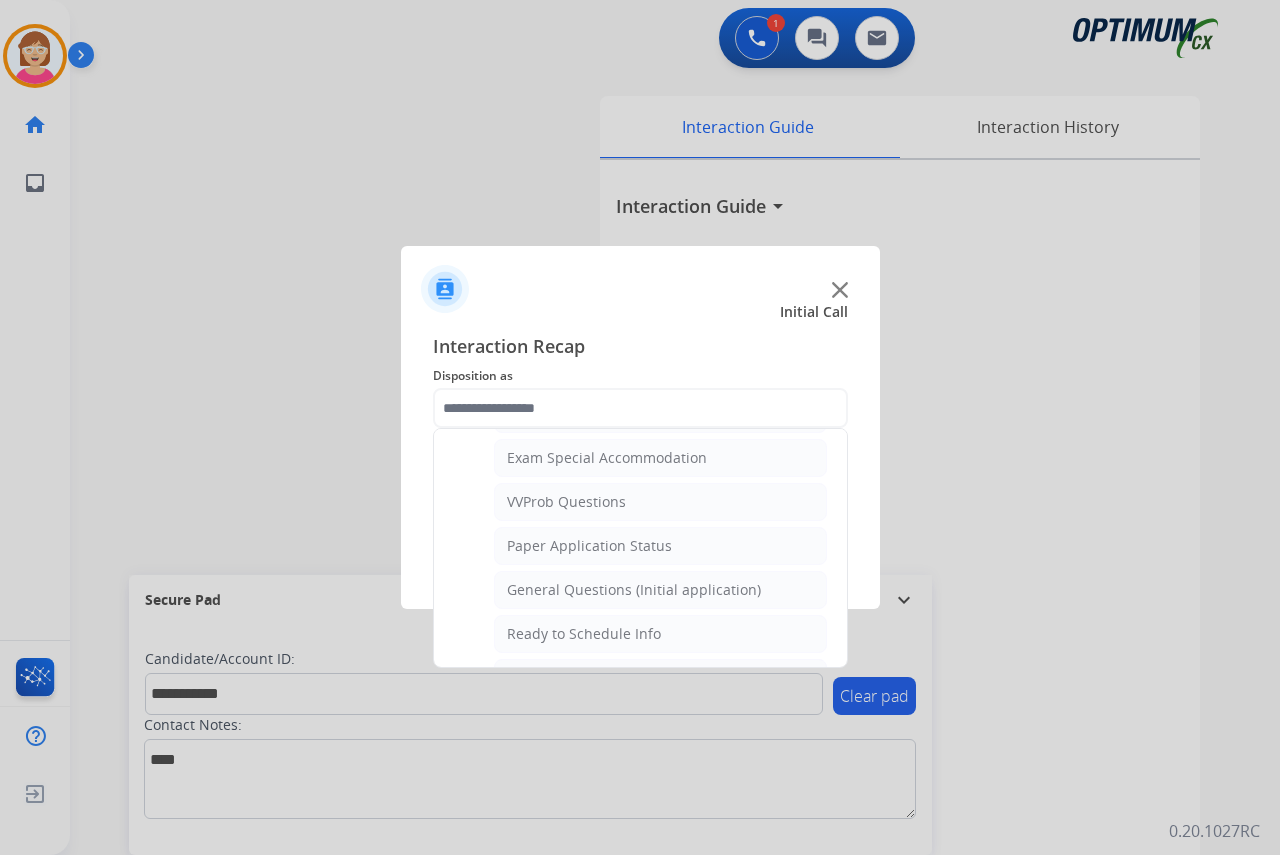 drag, startPoint x: 557, startPoint y: 590, endPoint x: 564, endPoint y: 581, distance: 11.401754 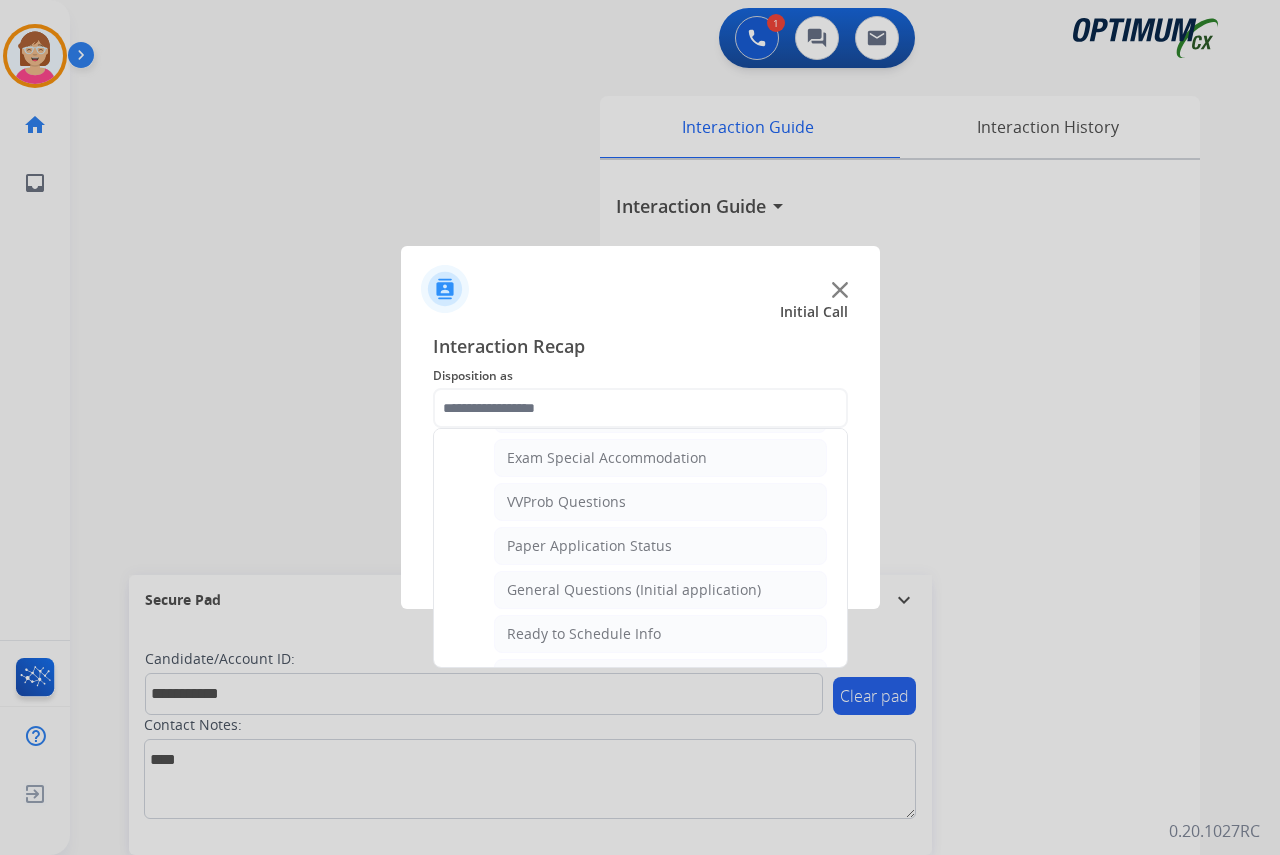 click on "General Questions (Initial application)" 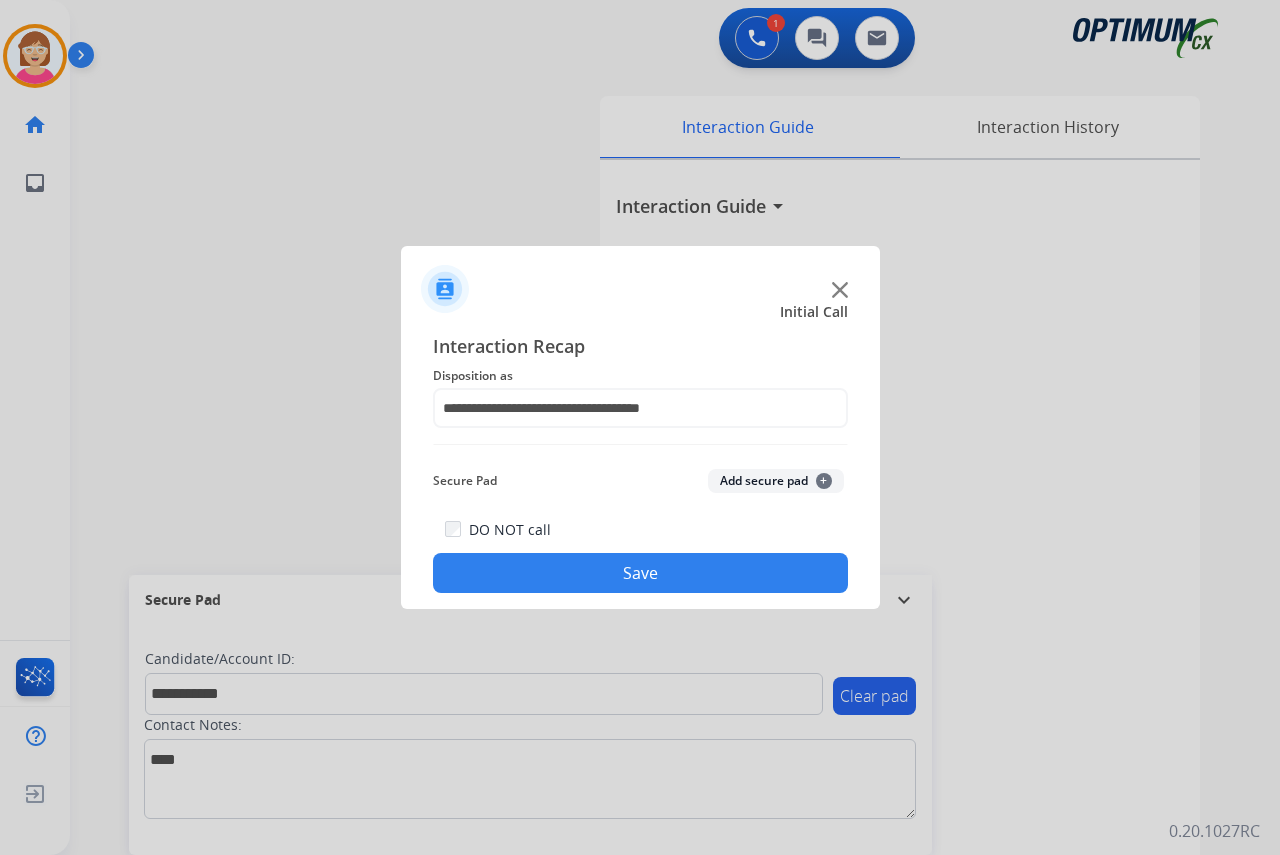 click on "+" 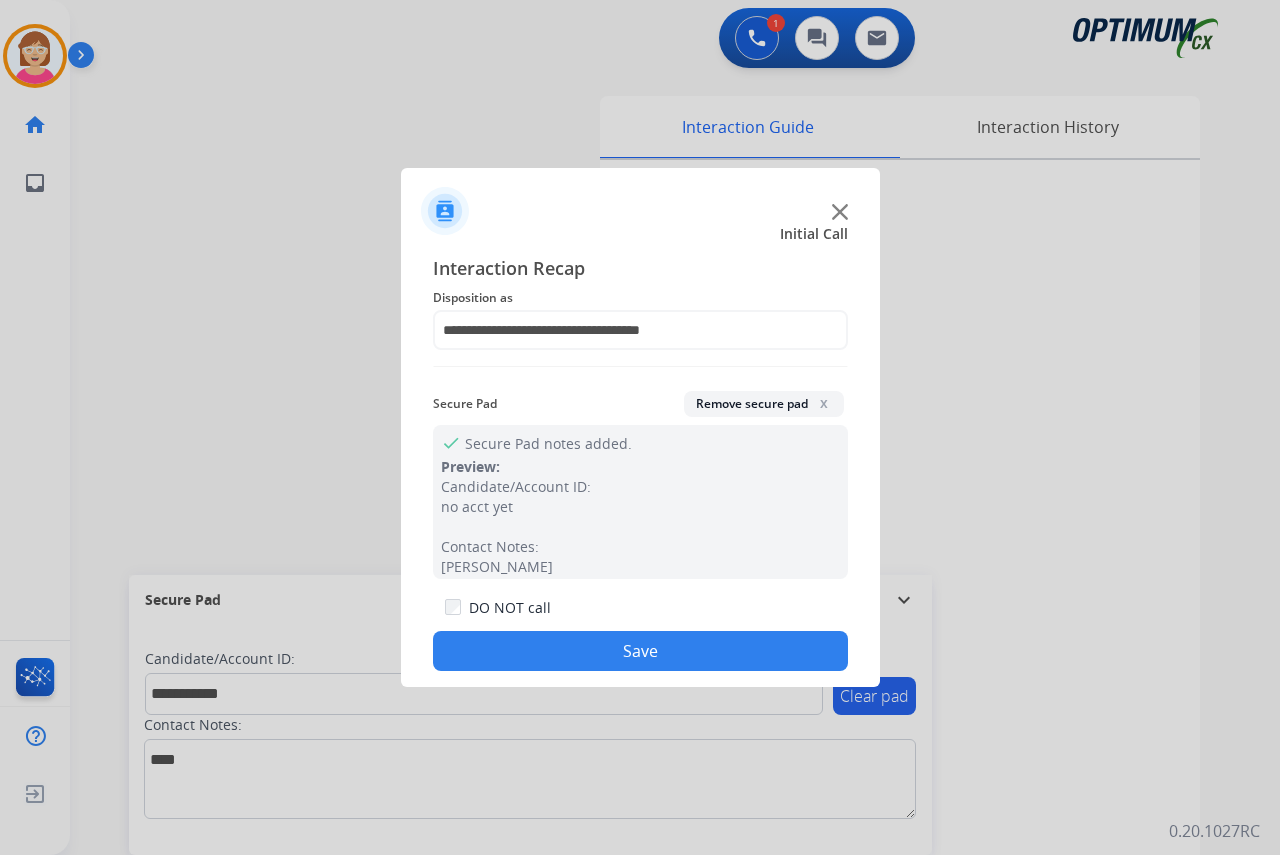 click on "Save" 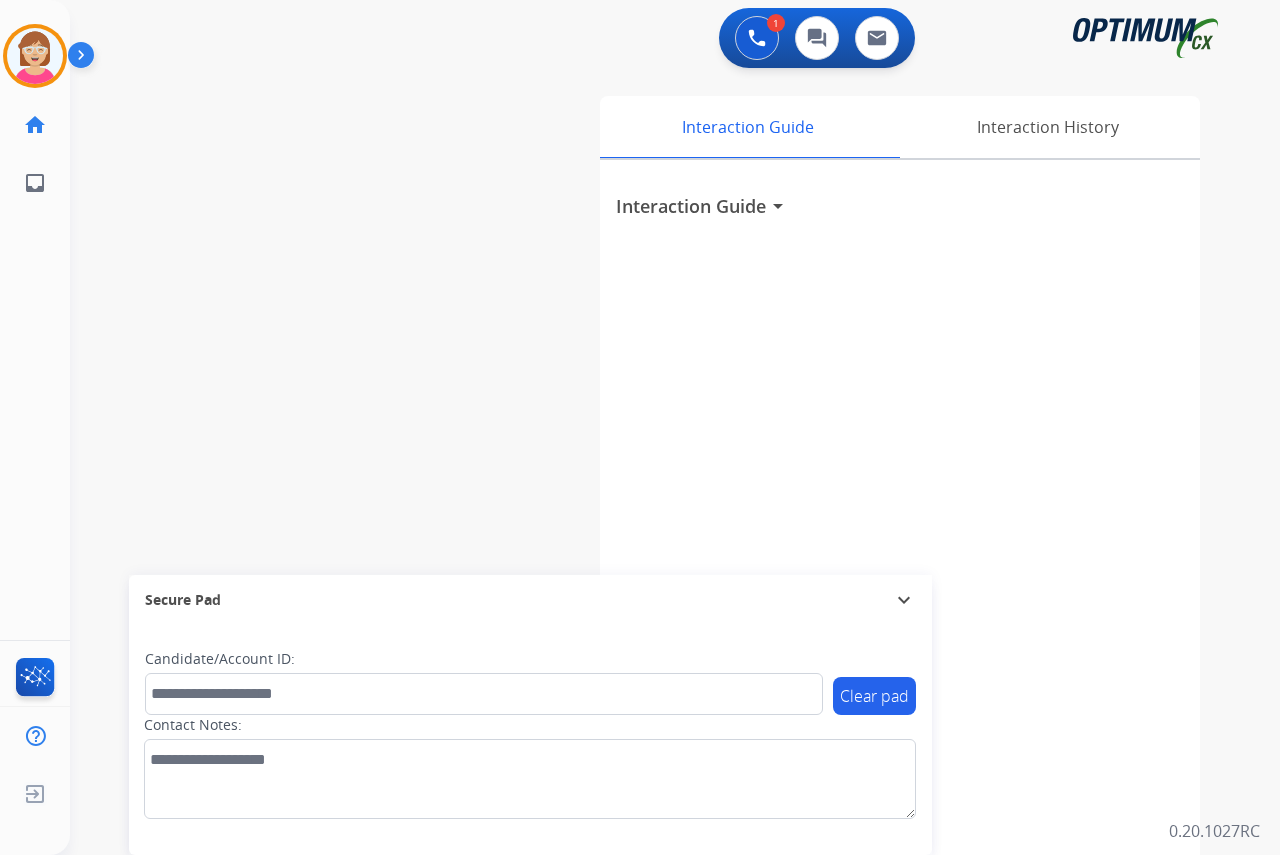 drag, startPoint x: 512, startPoint y: 639, endPoint x: 269, endPoint y: 231, distance: 474.88208 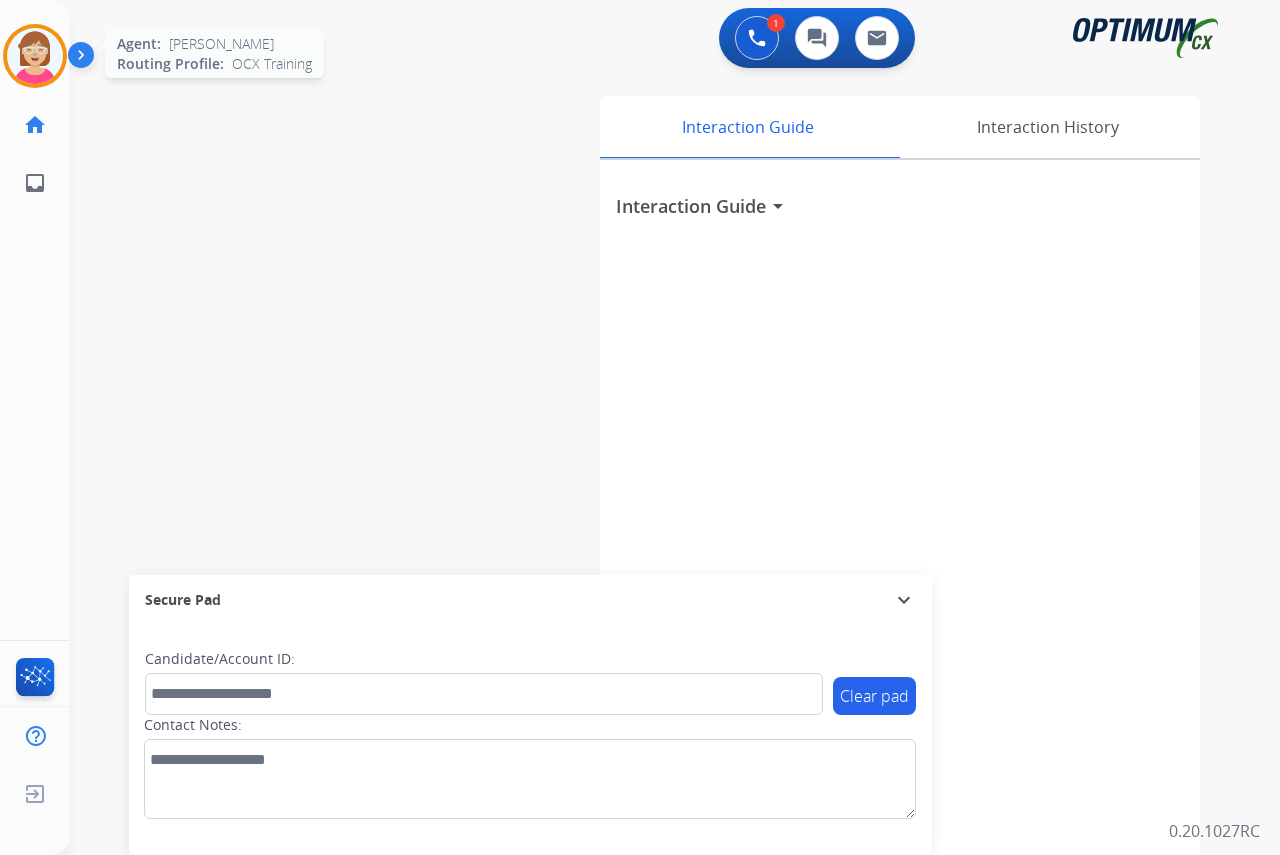 click at bounding box center (35, 56) 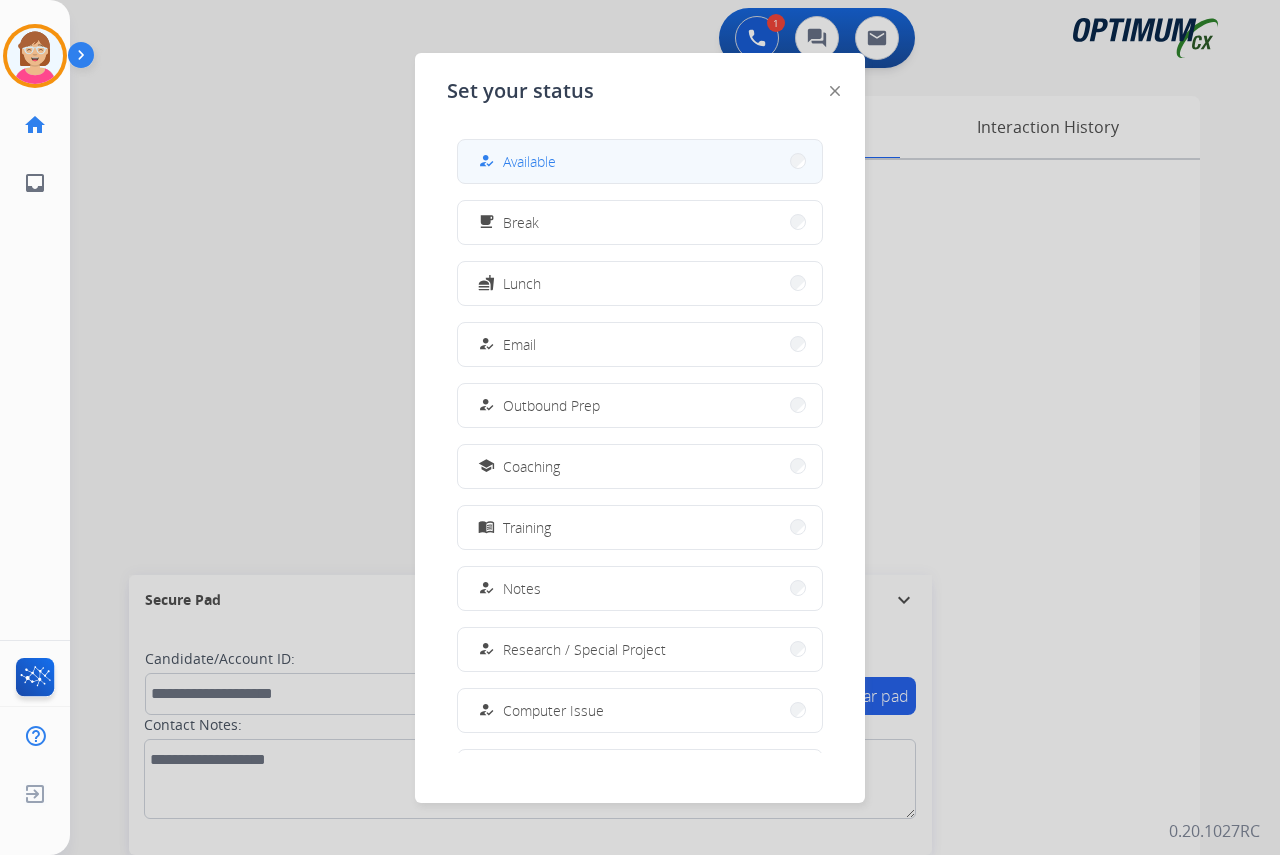 click on "Available" at bounding box center [529, 161] 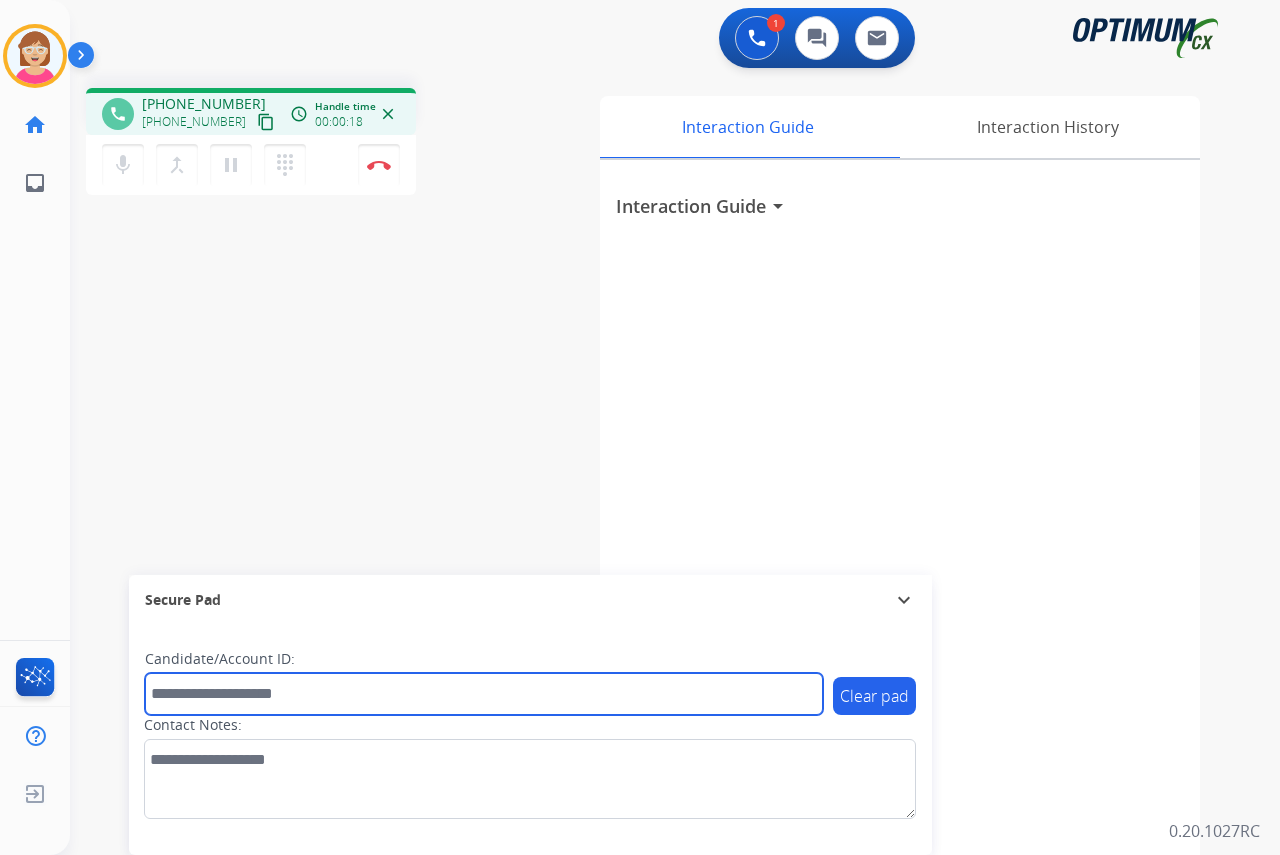 click at bounding box center (484, 694) 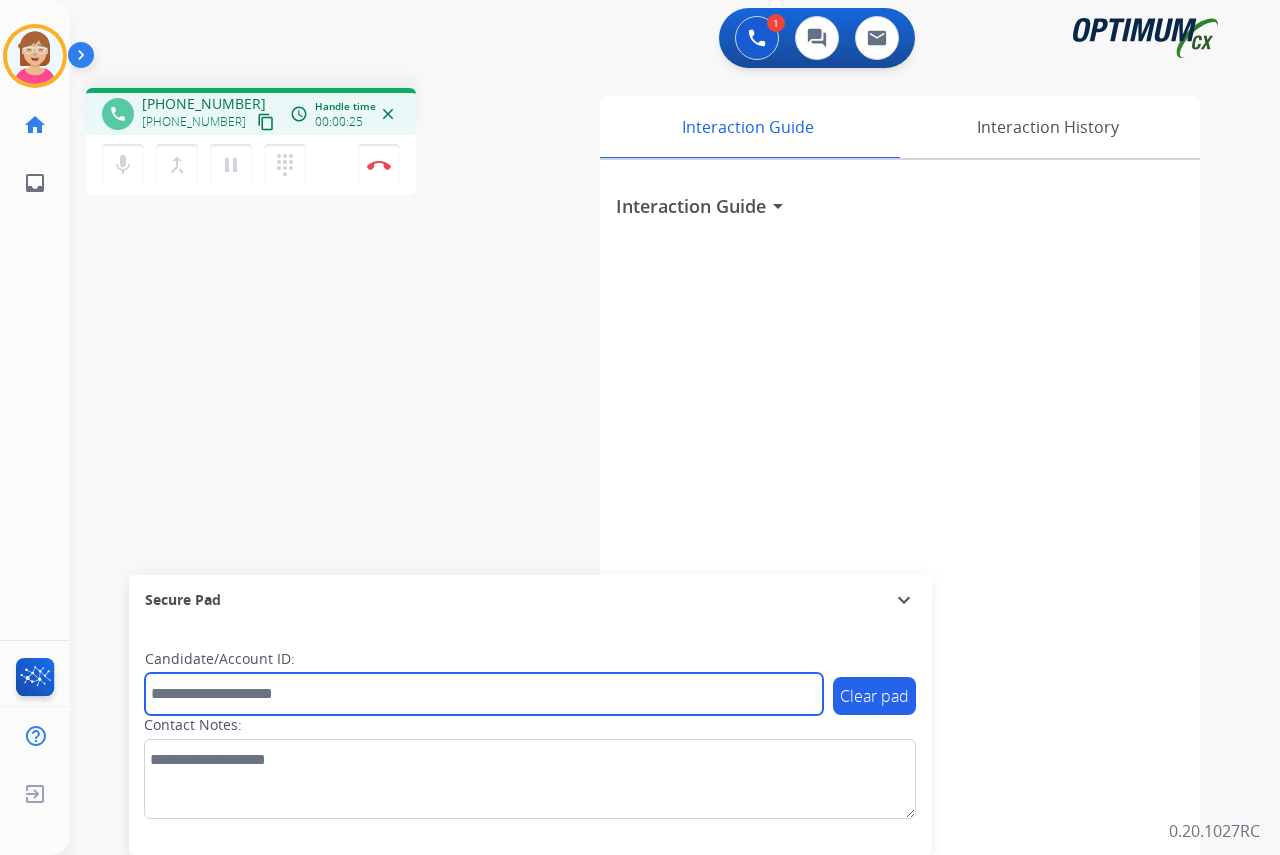 click at bounding box center (484, 694) 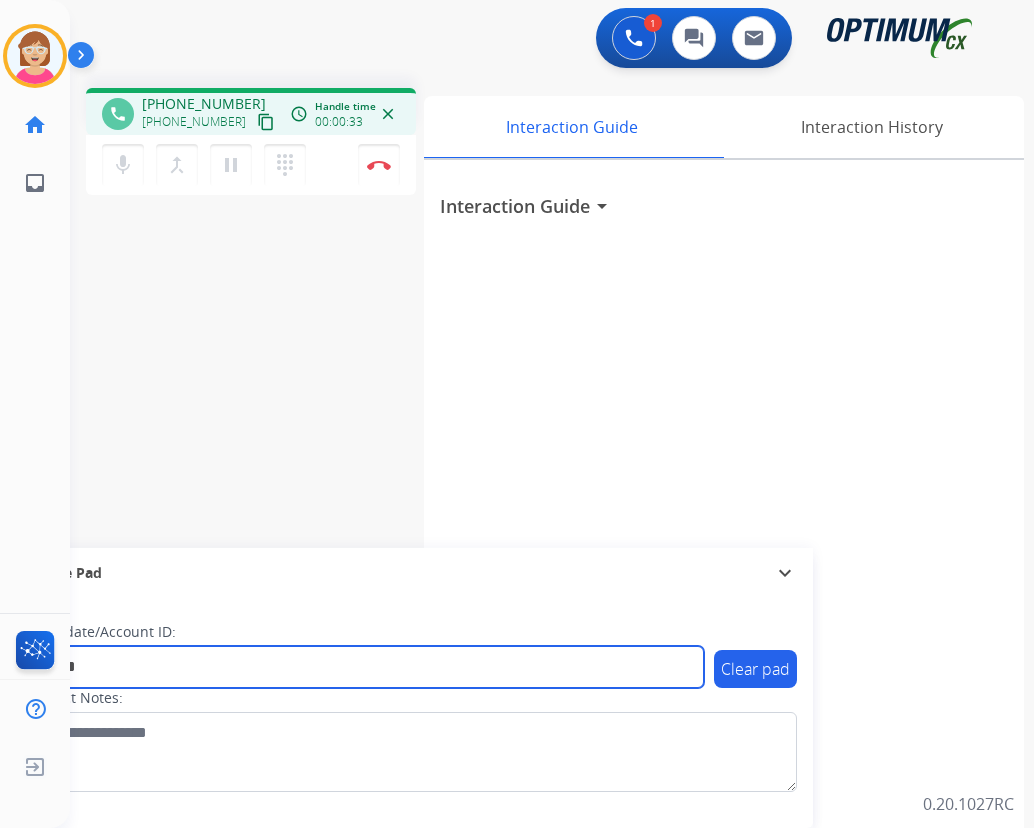type on "*******" 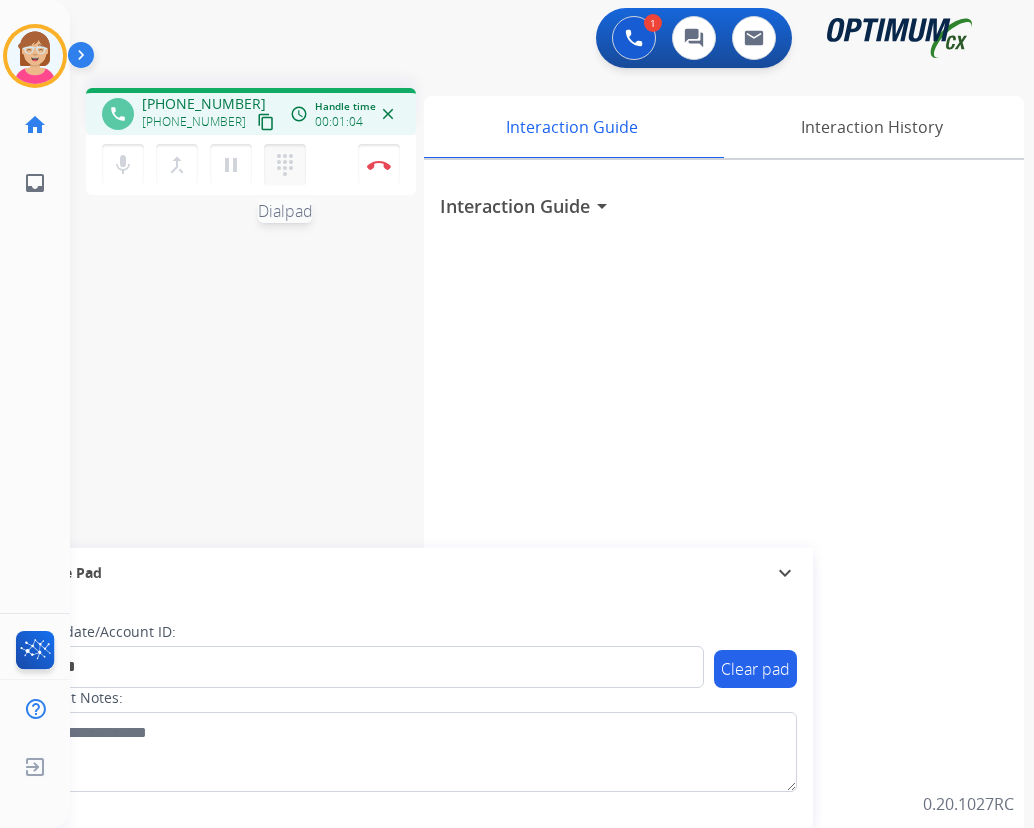 click on "dialpad" at bounding box center (285, 165) 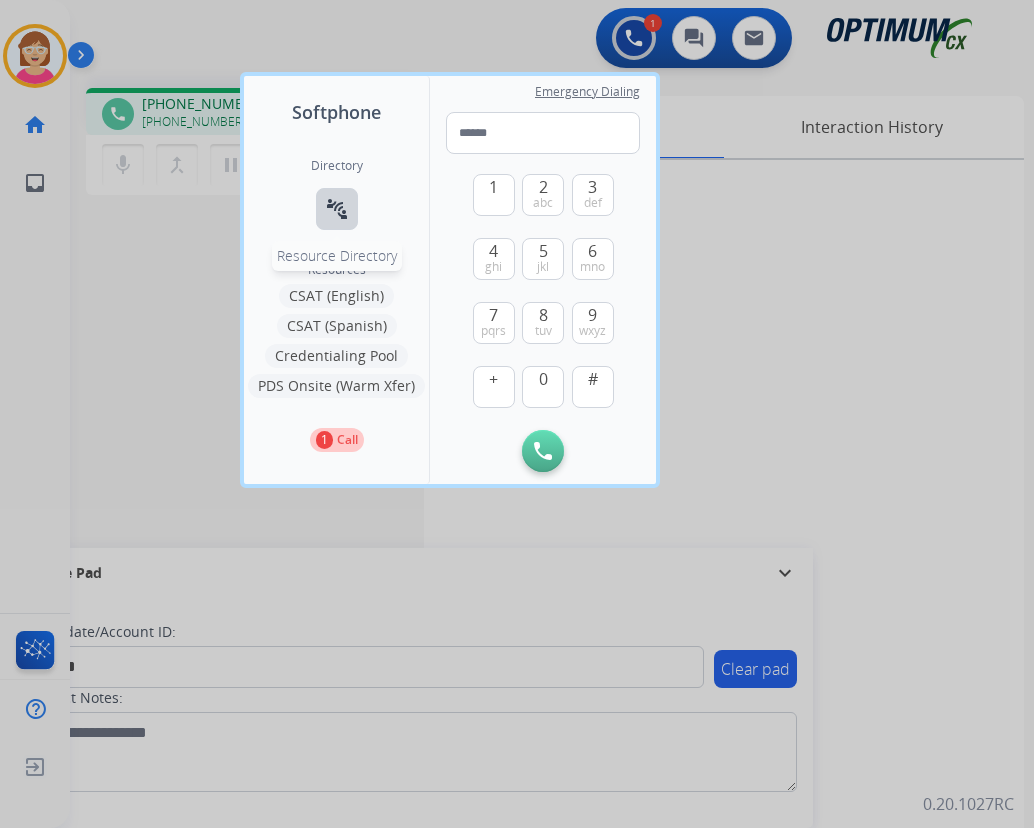 click on "connect_without_contact" at bounding box center [337, 209] 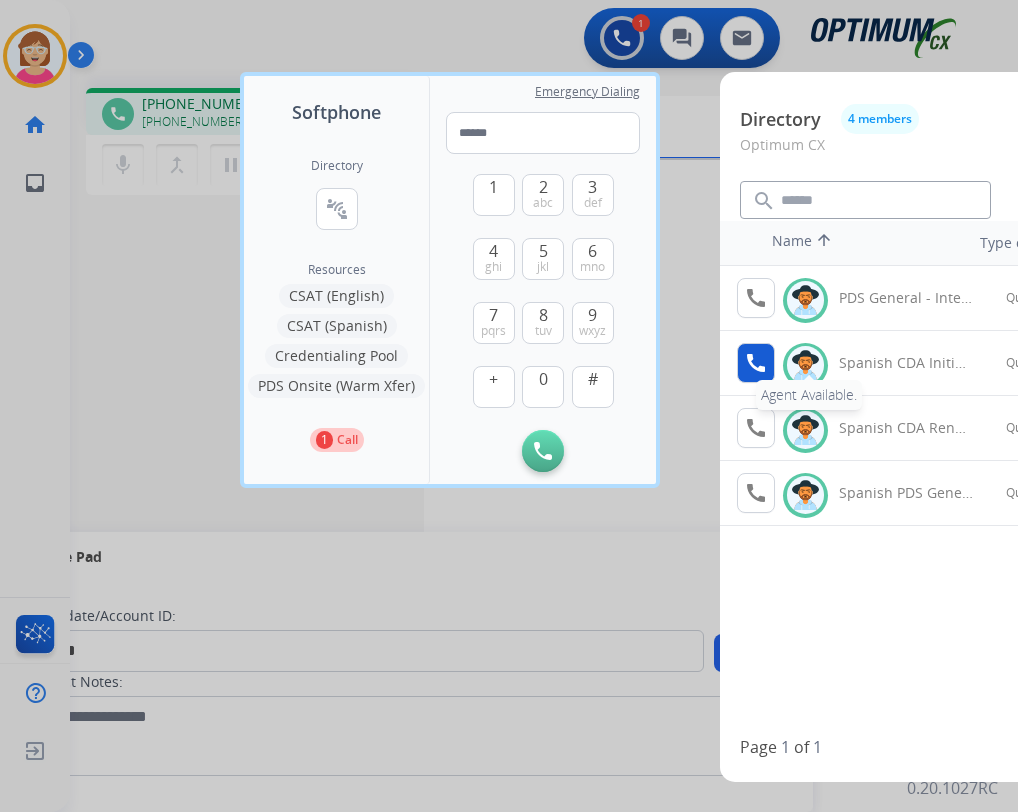 click on "call" at bounding box center (756, 363) 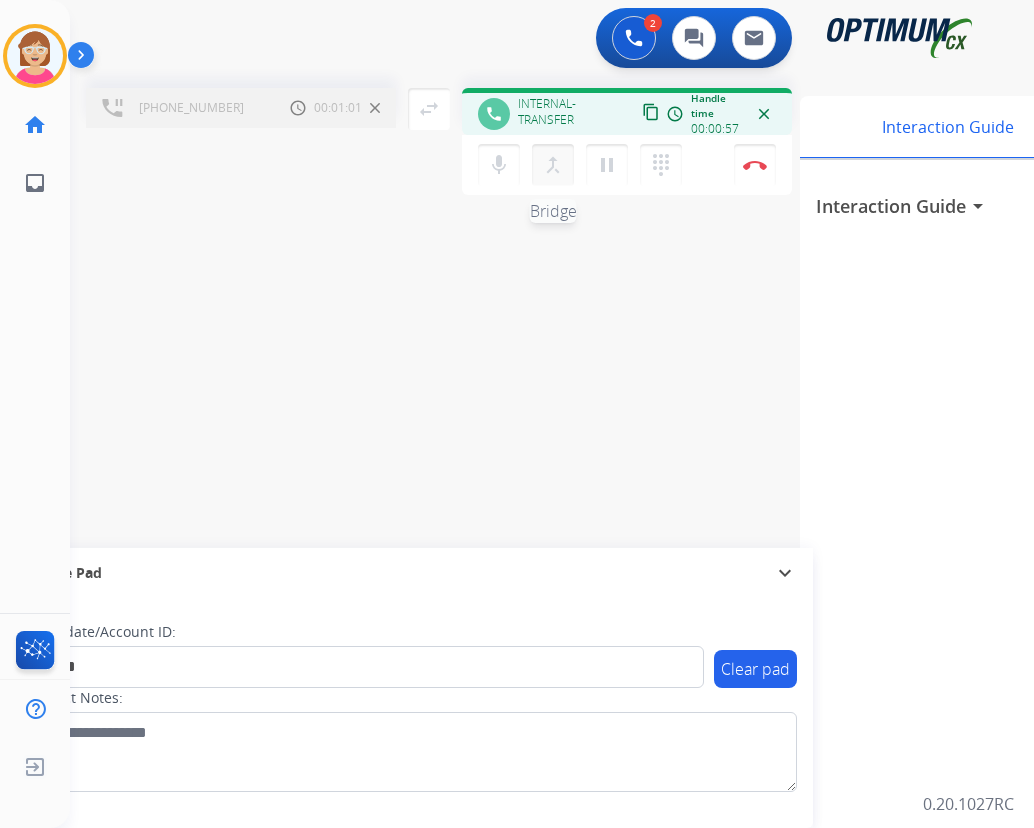 click on "merge_type" at bounding box center [553, 165] 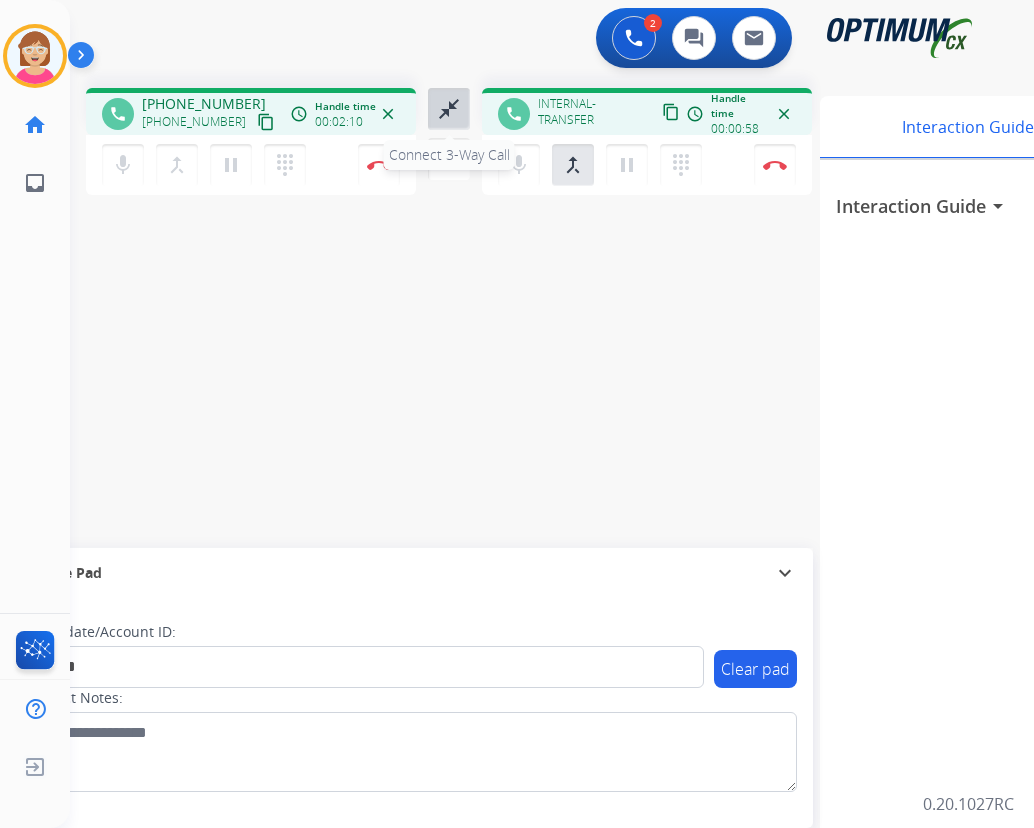 click on "close_fullscreen" at bounding box center [449, 109] 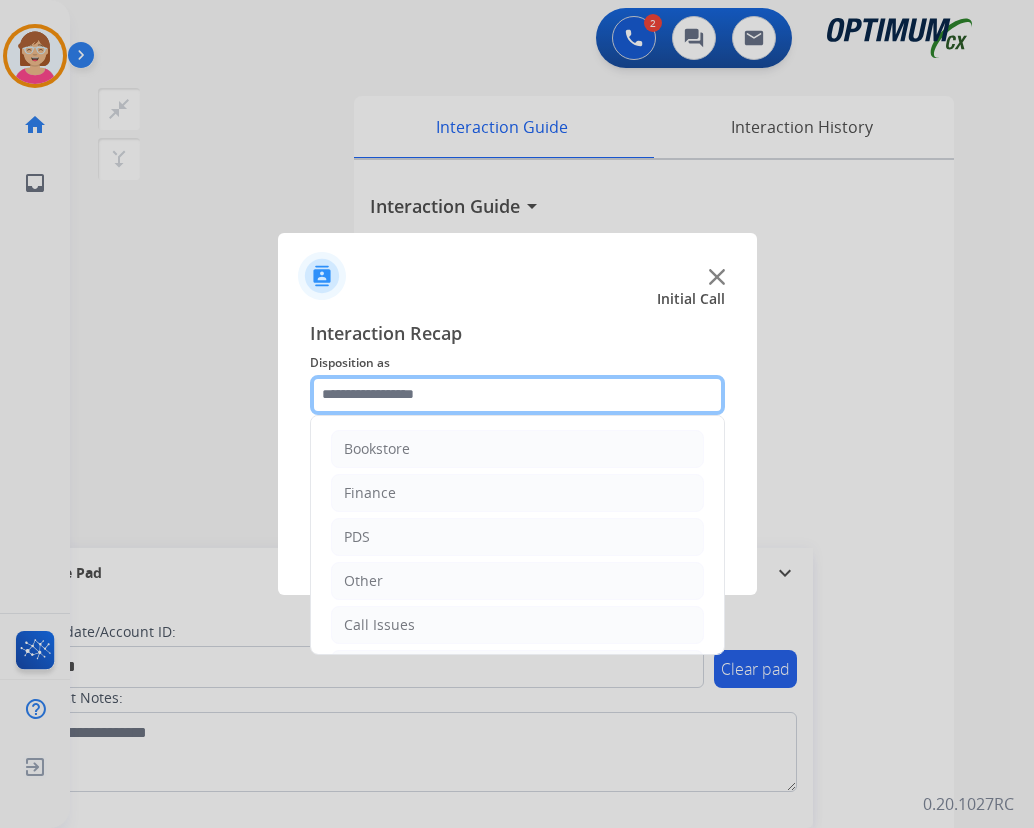 click 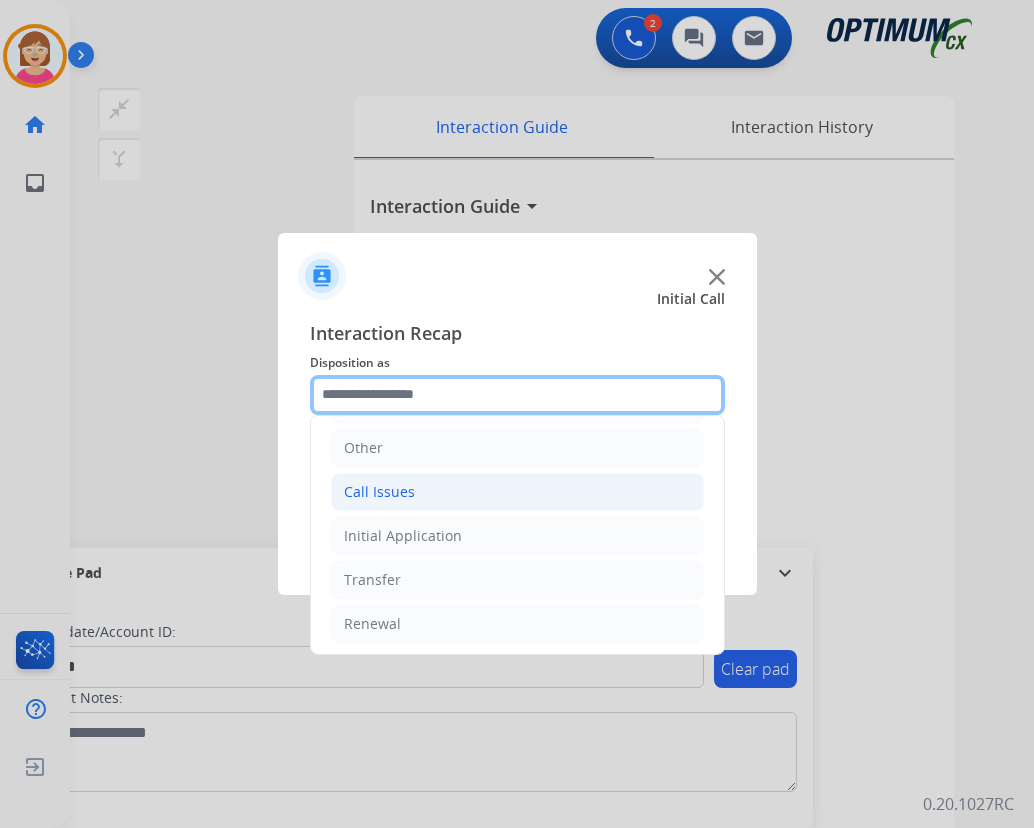 scroll, scrollTop: 136, scrollLeft: 0, axis: vertical 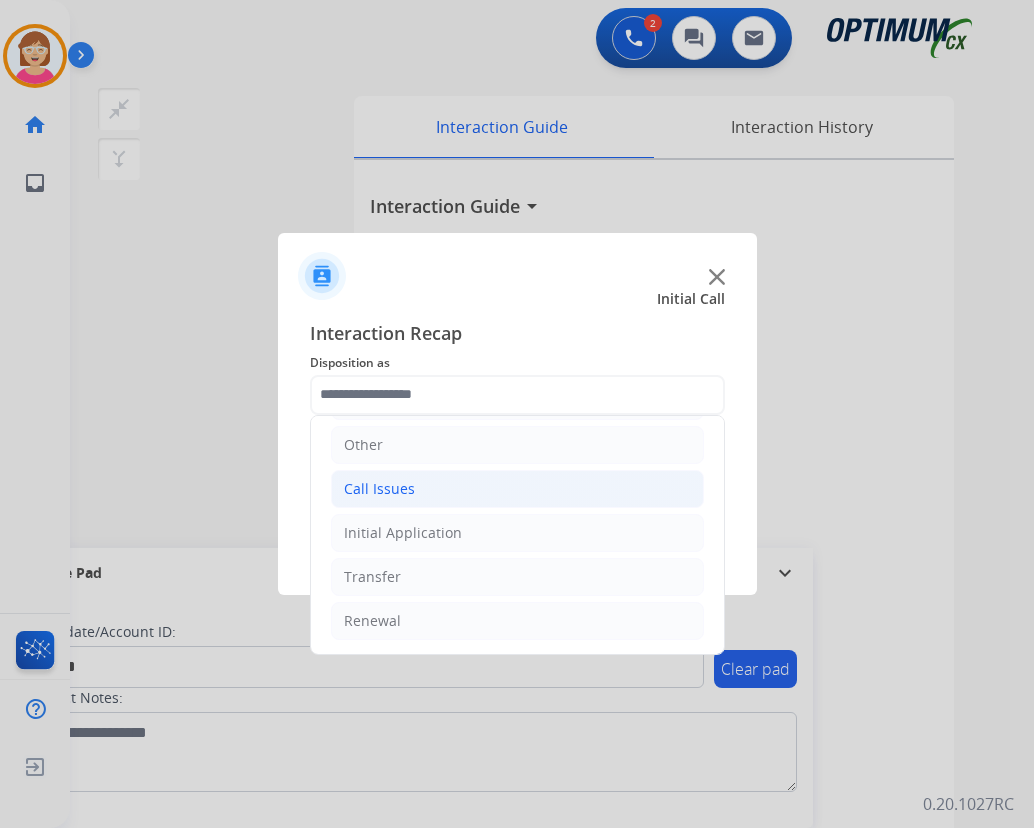 click on "Call Issues" 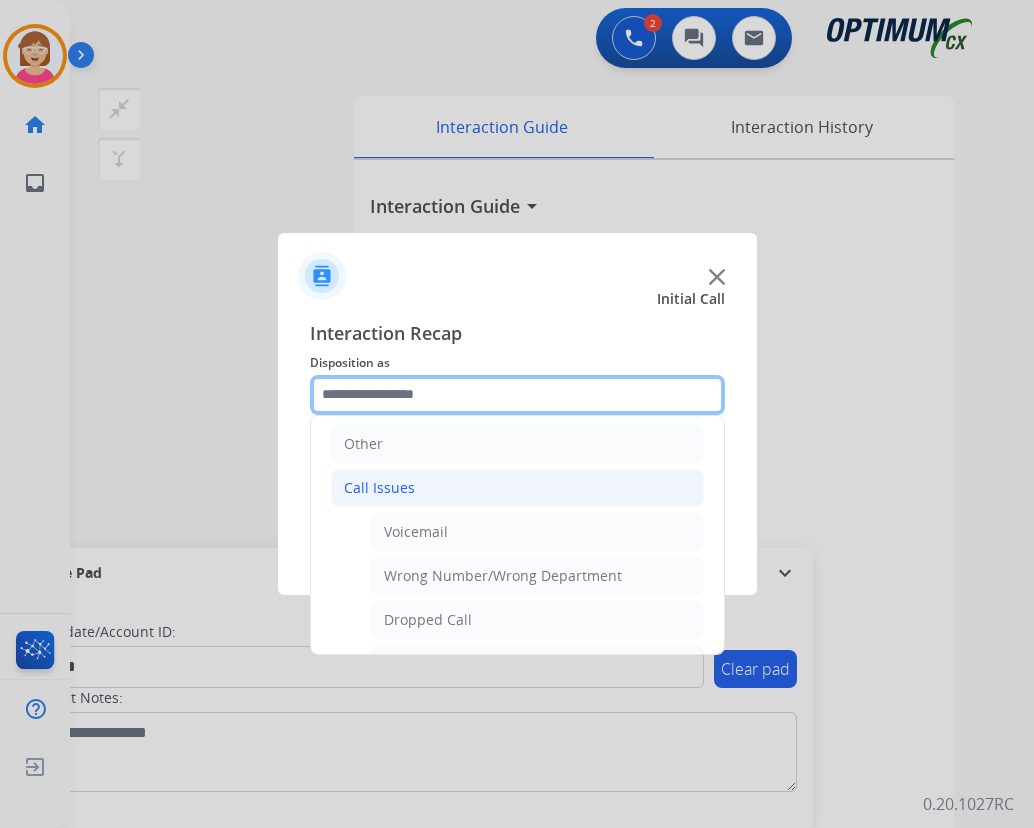 scroll, scrollTop: 136, scrollLeft: 0, axis: vertical 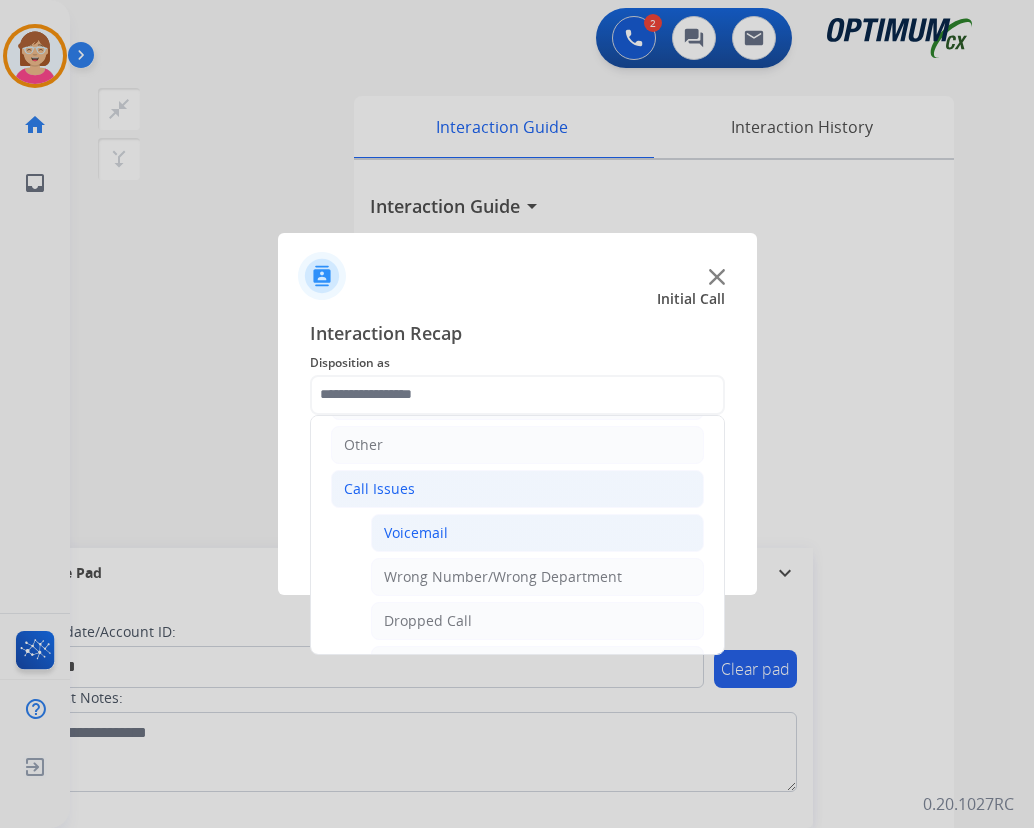 click on "Voicemail" 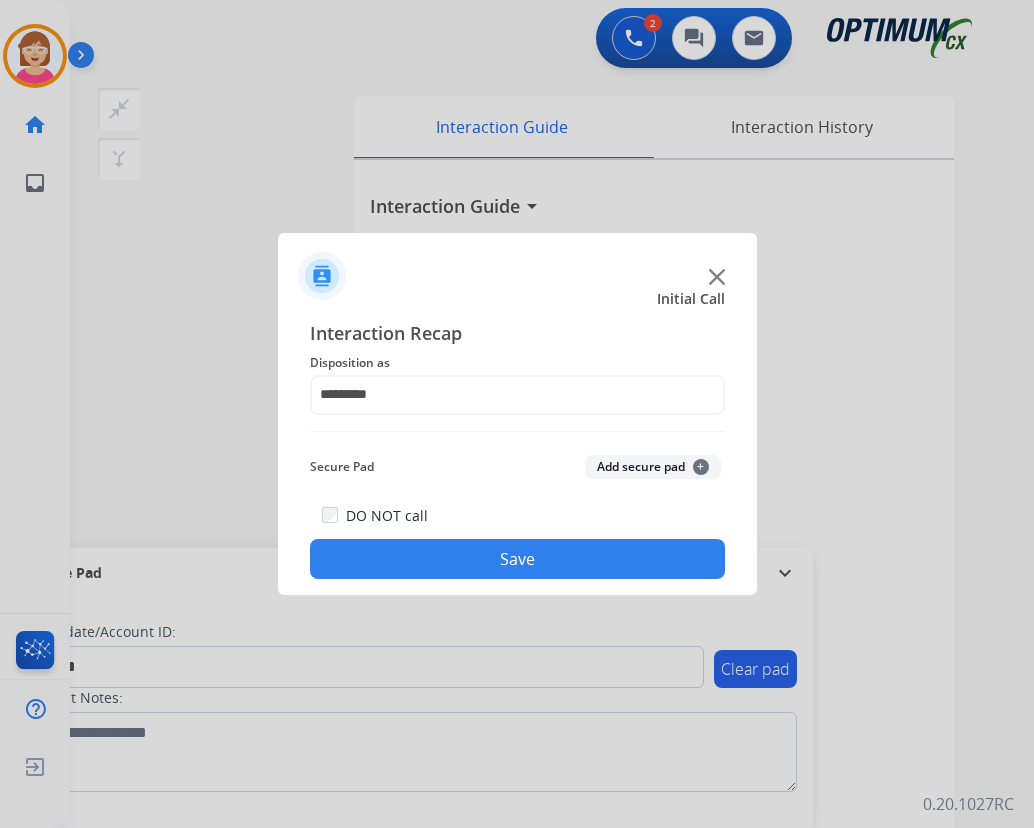 click on "+" 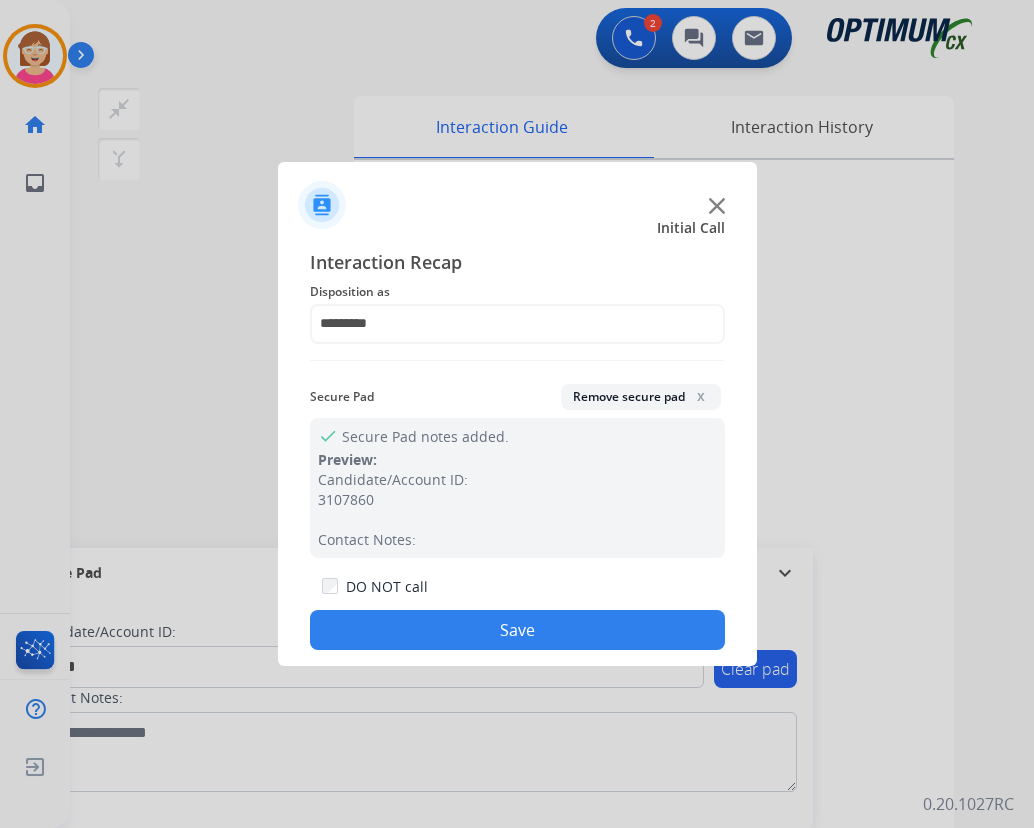 click on "Save" 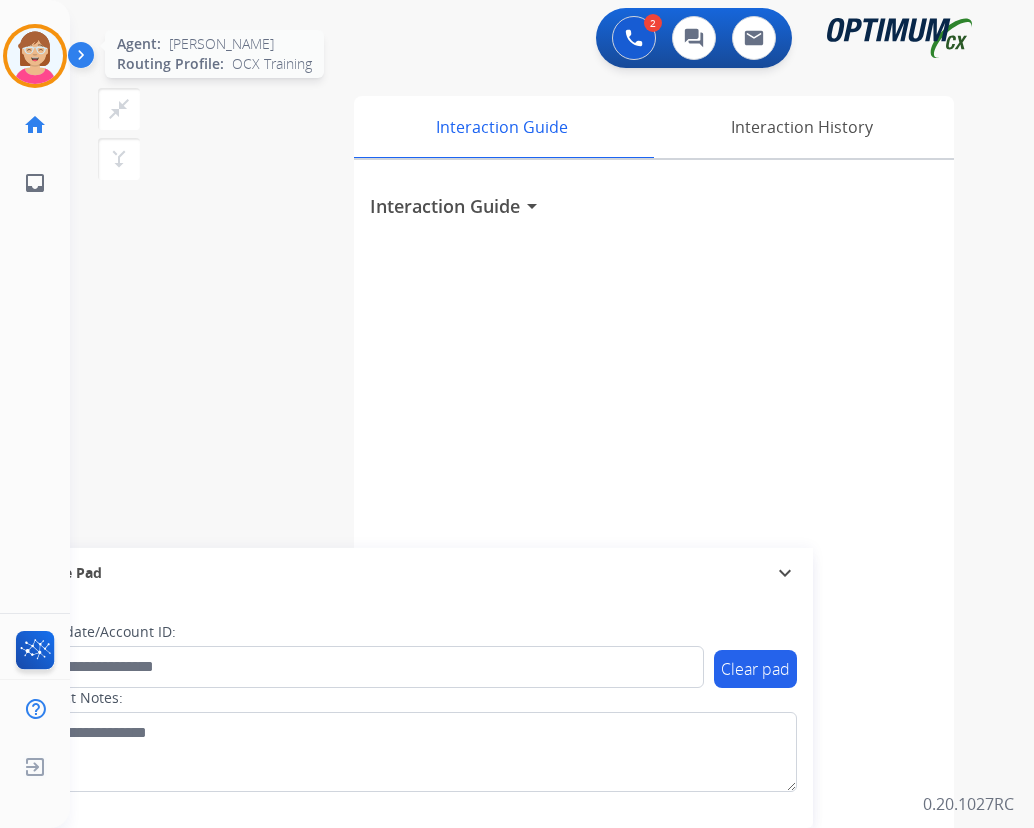 click at bounding box center [35, 56] 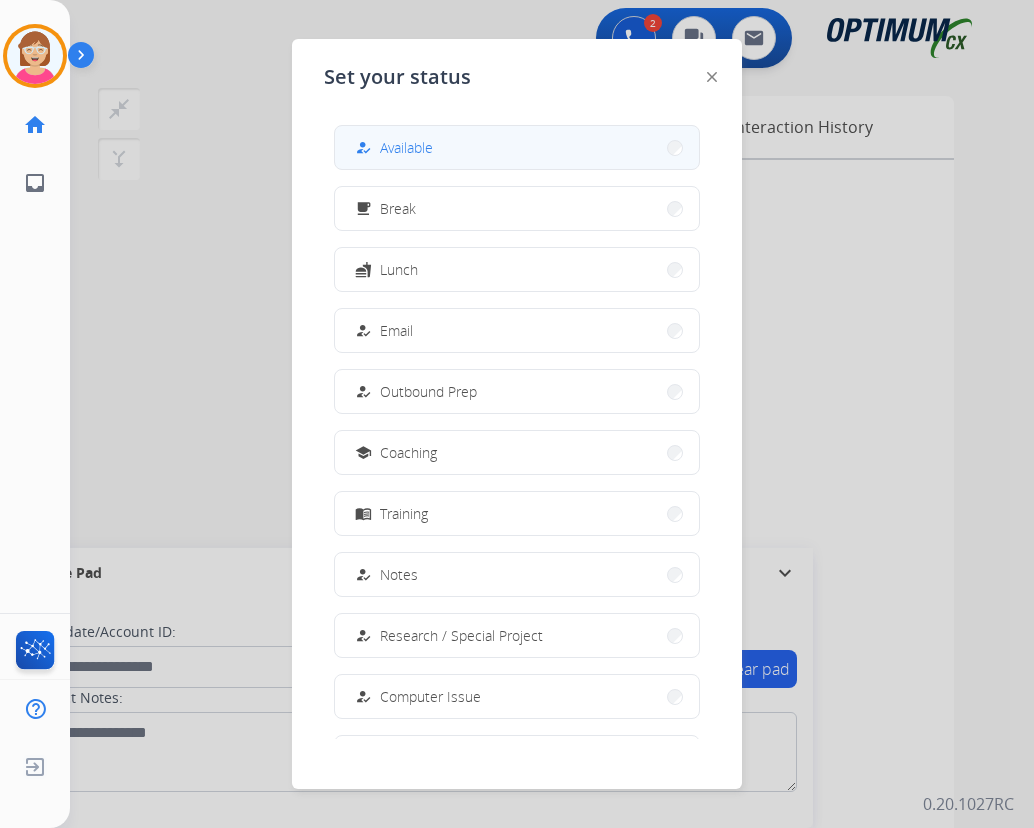 click on "how_to_reg Available" at bounding box center (517, 147) 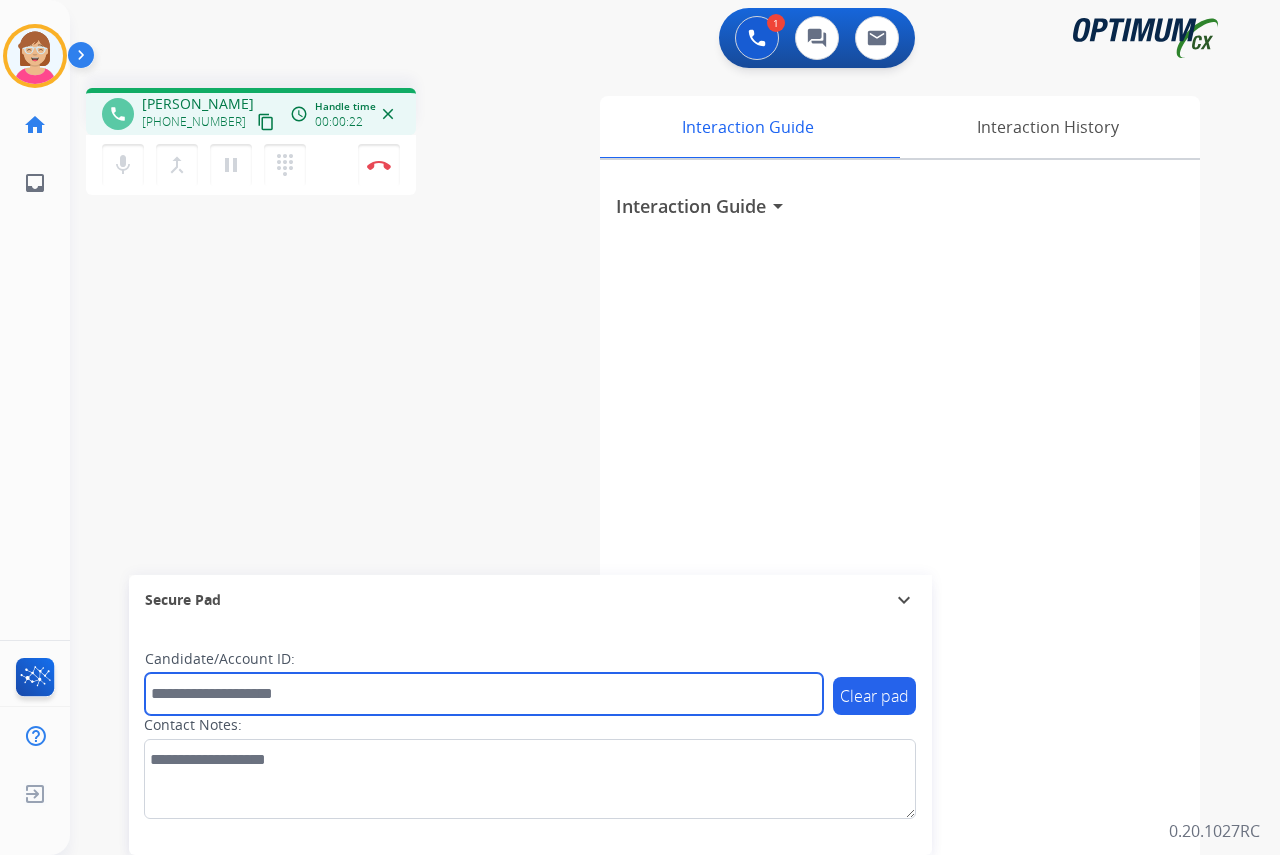 click at bounding box center [484, 694] 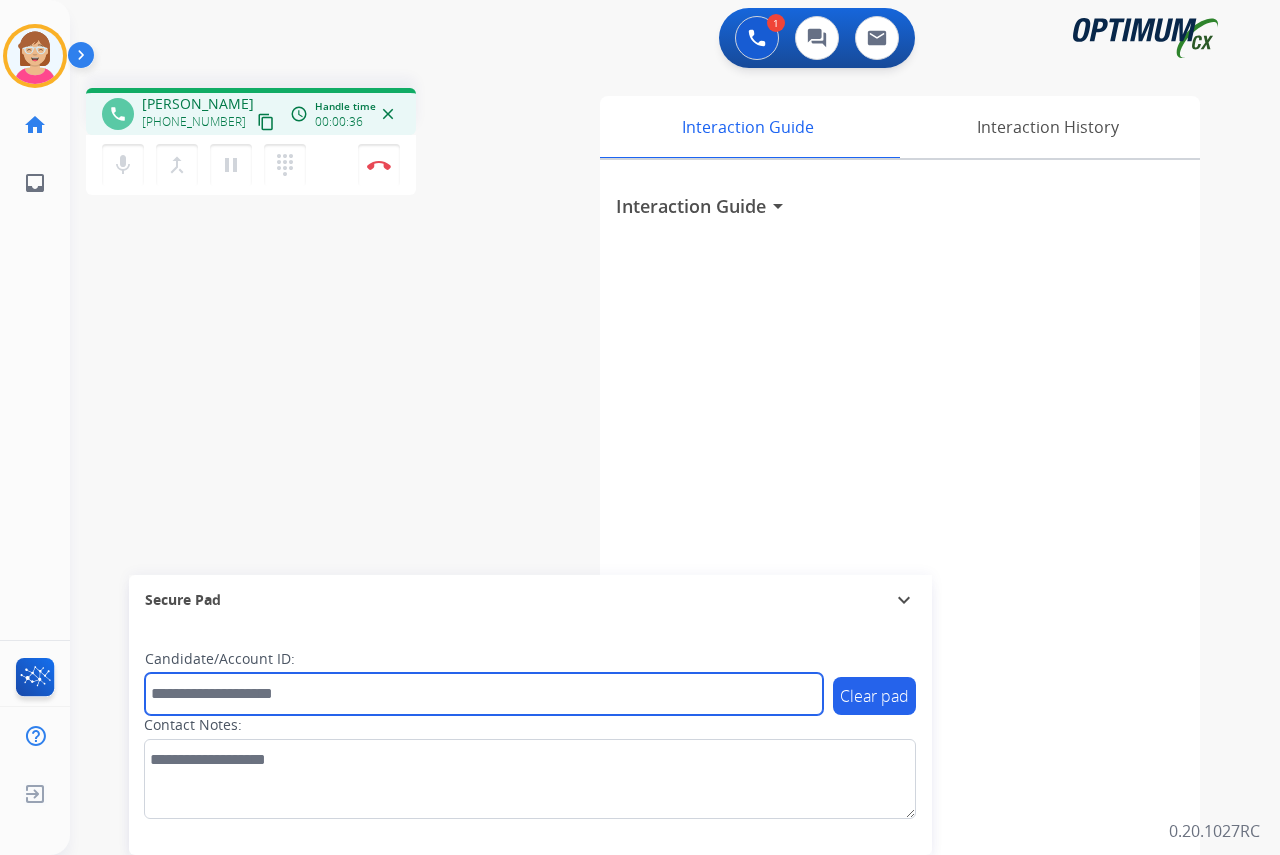 click at bounding box center [484, 694] 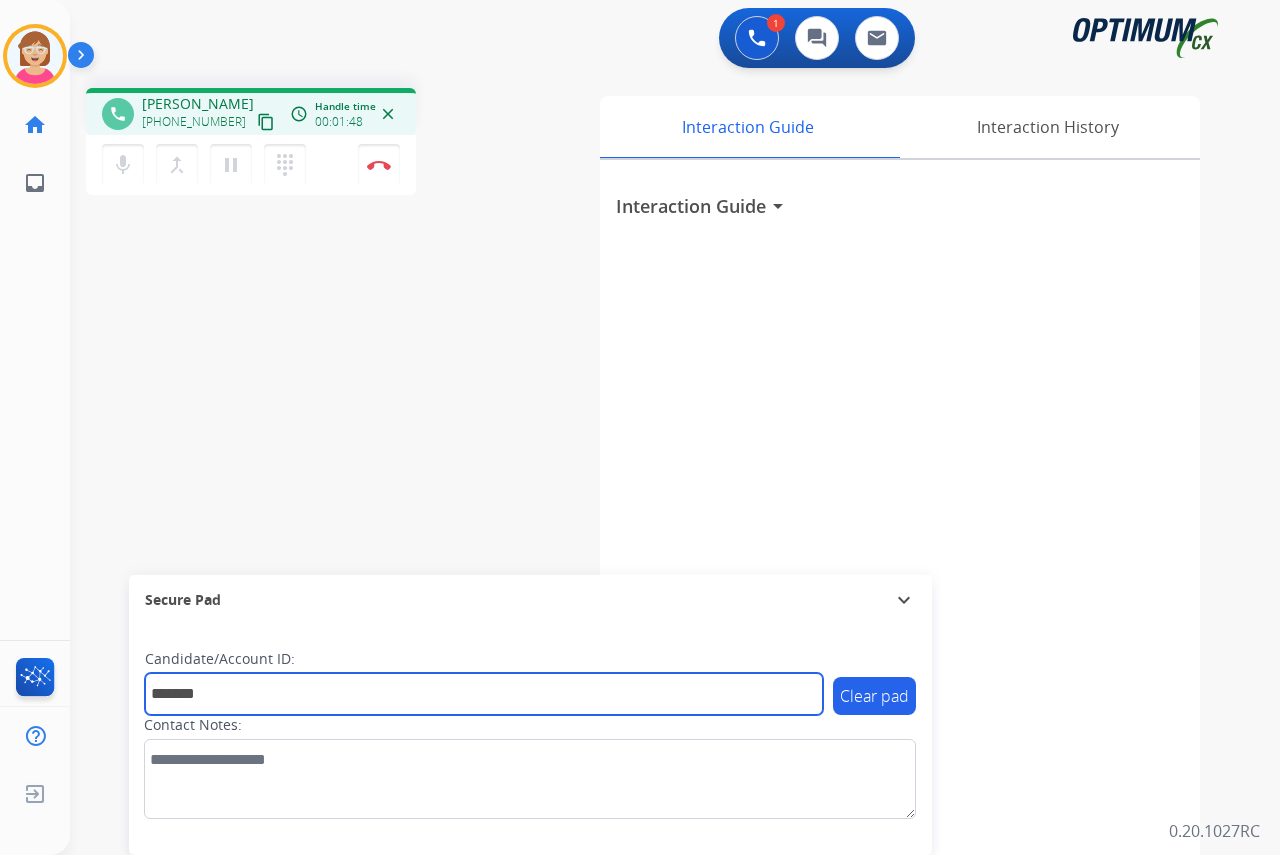 type on "*******" 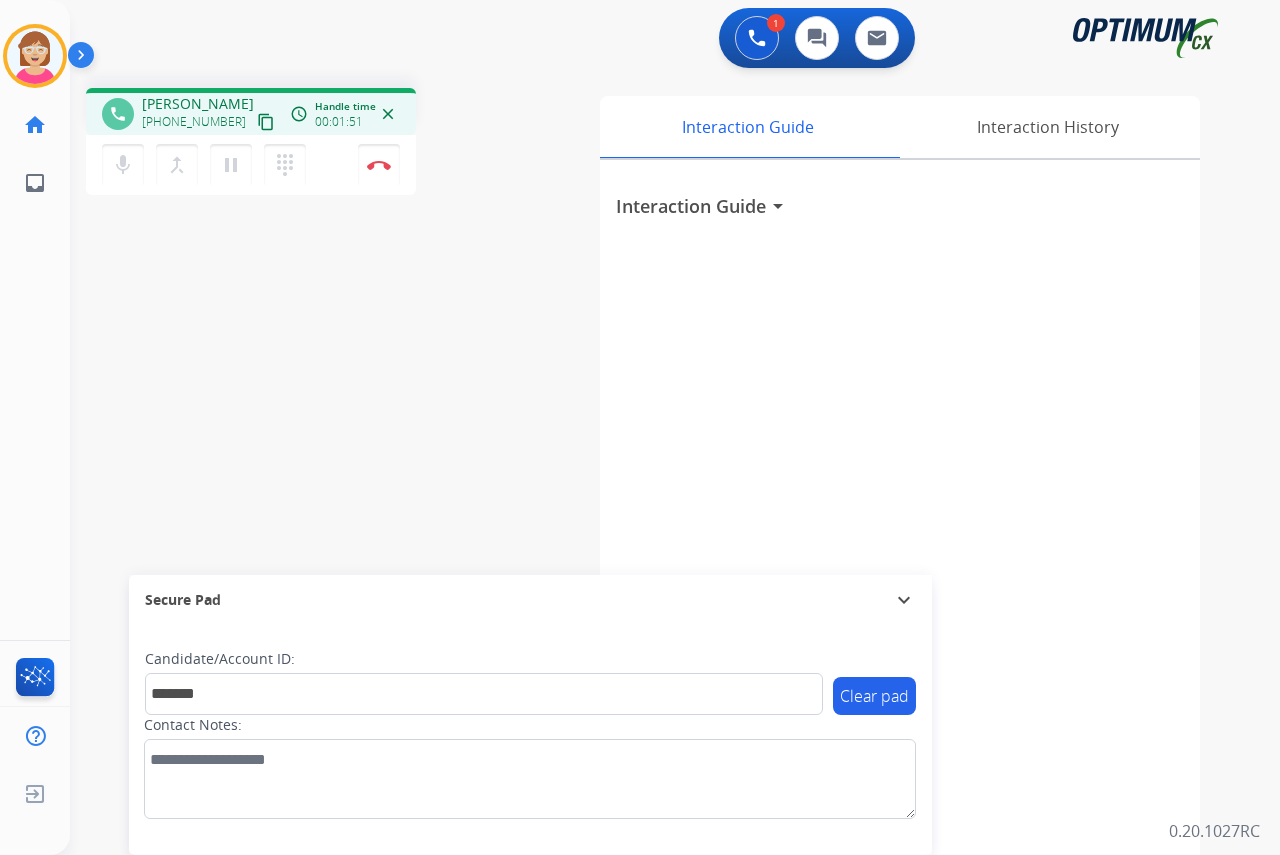 drag, startPoint x: 221, startPoint y: 729, endPoint x: 114, endPoint y: 284, distance: 457.6833 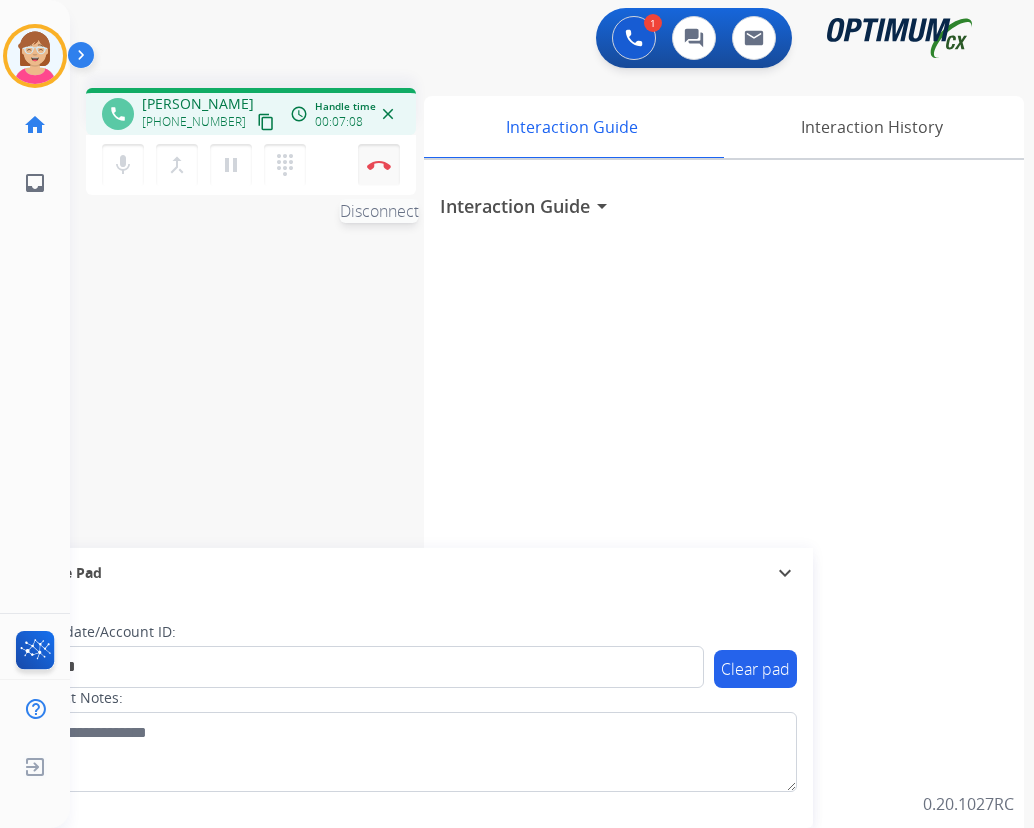 click on "Disconnect" at bounding box center (379, 165) 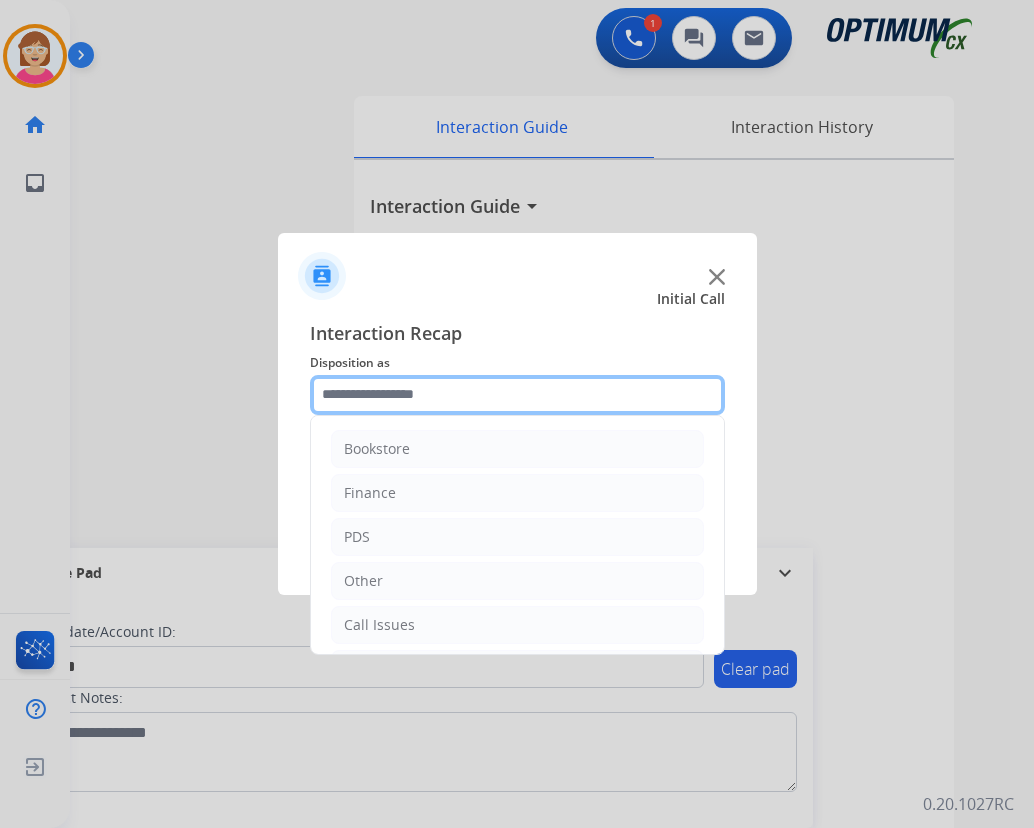 click 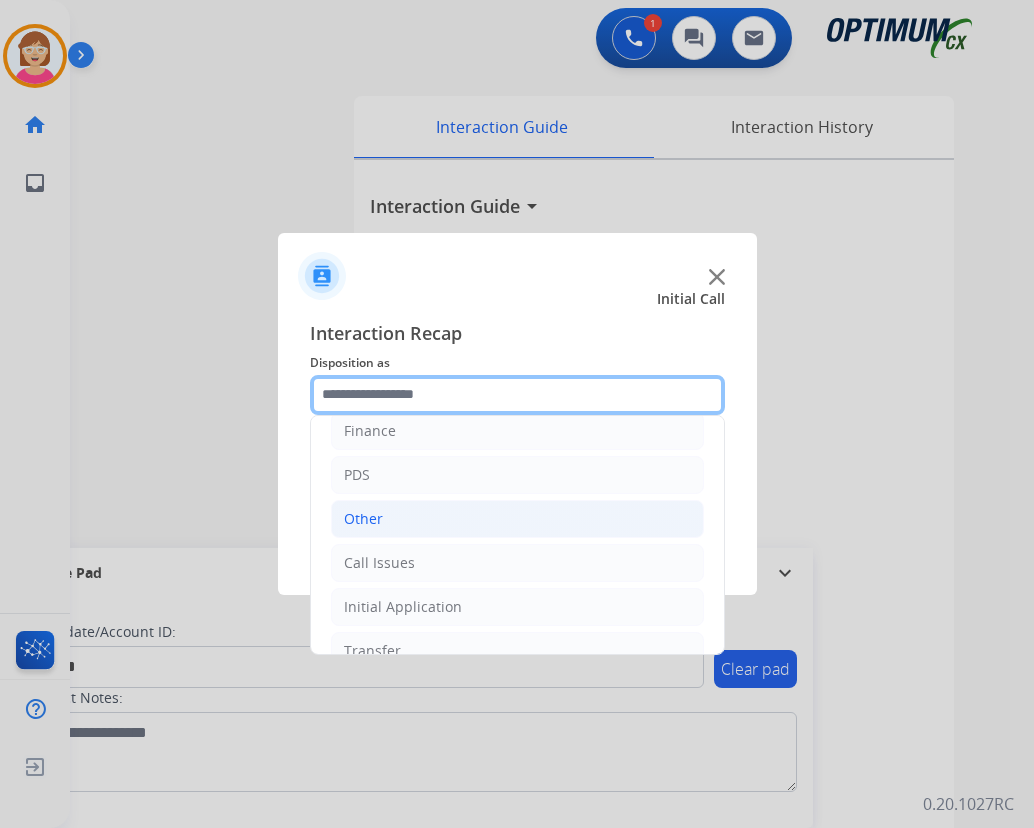 scroll, scrollTop: 136, scrollLeft: 0, axis: vertical 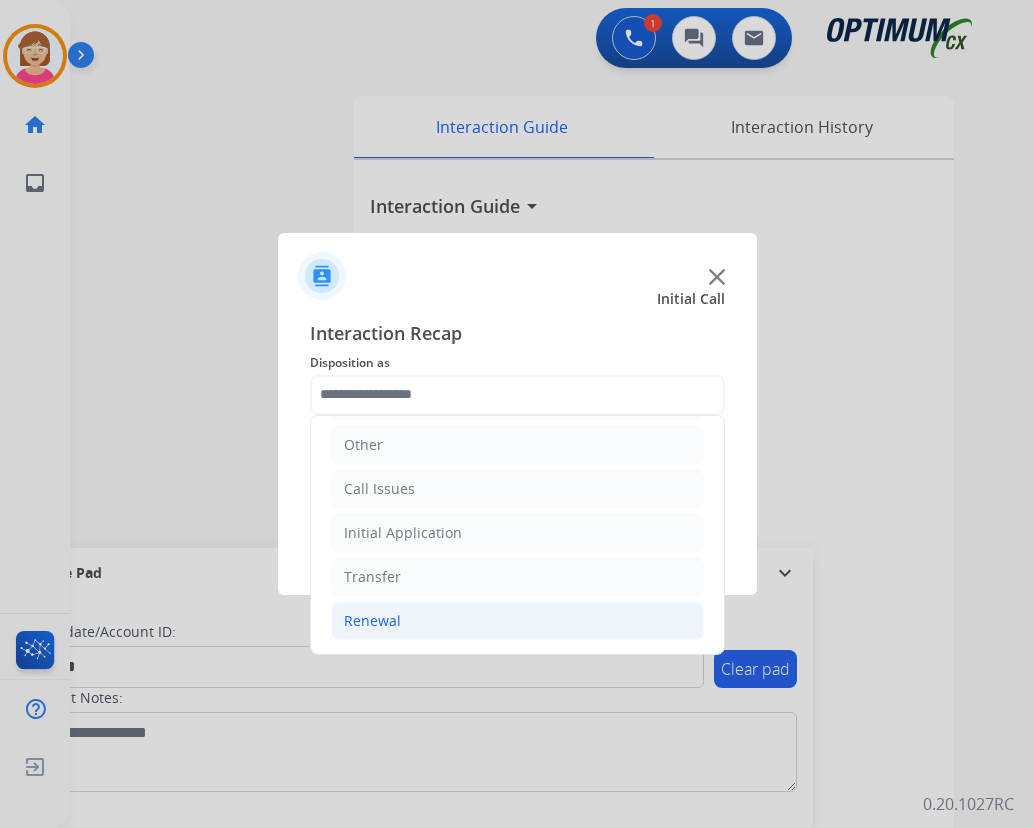 click on "Renewal" 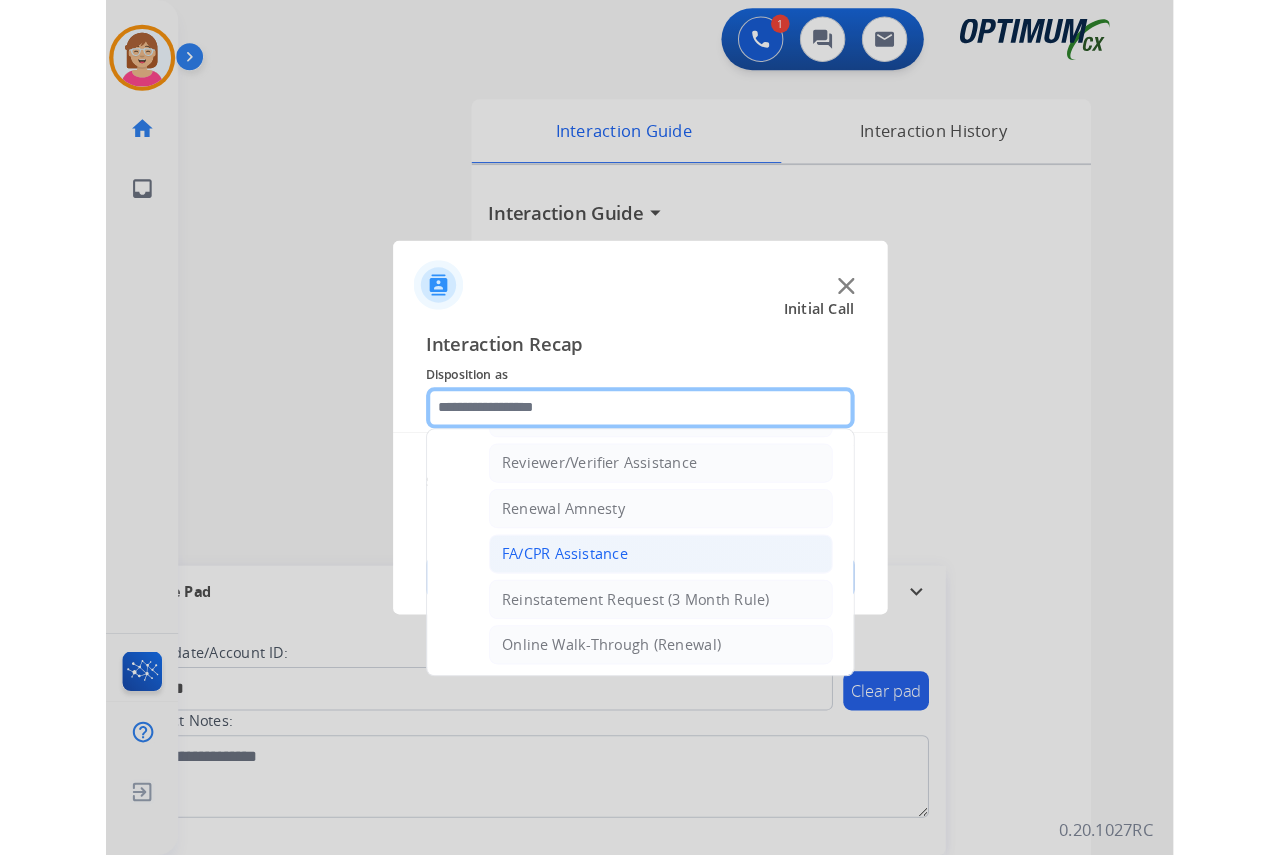 scroll, scrollTop: 772, scrollLeft: 0, axis: vertical 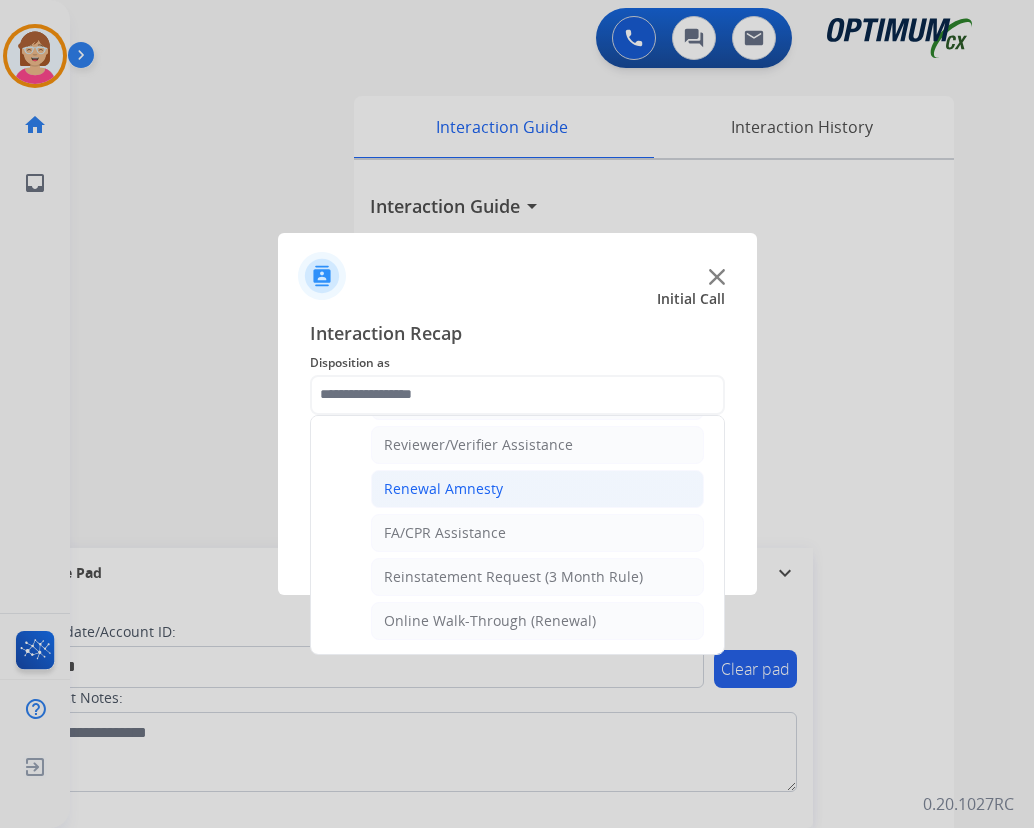 click on "Renewal Amnesty" 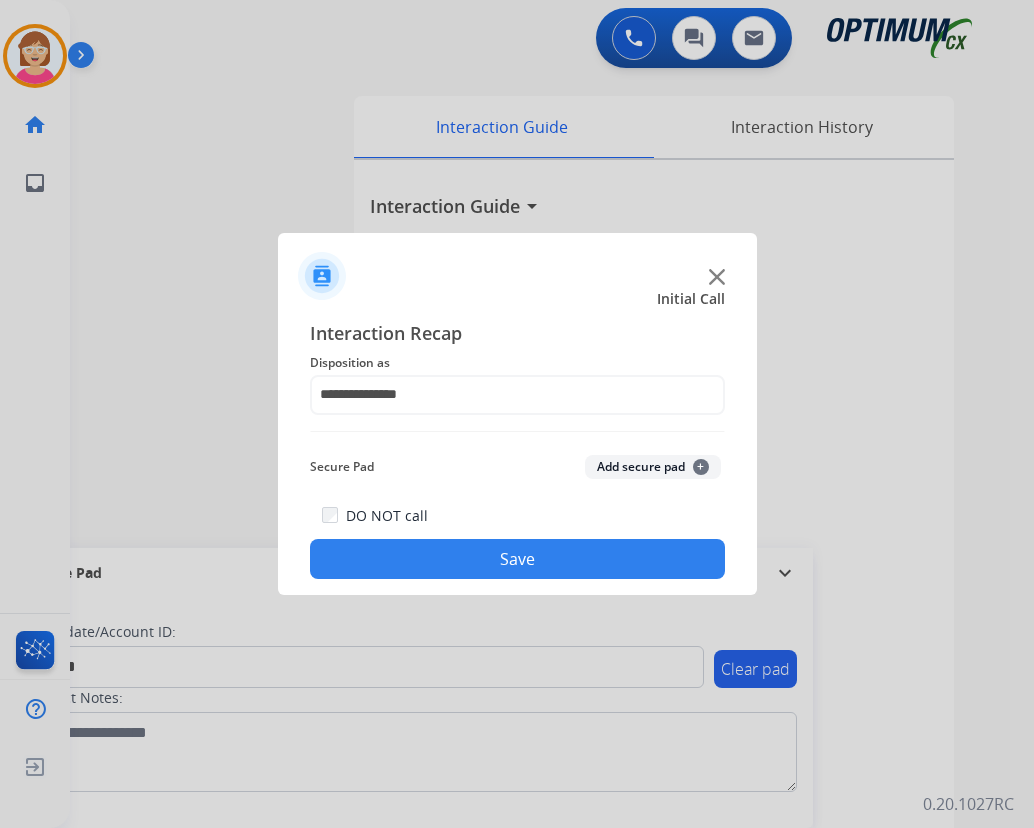 click on "+" 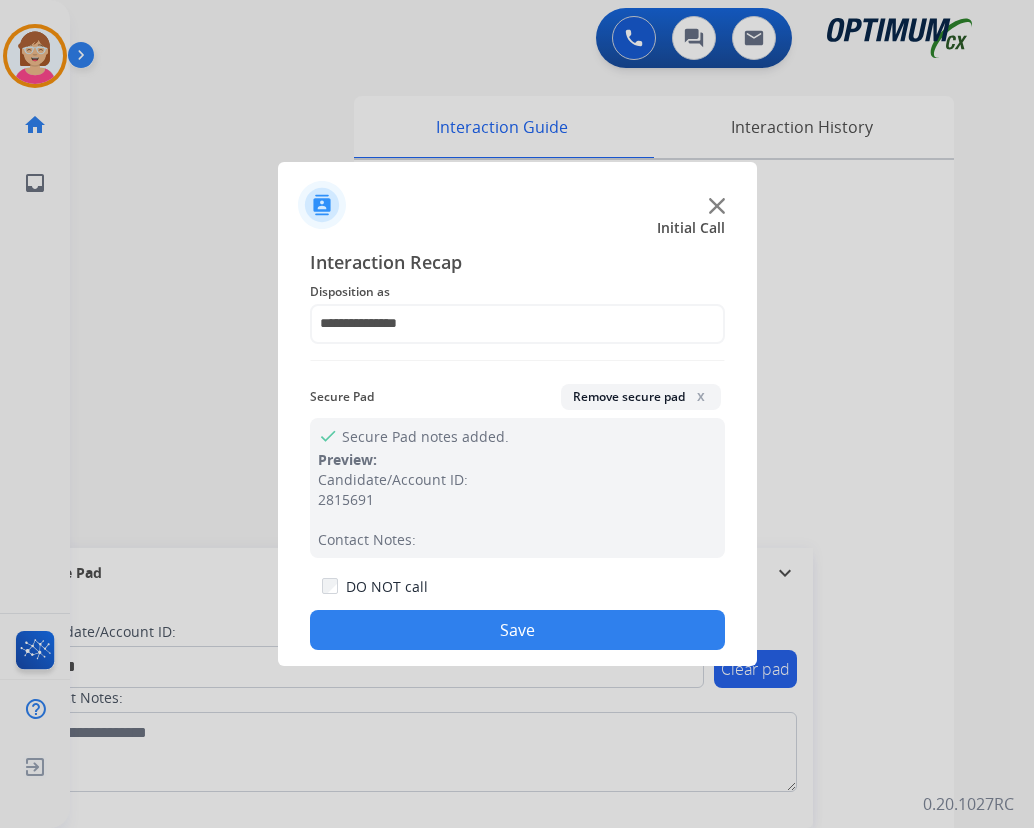 click on "Save" 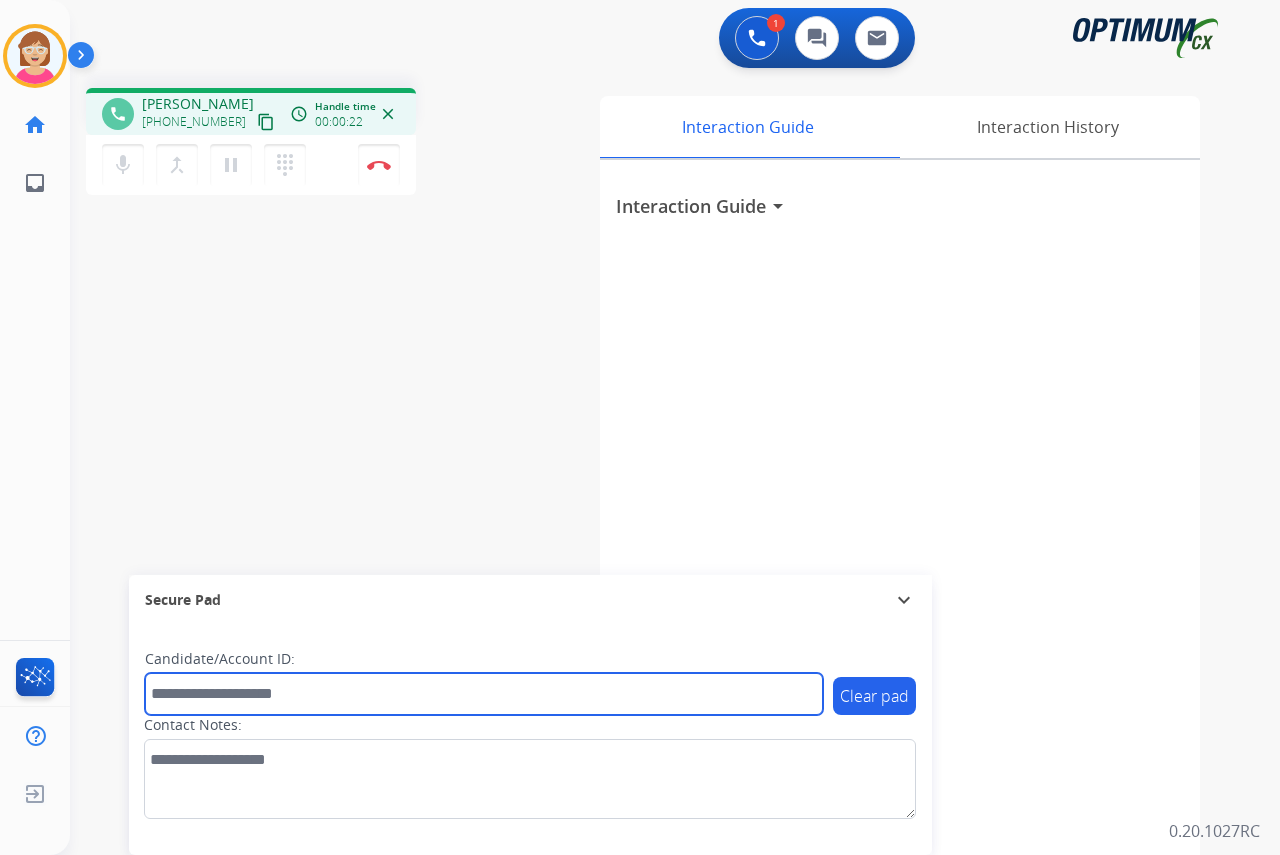 click at bounding box center (484, 694) 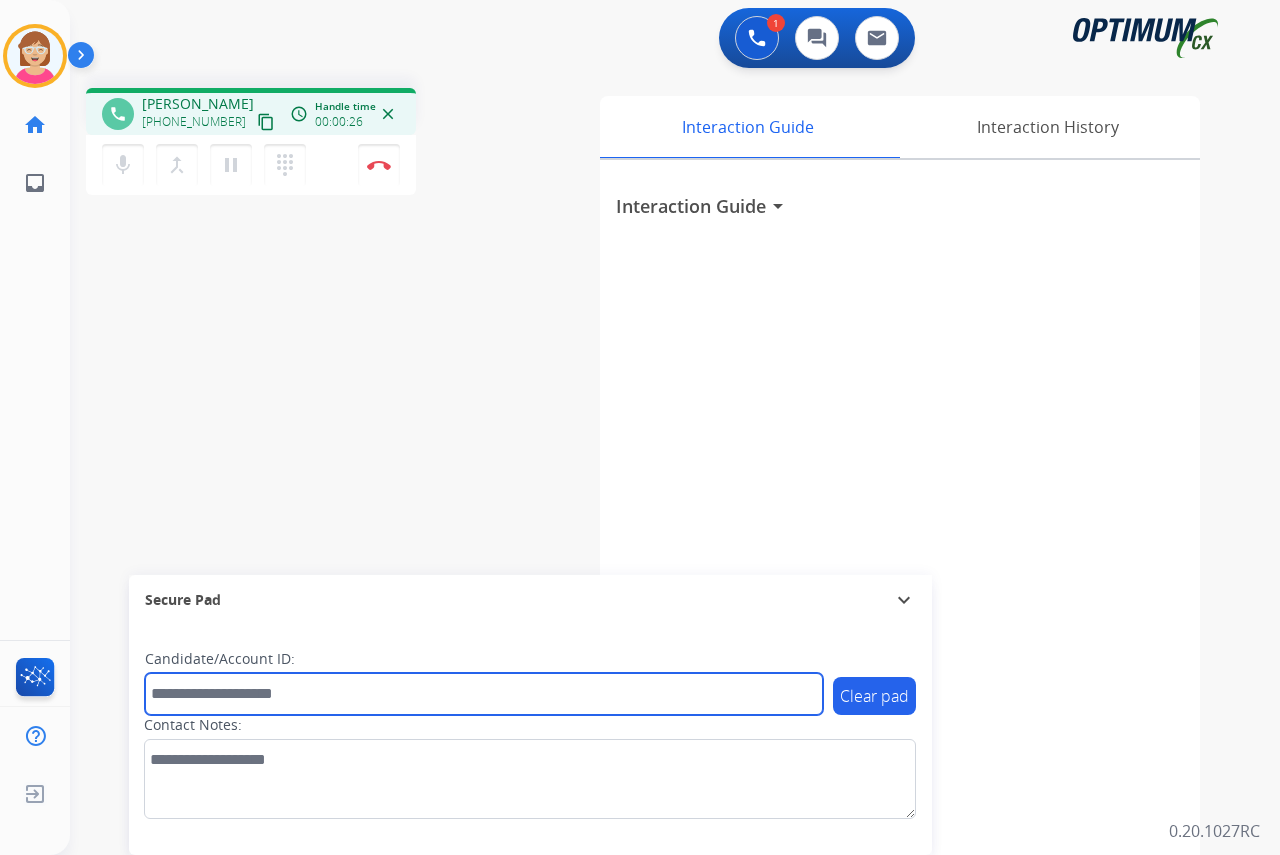 click at bounding box center [484, 694] 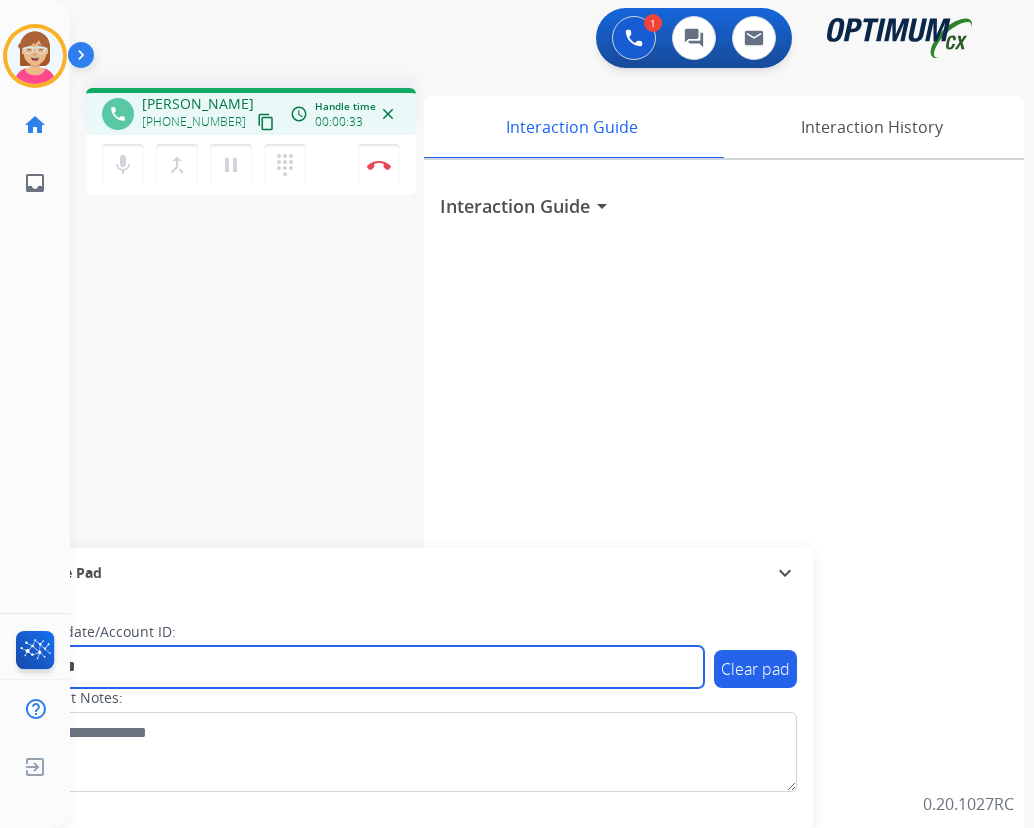 type on "*******" 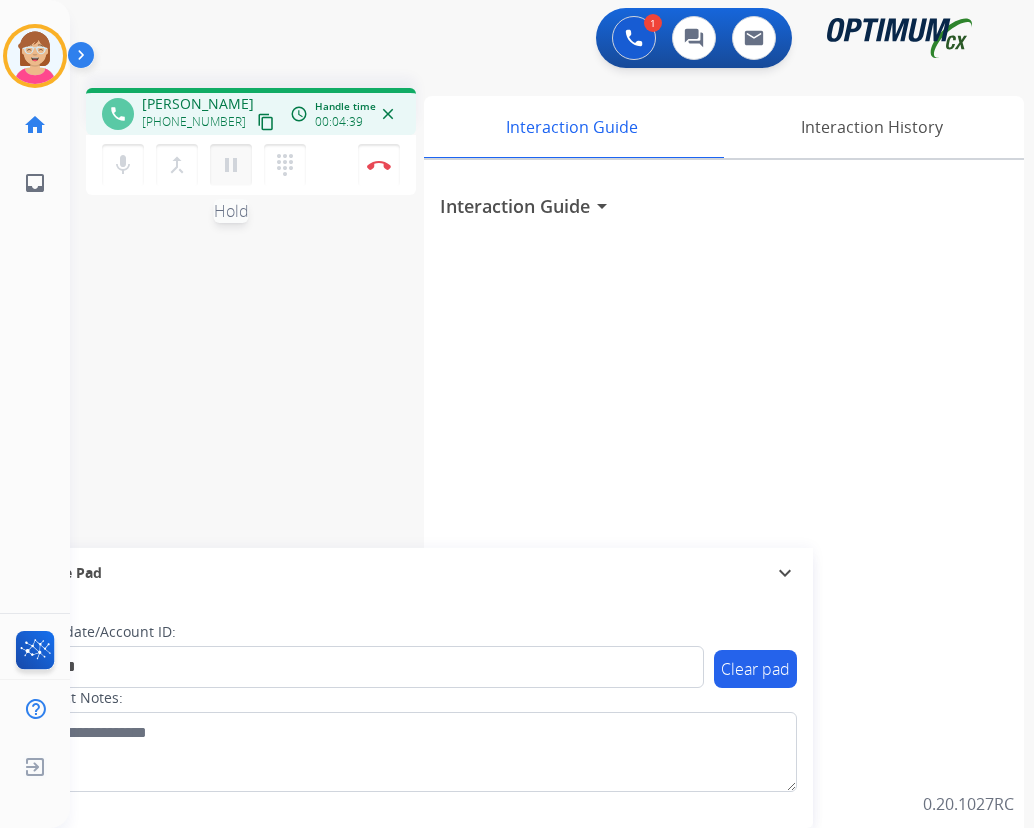 click on "pause" at bounding box center (231, 165) 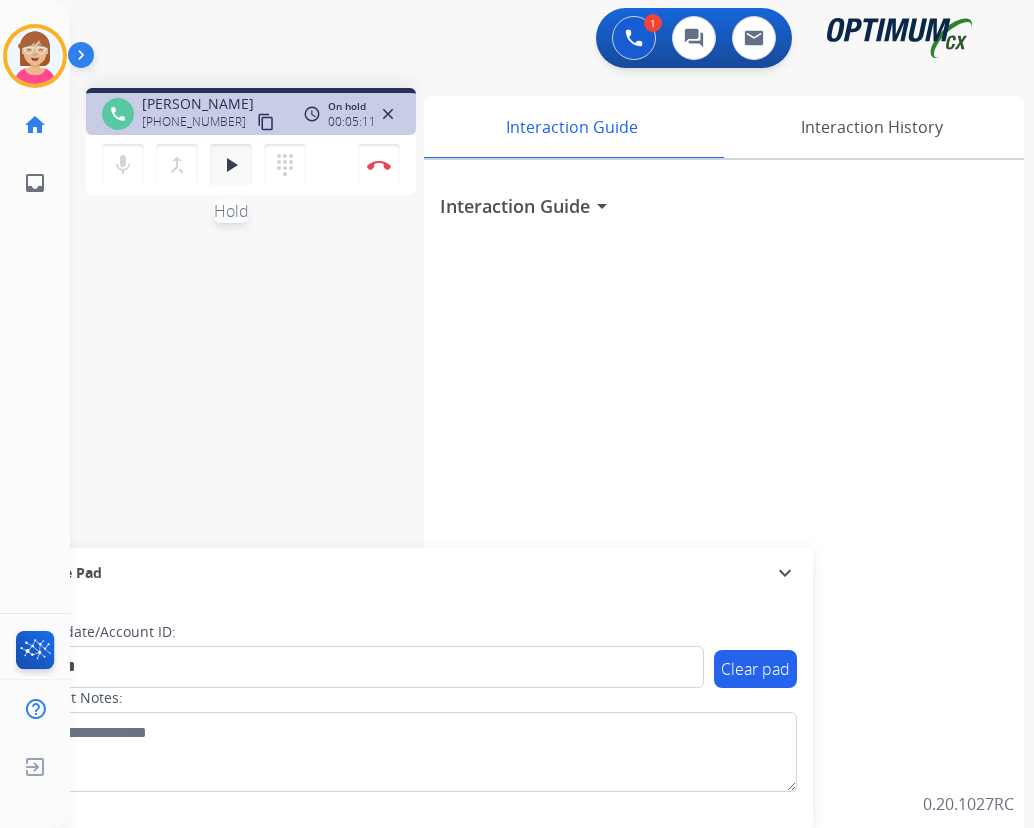 click on "play_arrow" at bounding box center (231, 165) 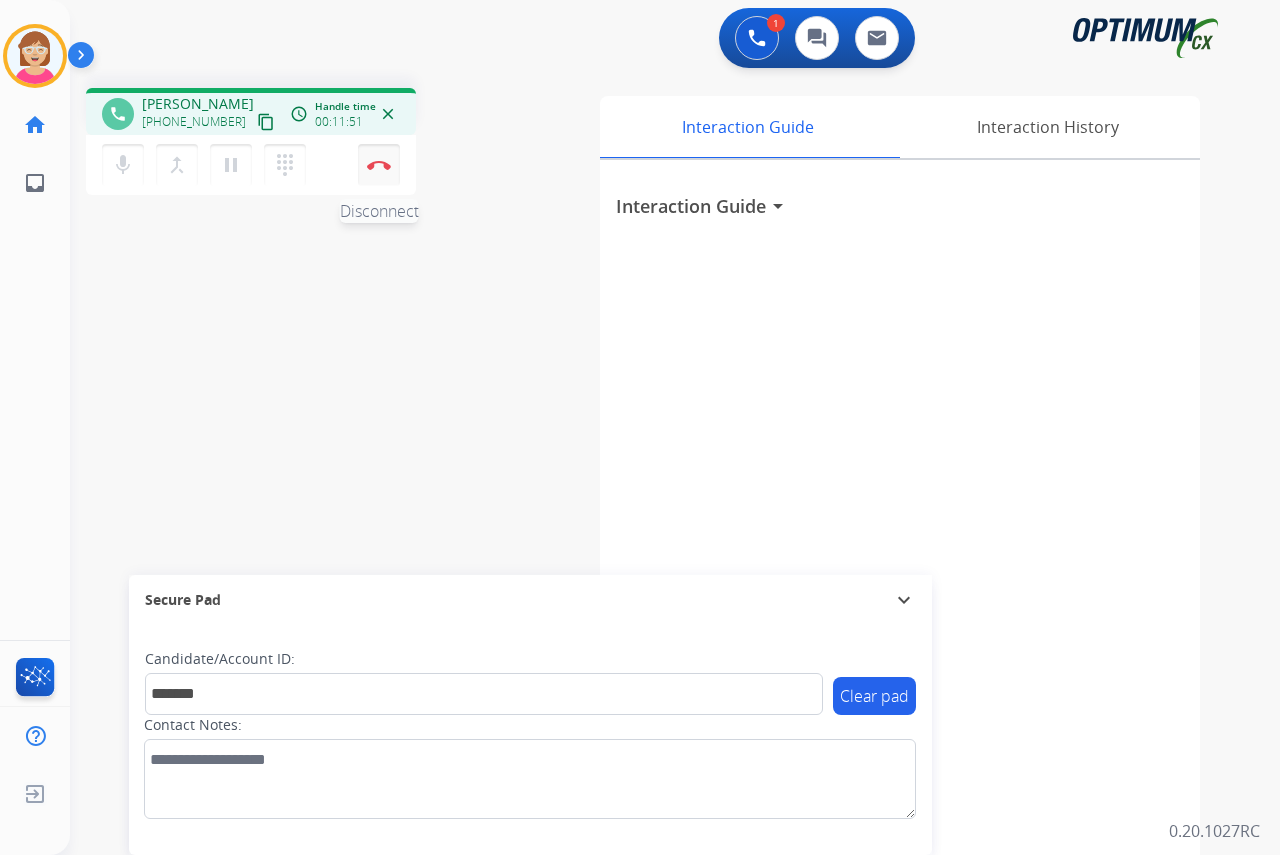 click at bounding box center [379, 165] 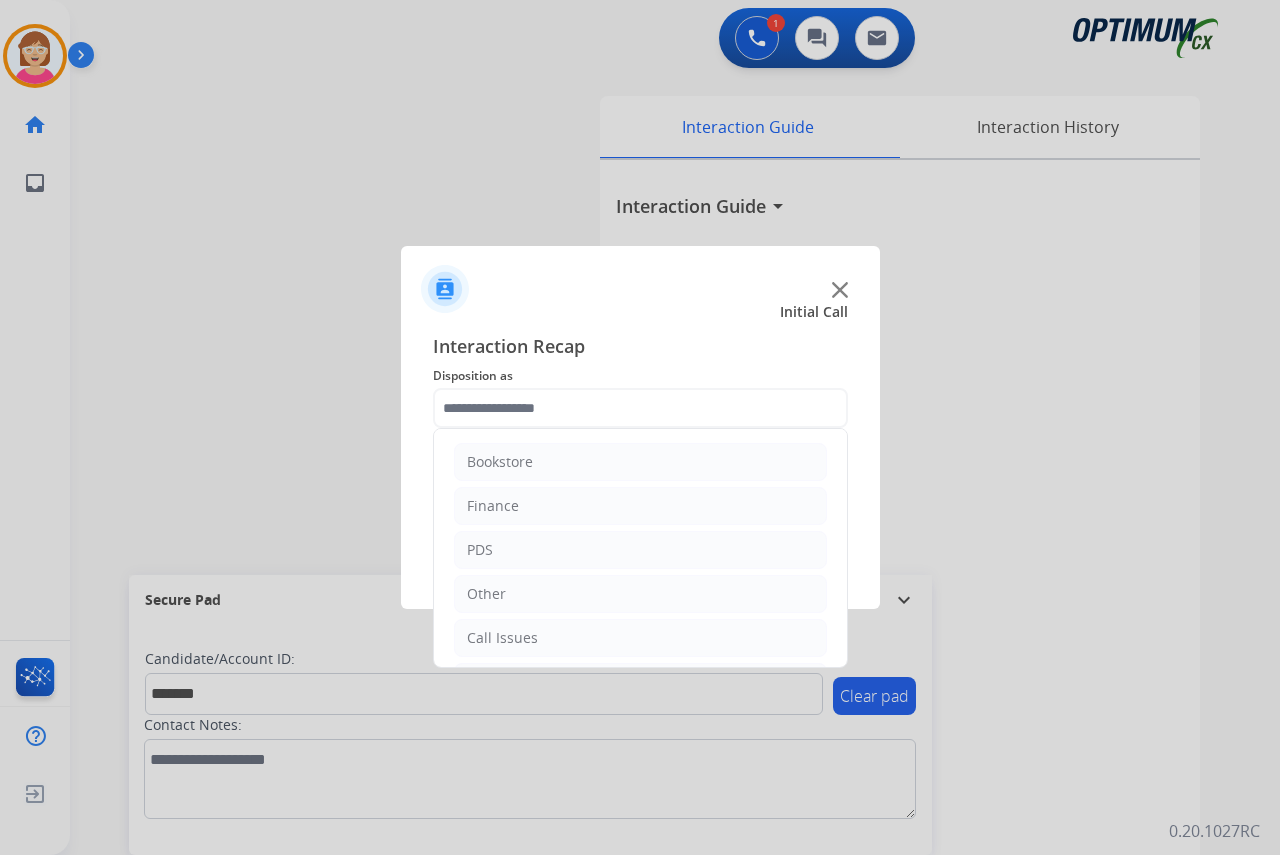 click 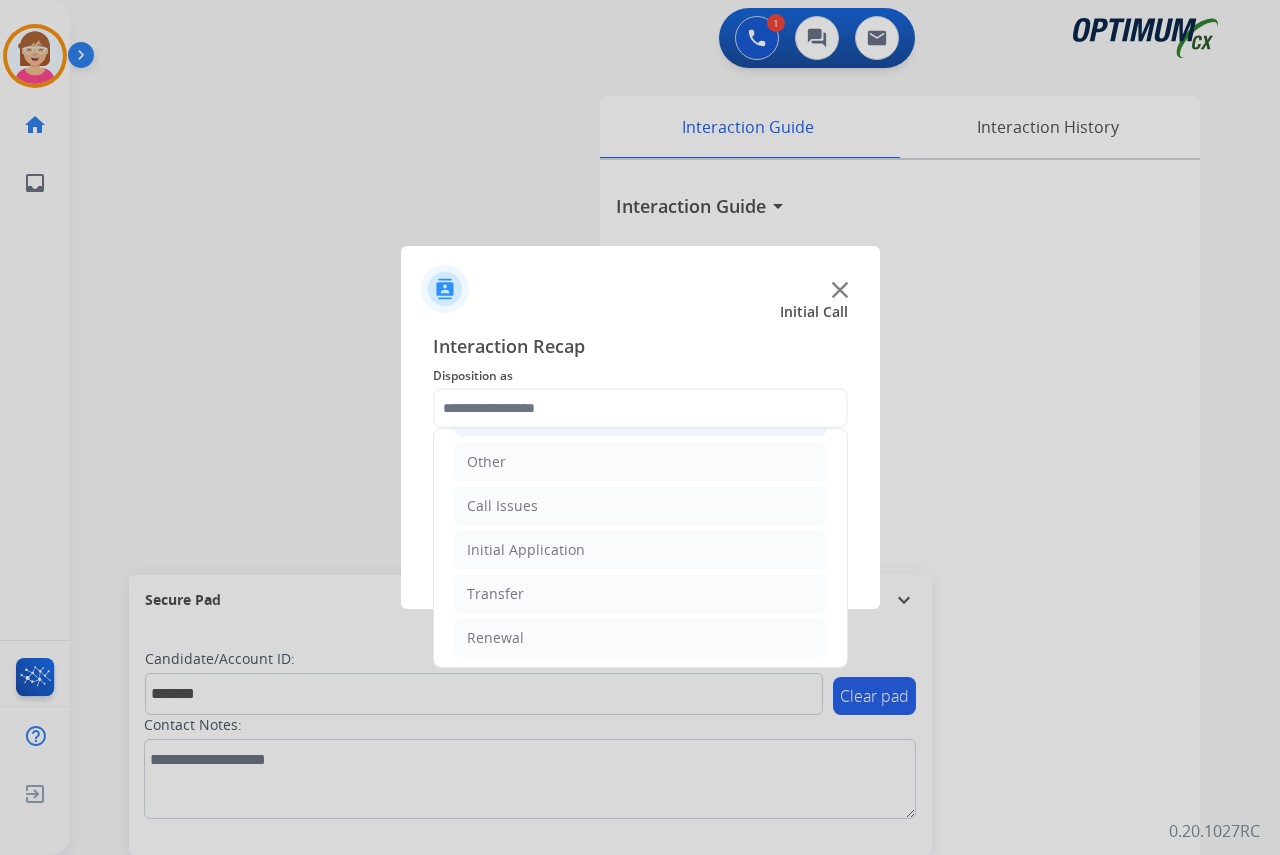 scroll, scrollTop: 136, scrollLeft: 0, axis: vertical 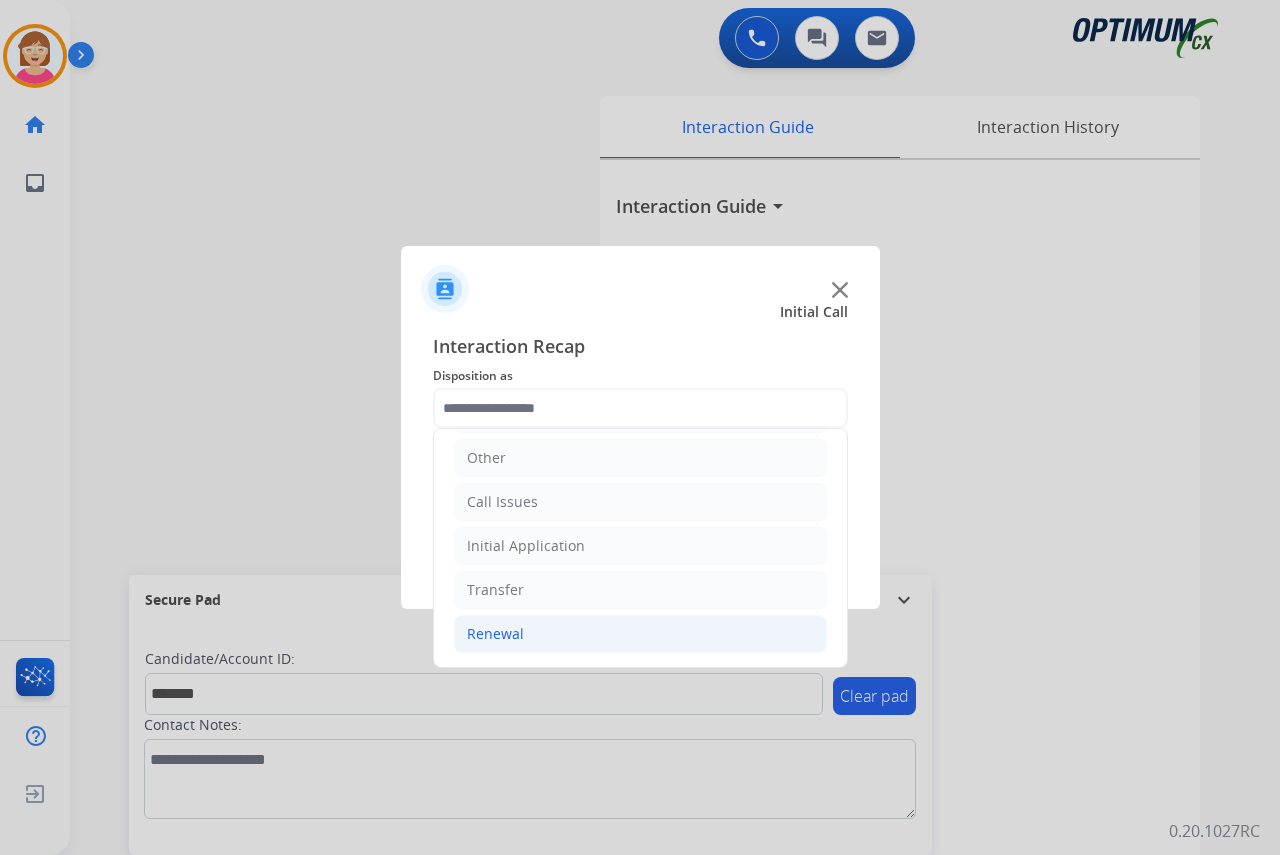 click on "Renewal" 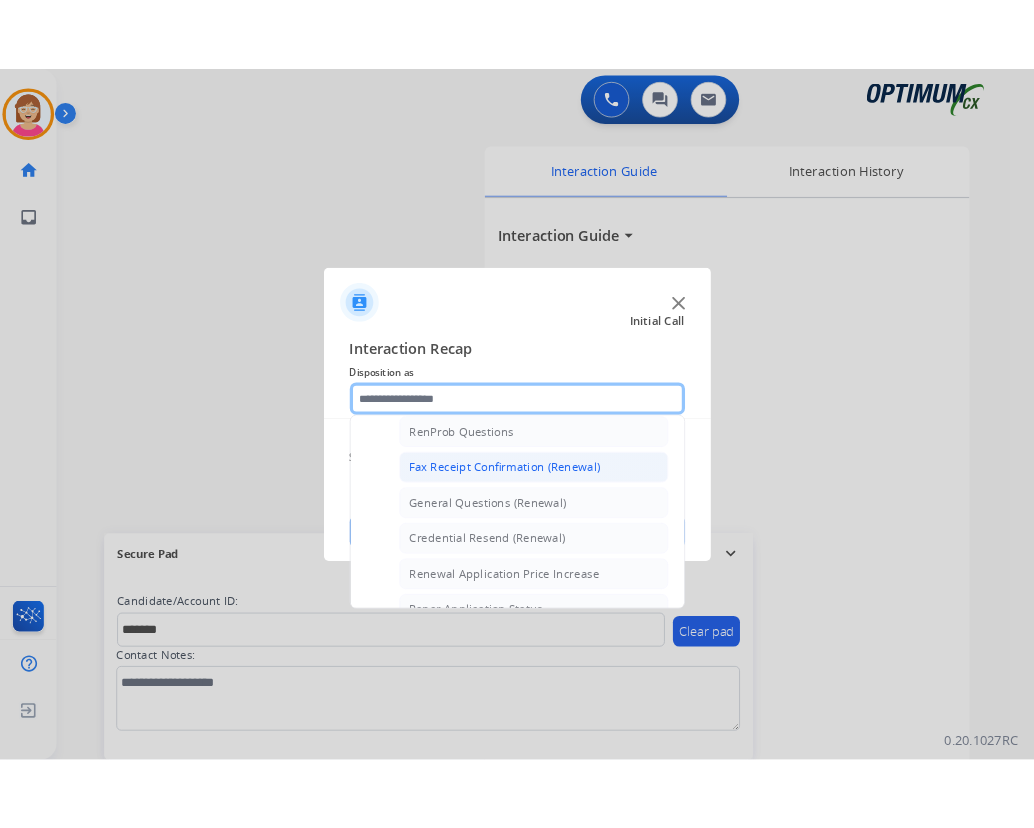 scroll, scrollTop: 636, scrollLeft: 0, axis: vertical 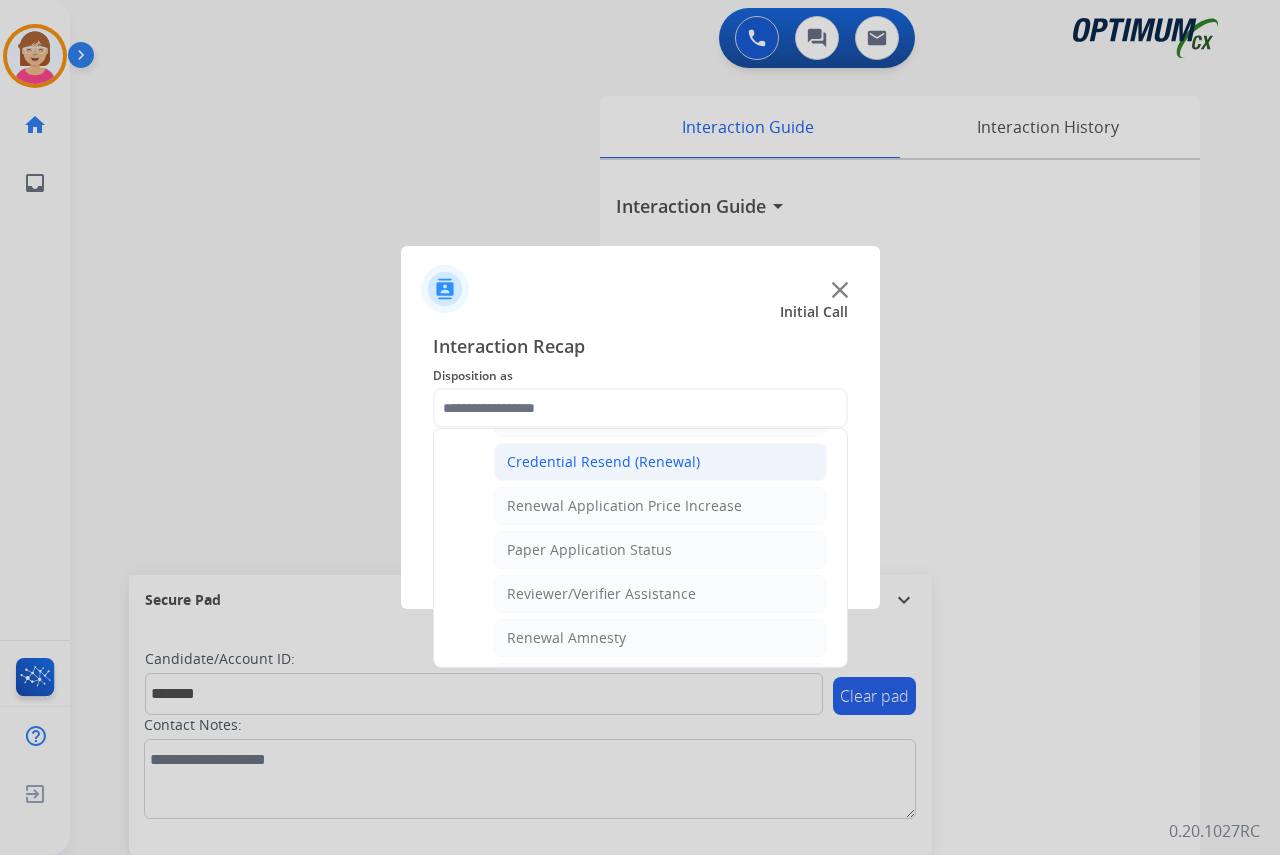 click on "Credential Resend (Renewal)" 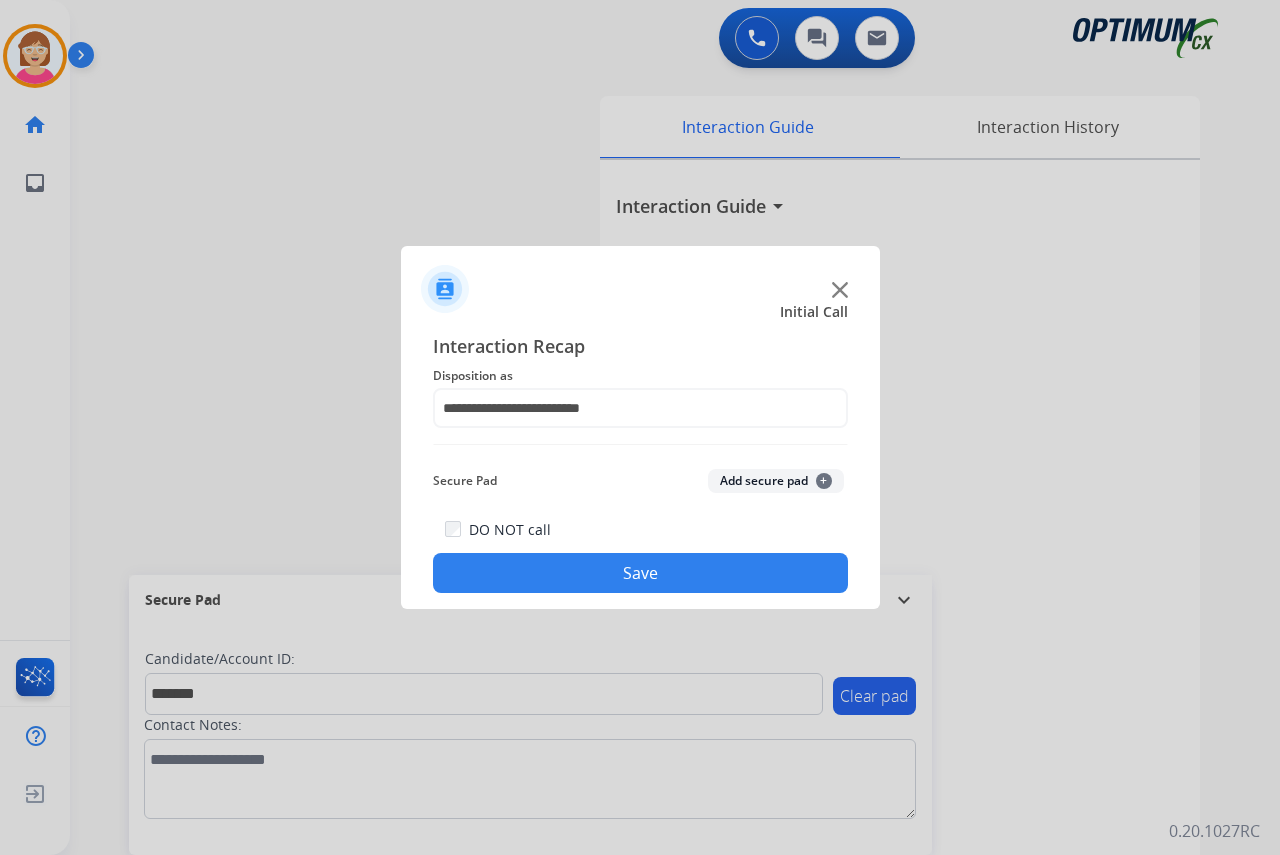 click on "+" 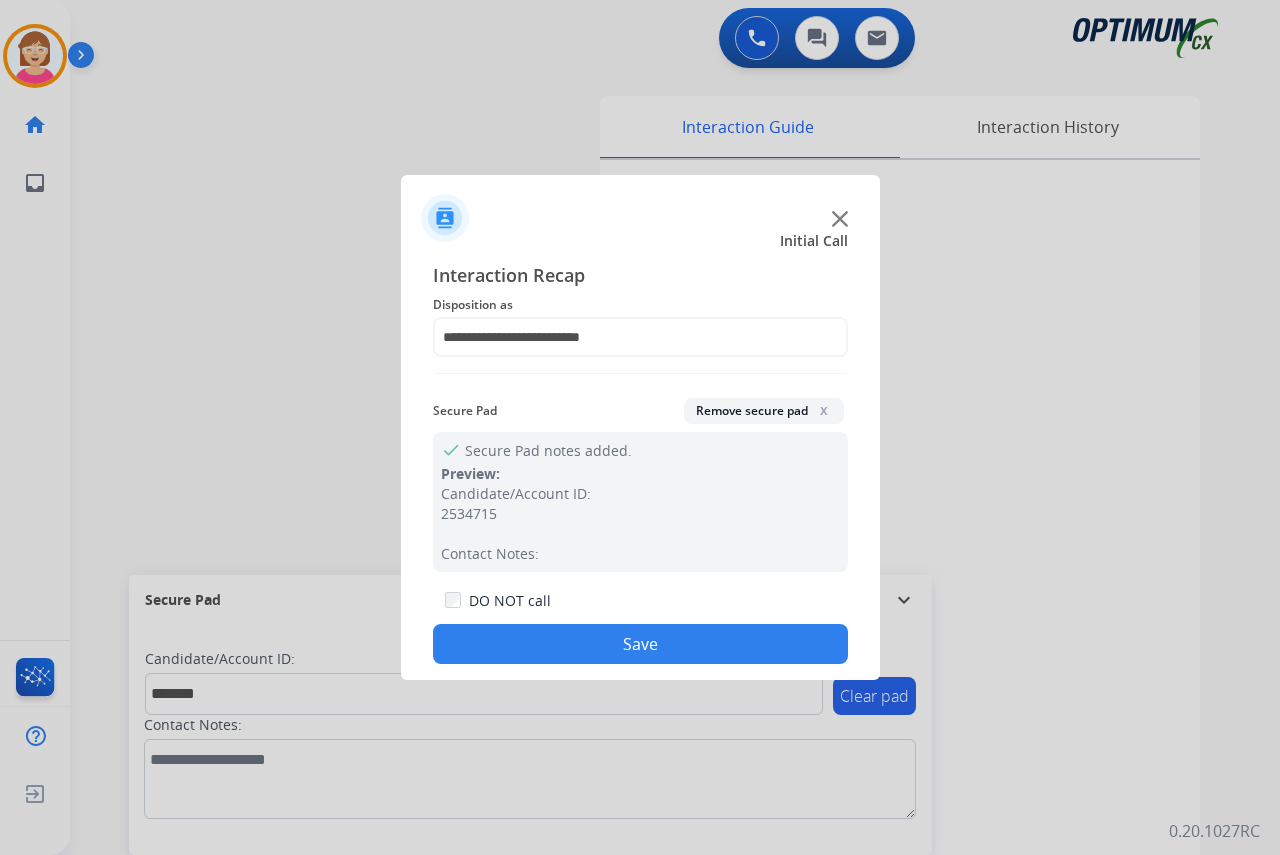 click on "Save" 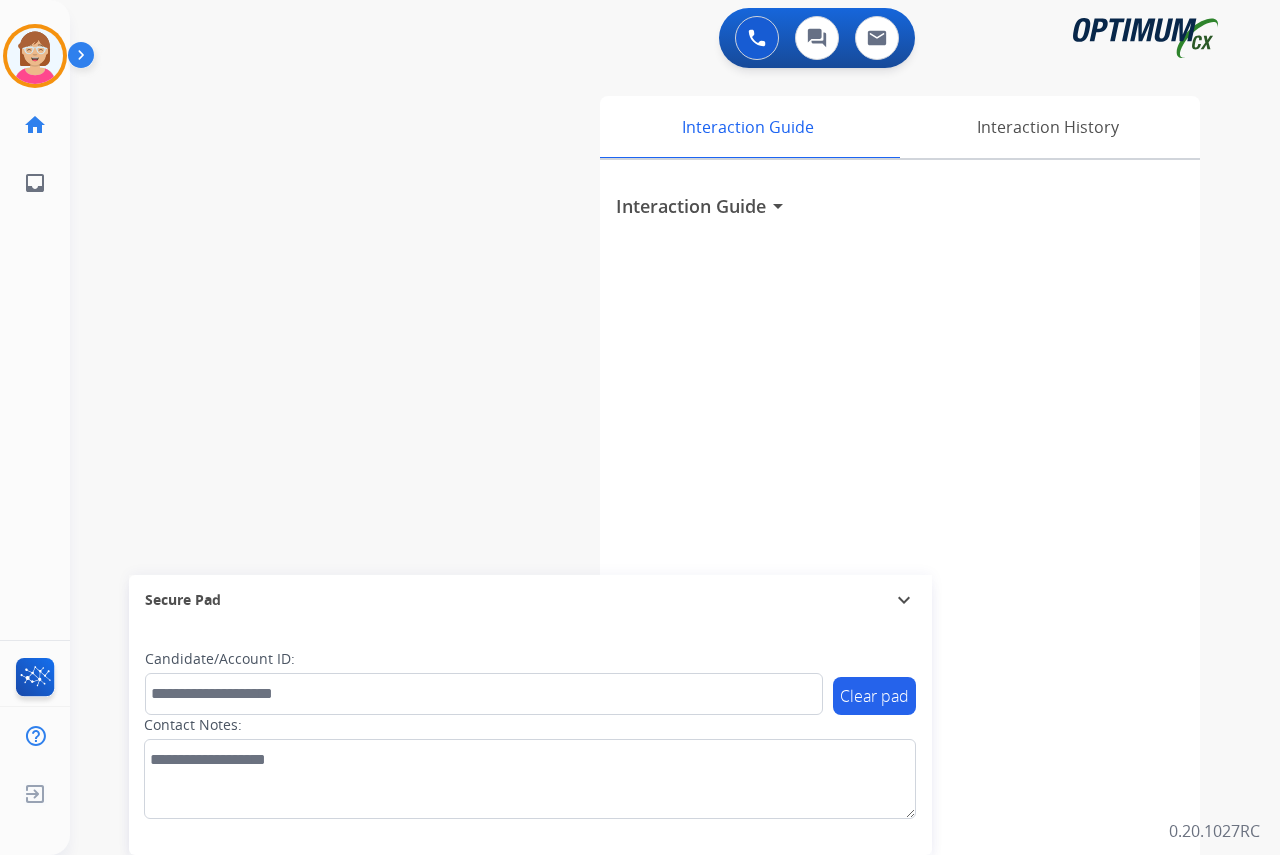 click on "[PERSON_NAME]   AfterCallWork  Edit Avatar  Agent:   [PERSON_NAME] Profile:  OCX Training home  Home  Home inbox  Emails  Emails  FocalPoints  Help Center  Help Center  Log out  Log out" 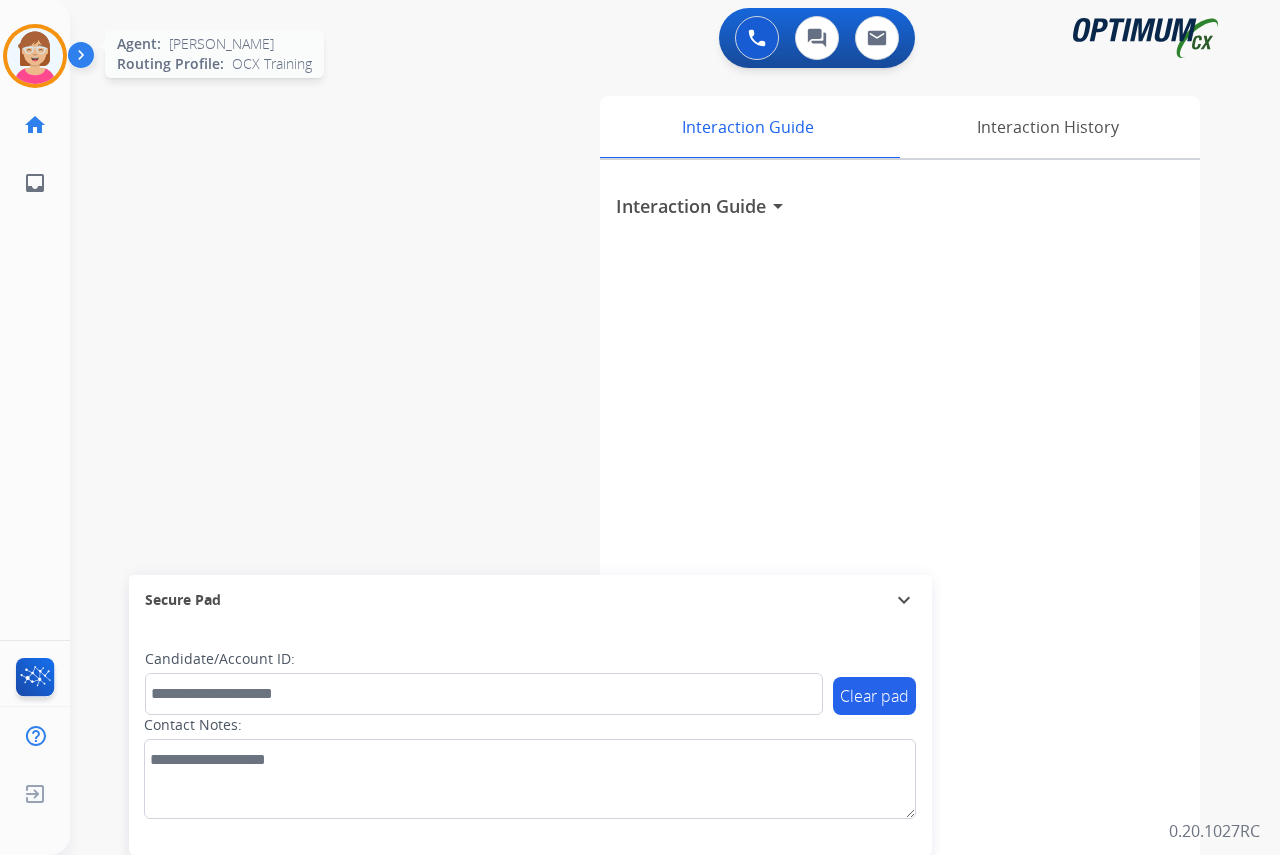 click at bounding box center (35, 56) 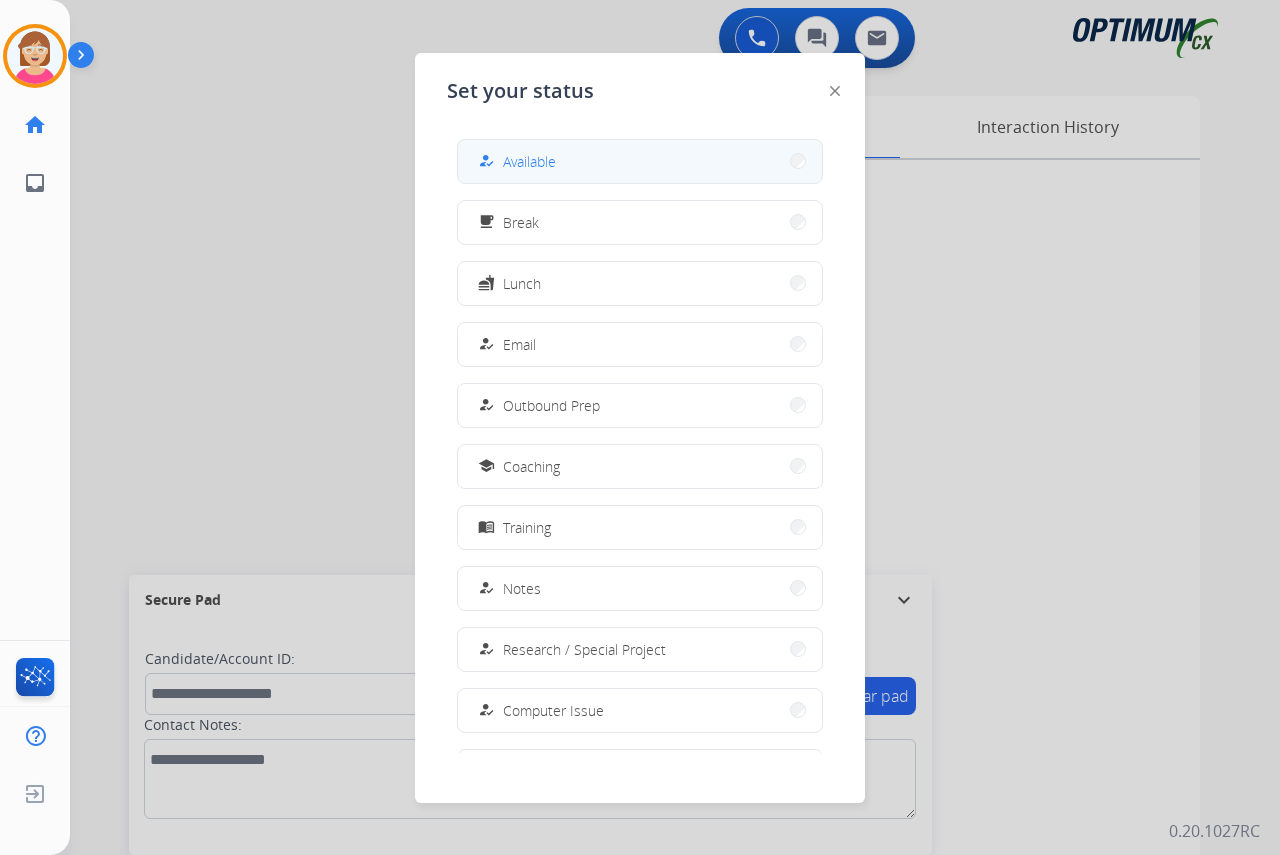 click on "how_to_reg Available" at bounding box center (515, 161) 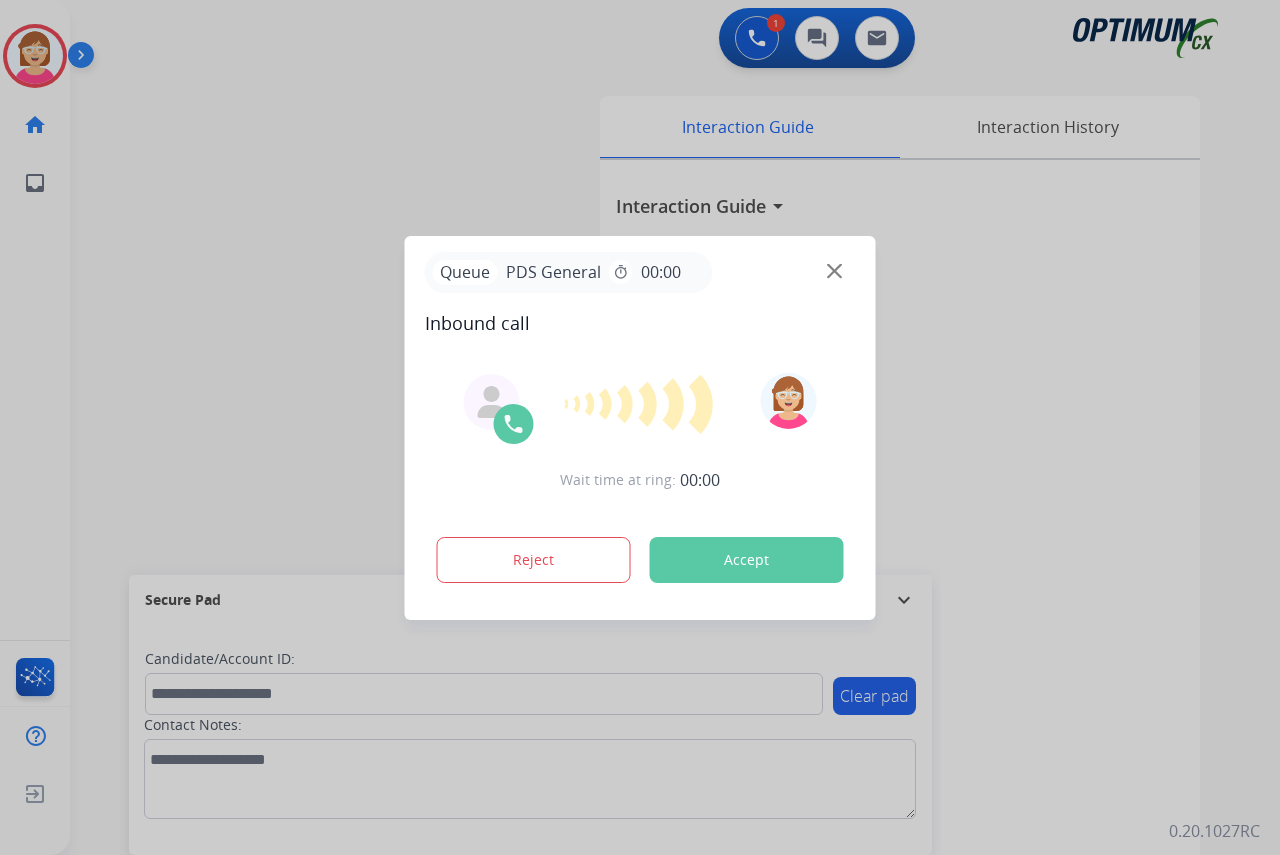 click on "Accept" at bounding box center [747, 560] 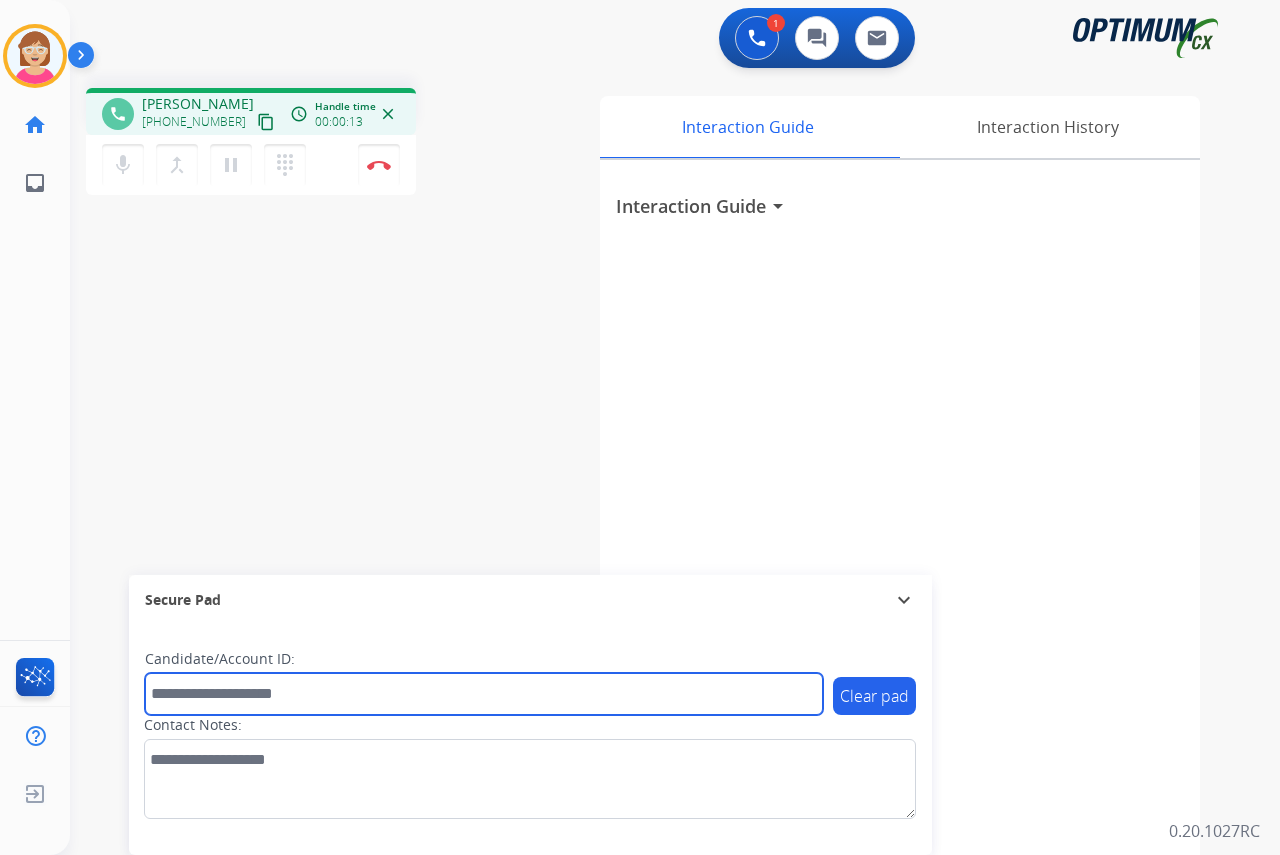 click at bounding box center (484, 694) 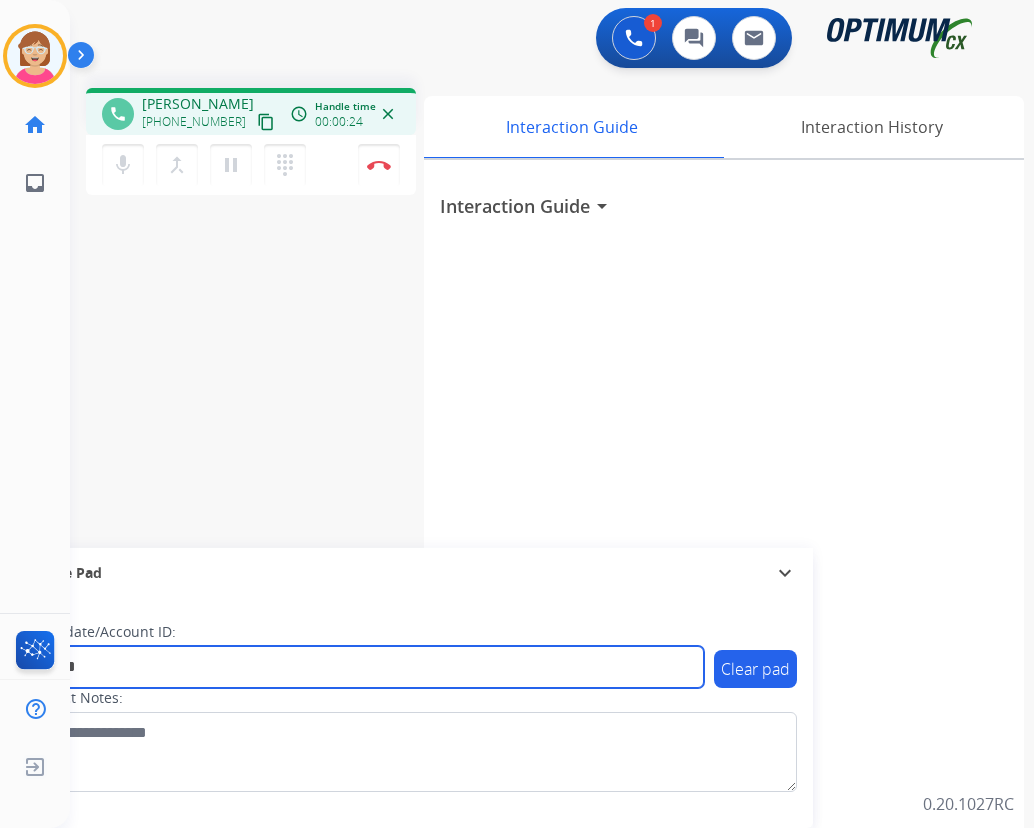 type on "*******" 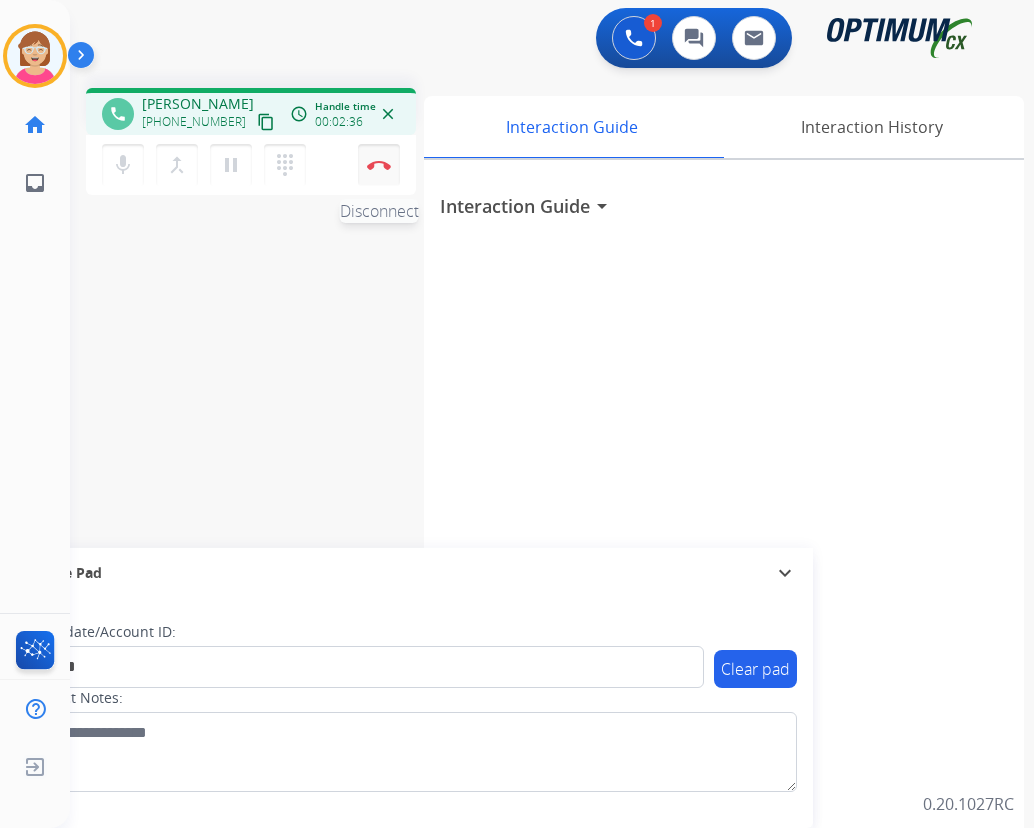 click at bounding box center (379, 165) 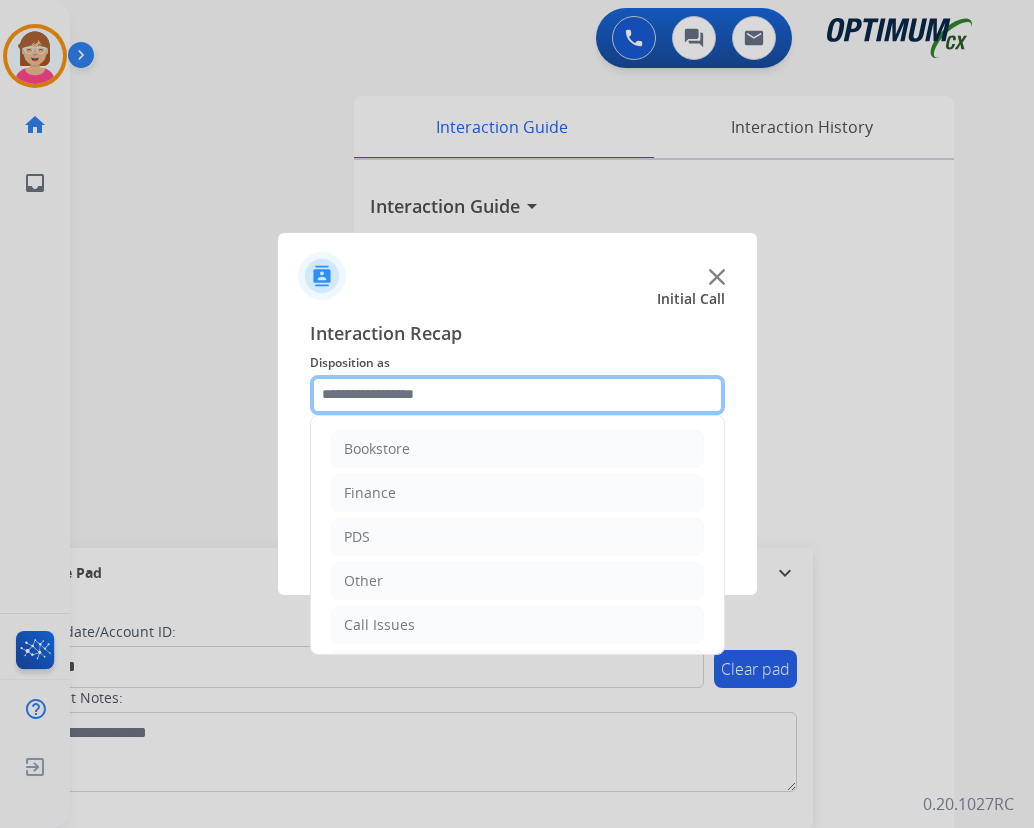 click 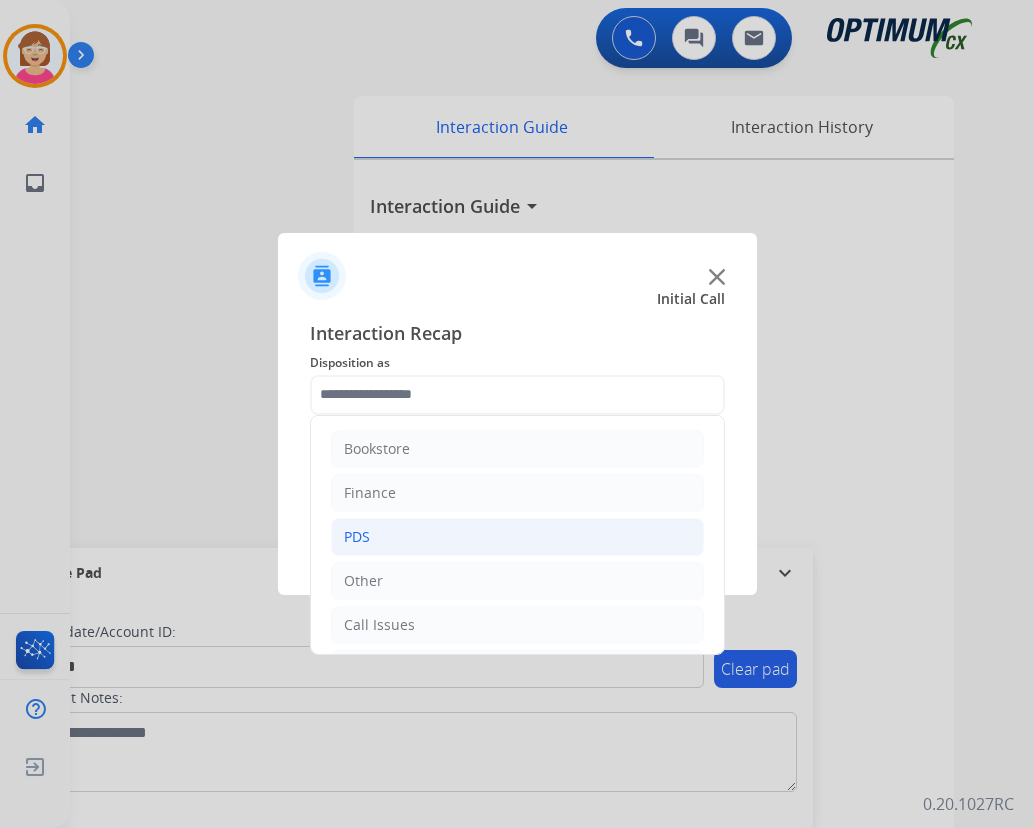 click on "PDS" 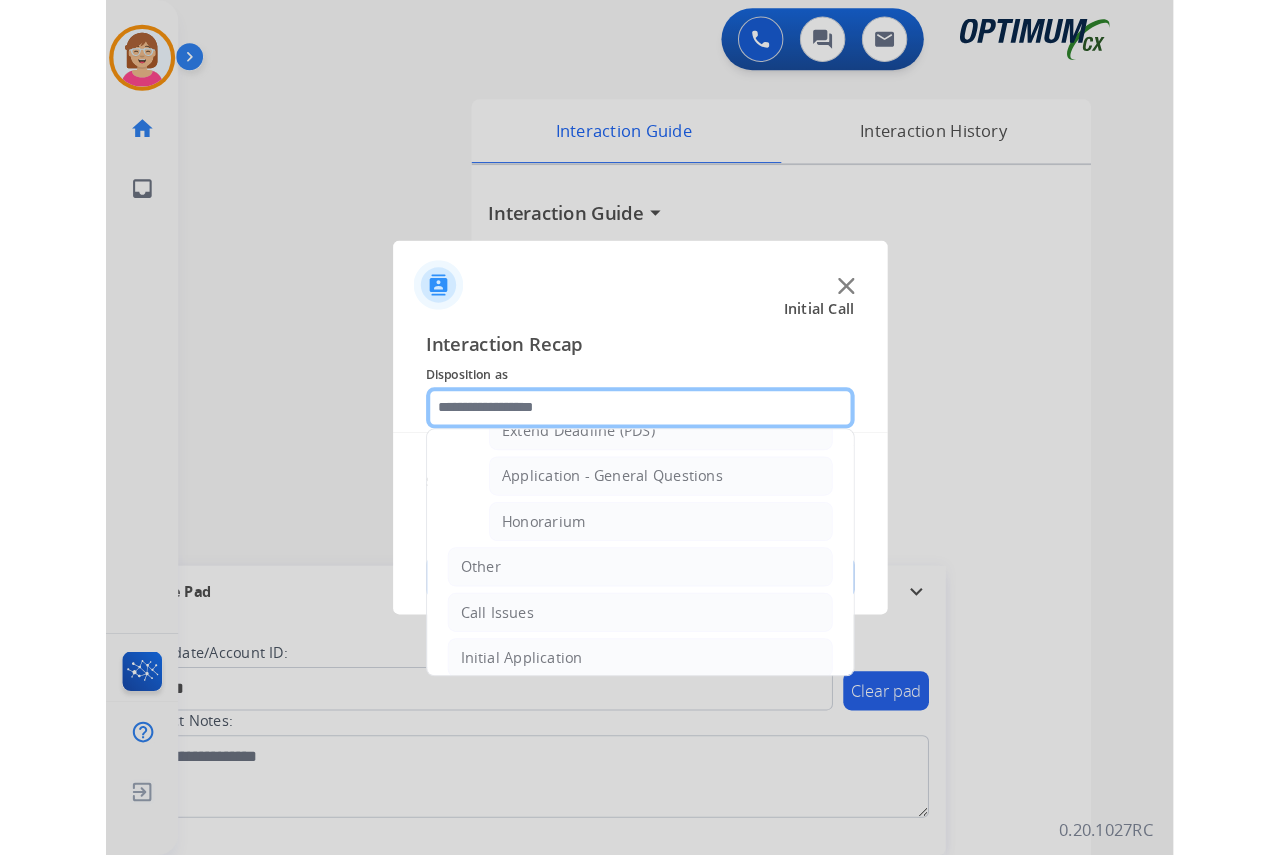 scroll, scrollTop: 500, scrollLeft: 0, axis: vertical 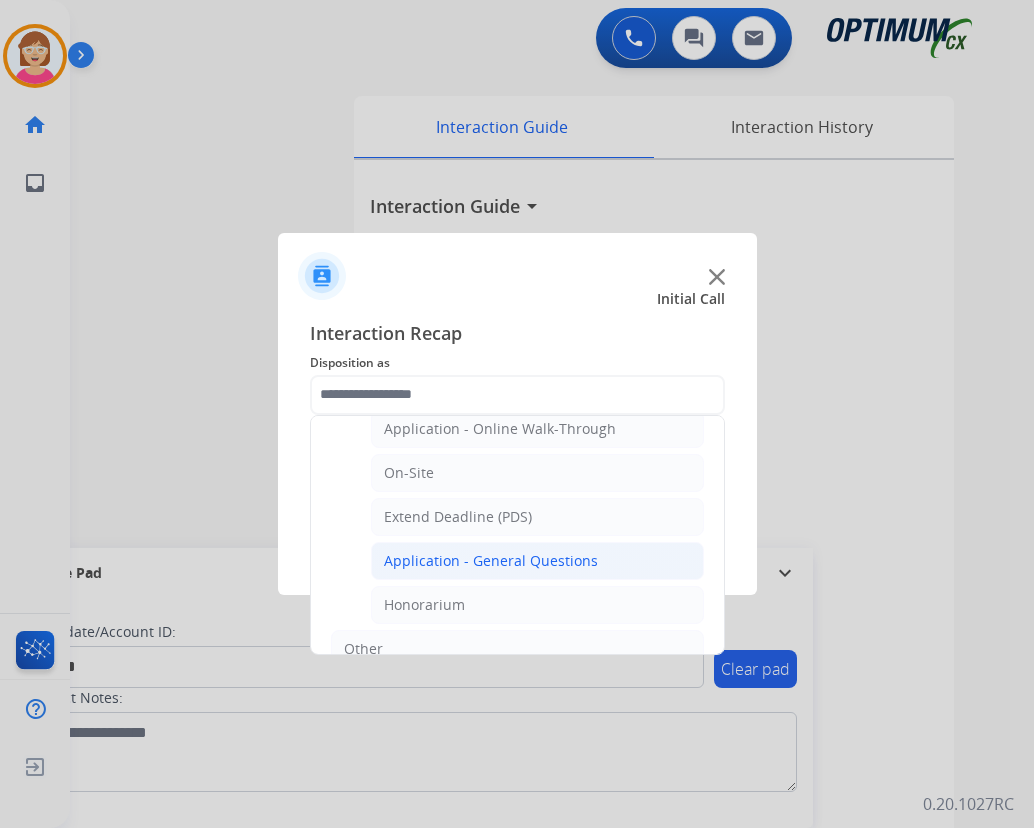 click on "Application - General Questions" 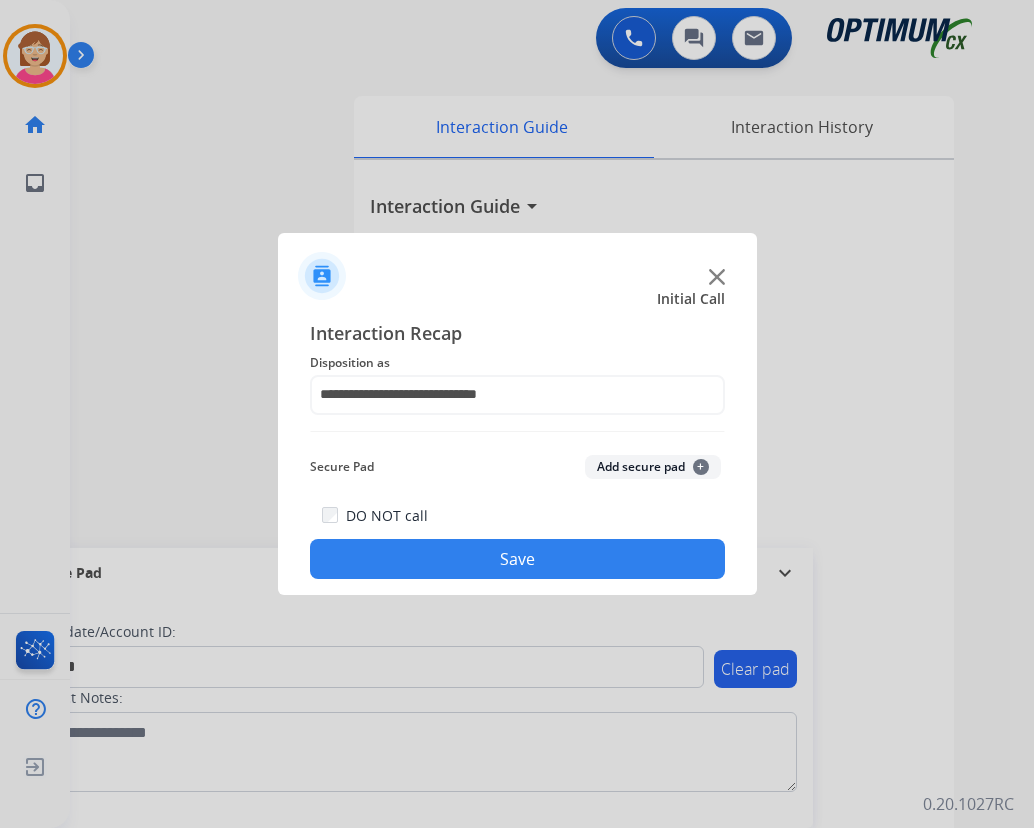 click on "+" 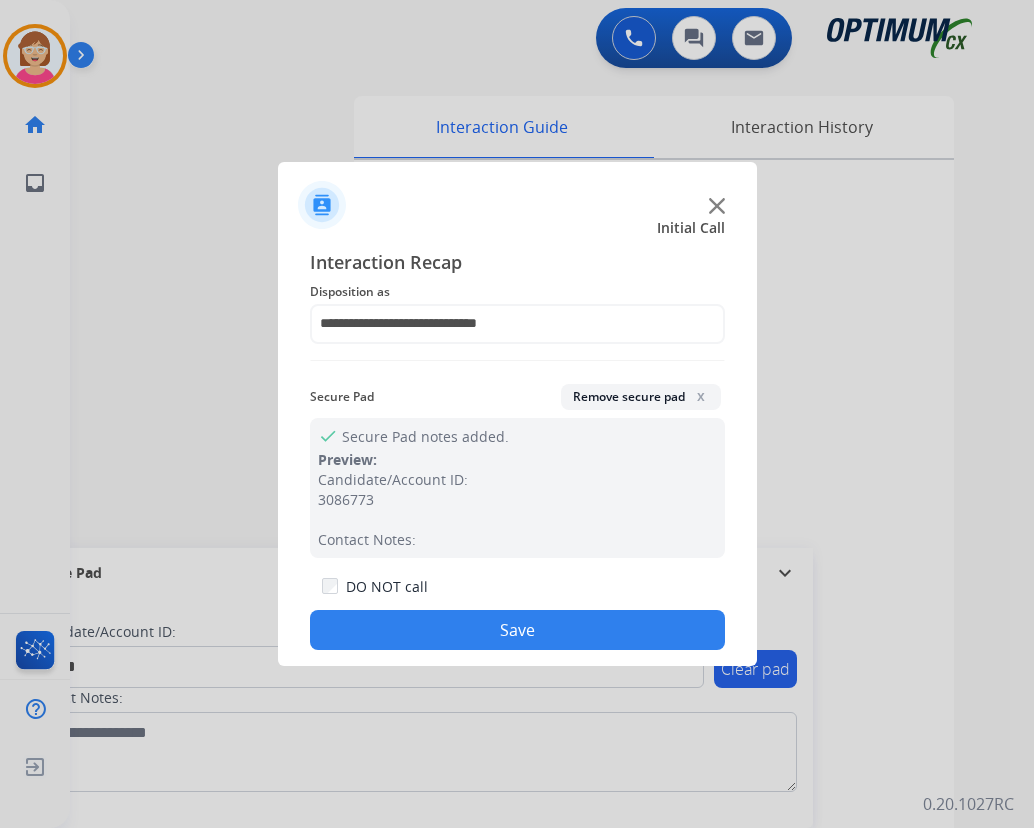 click on "Save" 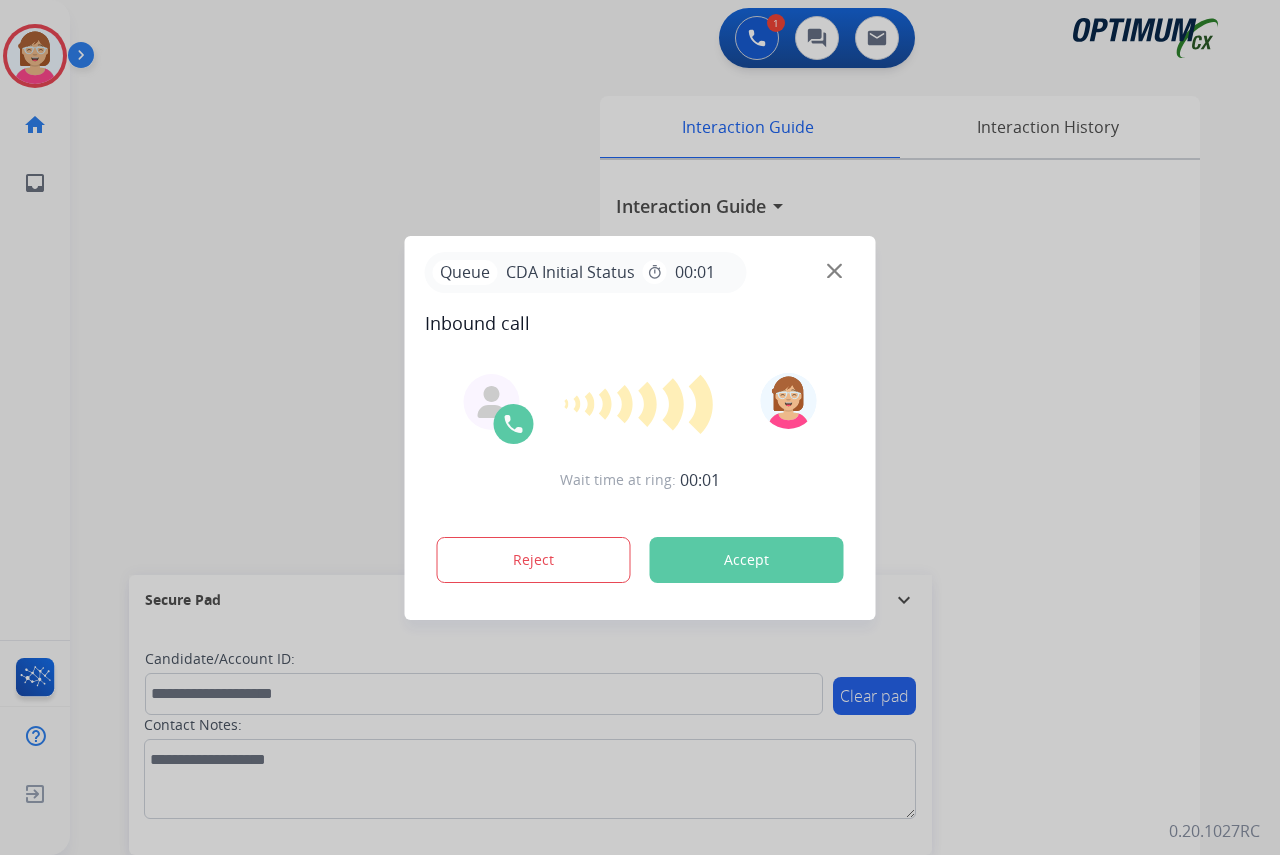 click at bounding box center [640, 427] 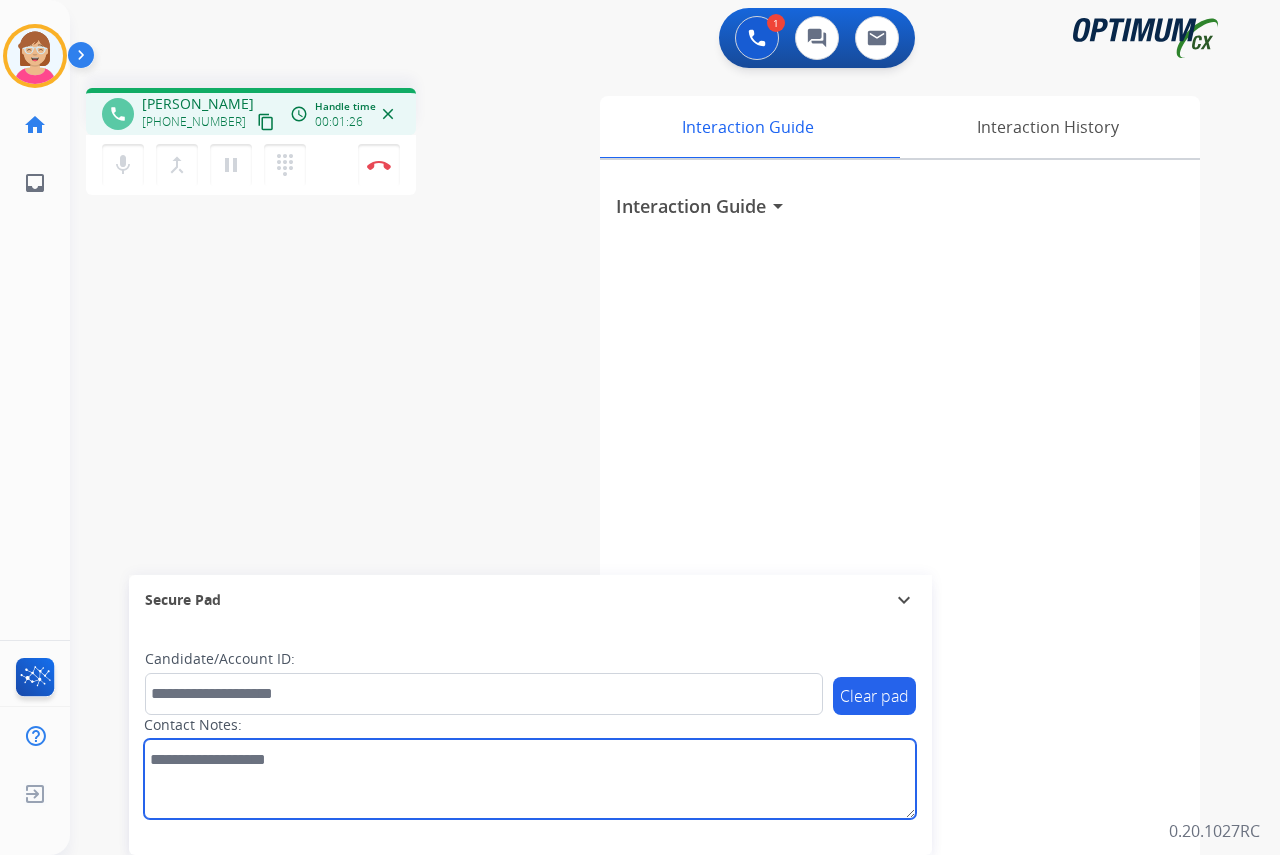 click at bounding box center [530, 779] 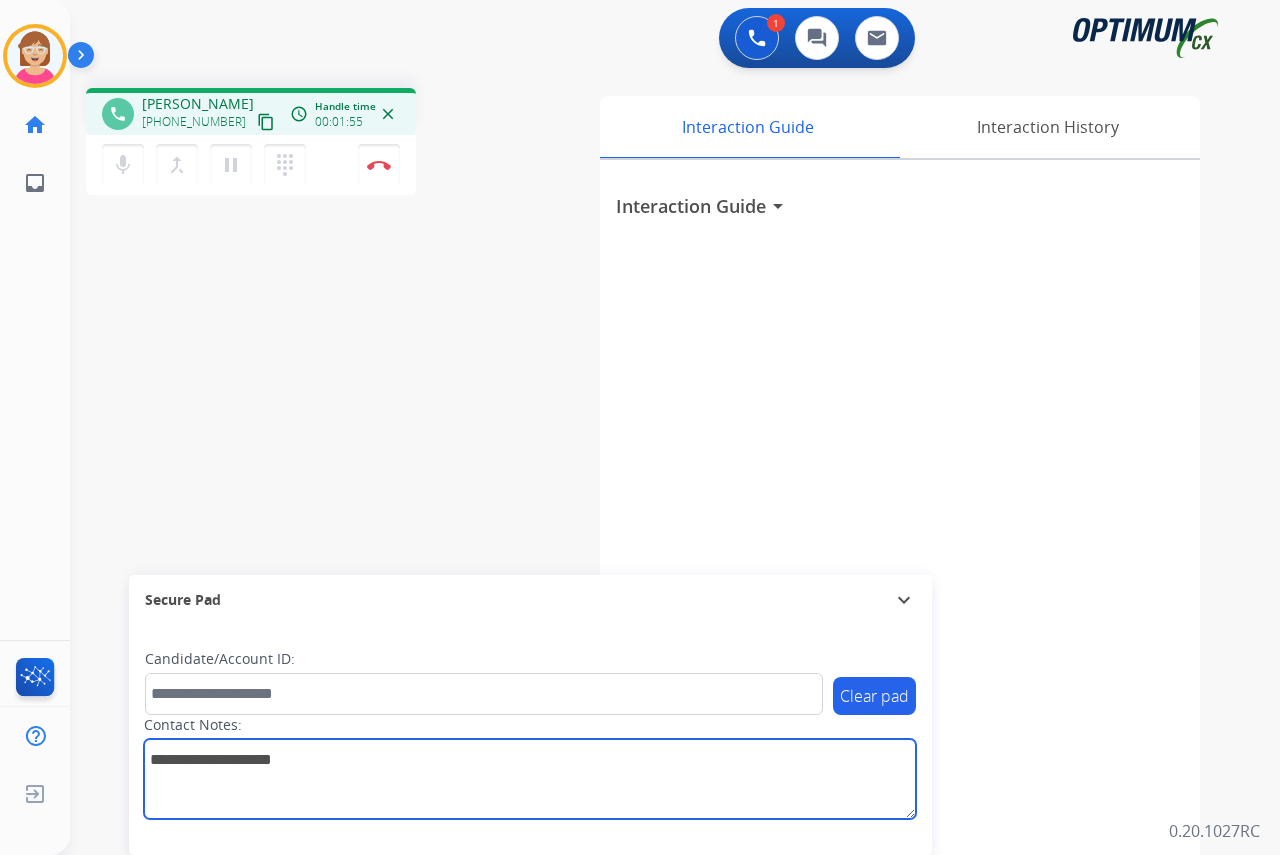 type on "**********" 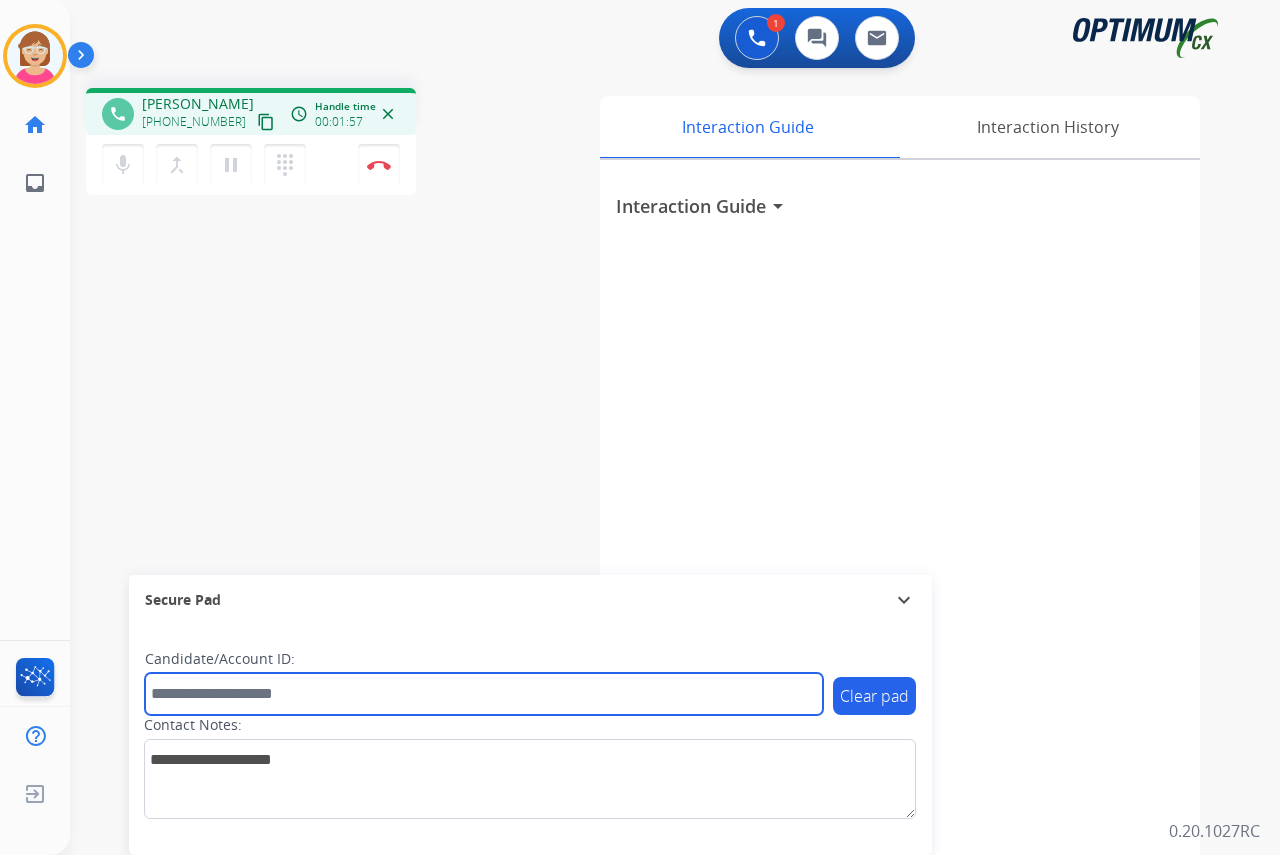 drag, startPoint x: 177, startPoint y: 692, endPoint x: 161, endPoint y: 689, distance: 16.27882 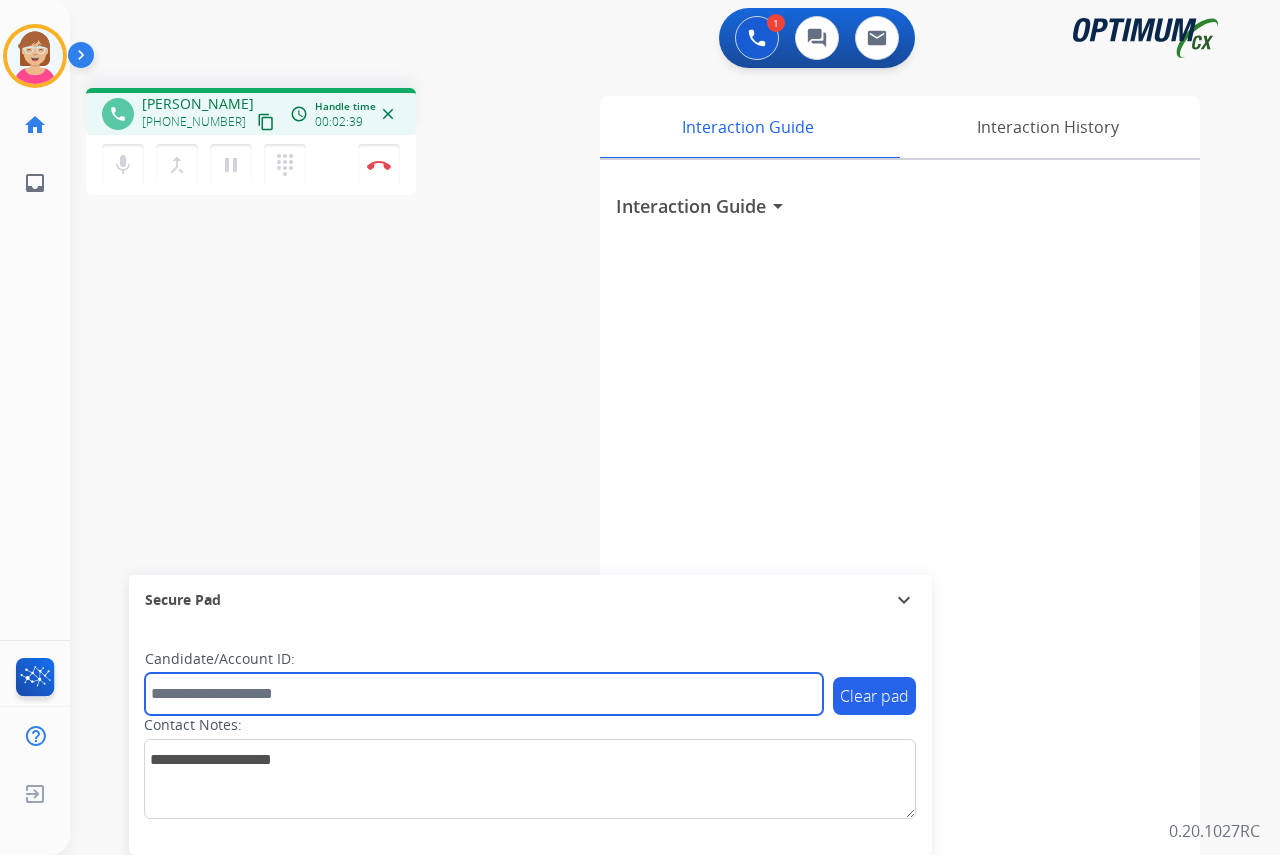 click at bounding box center [484, 694] 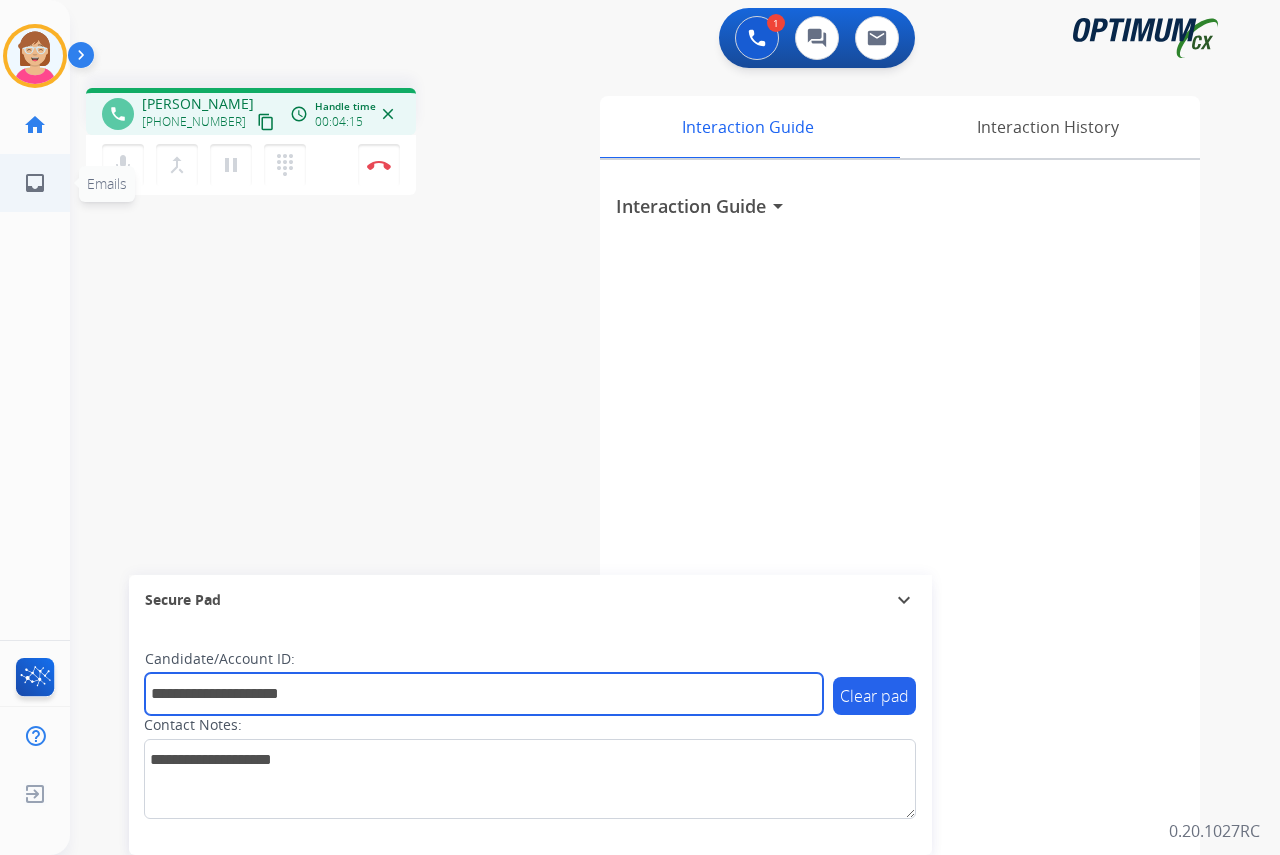 type on "**********" 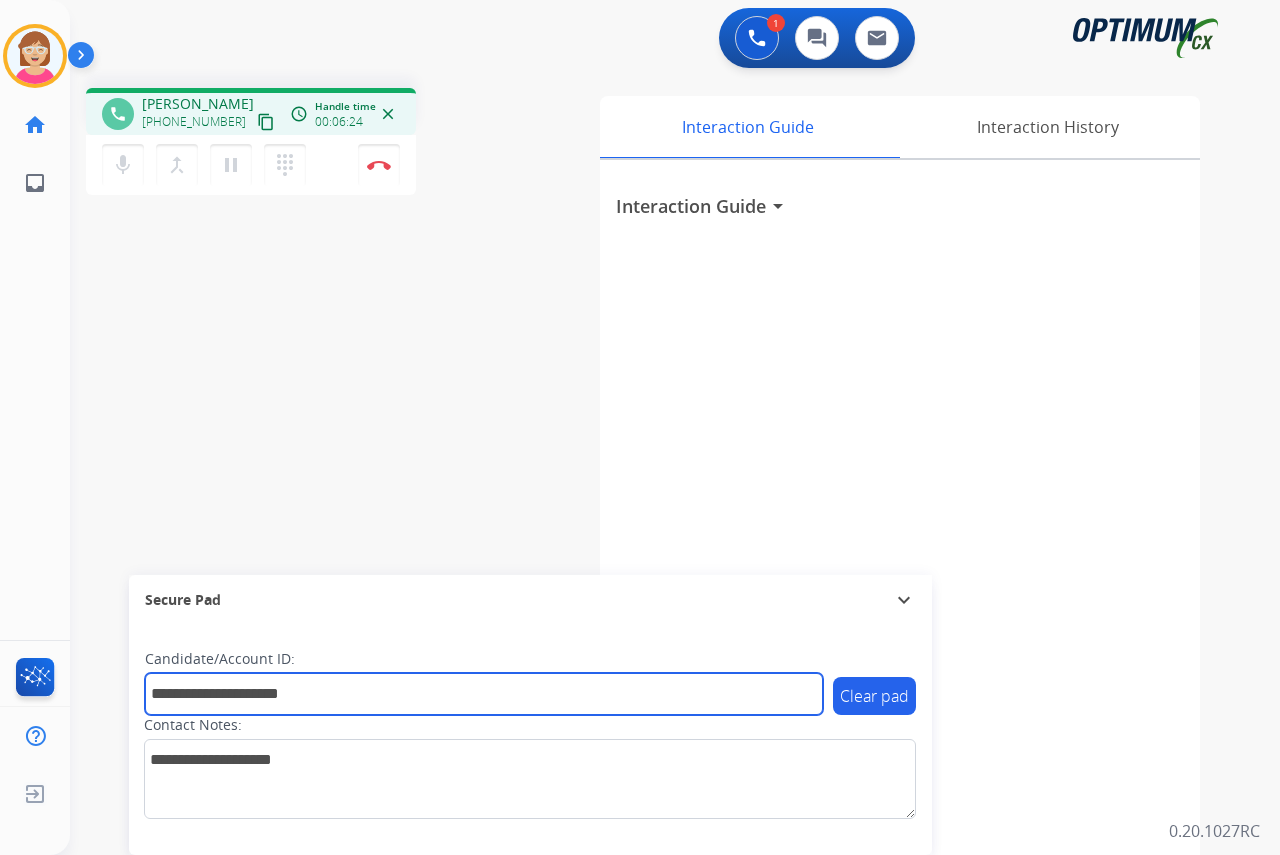 drag, startPoint x: 323, startPoint y: 695, endPoint x: 137, endPoint y: 696, distance: 186.00269 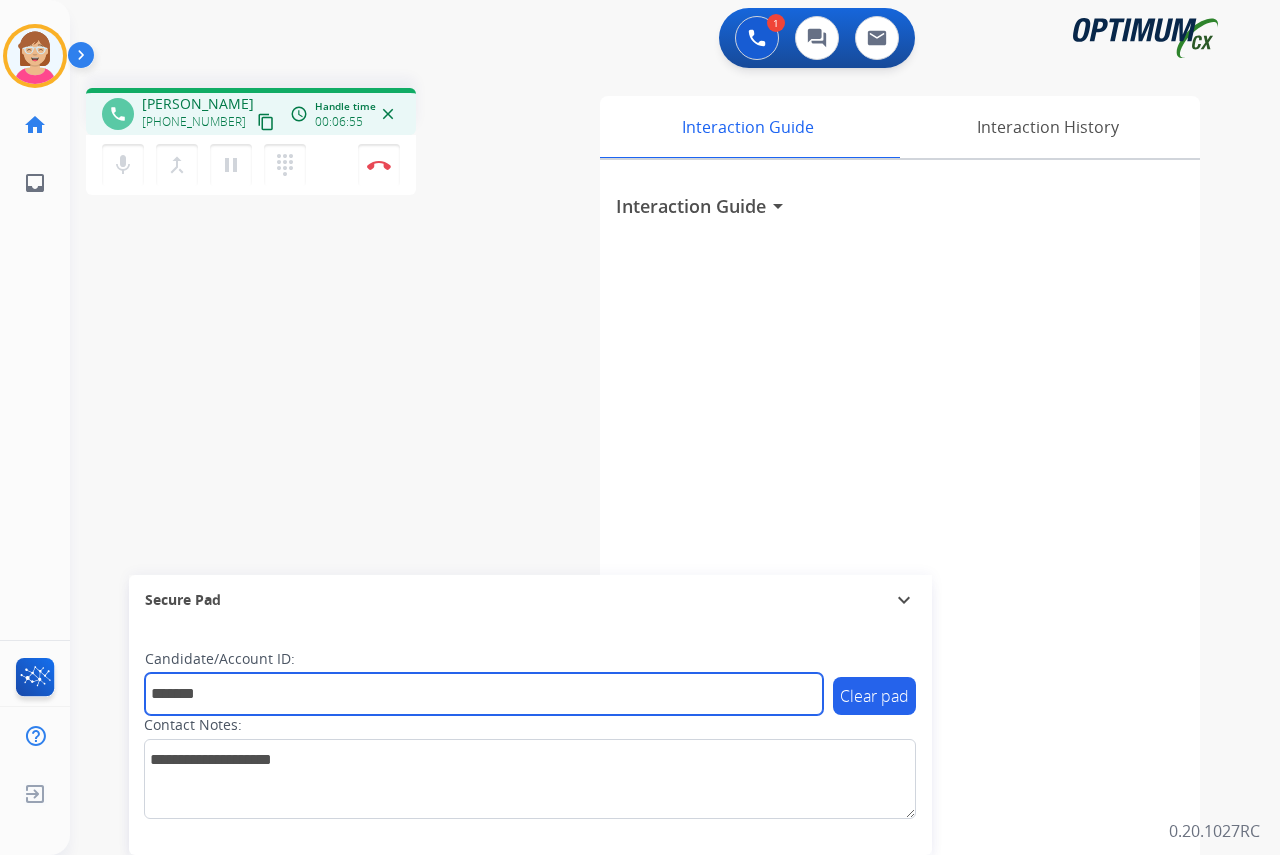 type on "*******" 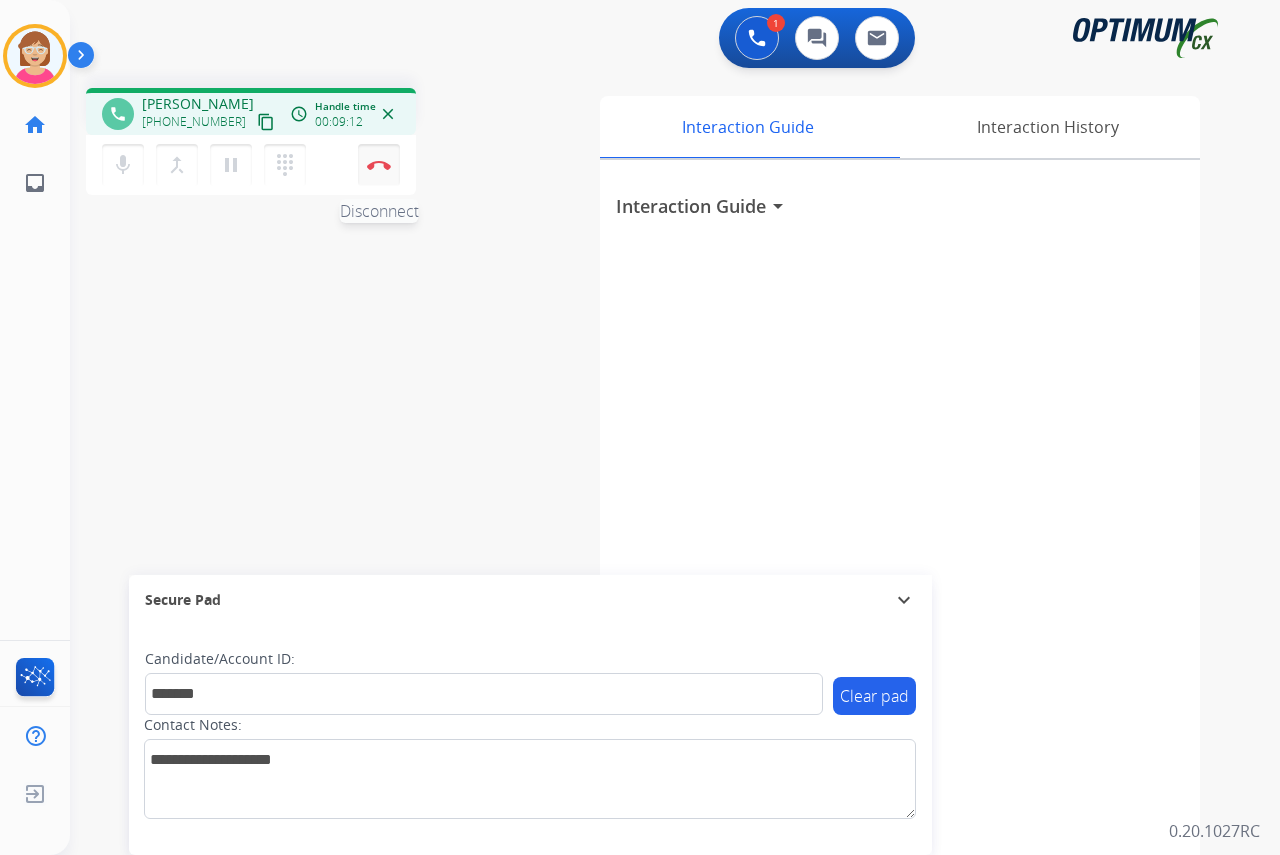 click at bounding box center (379, 165) 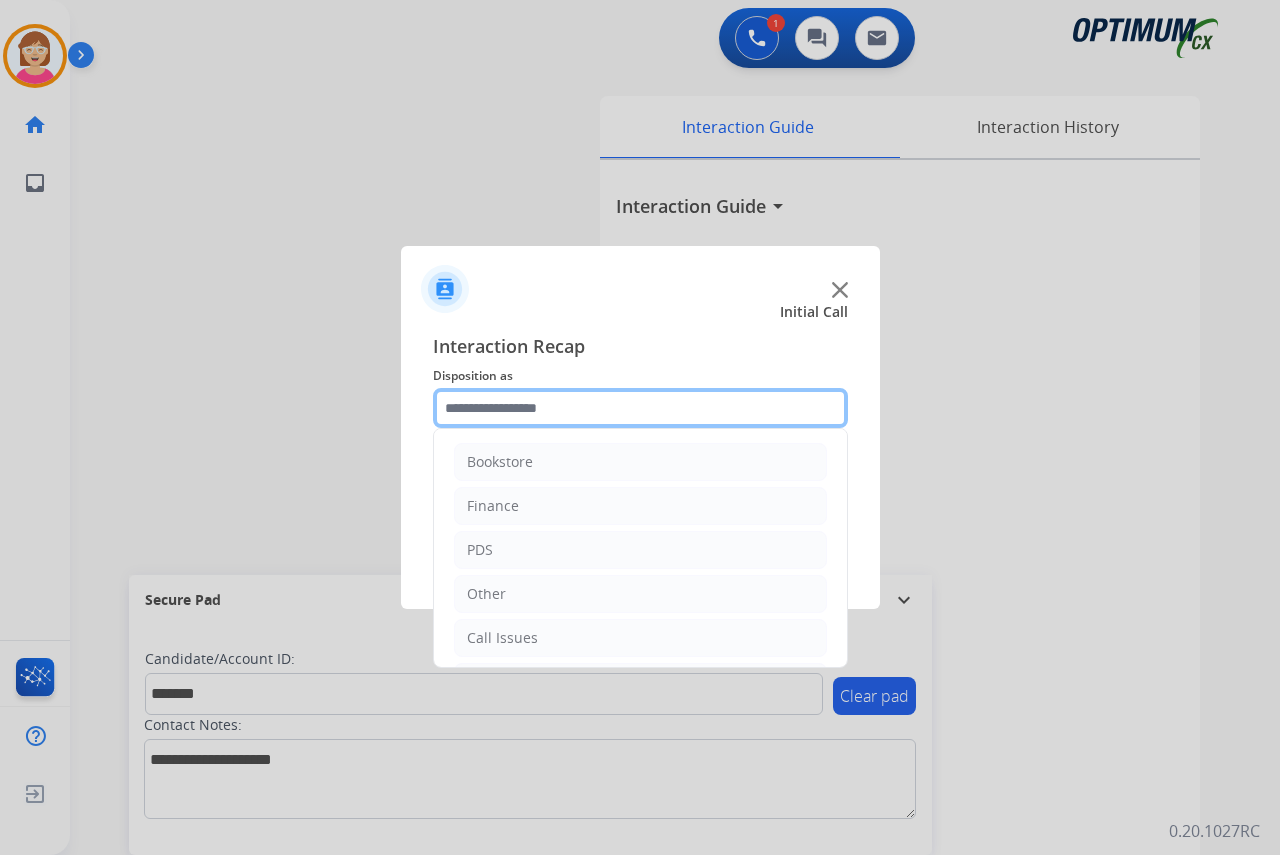 click 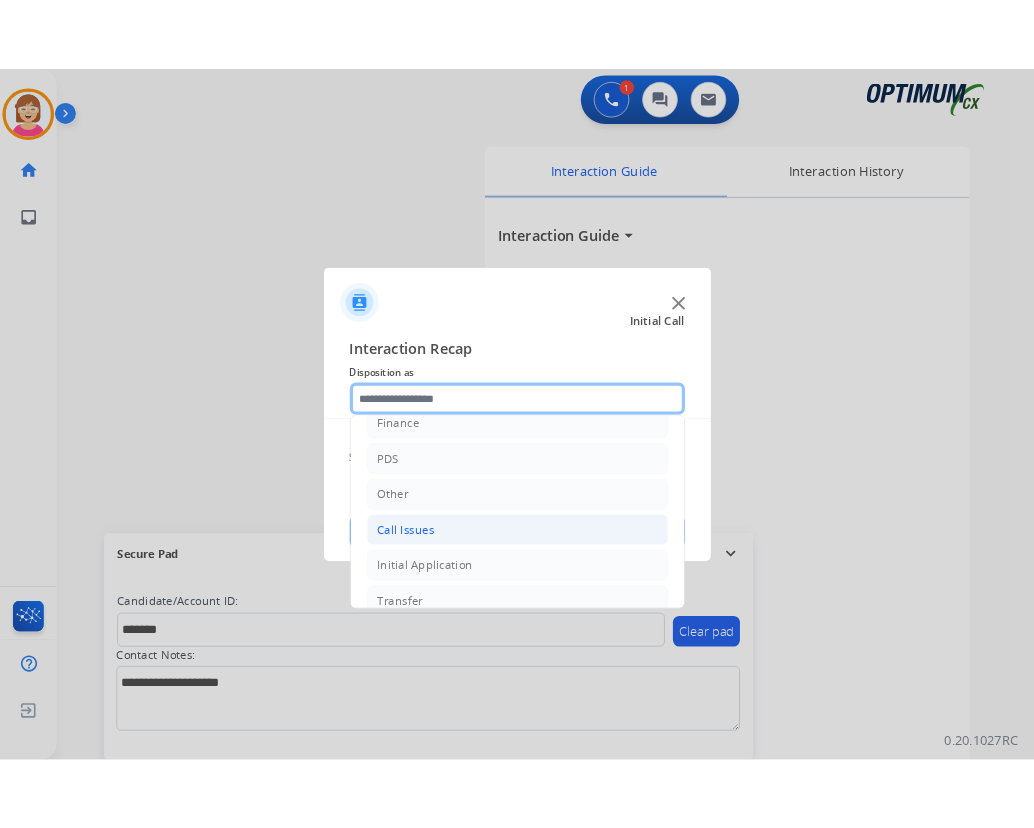 scroll, scrollTop: 136, scrollLeft: 0, axis: vertical 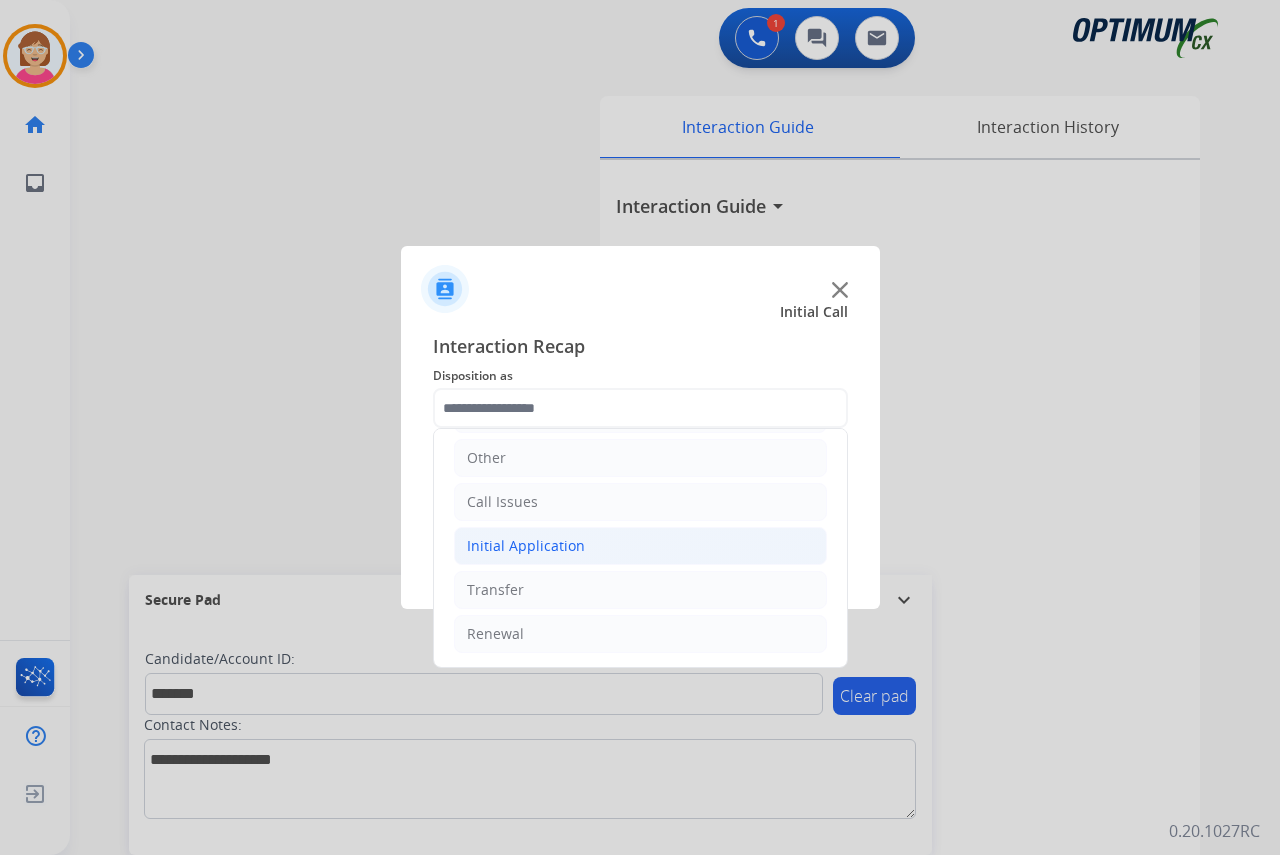 click on "Initial Application" 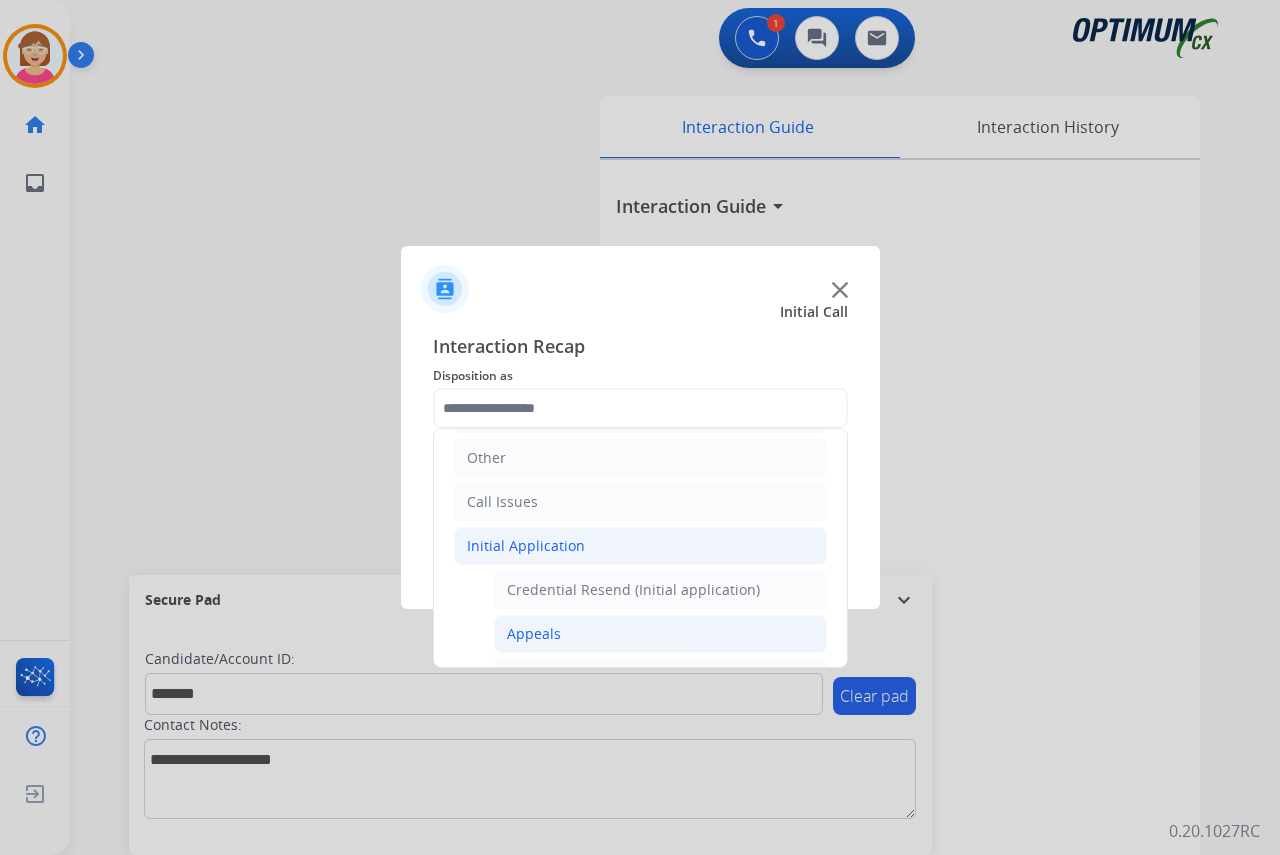 click on "Appeals" 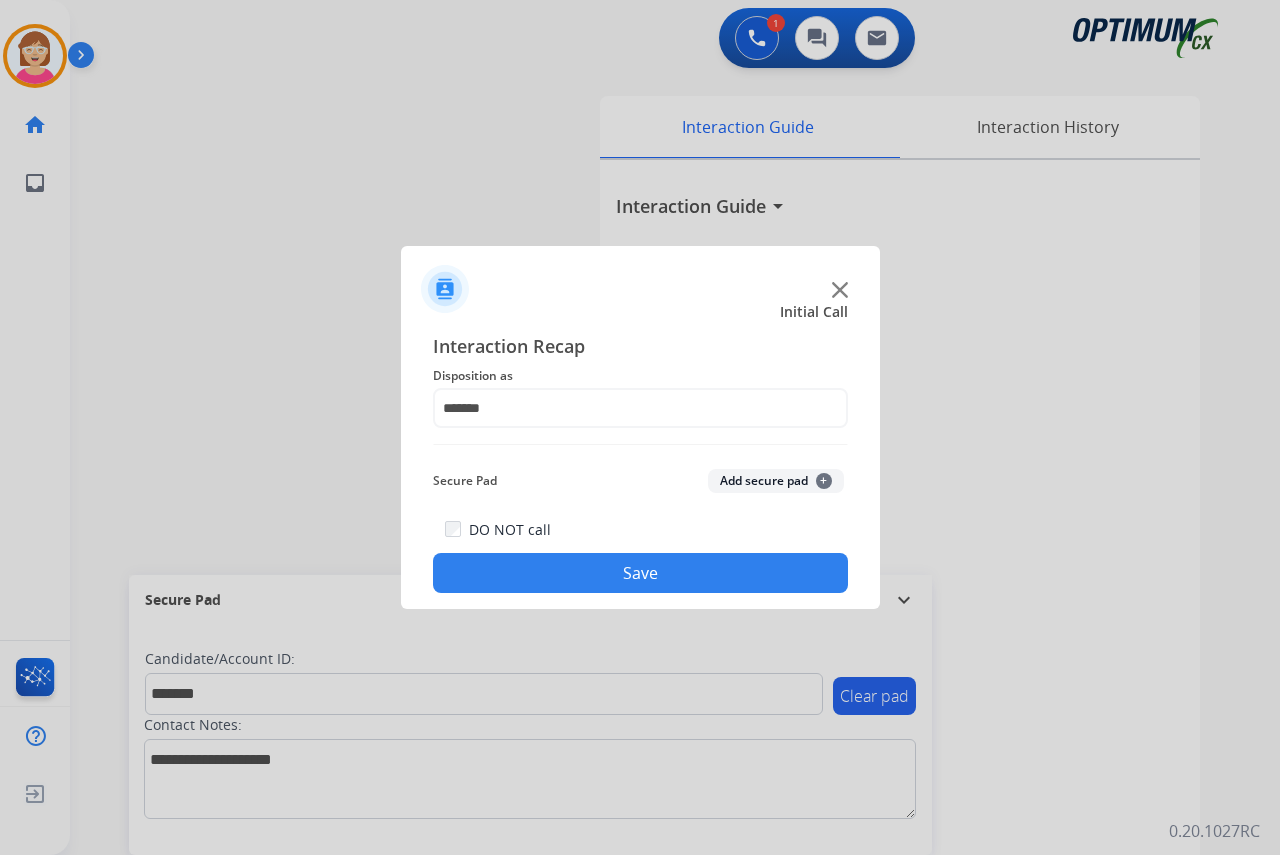 click on "+" 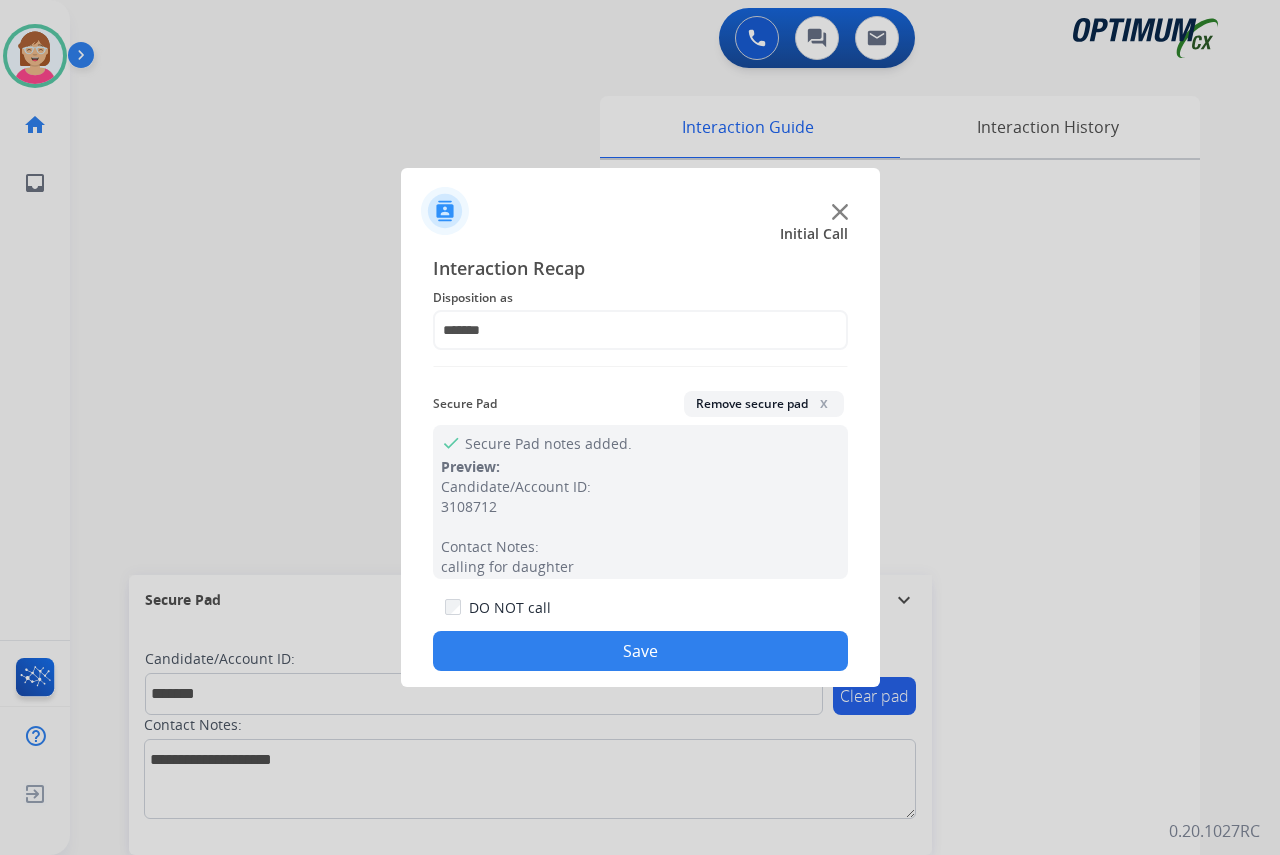 click on "Save" 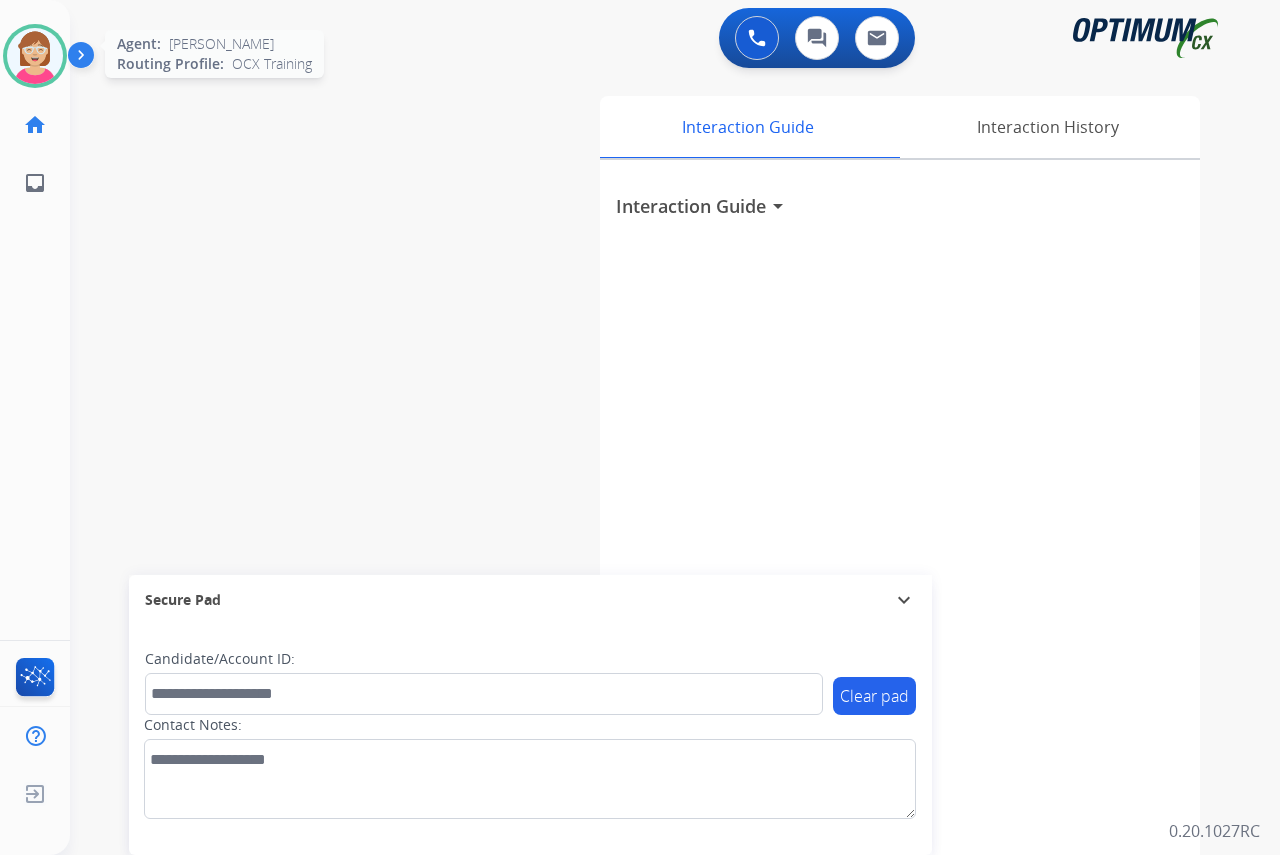 click at bounding box center [35, 56] 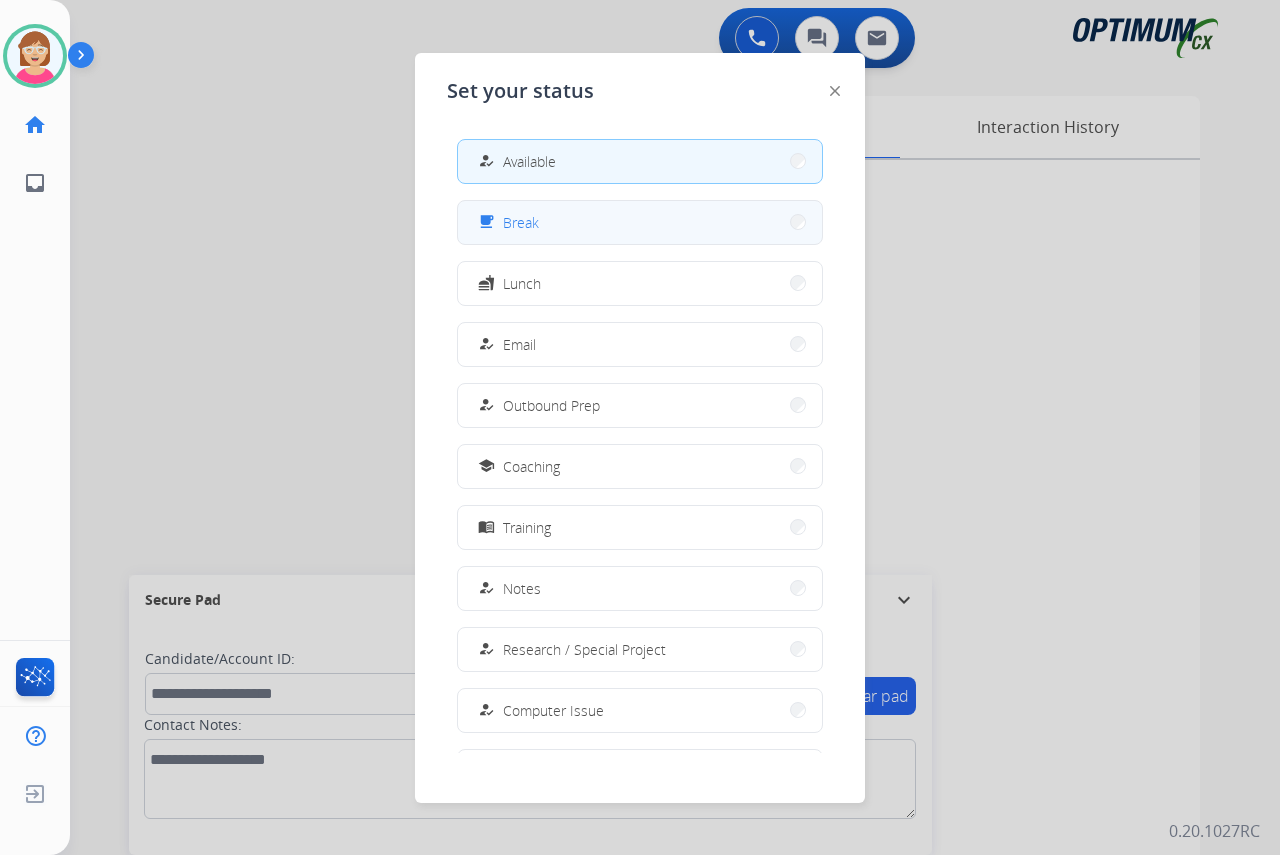 click on "free_breakfast Break" at bounding box center (640, 222) 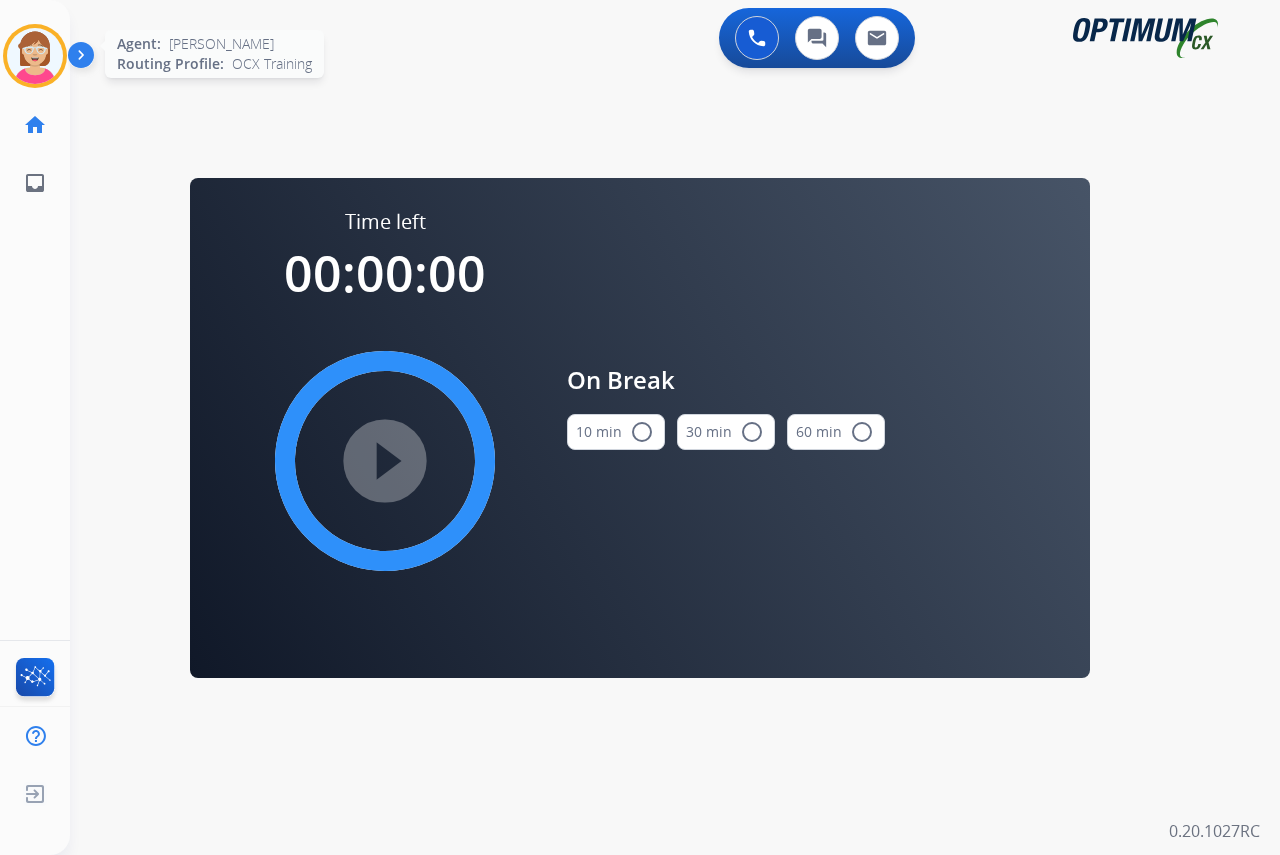 click at bounding box center [35, 56] 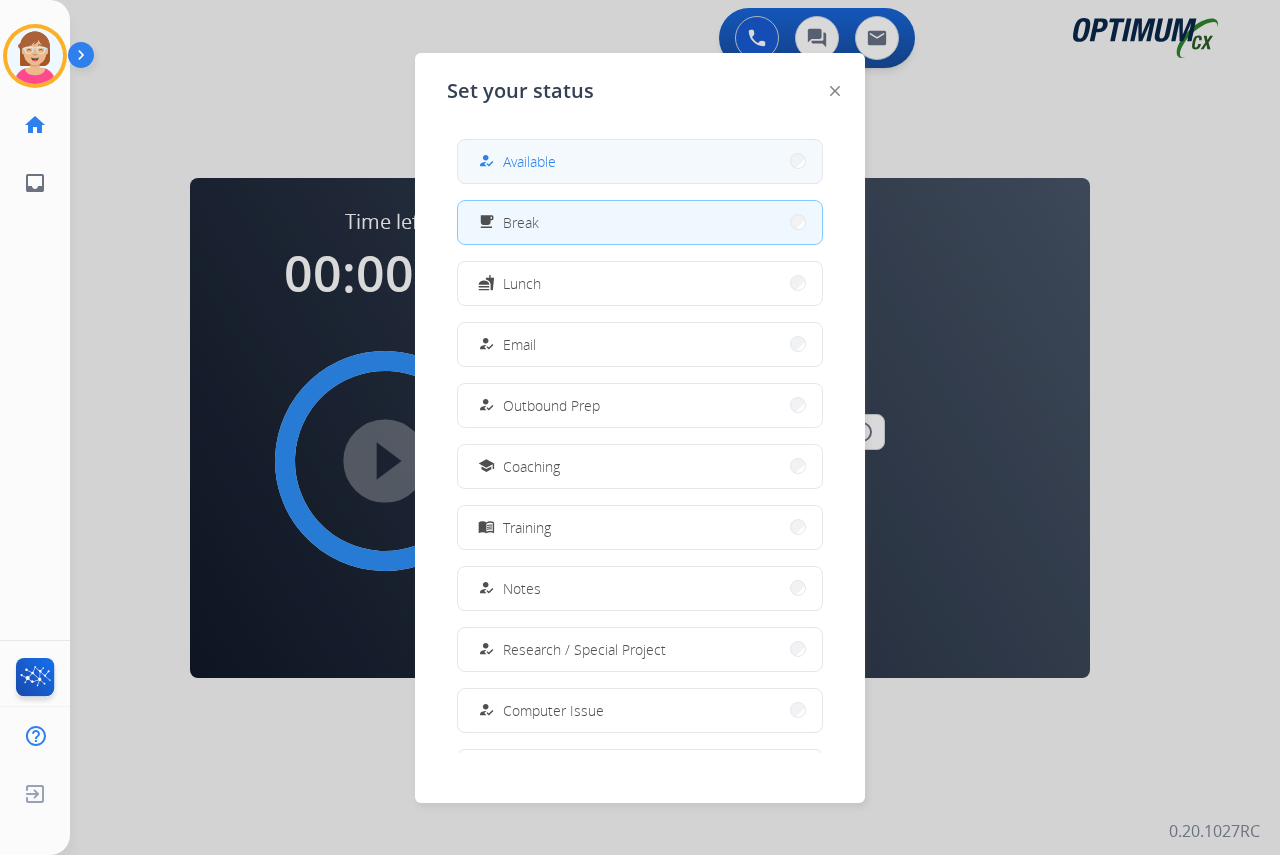 click on "Available" at bounding box center (529, 161) 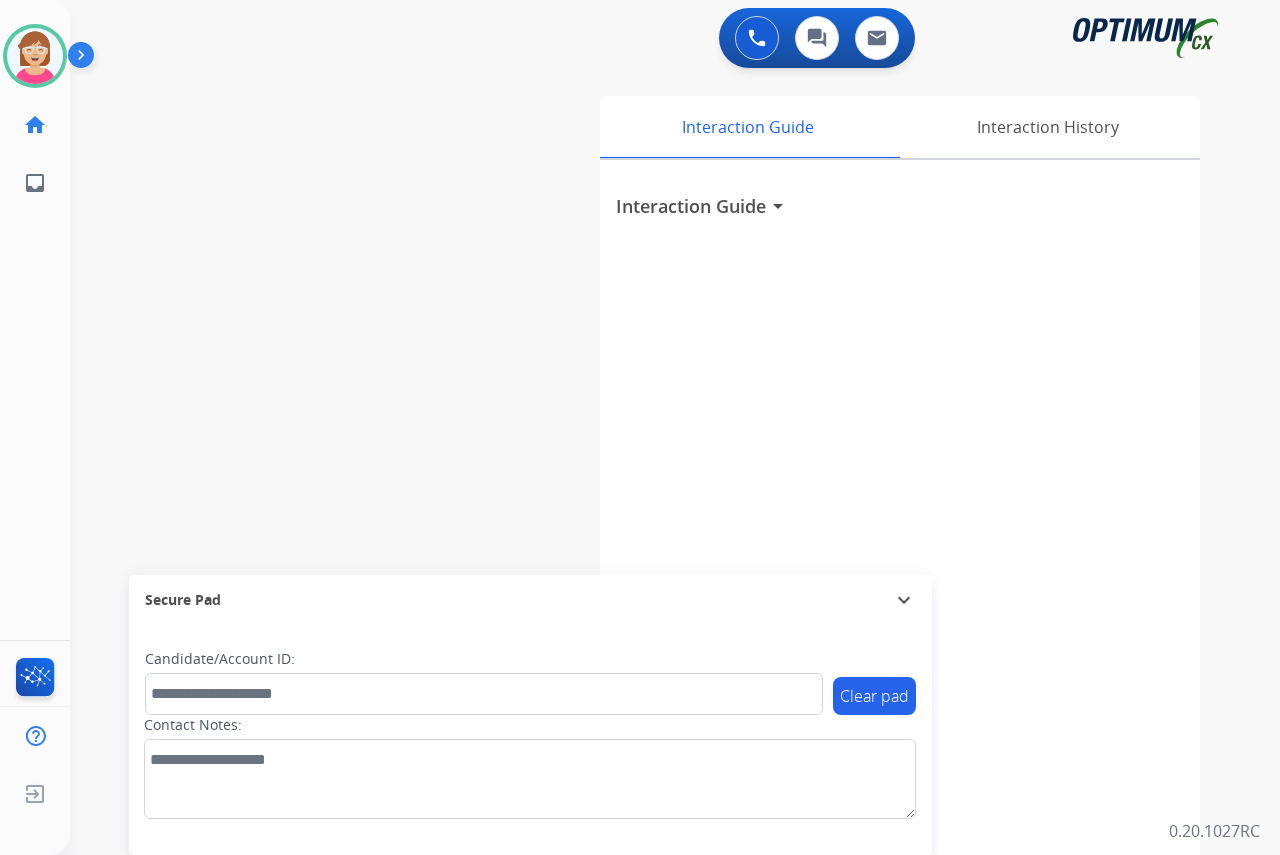 click on "[PERSON_NAME]   Available  Edit Avatar  Agent:   [PERSON_NAME] Profile:  OCX Training home  Home  Home inbox  Emails  Emails  FocalPoints  Help Center  Help Center  Log out  Log out" 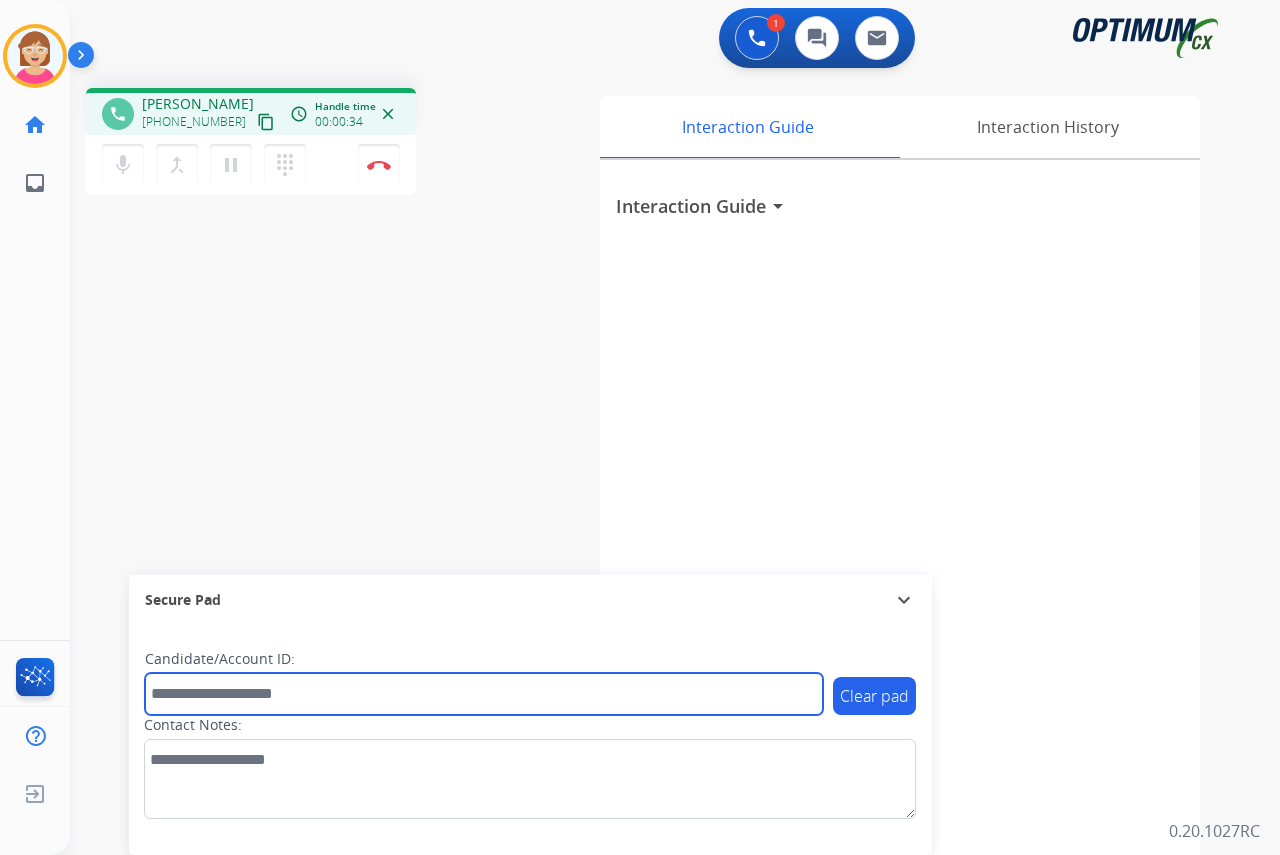 click at bounding box center [484, 694] 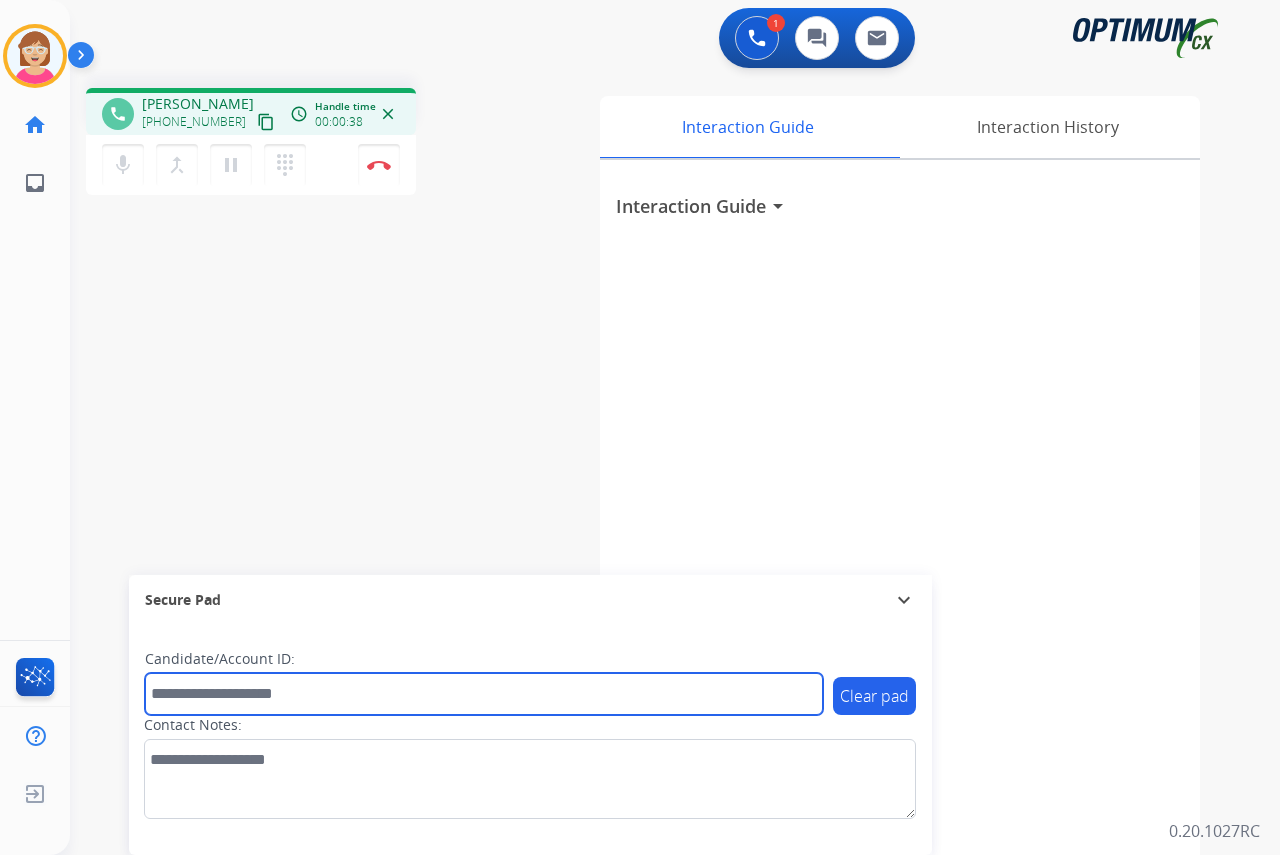 click at bounding box center (484, 694) 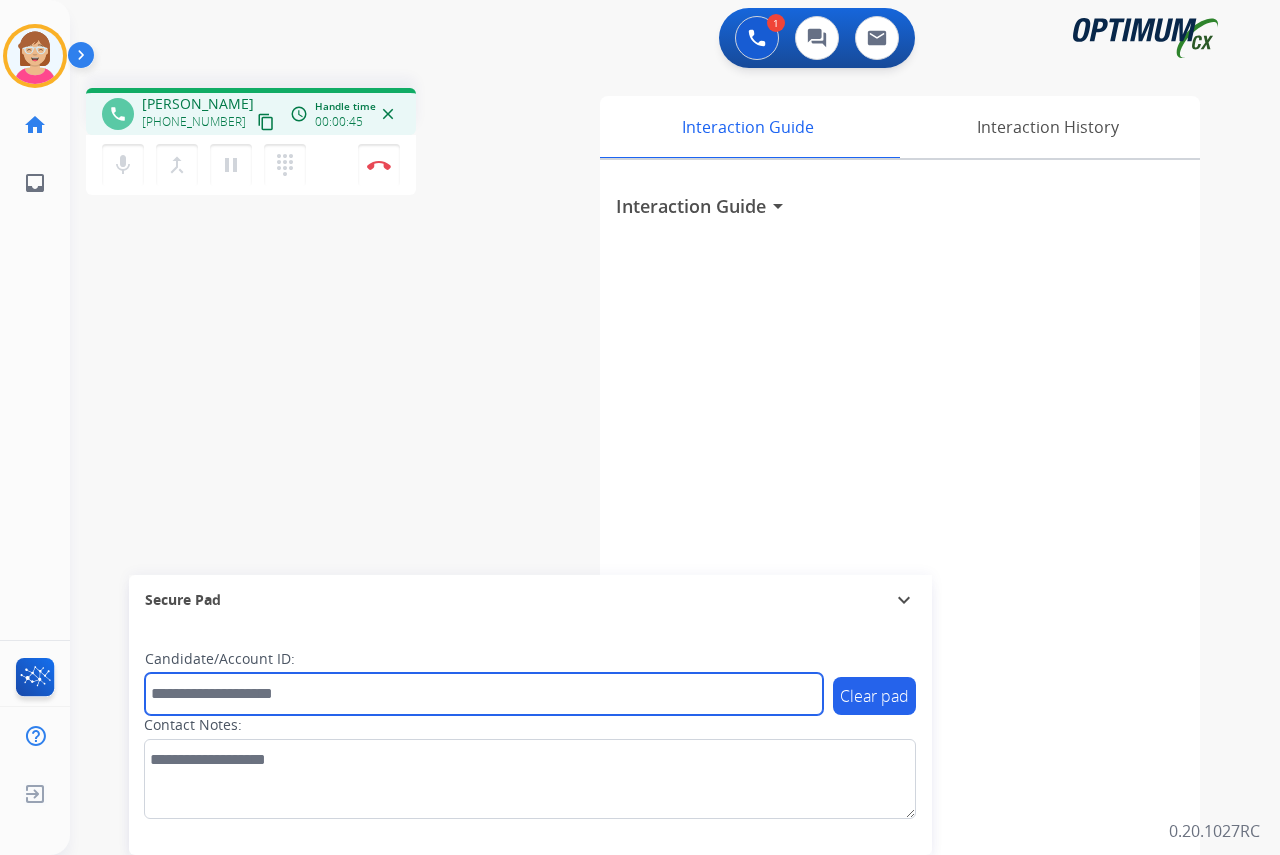 drag, startPoint x: 181, startPoint y: 693, endPoint x: 164, endPoint y: 697, distance: 17.464249 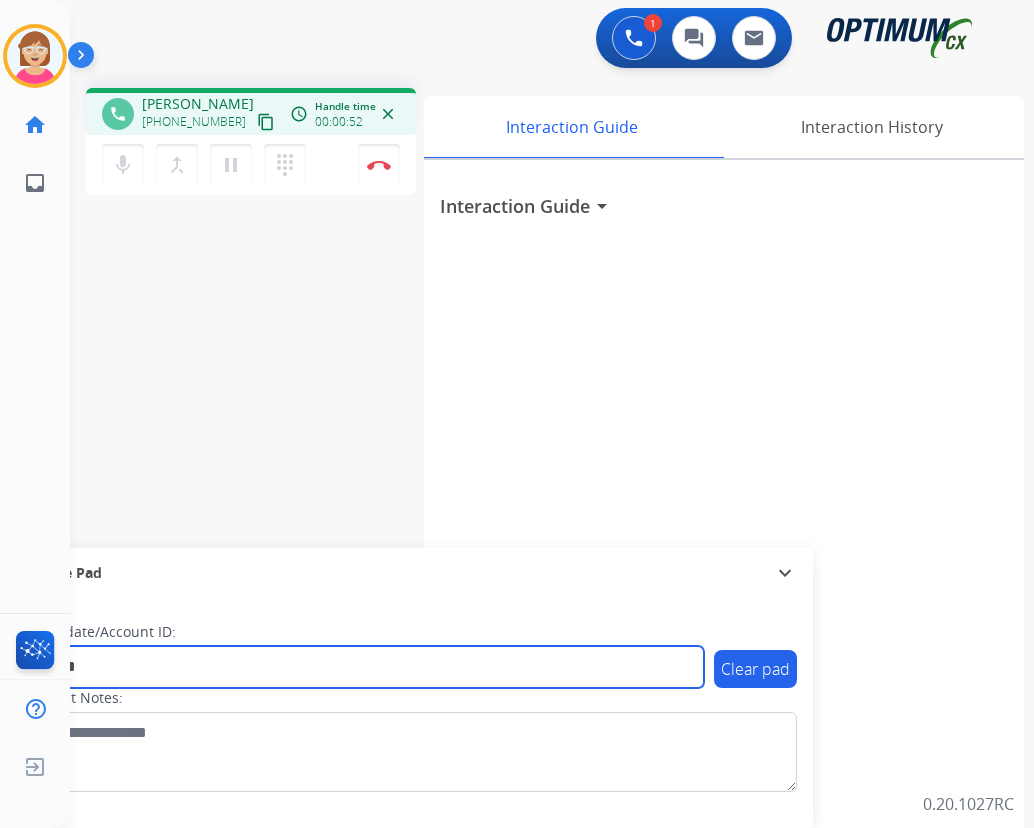 type on "*******" 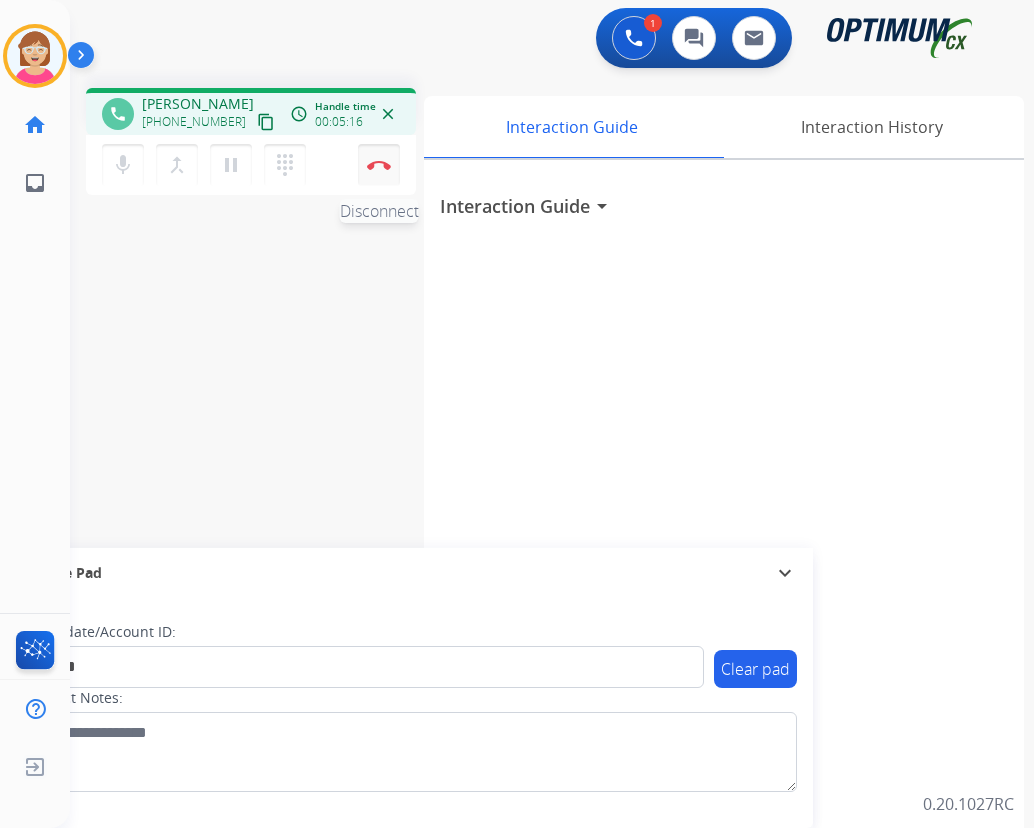 click at bounding box center (379, 165) 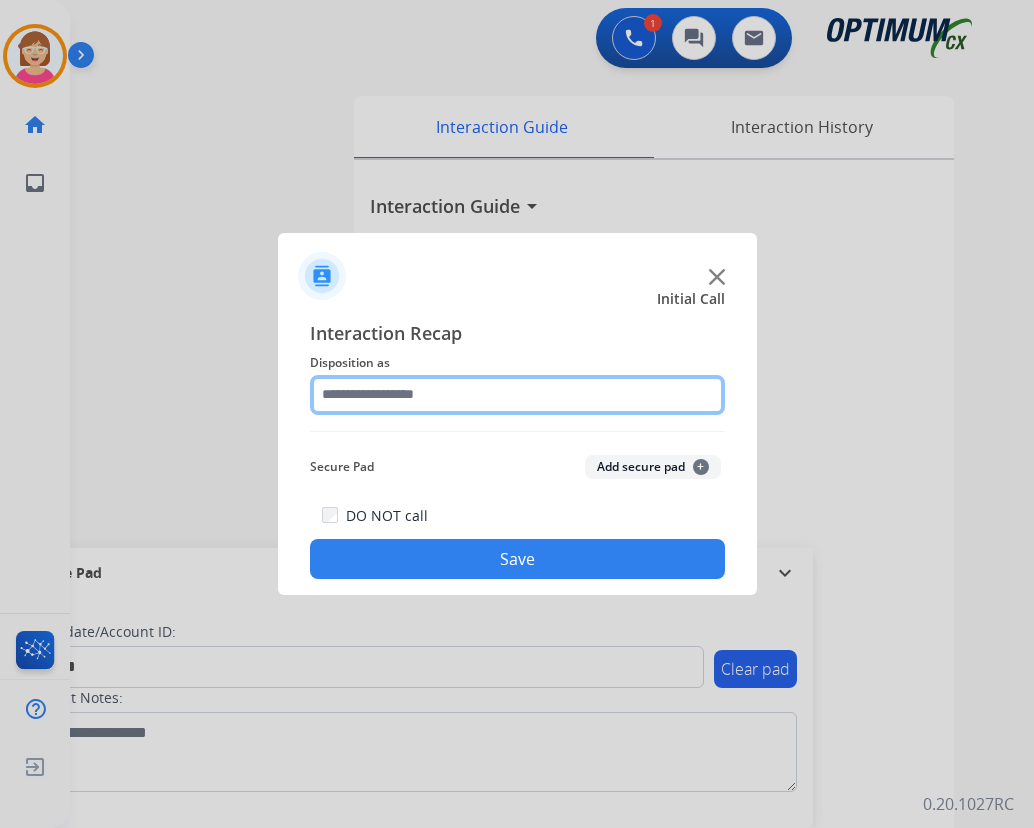 click 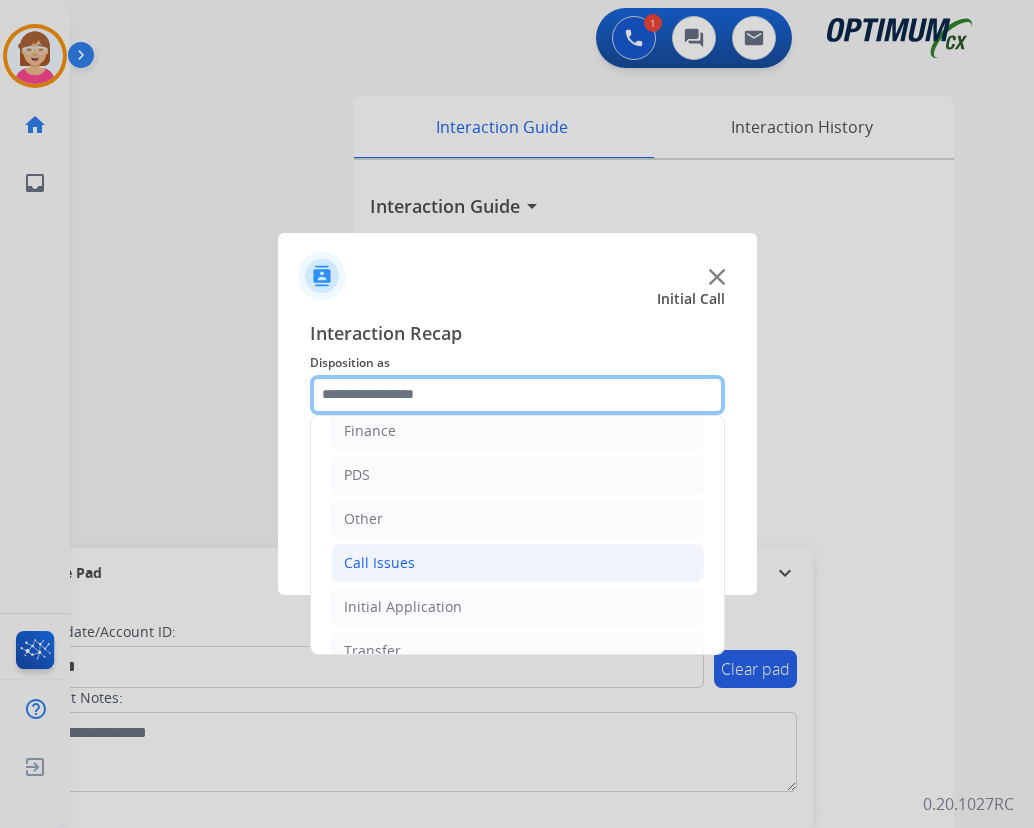 scroll, scrollTop: 136, scrollLeft: 0, axis: vertical 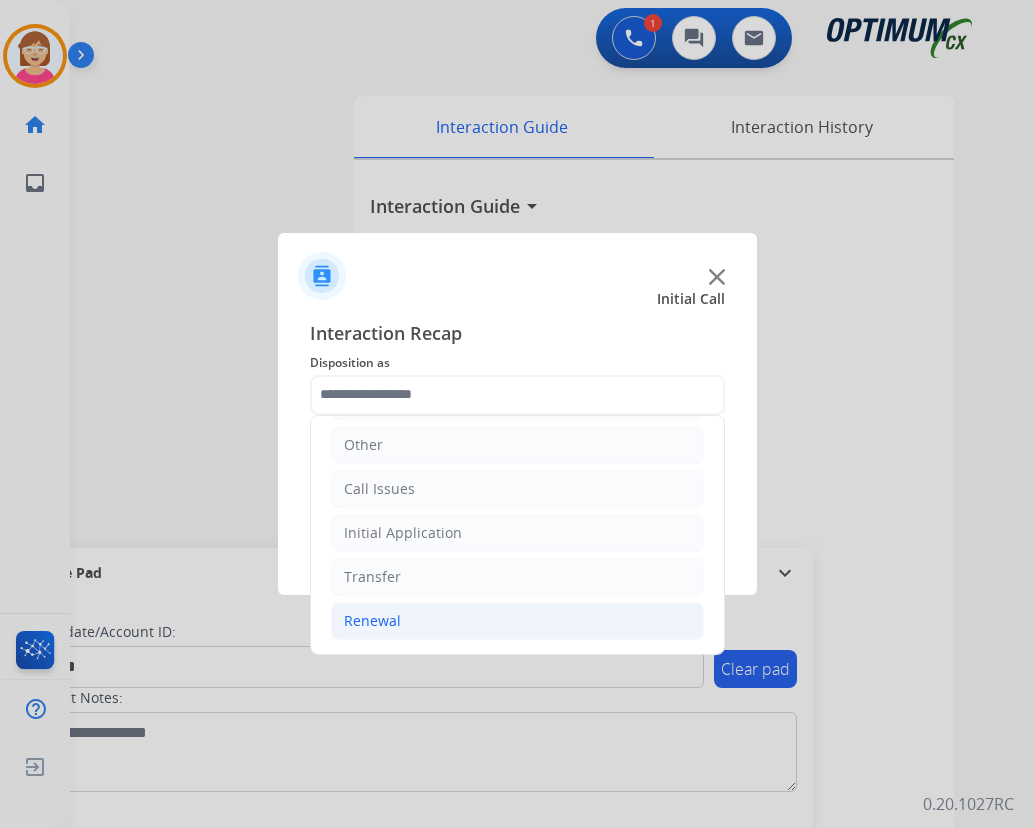 click on "Renewal" 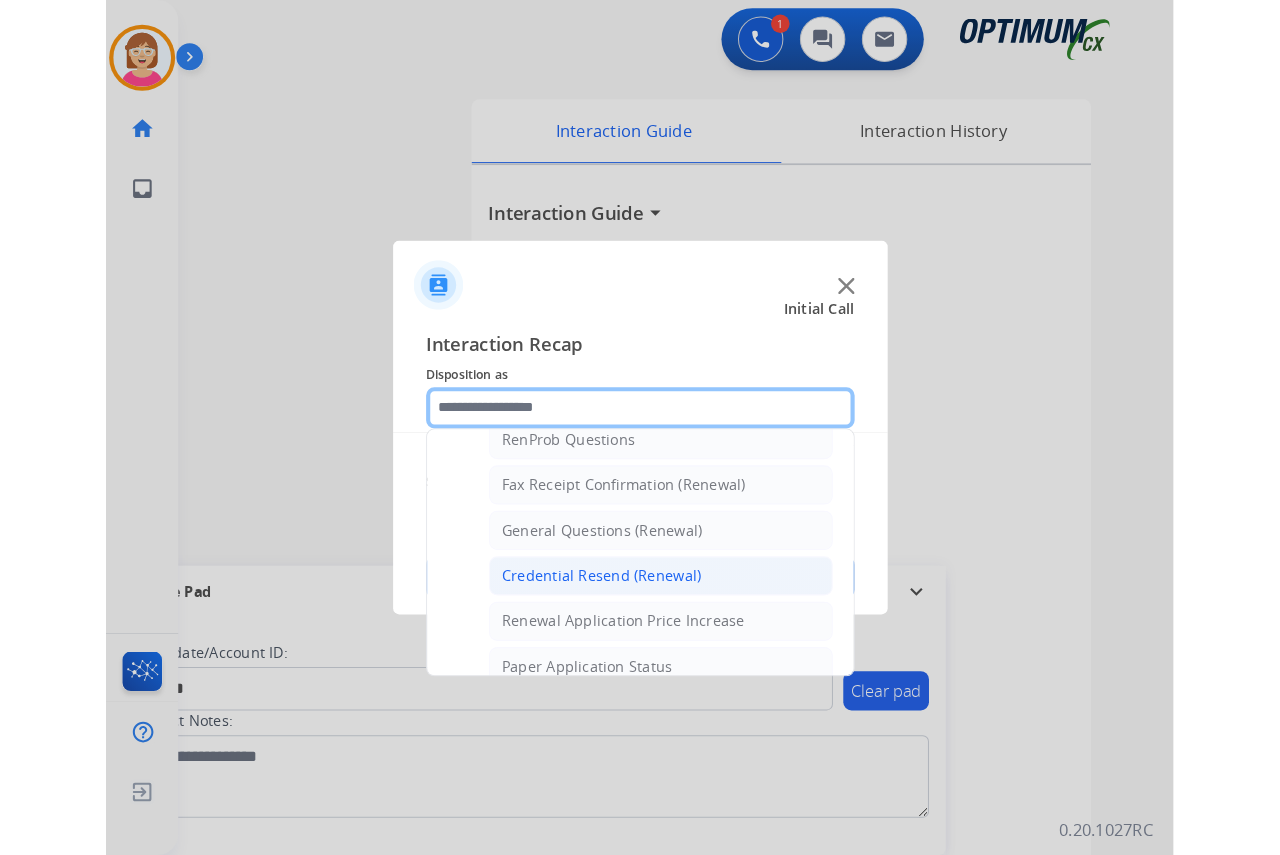 scroll, scrollTop: 536, scrollLeft: 0, axis: vertical 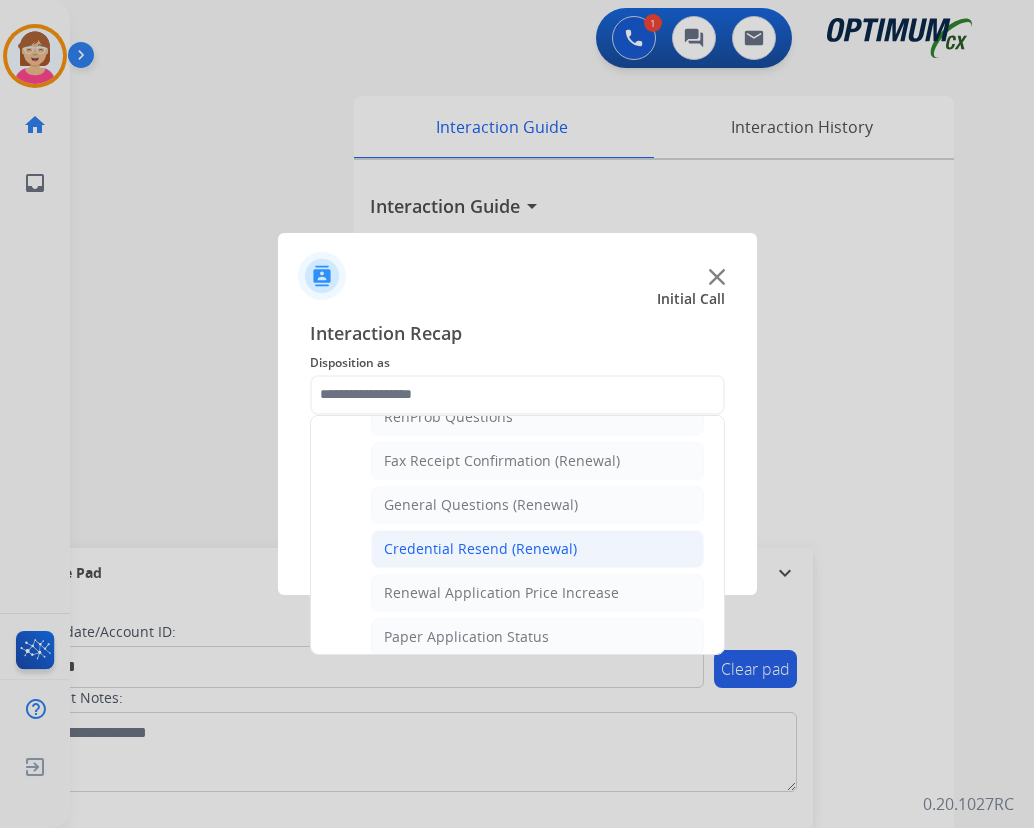 click on "Credential Resend (Renewal)" 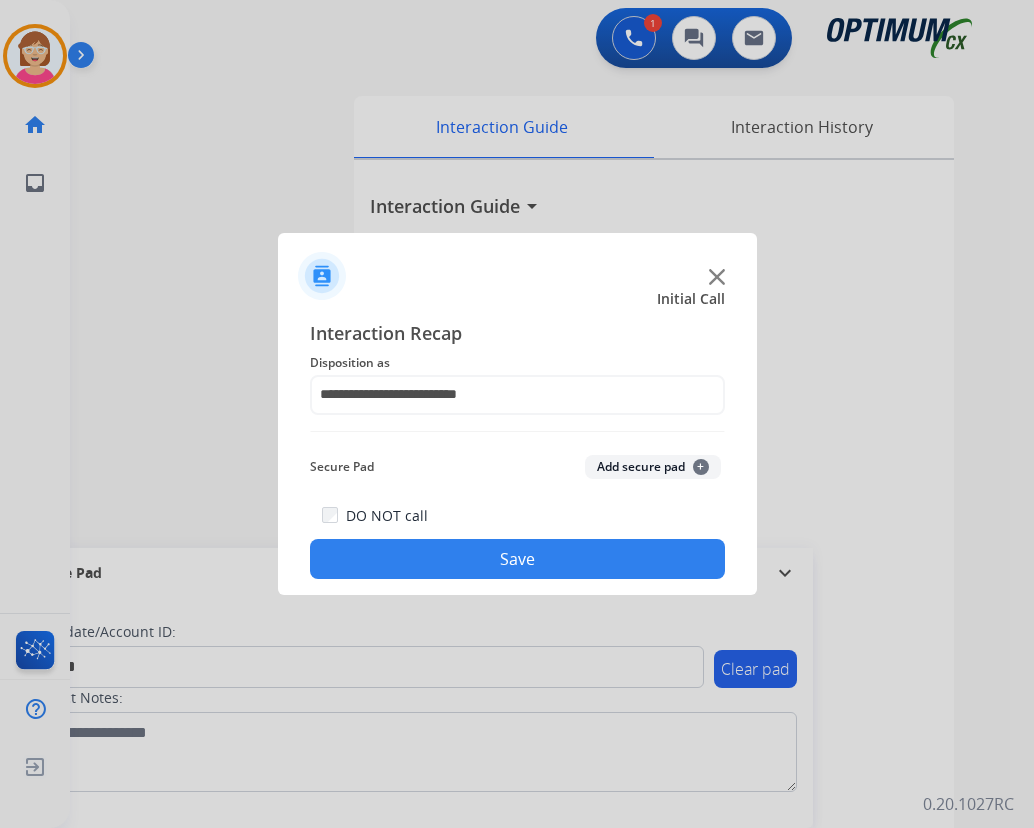 click on "Add secure pad  +" 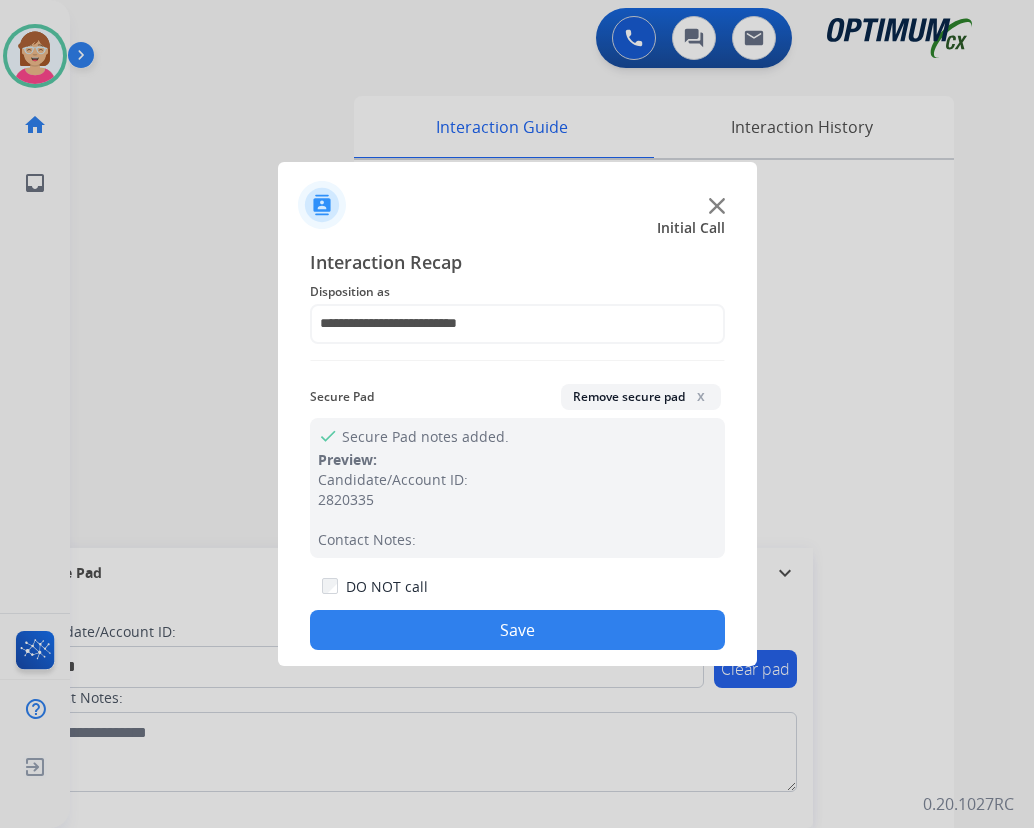 click on "Save" 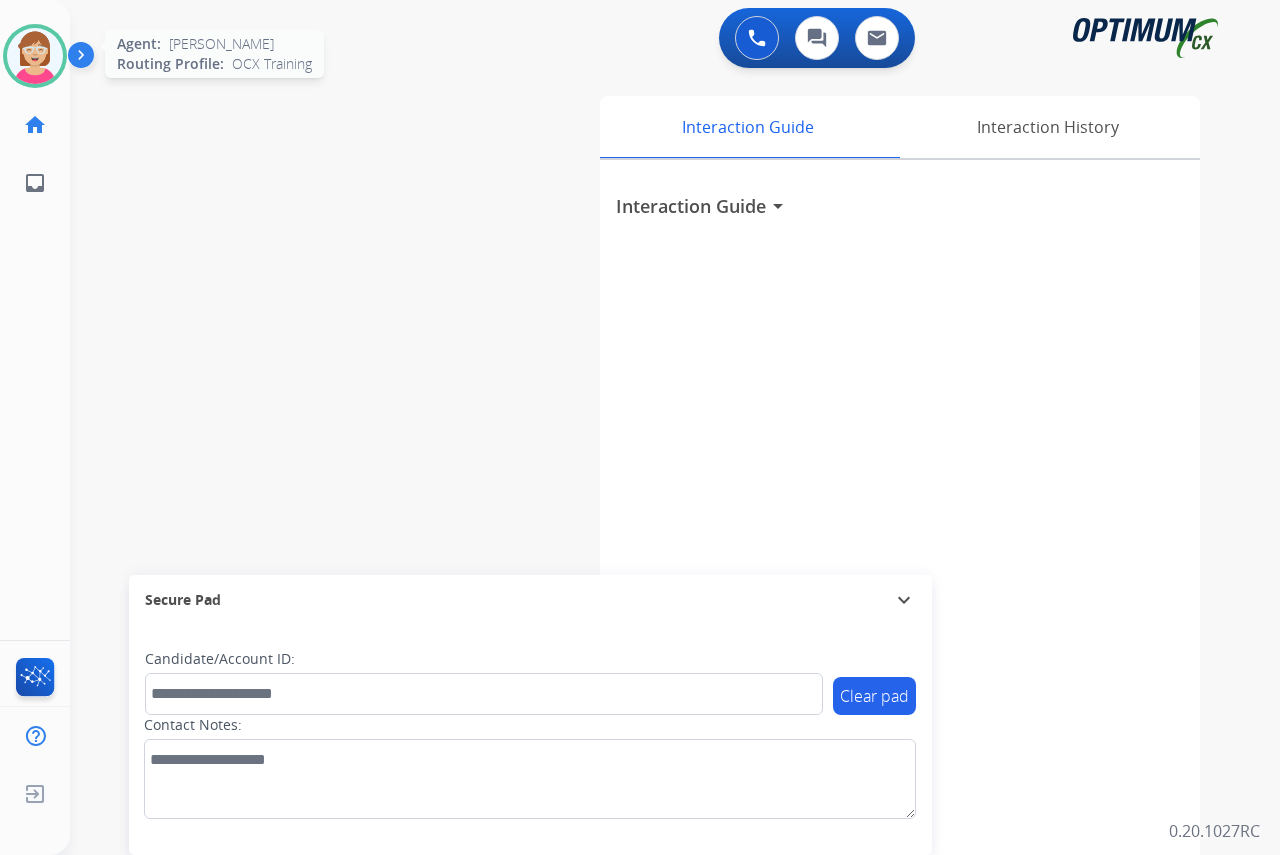 click at bounding box center (35, 56) 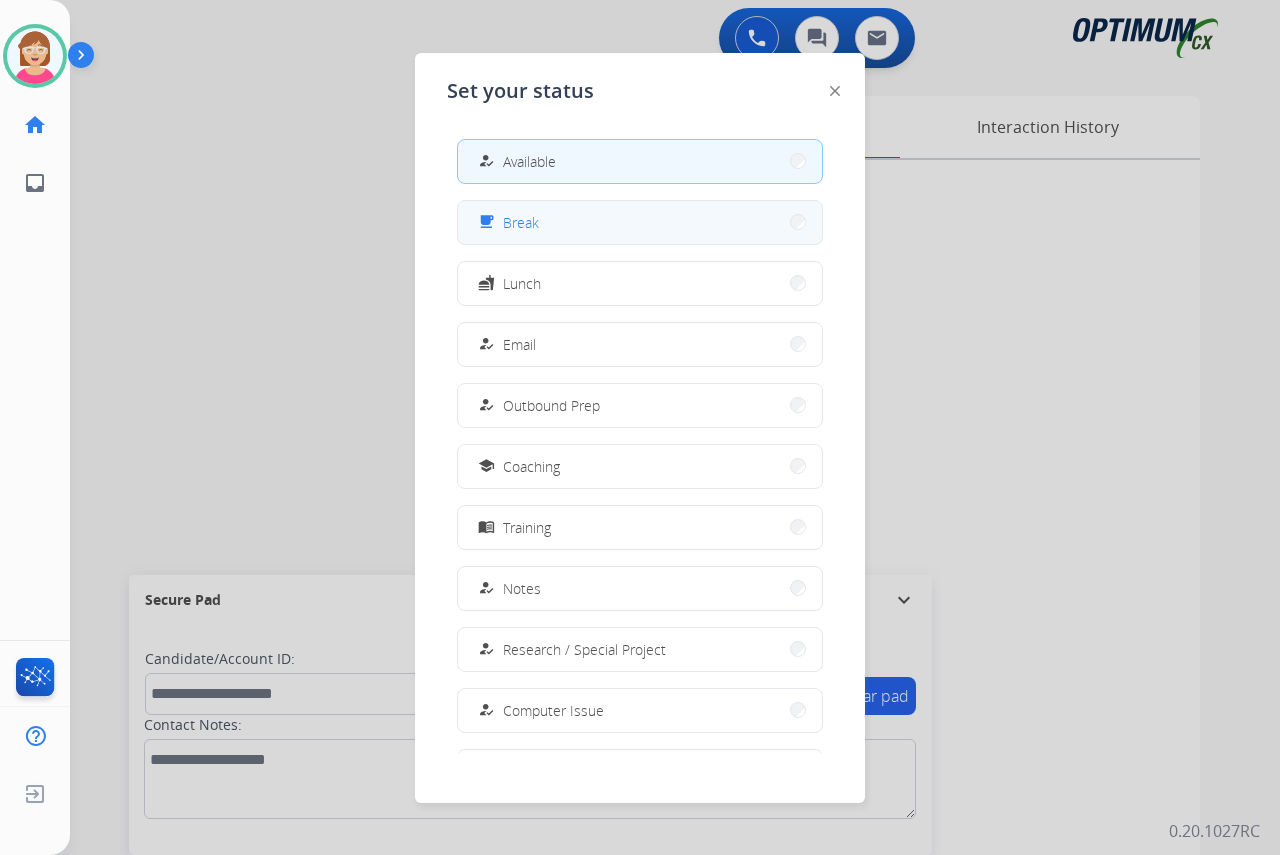 click on "free_breakfast Break" at bounding box center [640, 222] 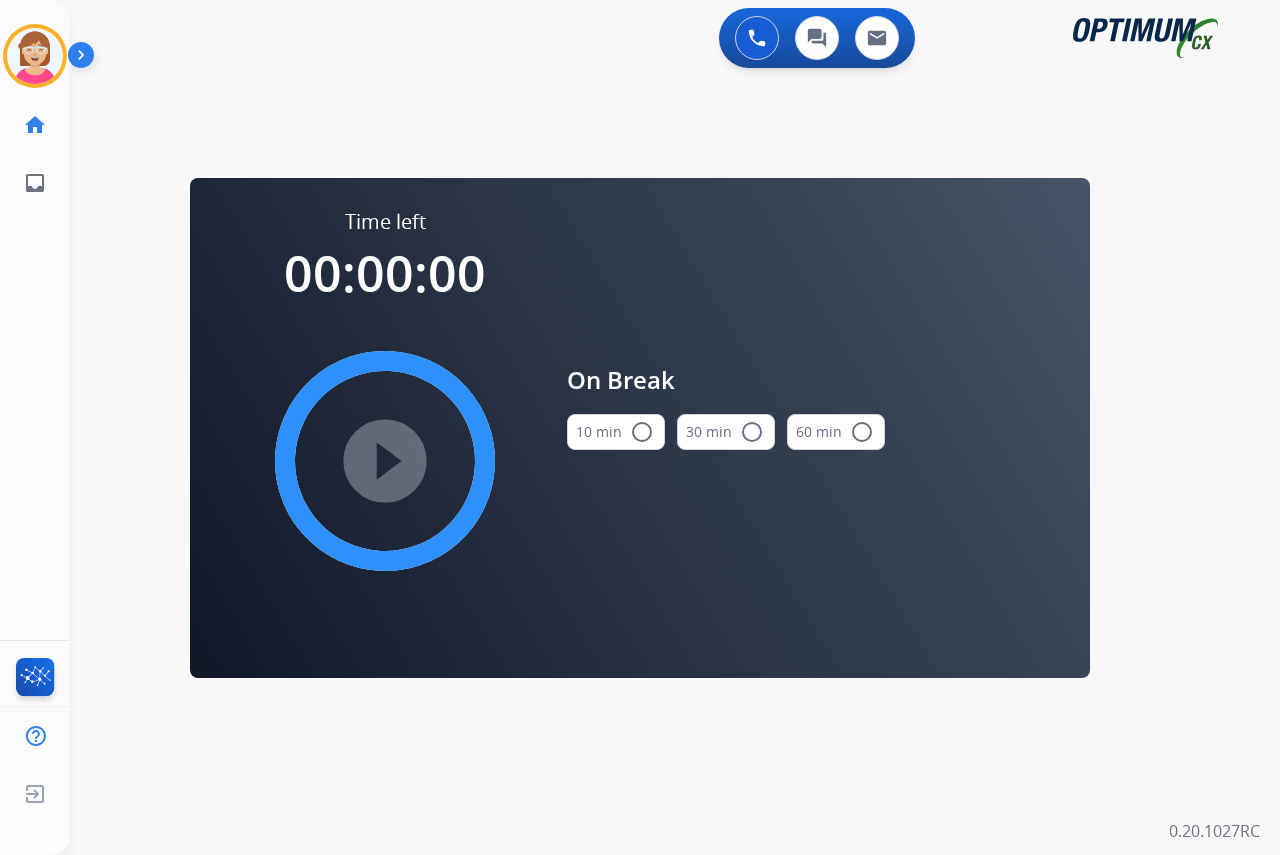 click on "radio_button_unchecked" at bounding box center [642, 432] 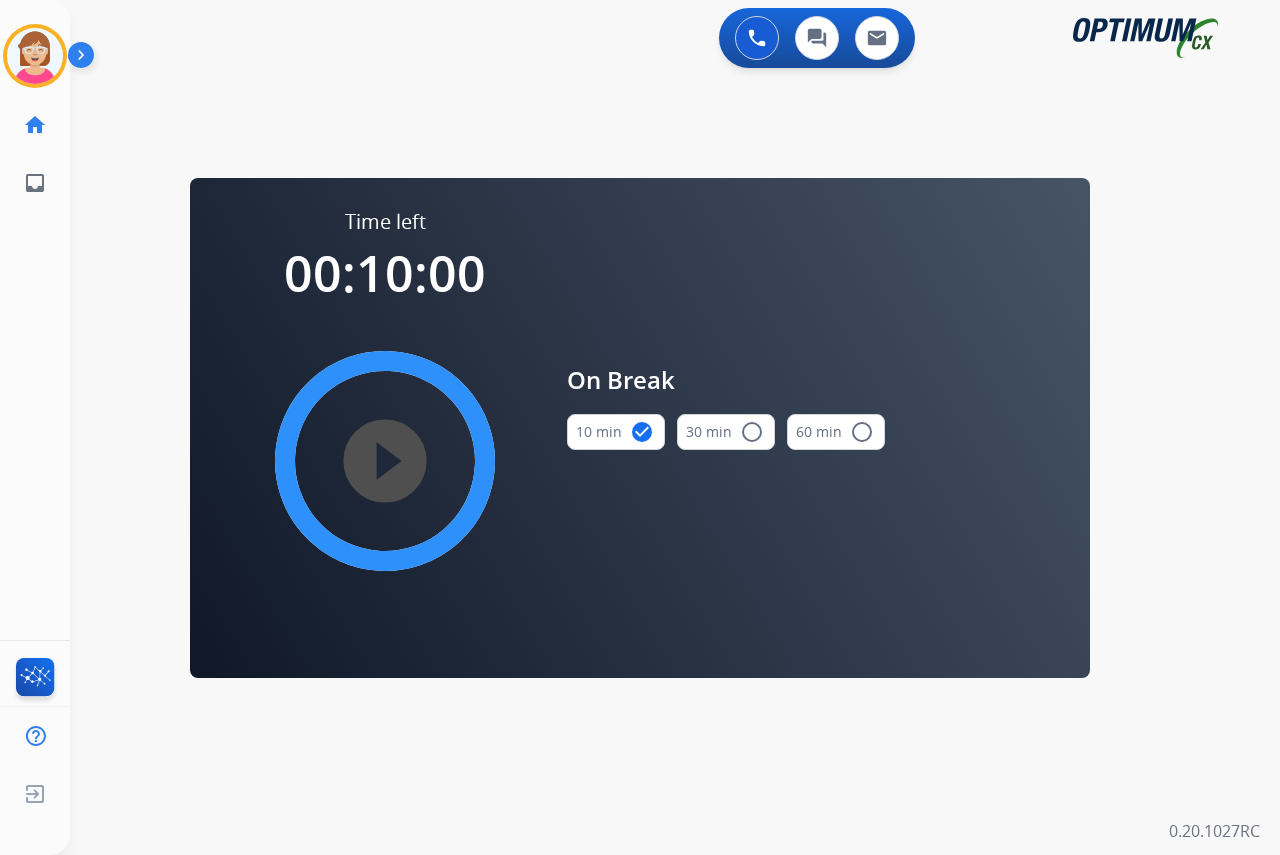 click on "play_circle_filled" at bounding box center [385, 461] 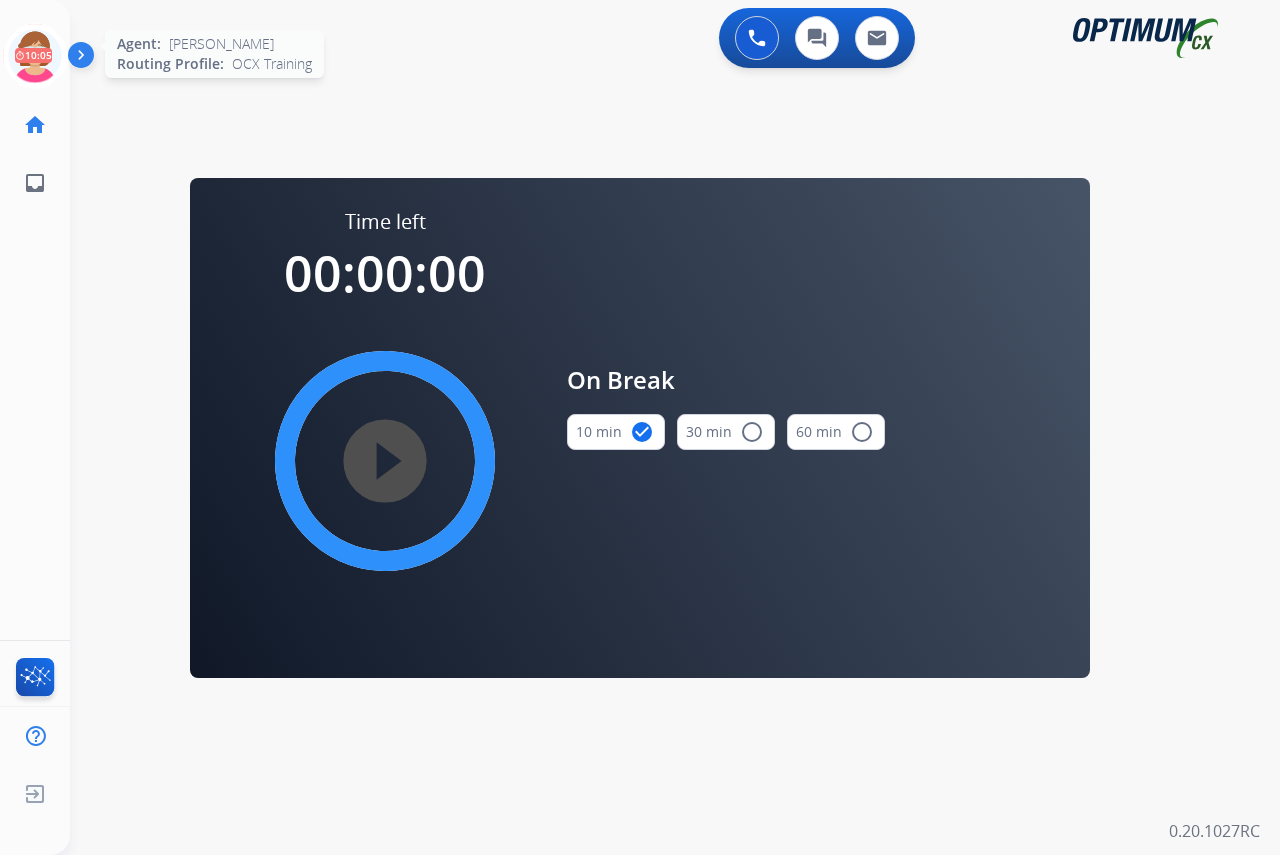 click 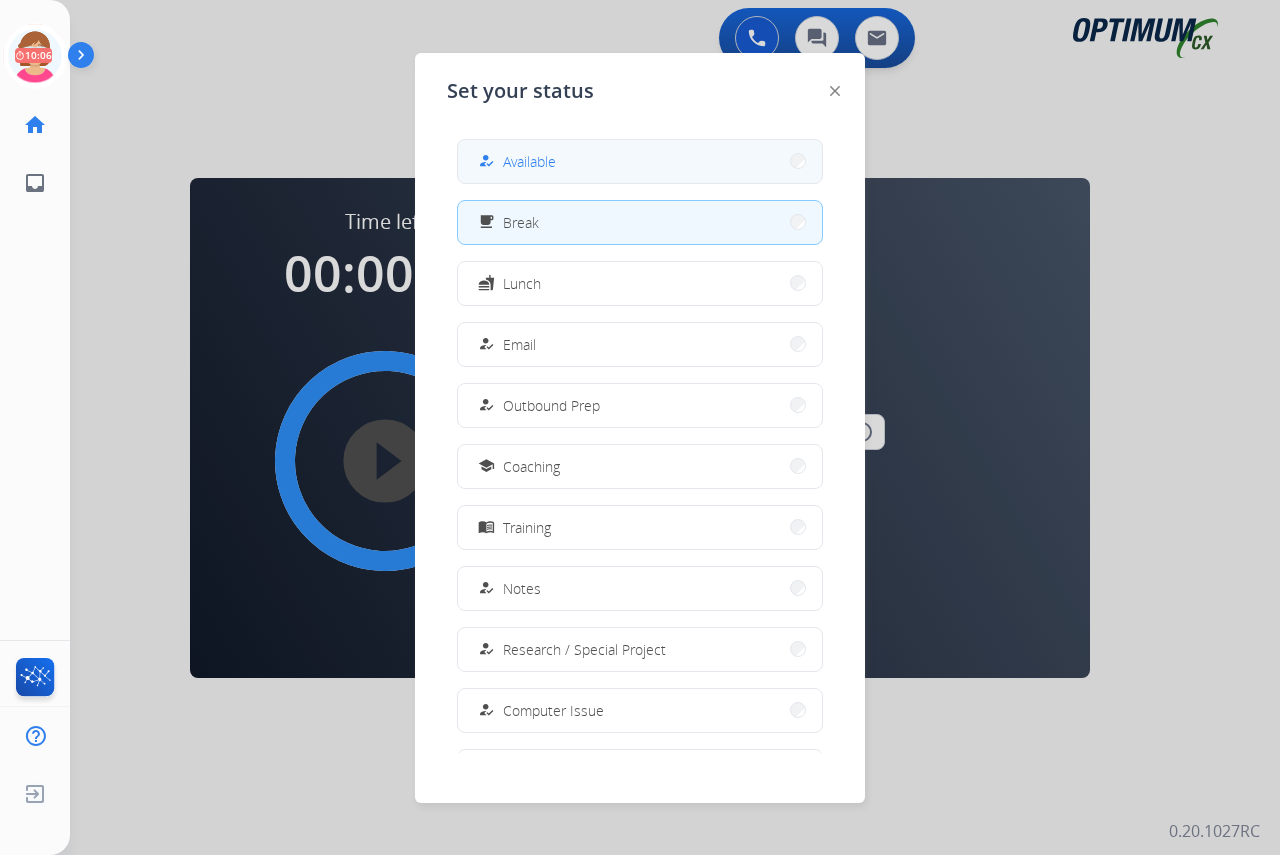 click on "how_to_reg Available" at bounding box center (515, 161) 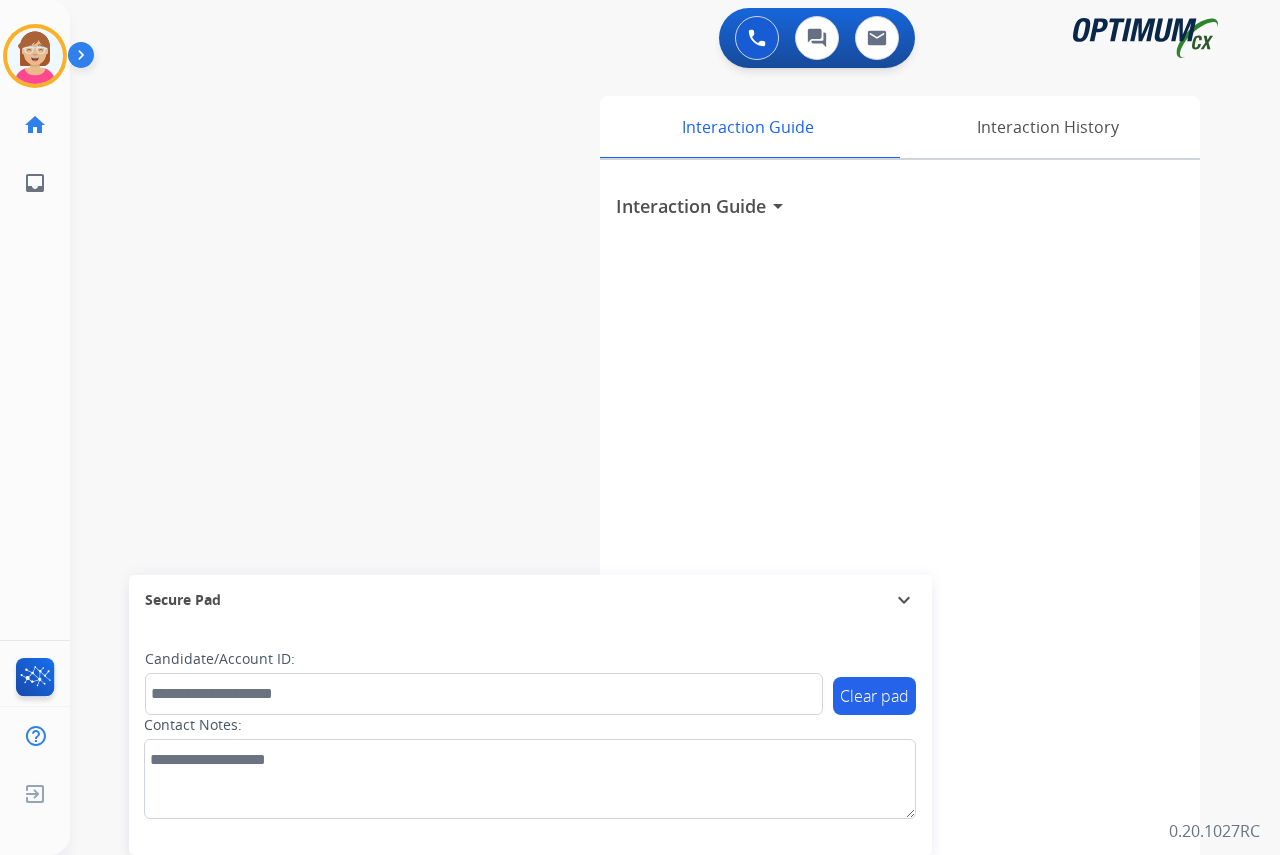 click on "[PERSON_NAME]   Available  Edit Avatar  Agent:   [PERSON_NAME] Profile:  OCX Training home  Home  Home inbox  Emails  Emails  FocalPoints  Help Center  Help Center  Log out  Log out" 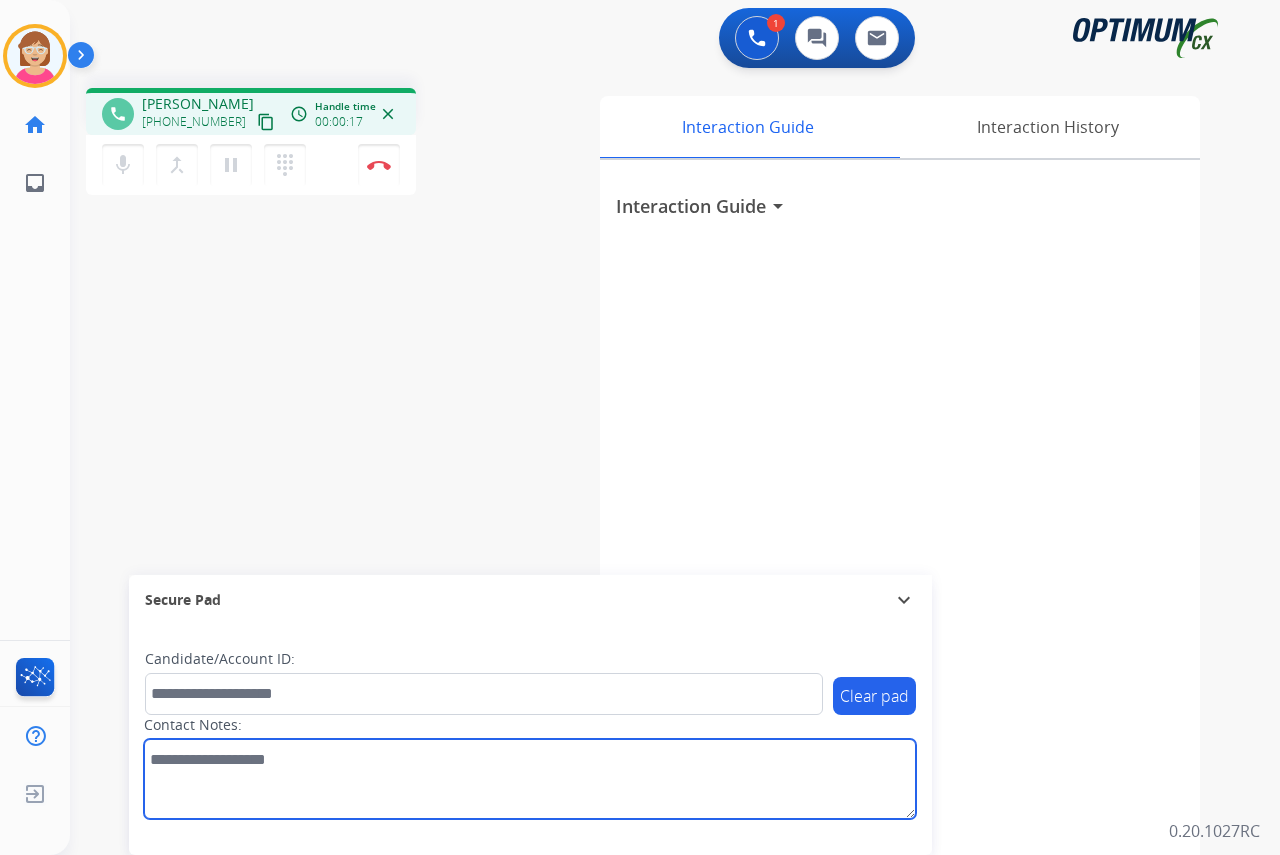 click at bounding box center [530, 779] 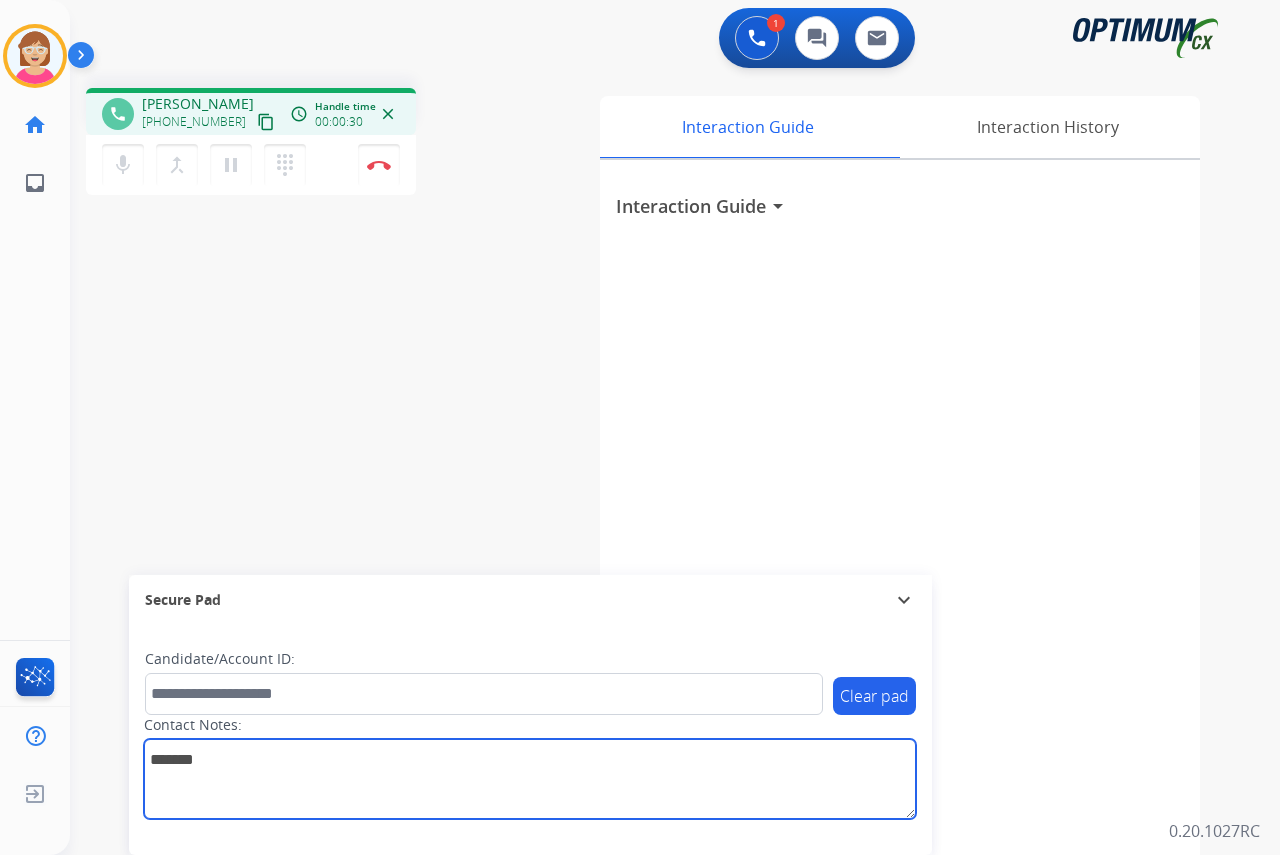 type on "*******" 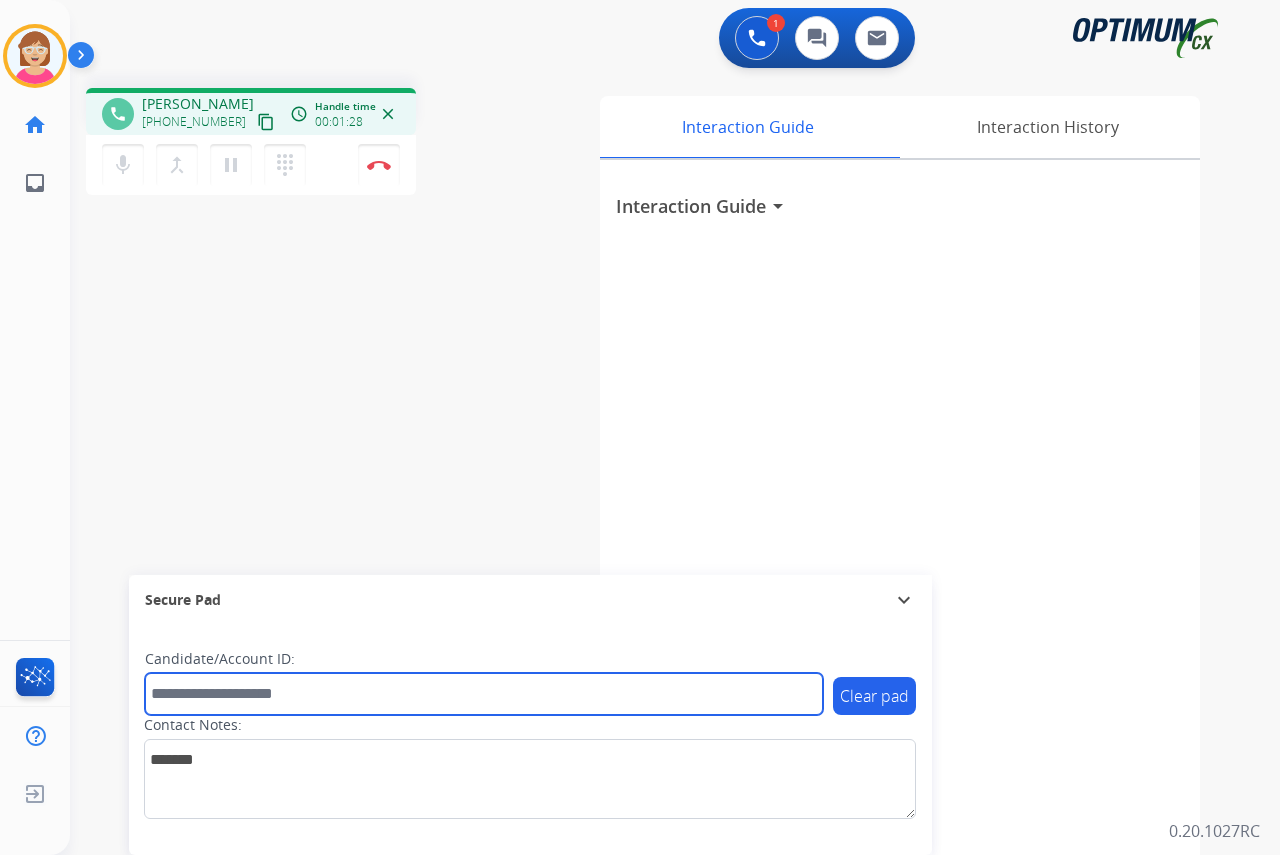 click at bounding box center [484, 694] 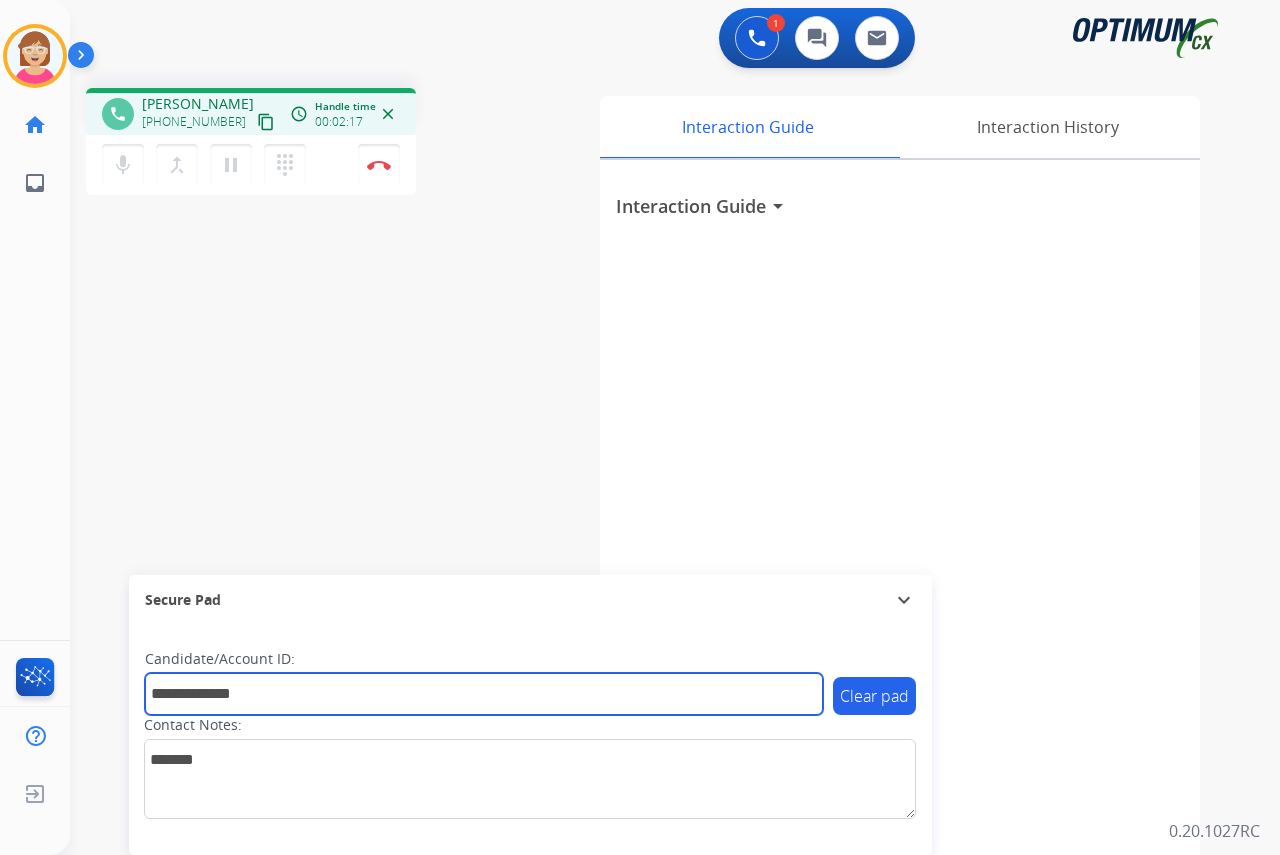 type on "**********" 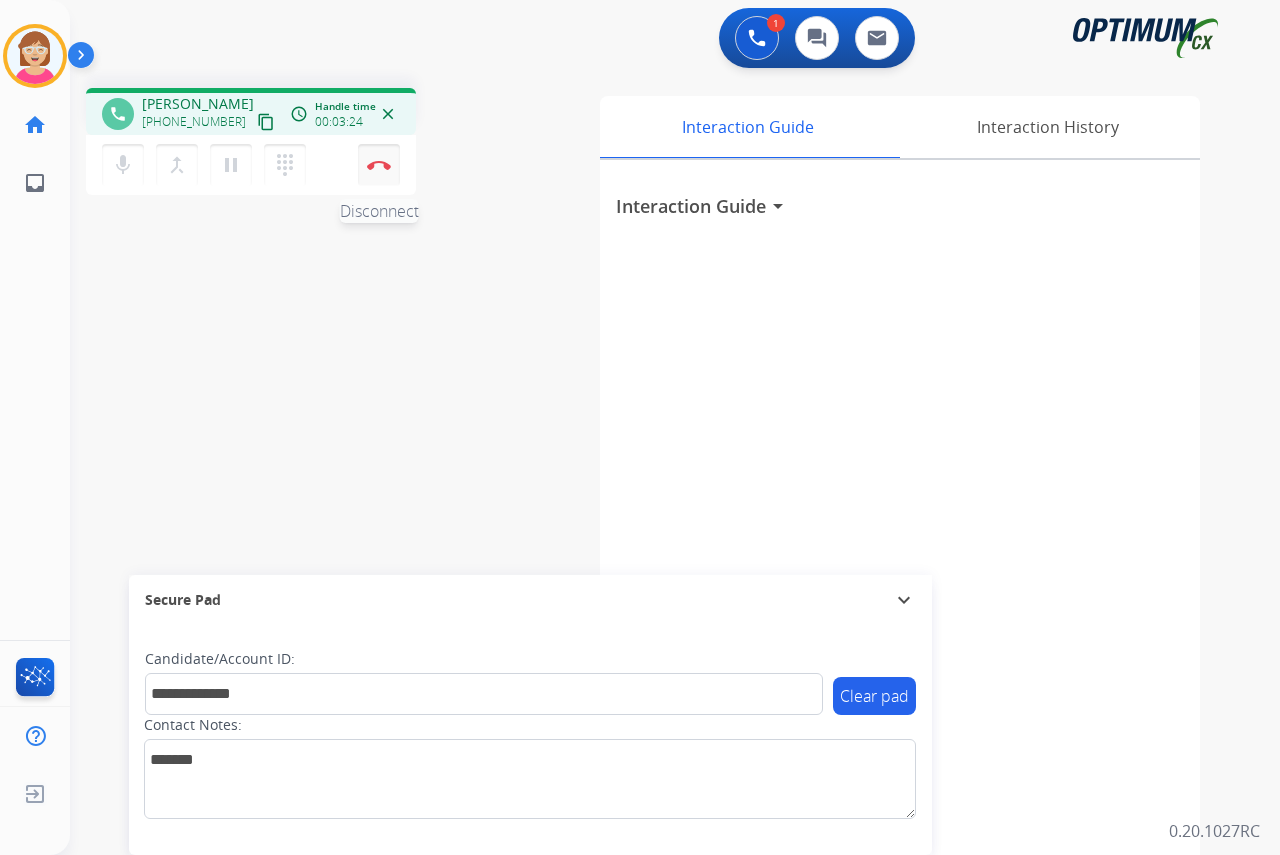 click at bounding box center (379, 165) 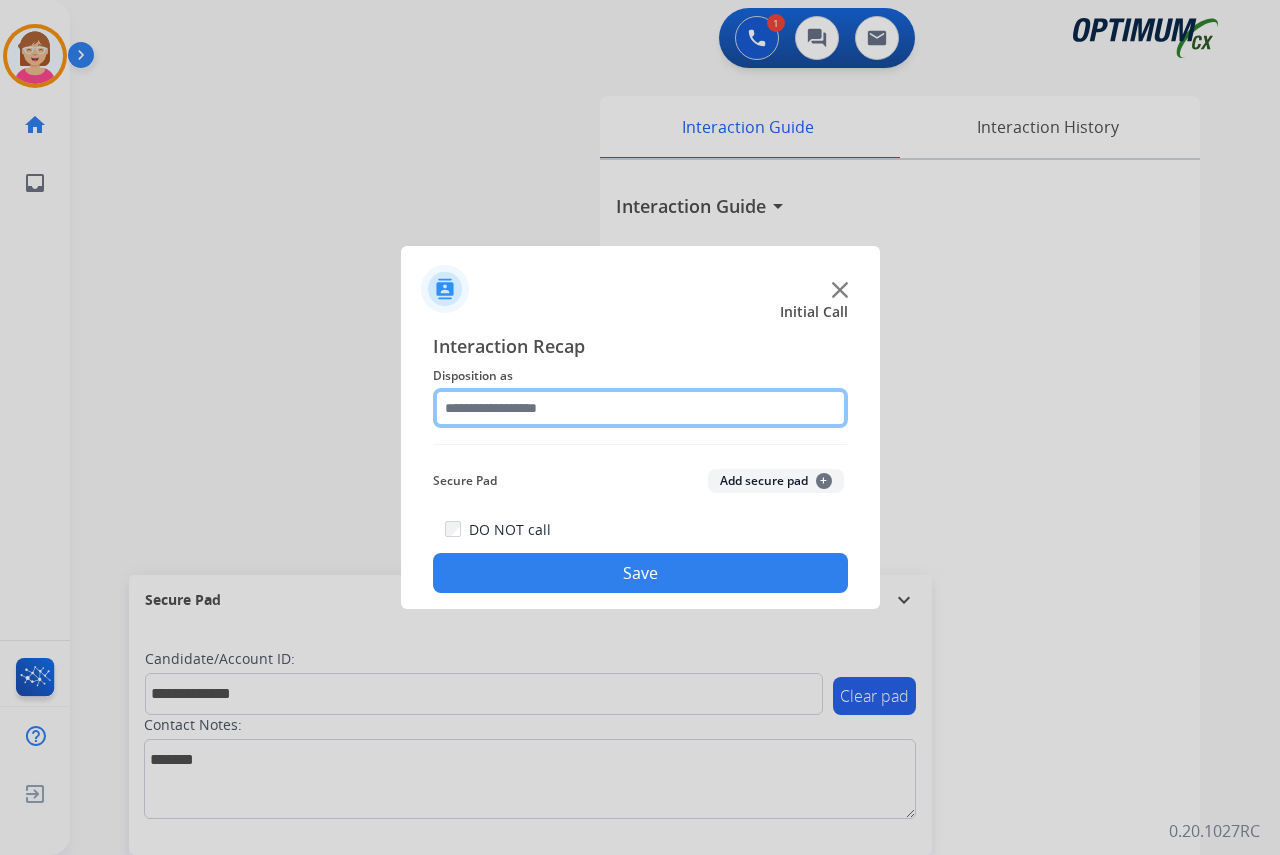click 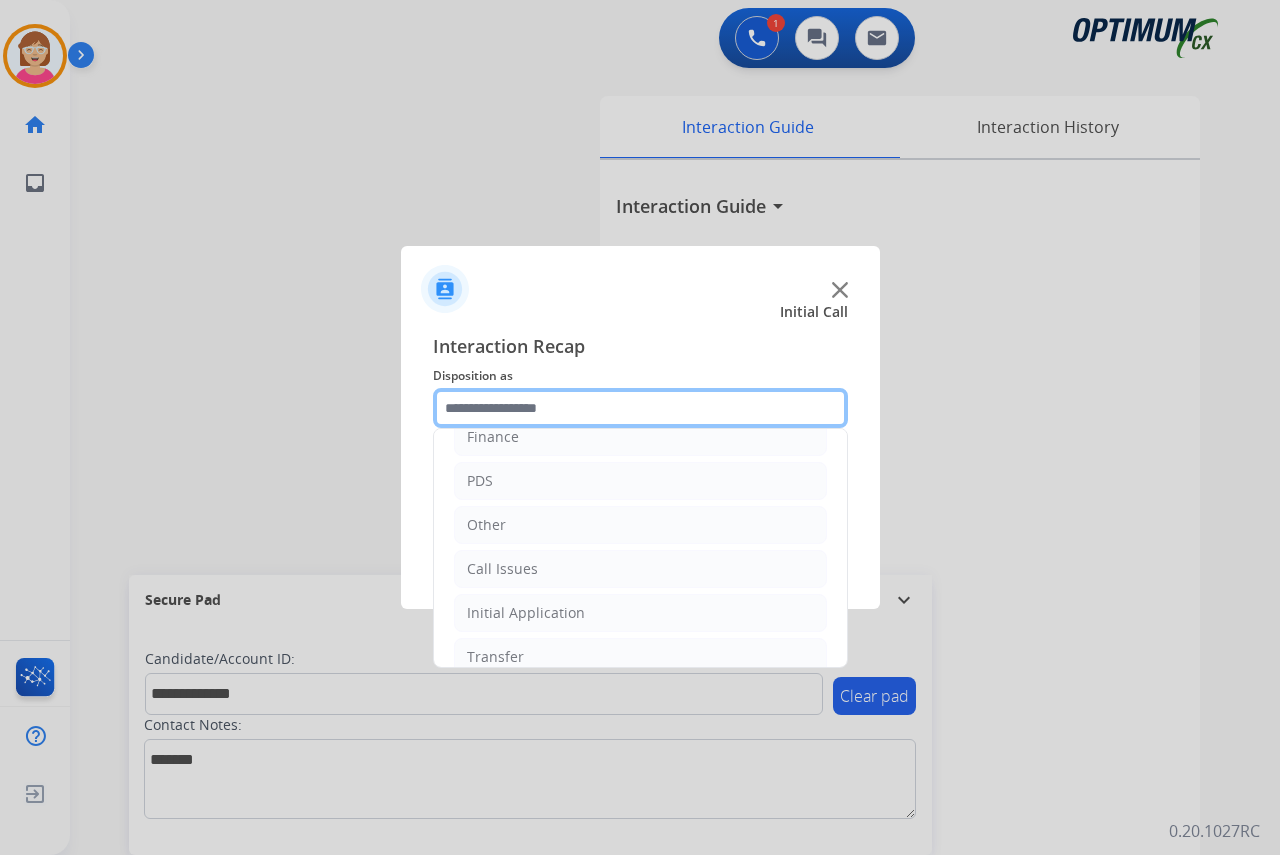 scroll, scrollTop: 100, scrollLeft: 0, axis: vertical 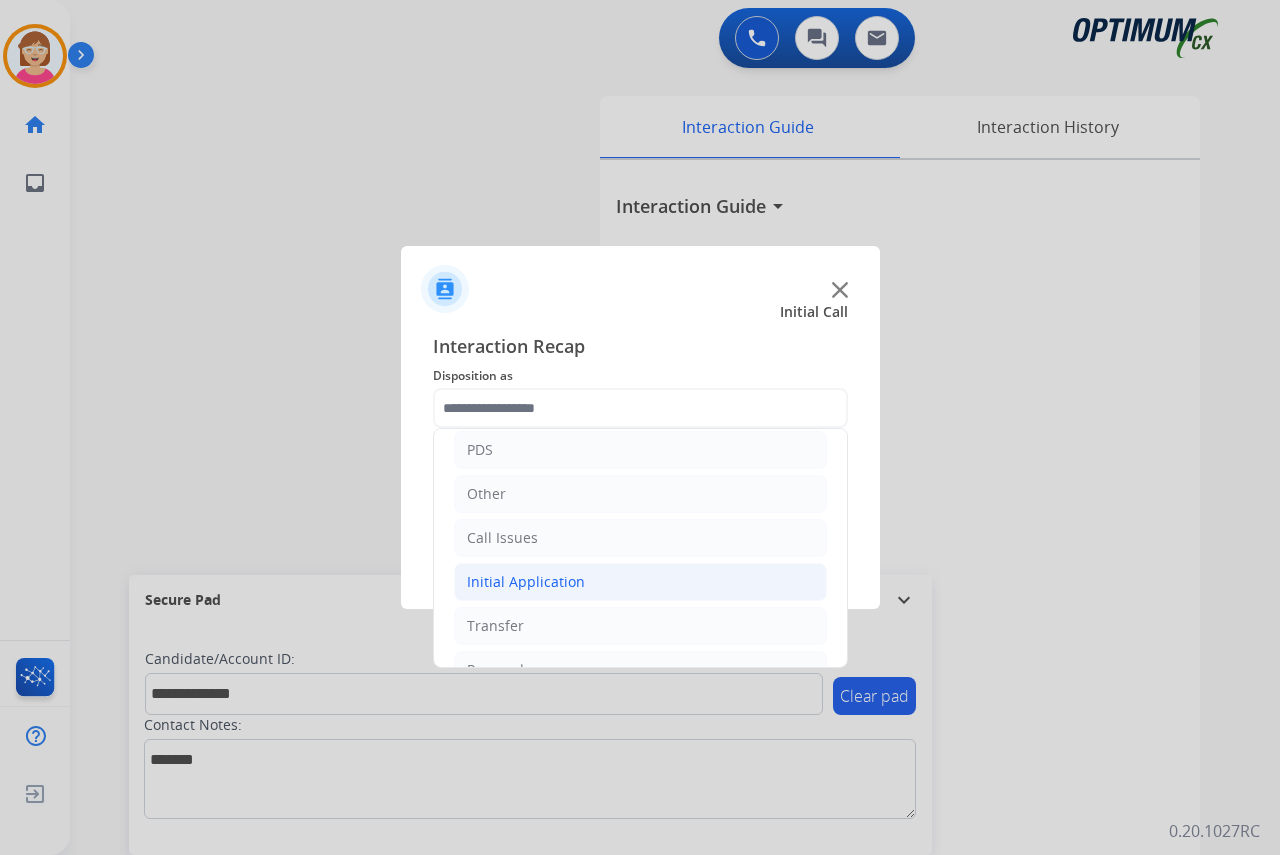 click on "Initial Application" 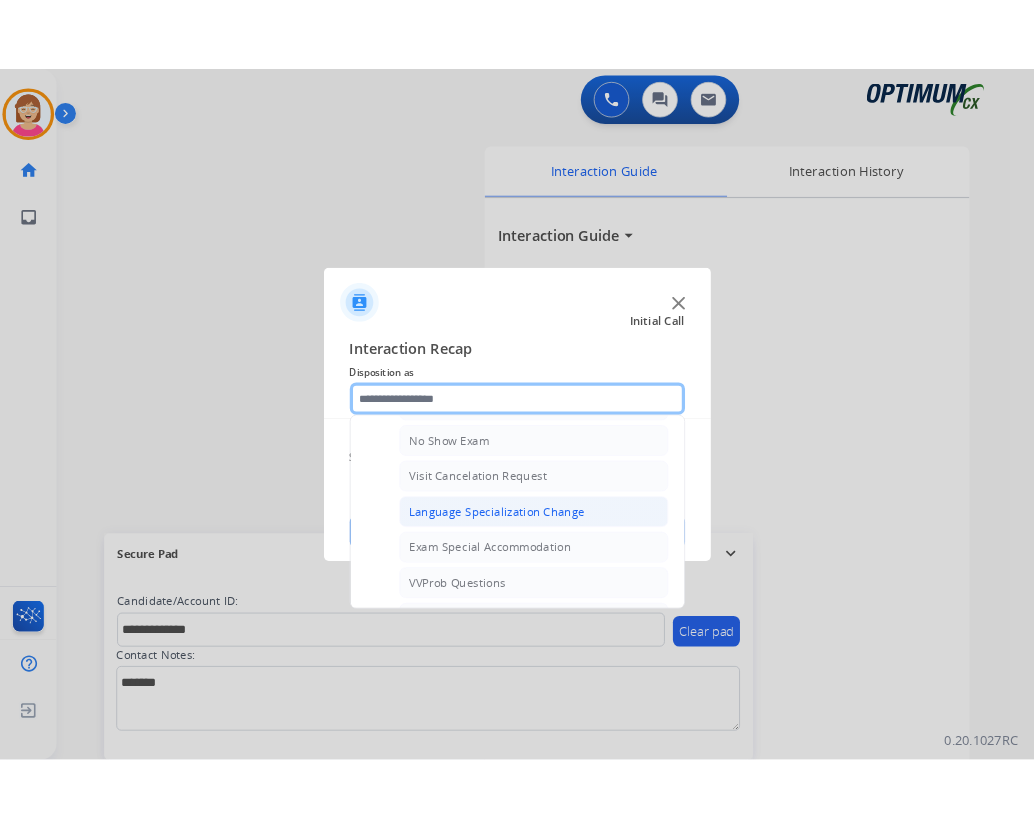 scroll, scrollTop: 1100, scrollLeft: 0, axis: vertical 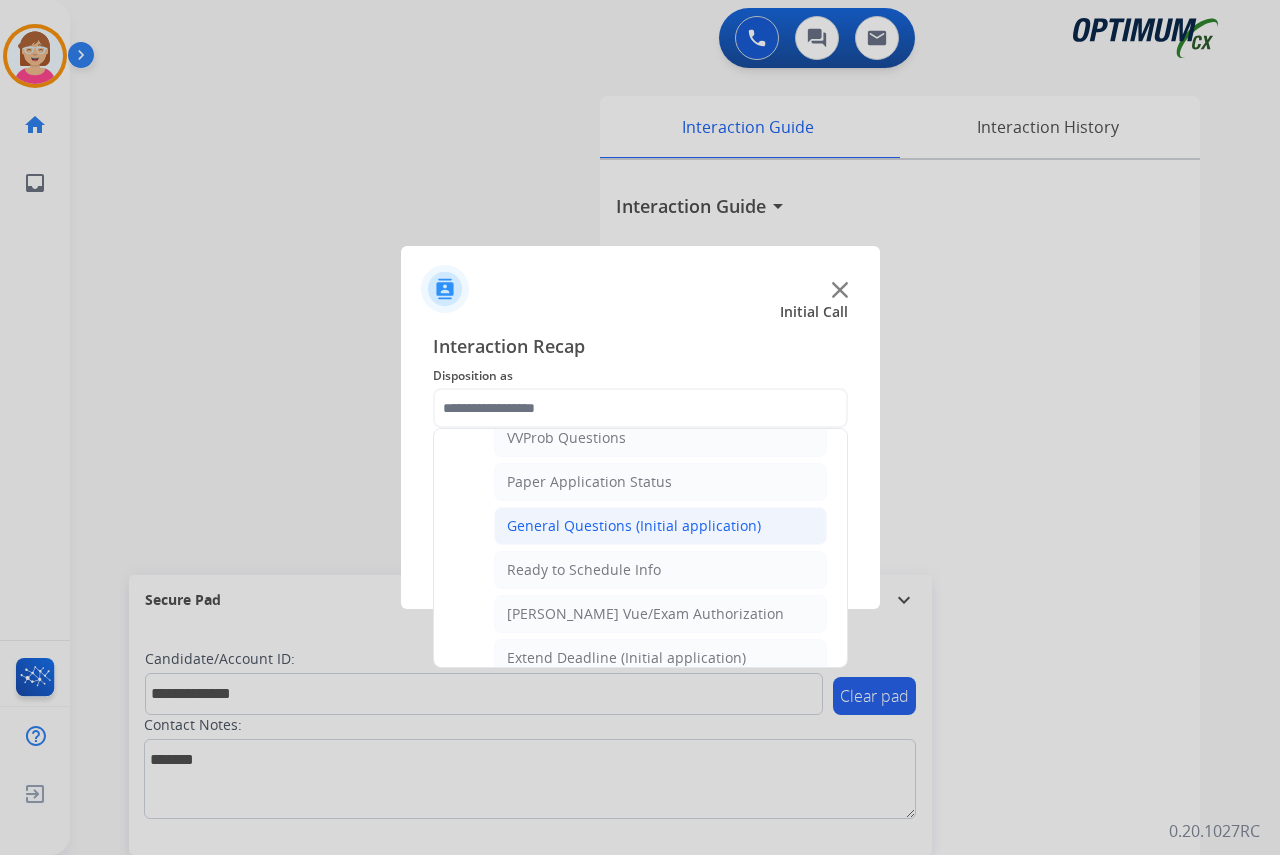 click on "General Questions (Initial application)" 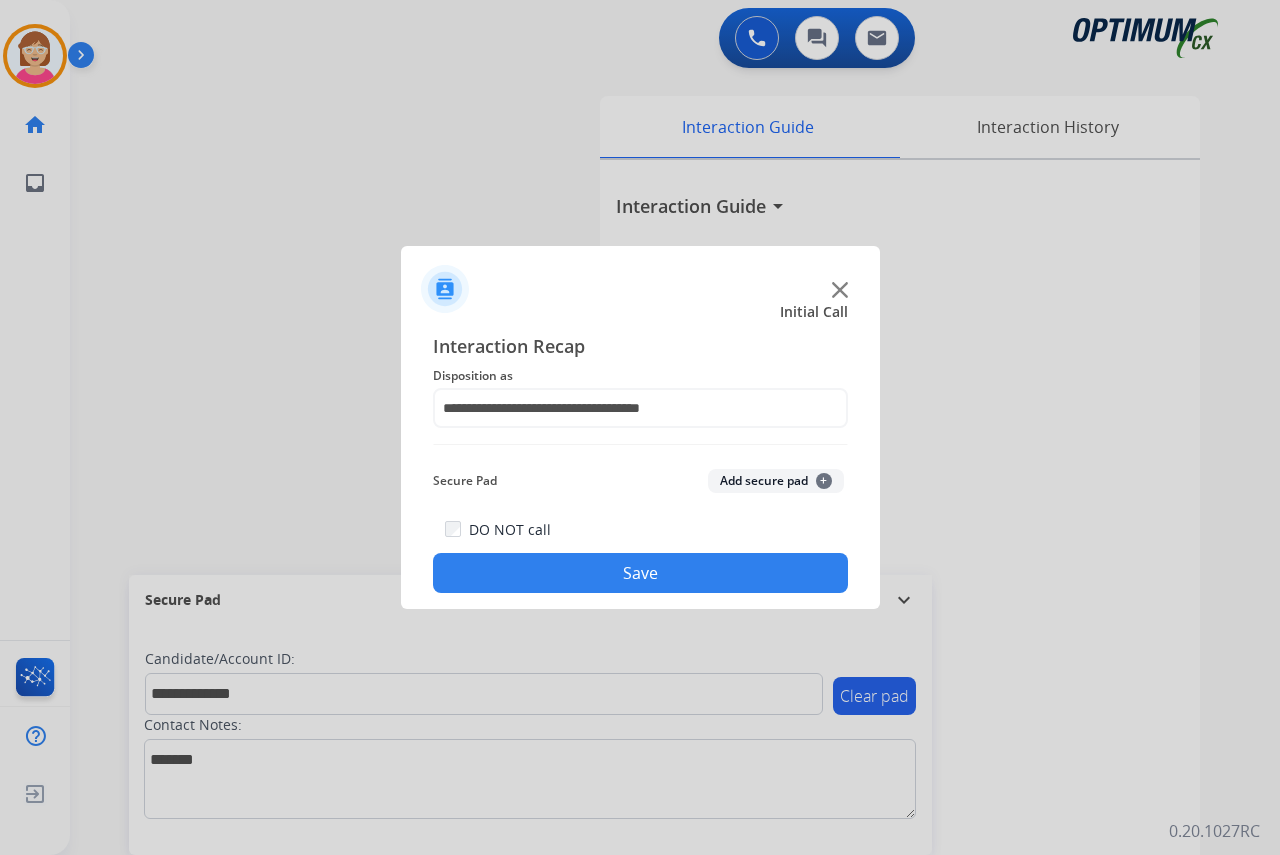 click on "Add secure pad  +" 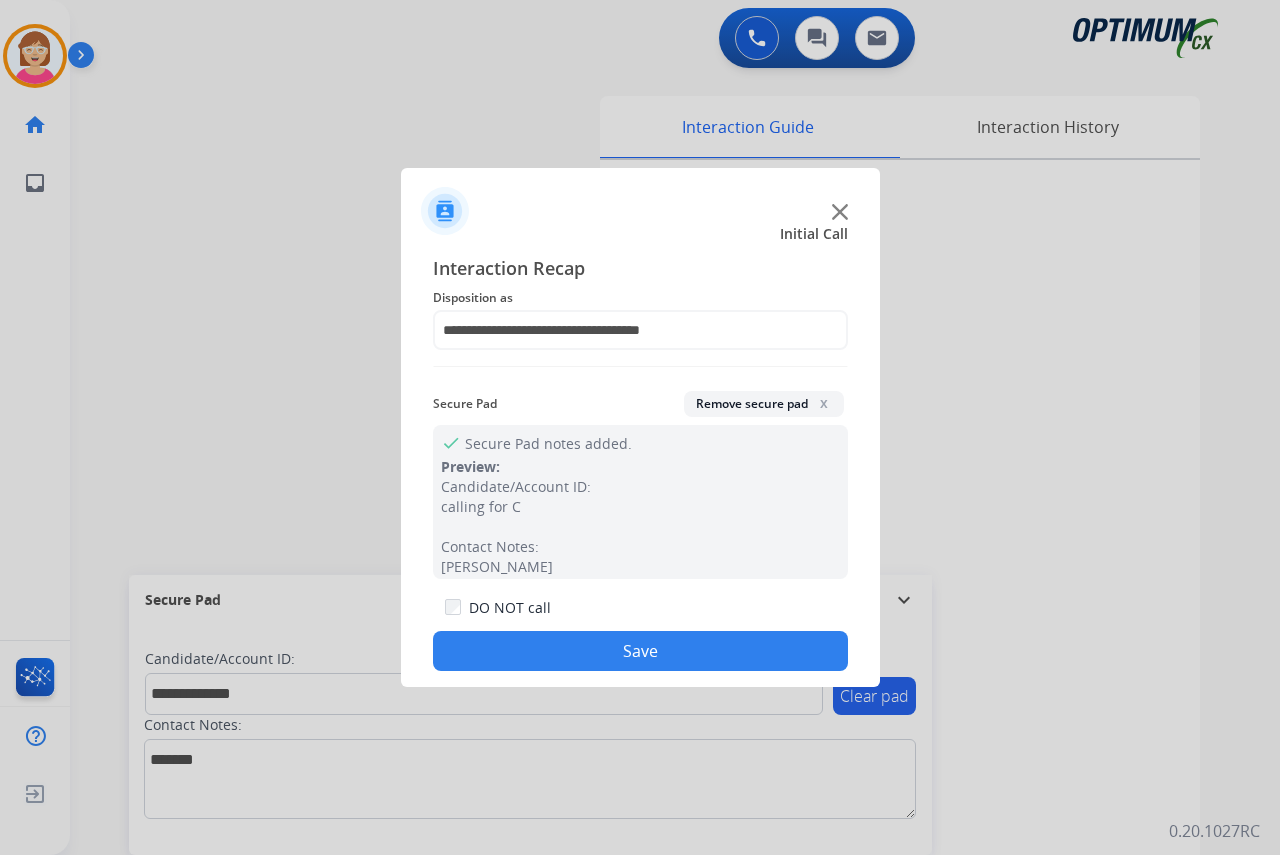 click on "Save" 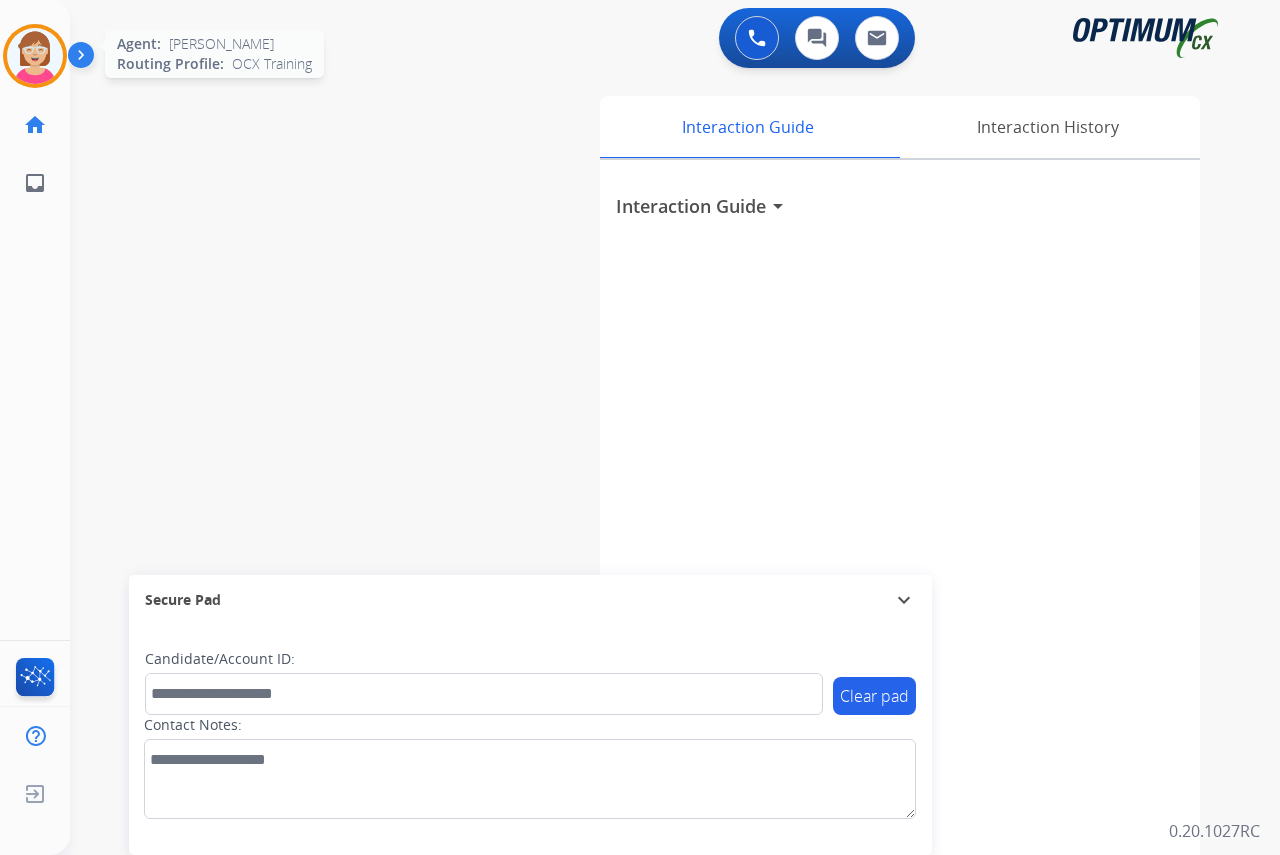 drag, startPoint x: 545, startPoint y: 643, endPoint x: 37, endPoint y: 45, distance: 784.64514 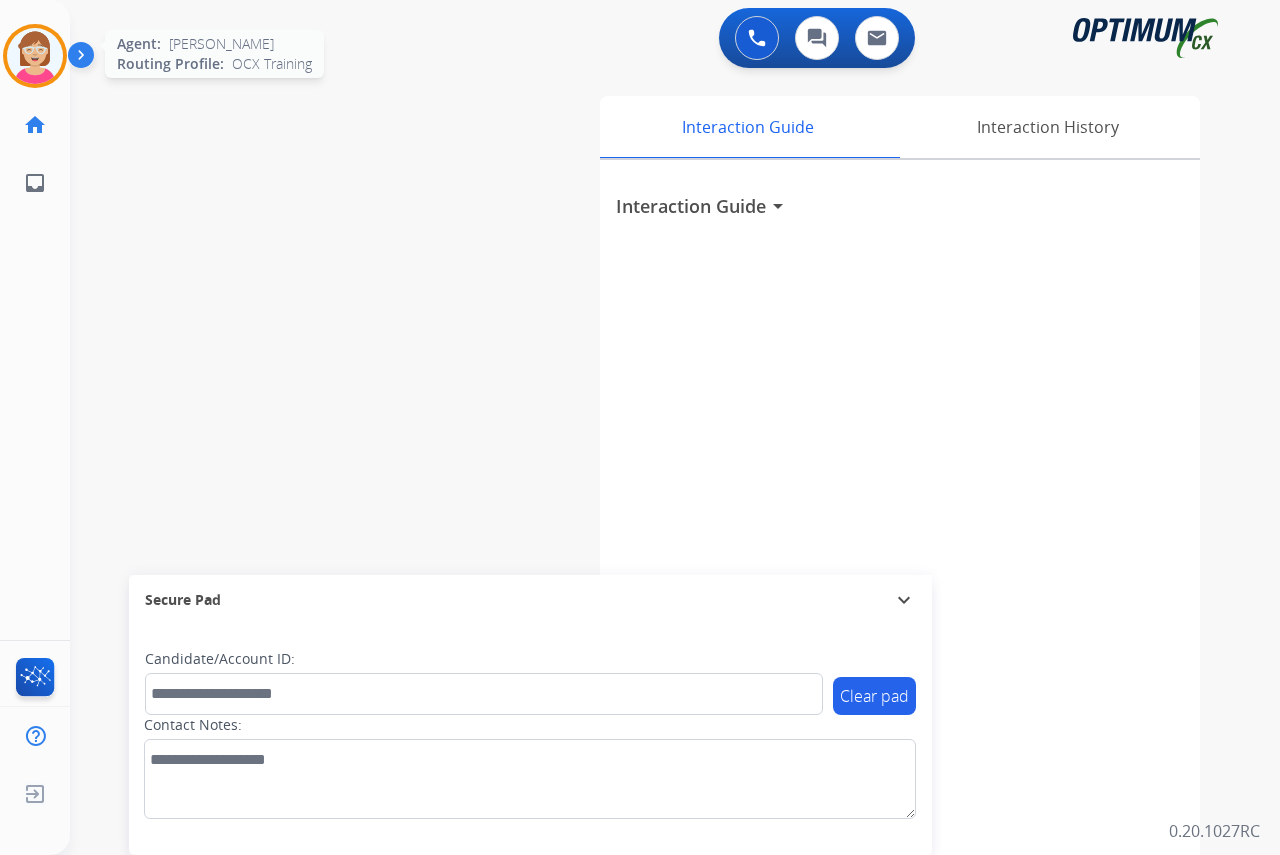 click at bounding box center (35, 56) 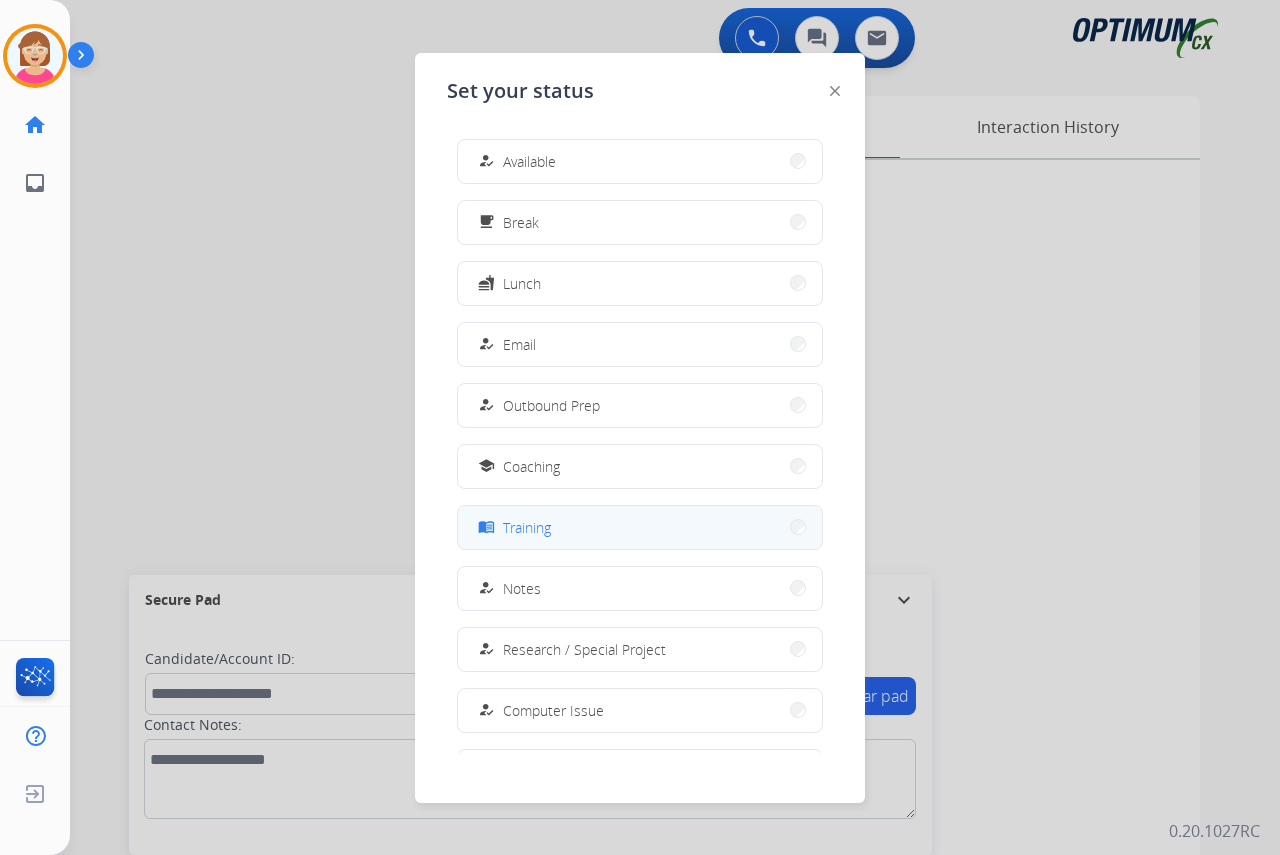 click on "menu_book Training" at bounding box center [640, 527] 